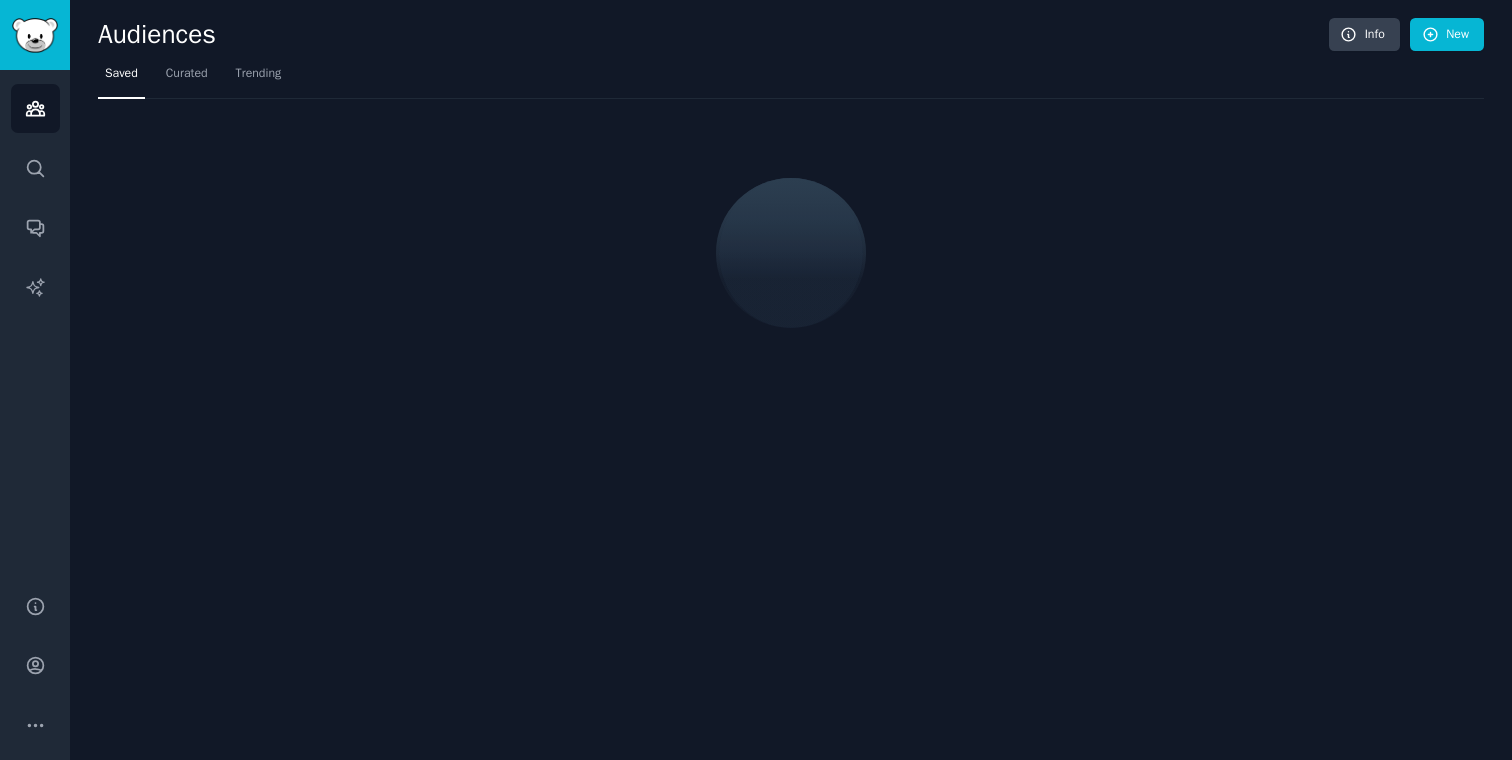 scroll, scrollTop: 0, scrollLeft: 0, axis: both 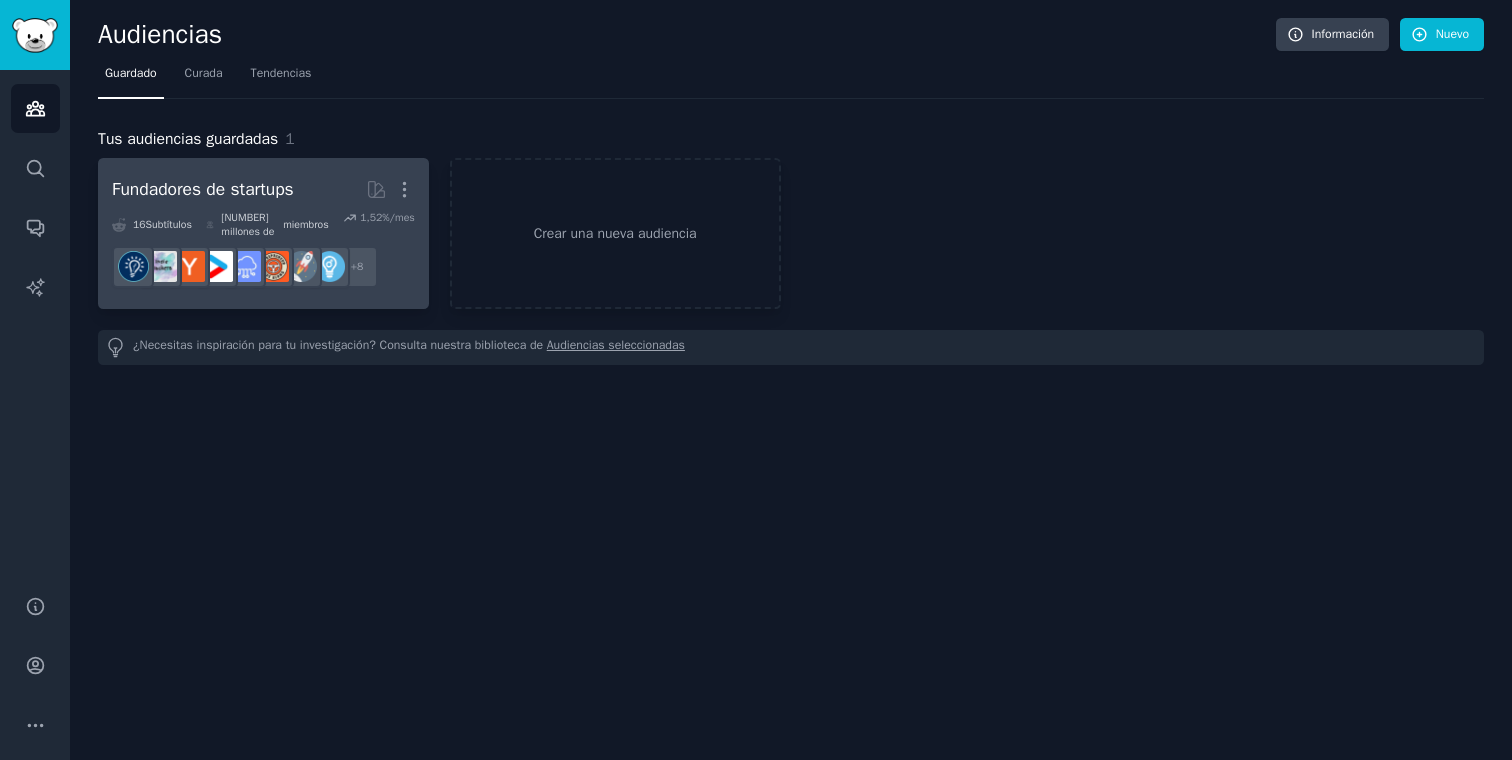 click on "Fundadores de startups" at bounding box center (203, 189) 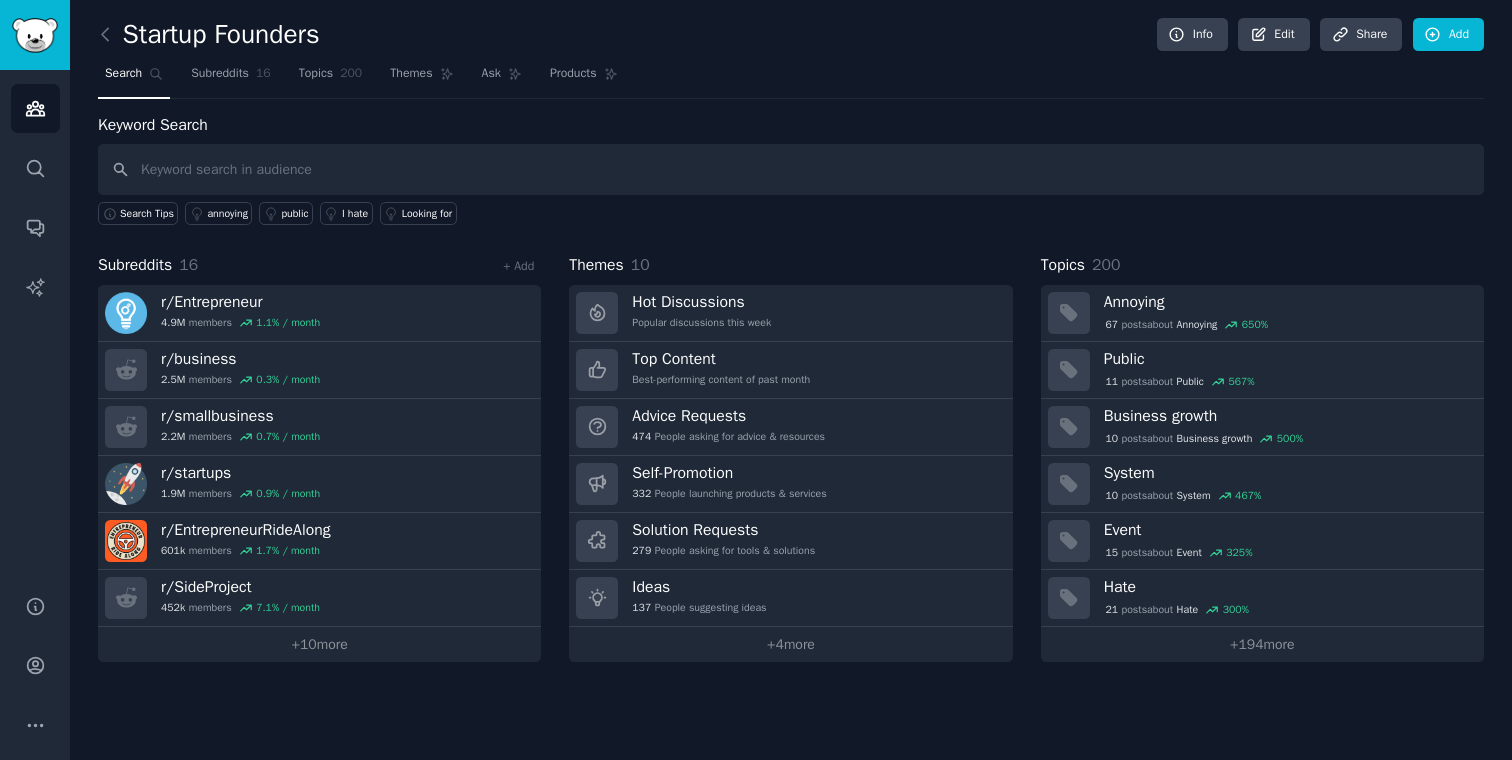 click on "Search Subreddits 16 Topics 200 Themes Ask Products" at bounding box center (791, 78) 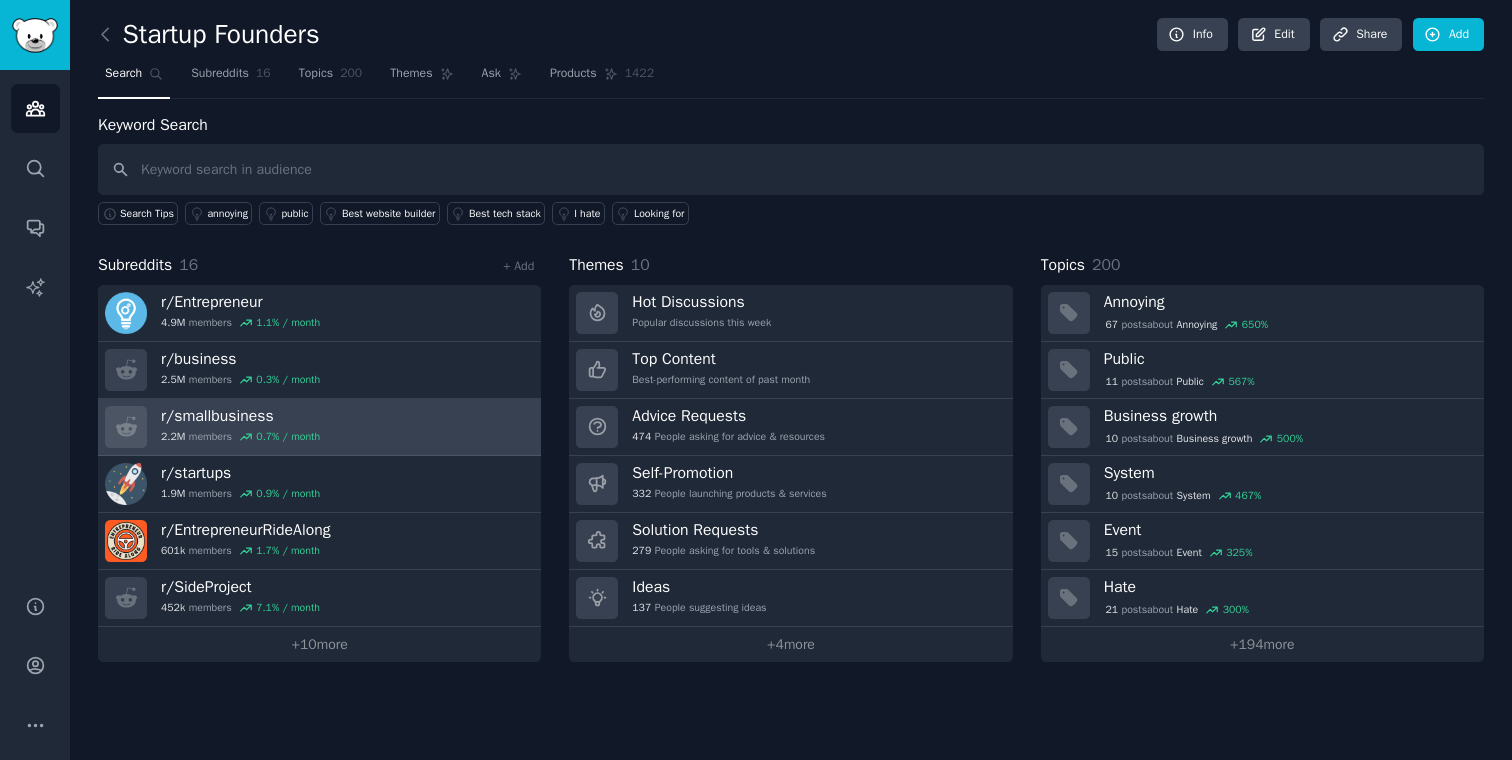 click on "r/ smallbusiness" at bounding box center (240, 416) 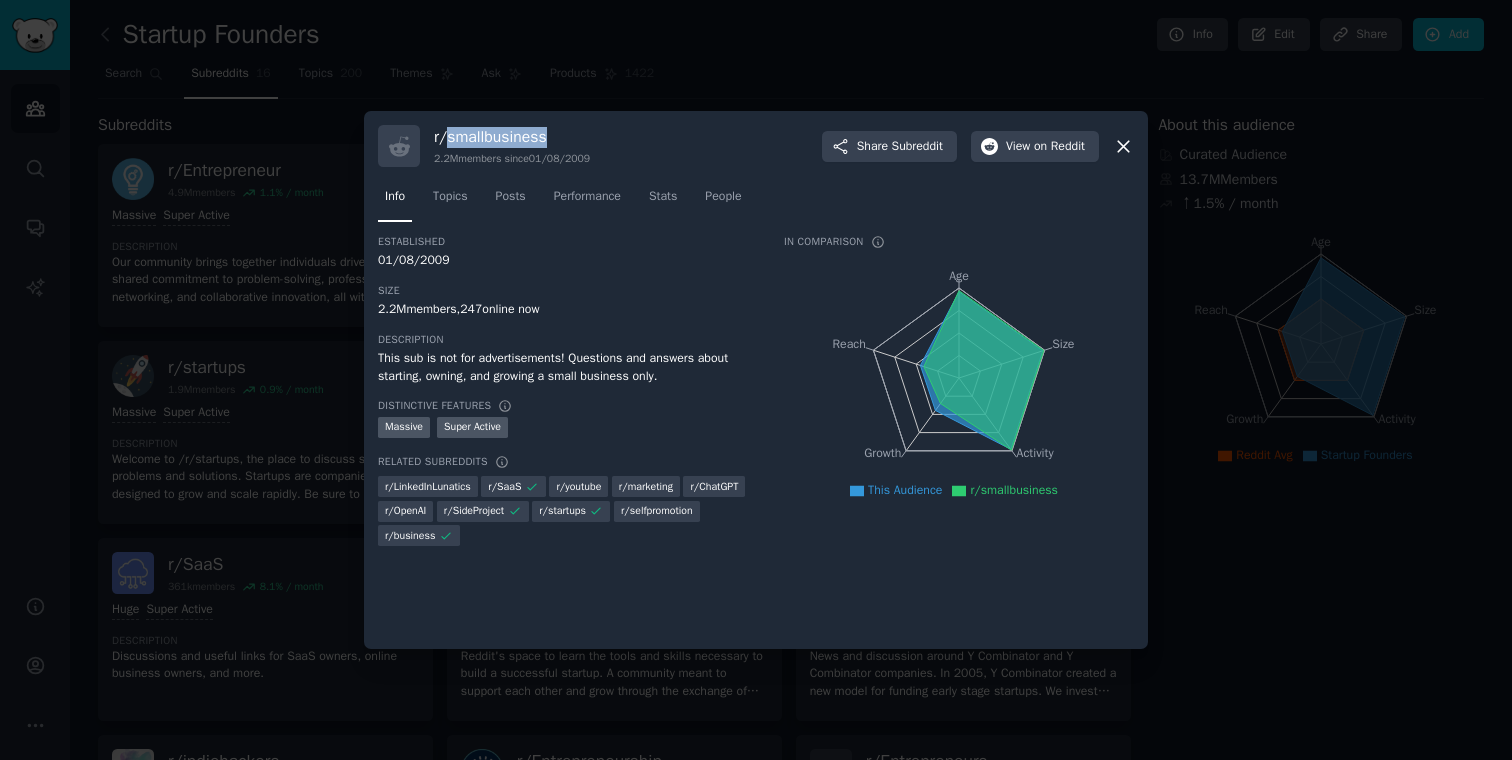 drag, startPoint x: 573, startPoint y: 144, endPoint x: 447, endPoint y: 140, distance: 126.06348 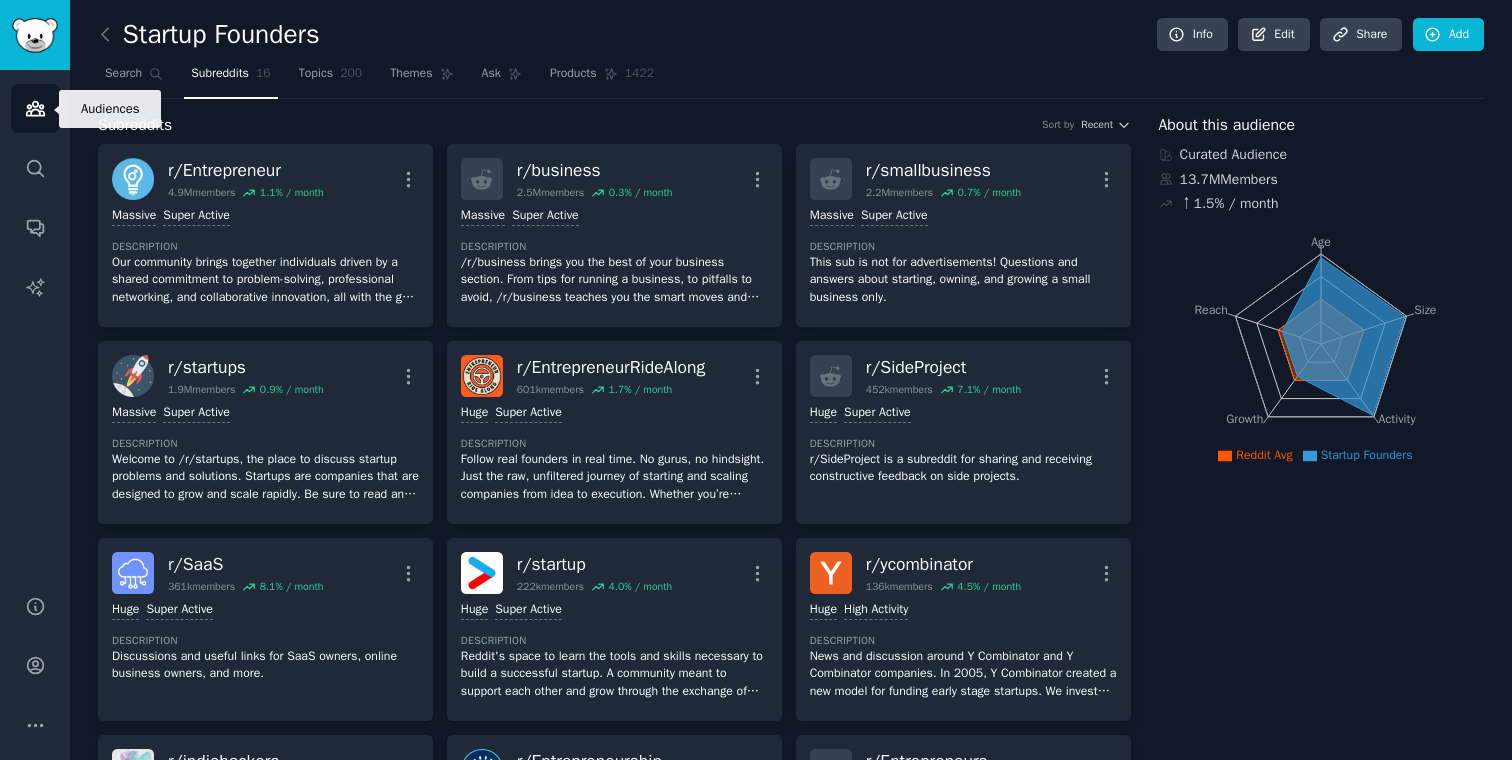 click on "Audiences" at bounding box center (35, 108) 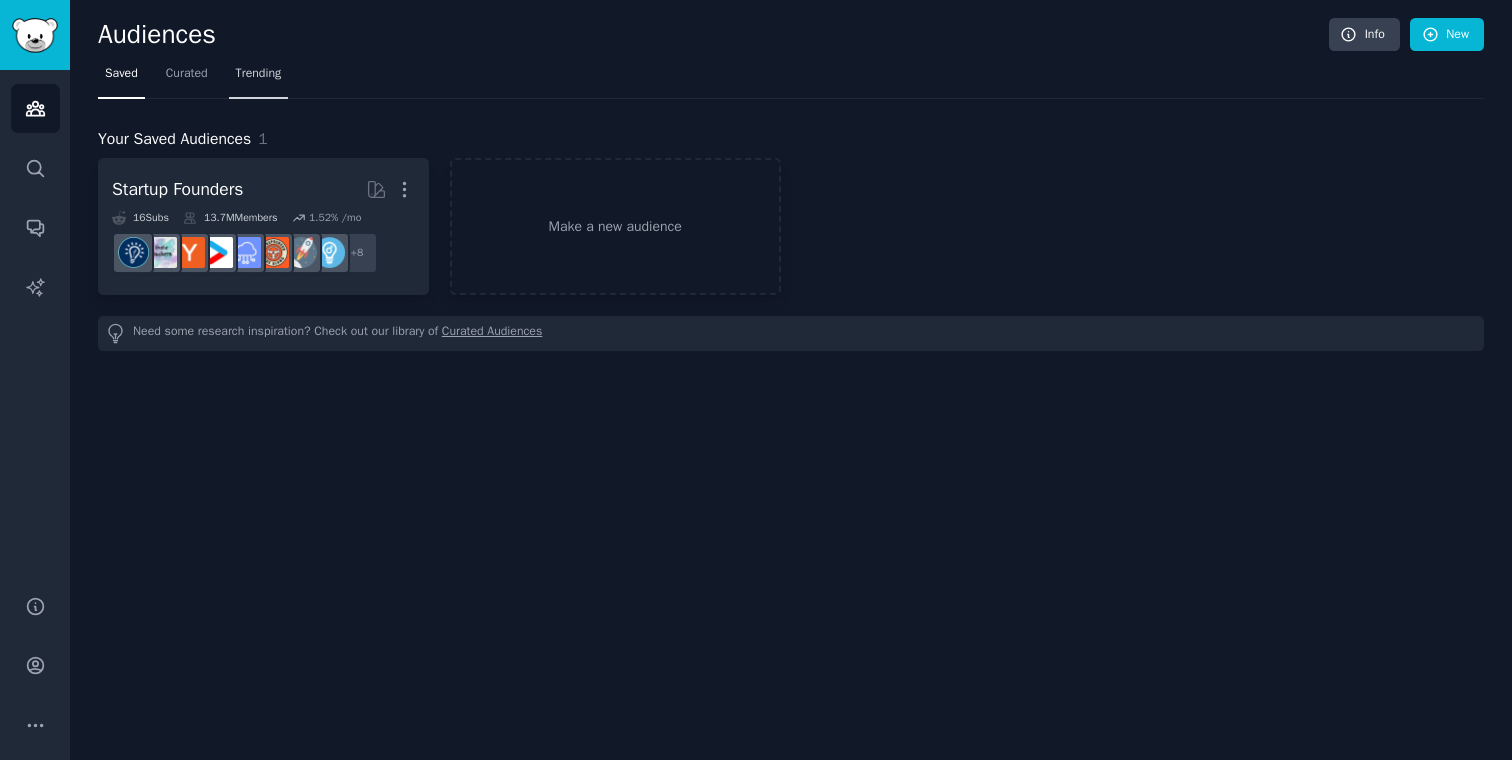 click on "Trending" at bounding box center [259, 74] 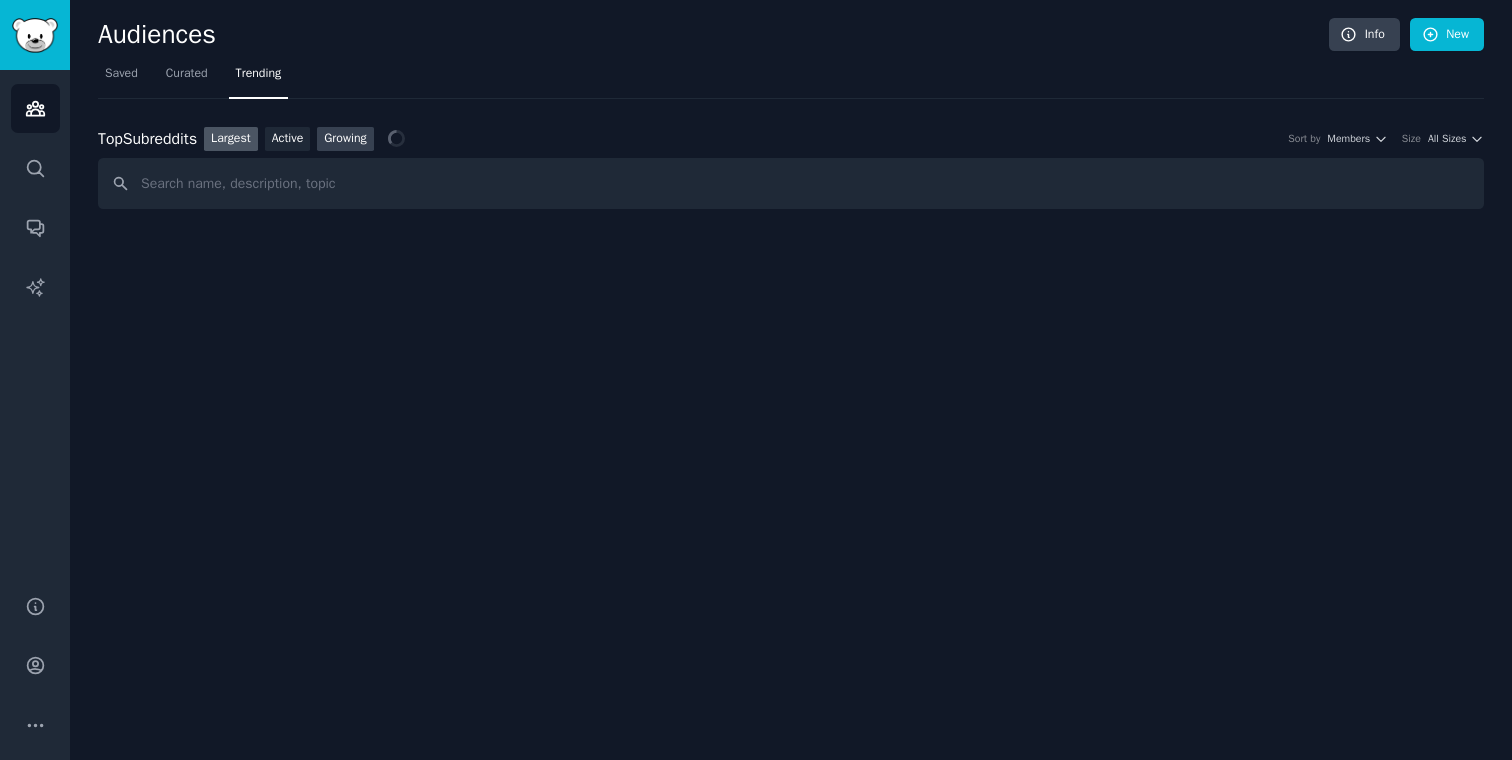 click on "Growing" at bounding box center [345, 139] 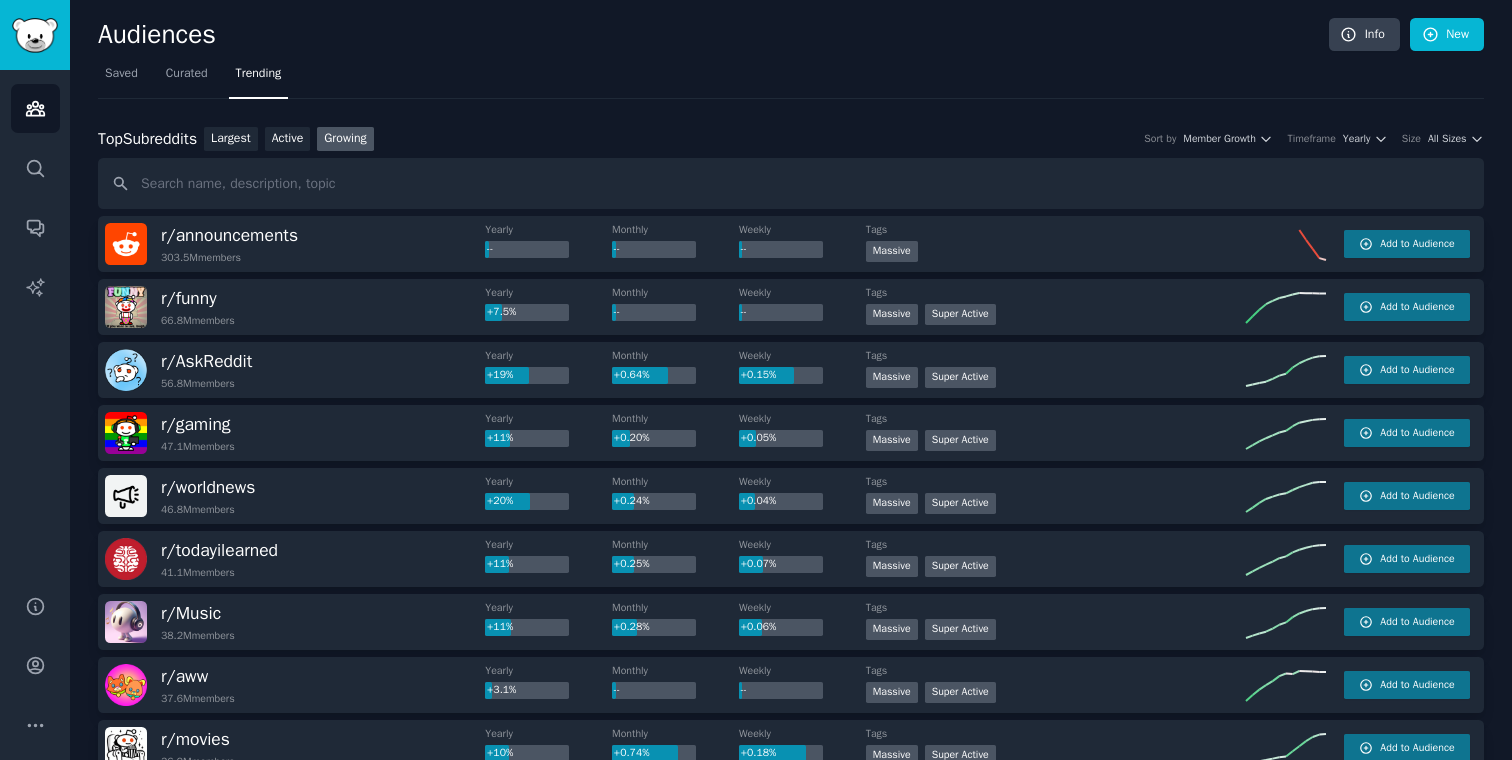 click on "Top   Subreddits Top Subreddits Largest Active Growing Sort by Member Growth Timeframe Yearly Size All Sizes" at bounding box center (791, 139) 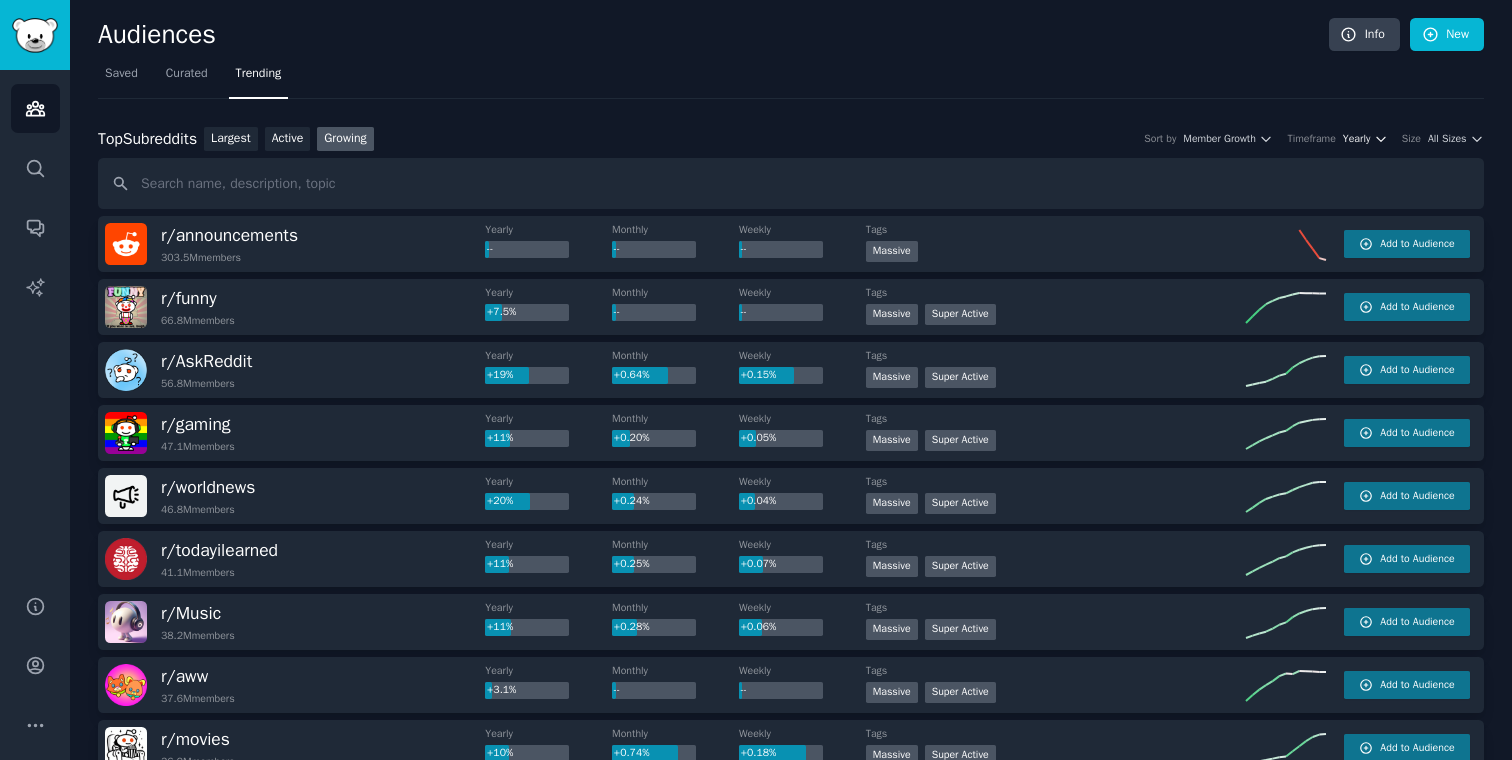 click on "Yearly" at bounding box center (1365, 139) 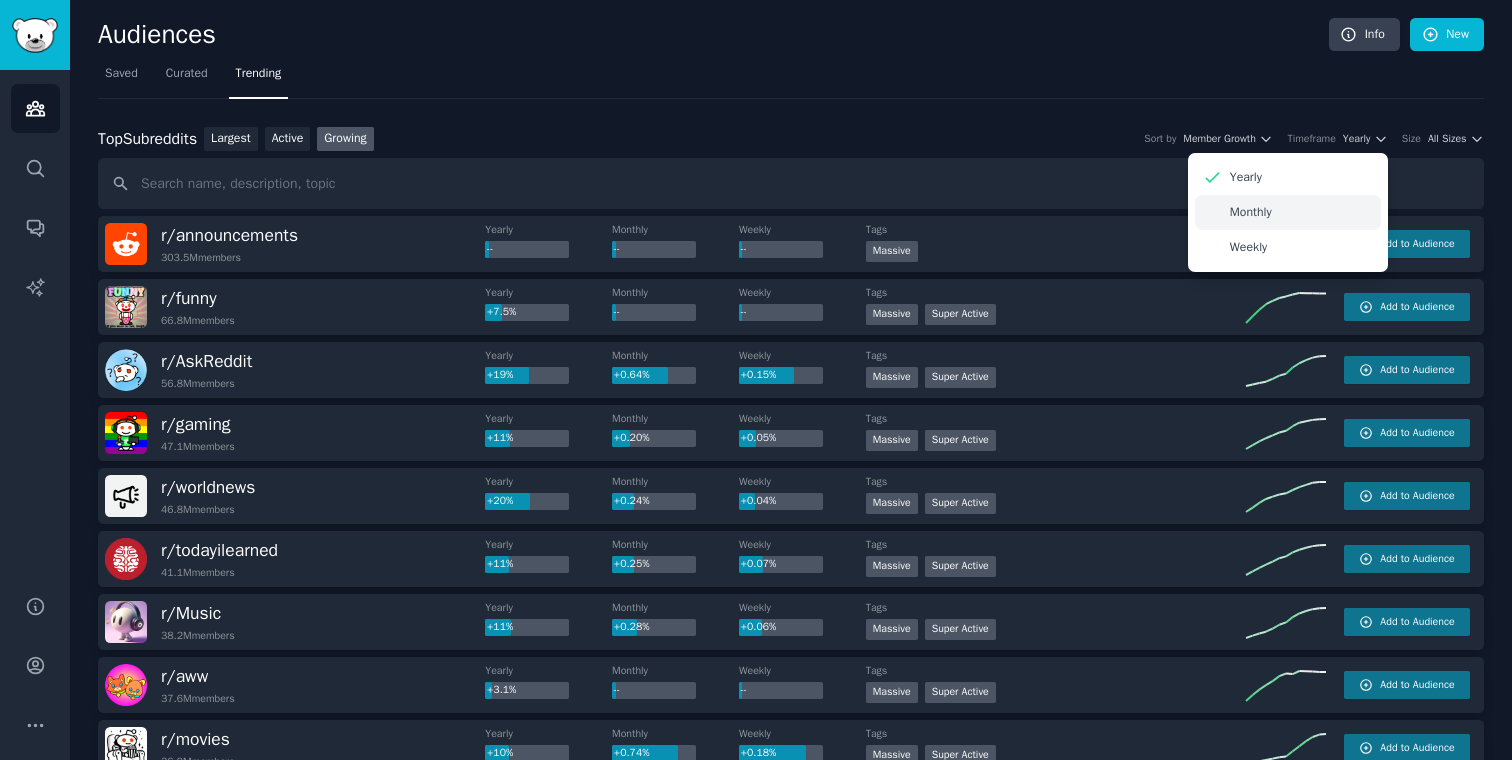 click on "Monthly" at bounding box center (1288, 212) 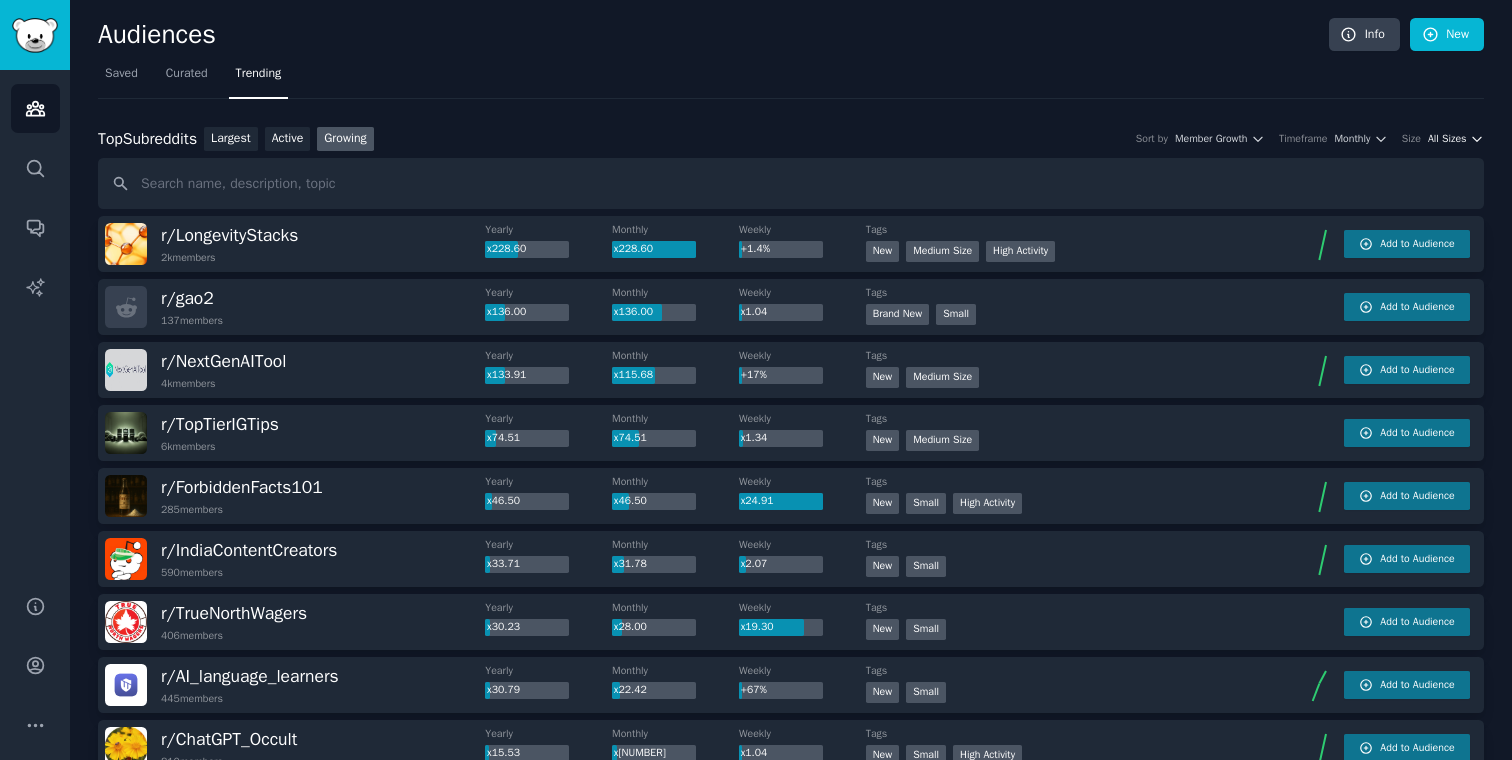 click 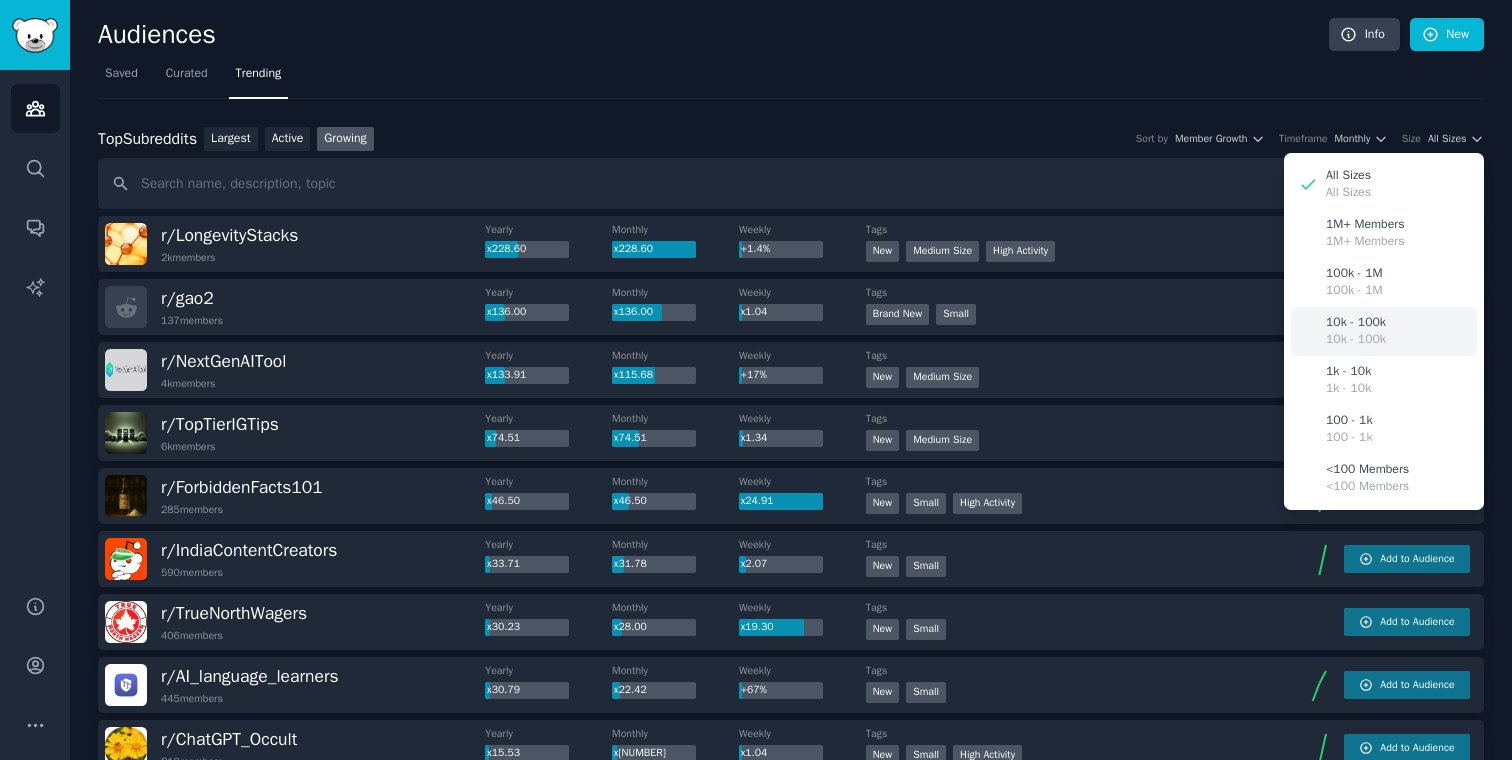 click on "10k - 100k" at bounding box center [1356, 323] 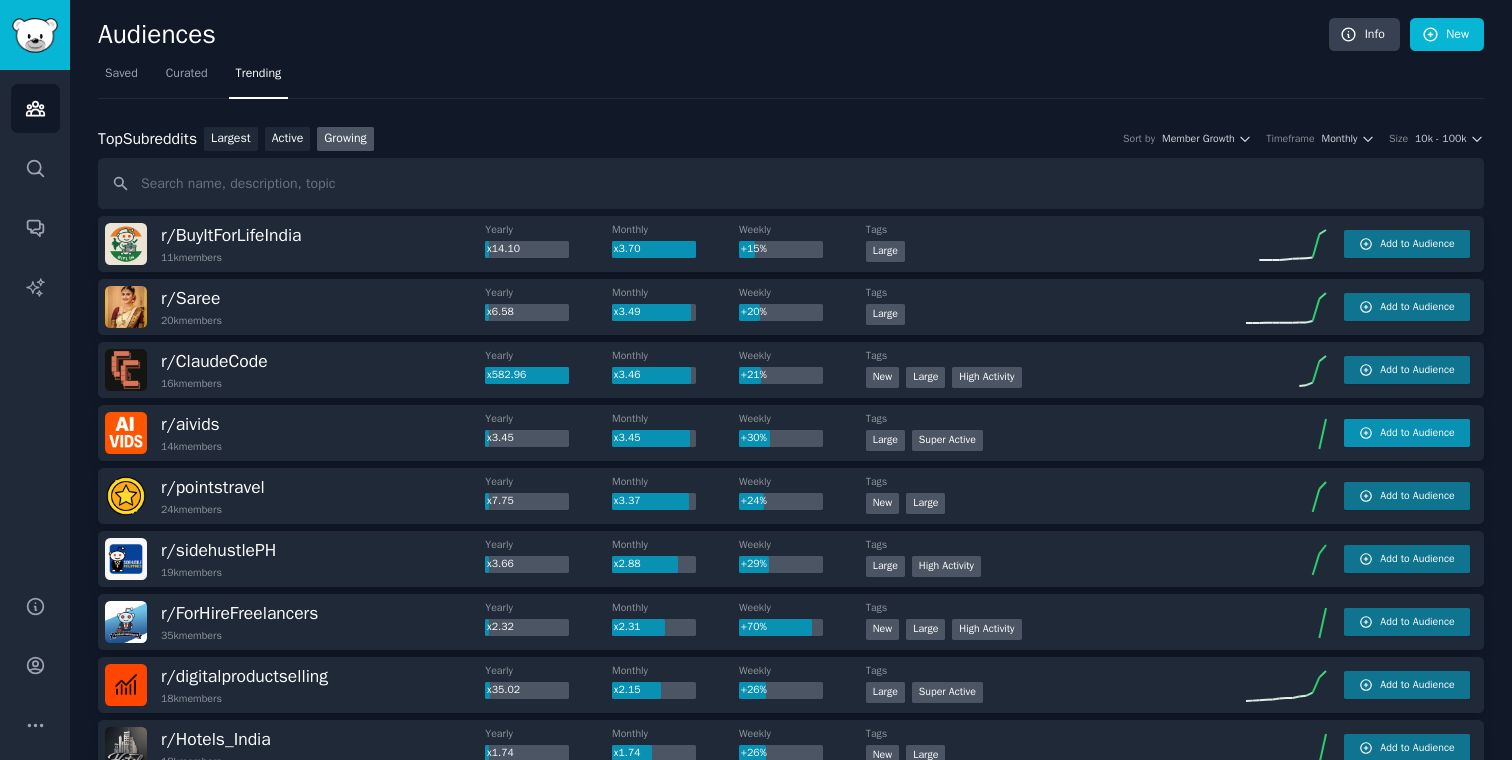click on "Add to Audience" at bounding box center (1407, 433) 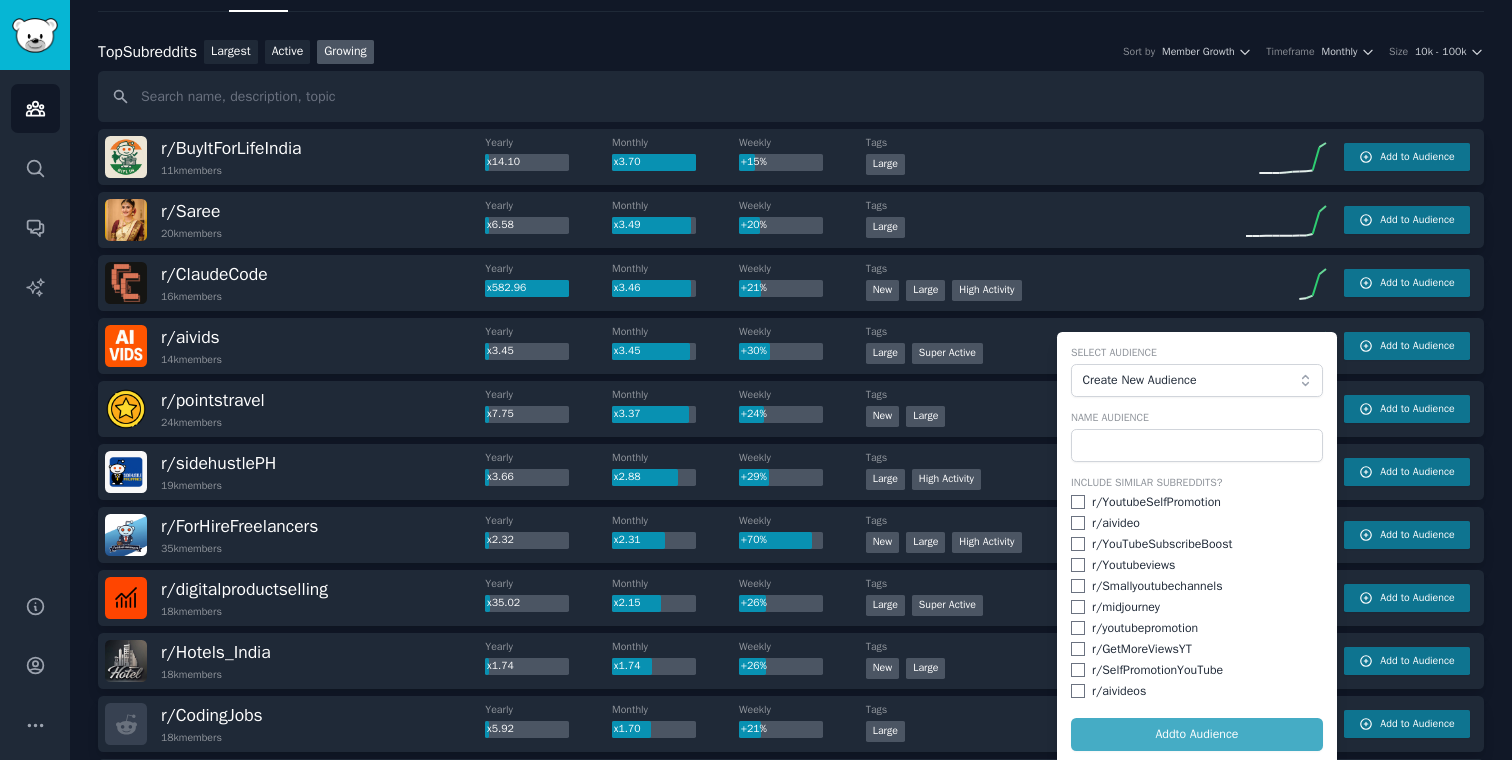 scroll, scrollTop: 92, scrollLeft: 0, axis: vertical 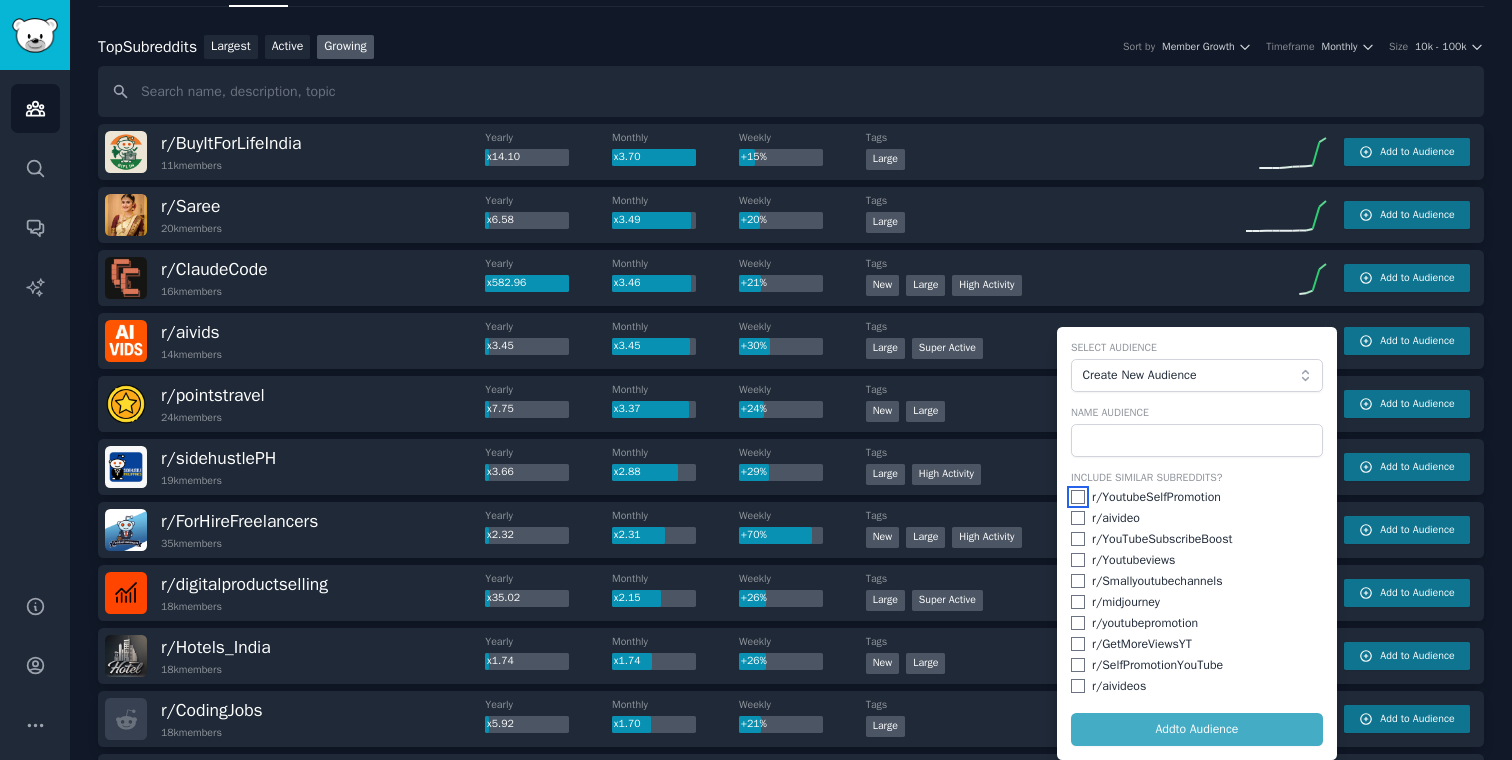 click at bounding box center [1078, 497] 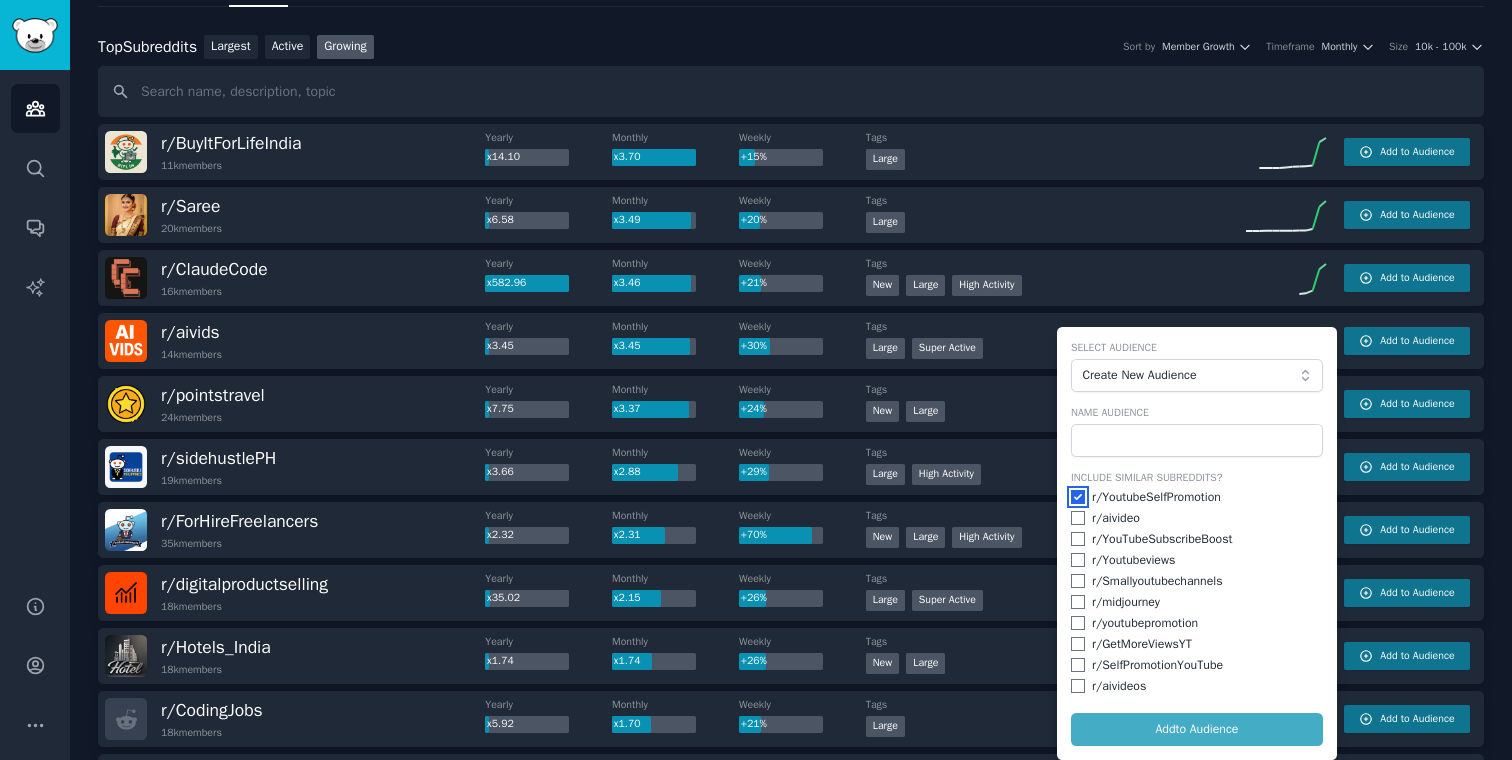 checkbox on "true" 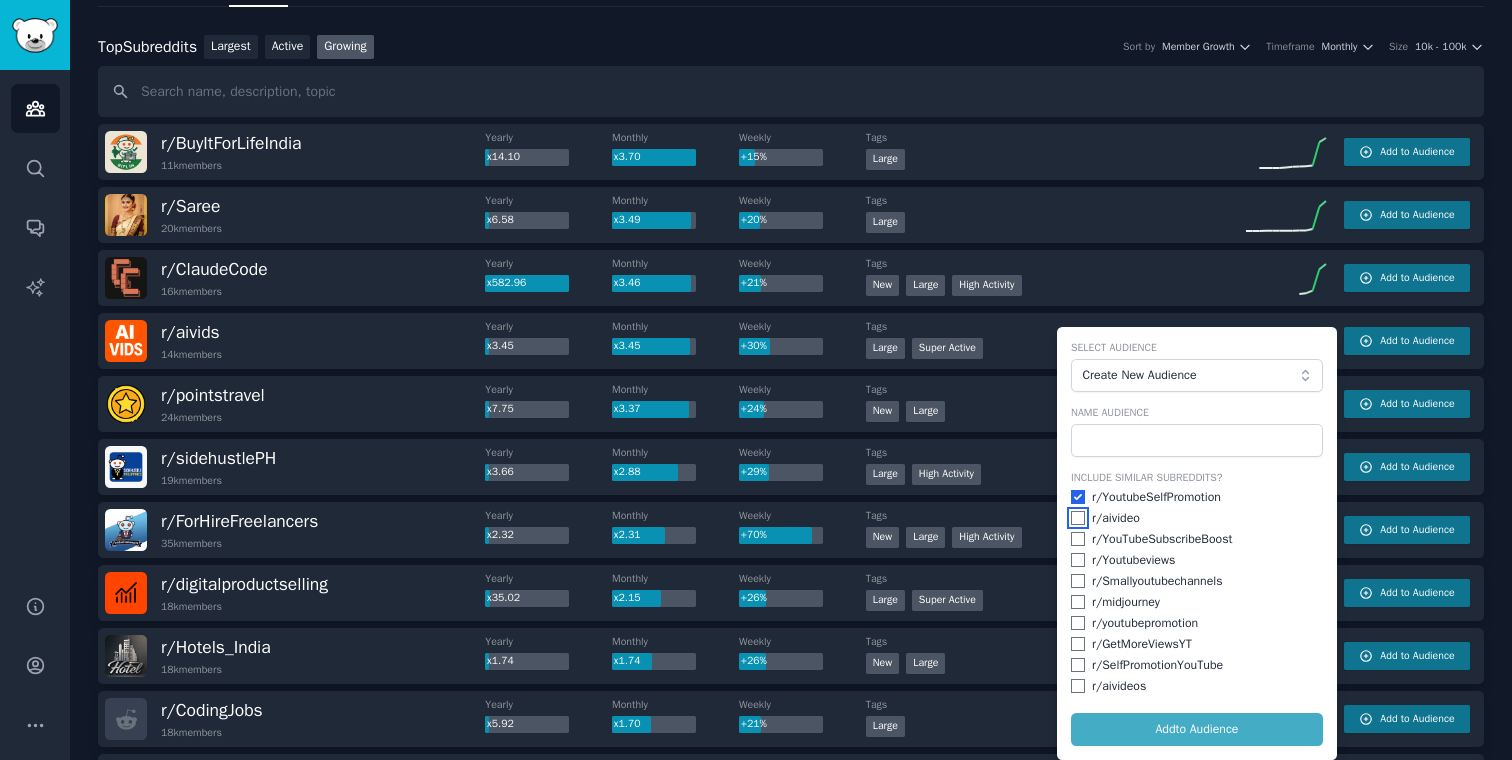 click at bounding box center [1078, 518] 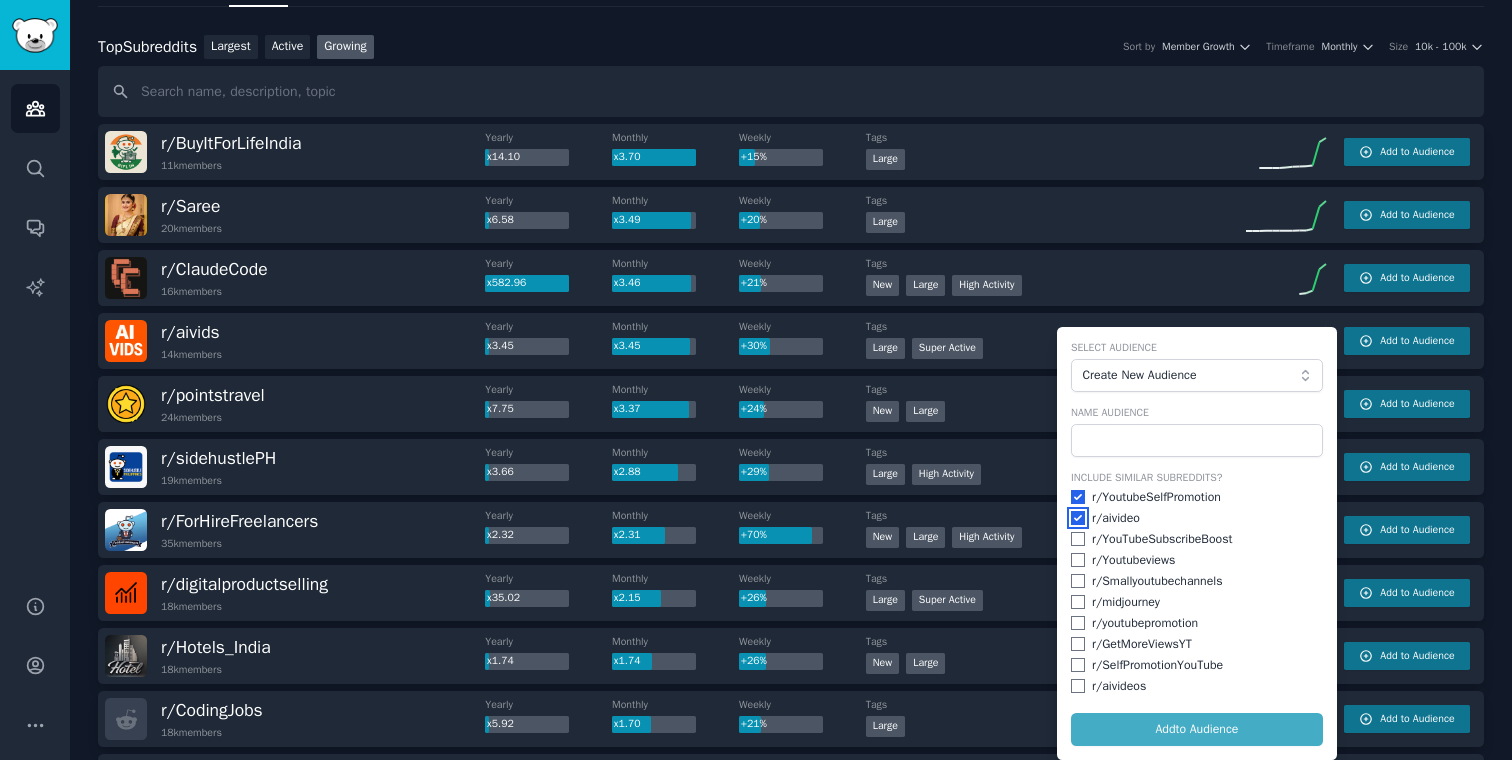 checkbox on "true" 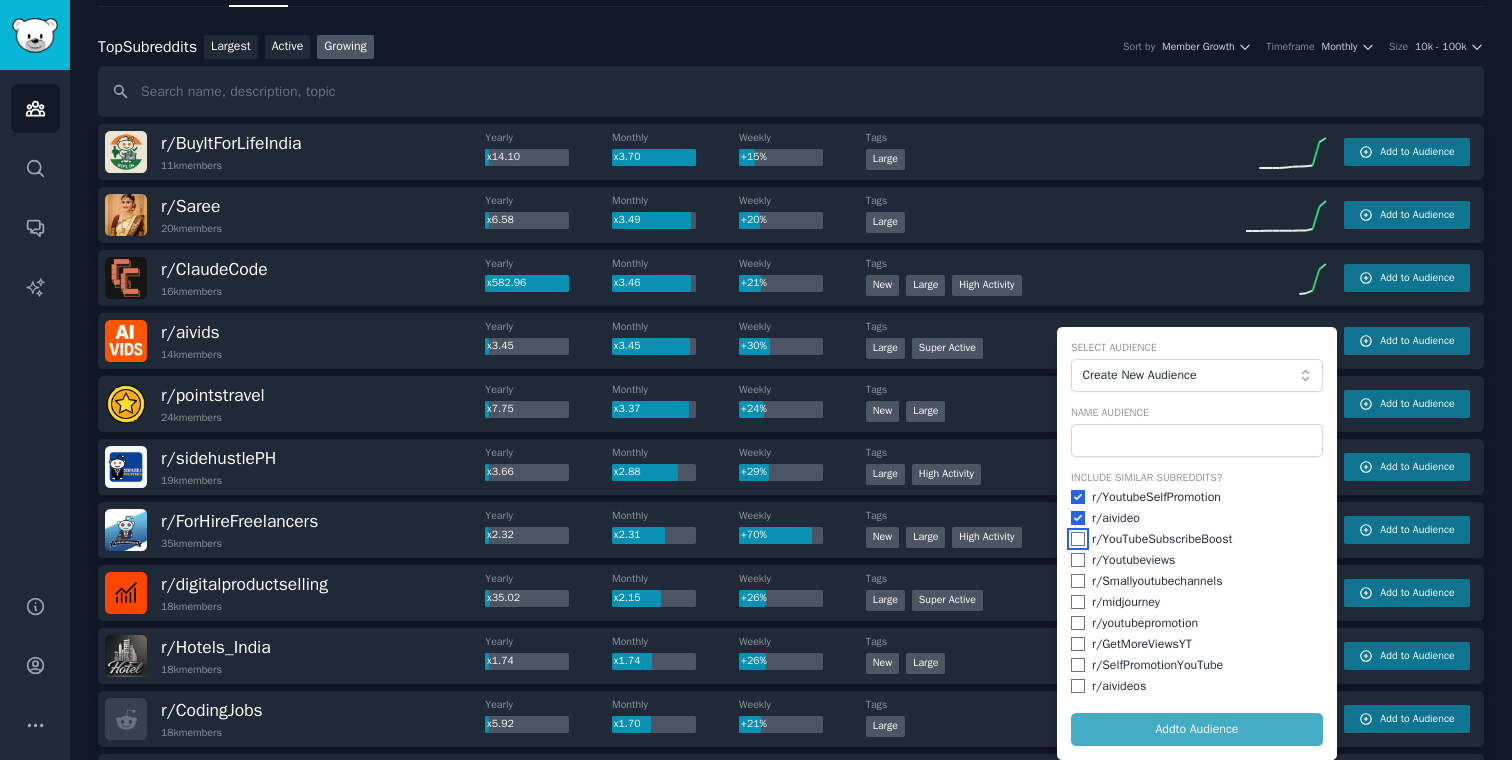 click at bounding box center (1078, 539) 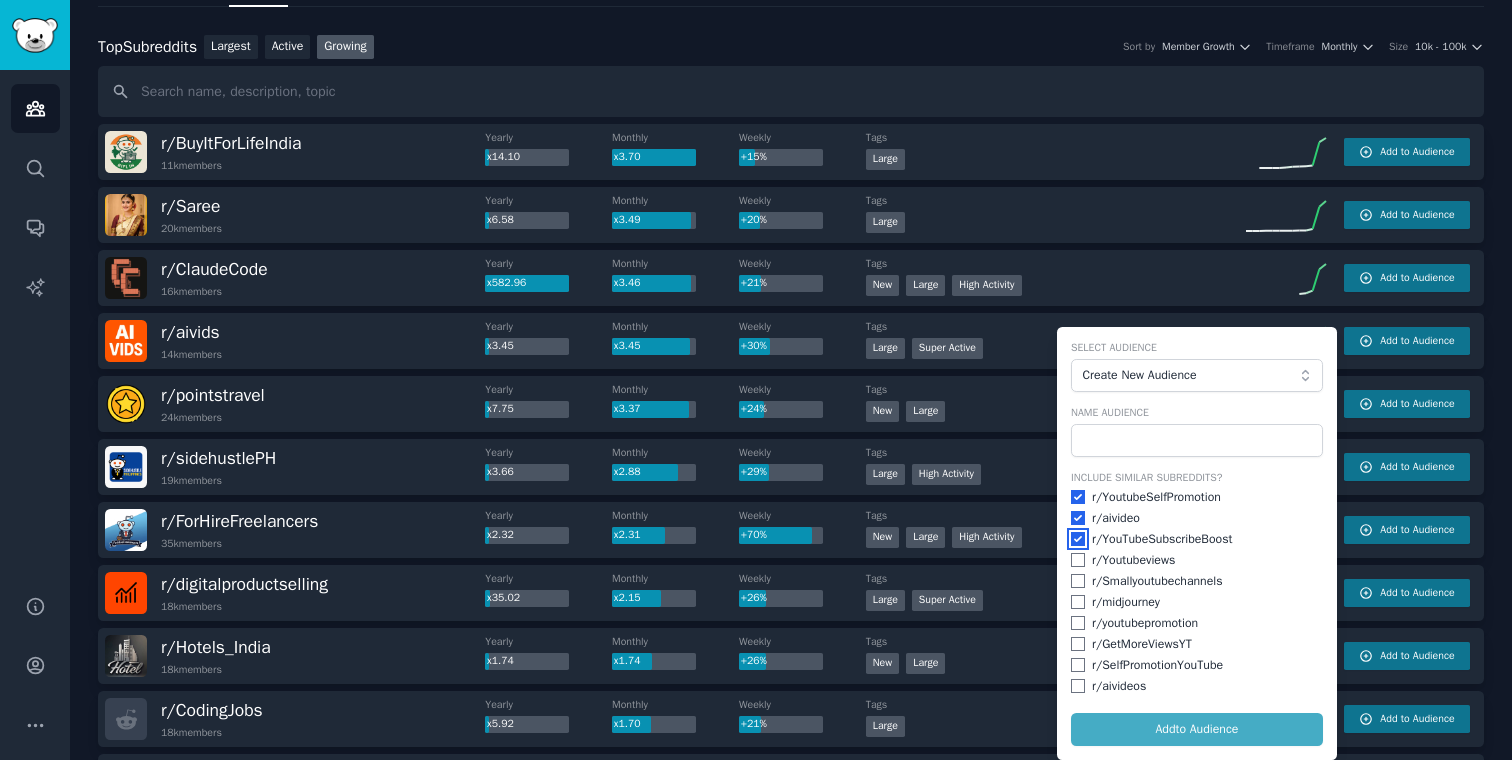 checkbox on "true" 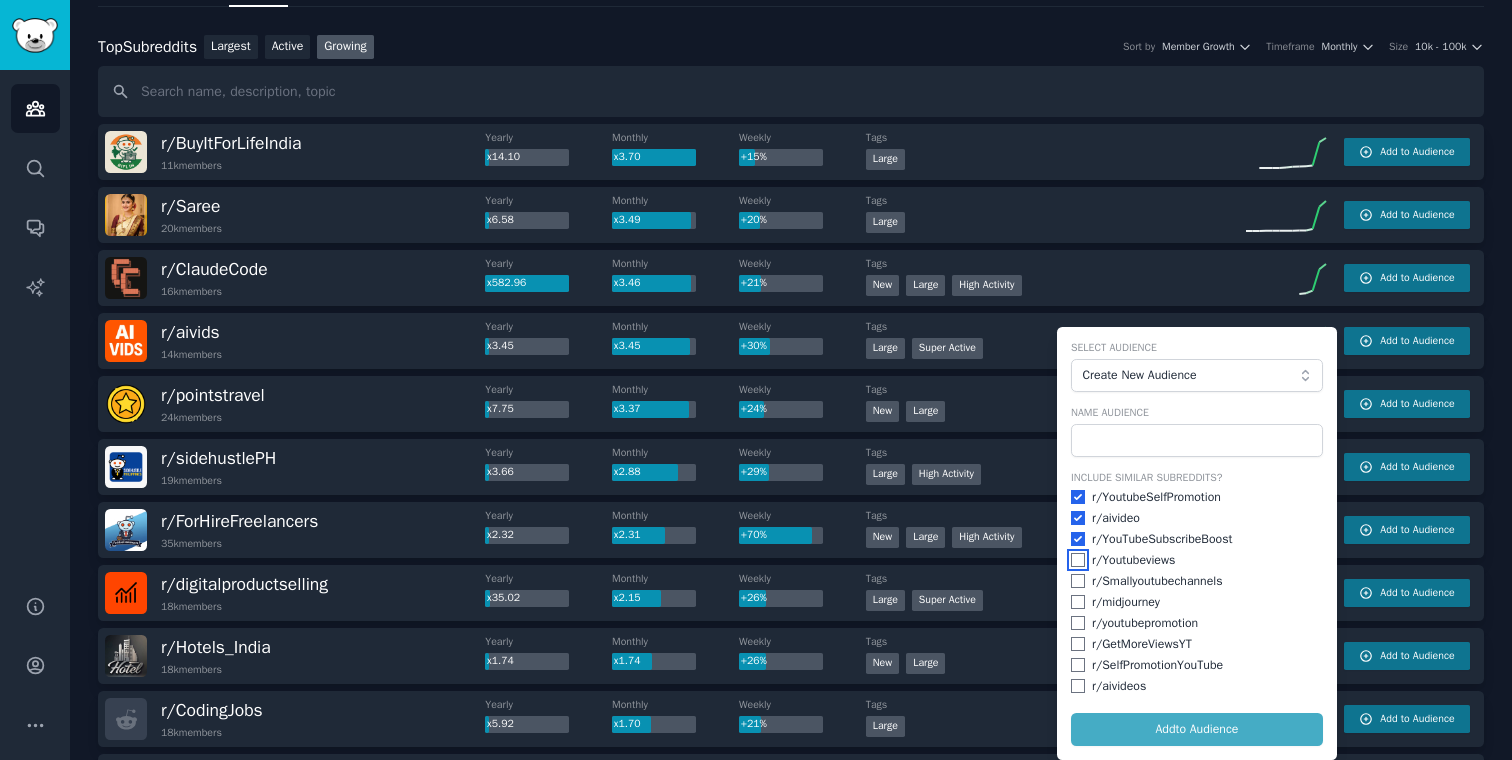 click at bounding box center (1078, 560) 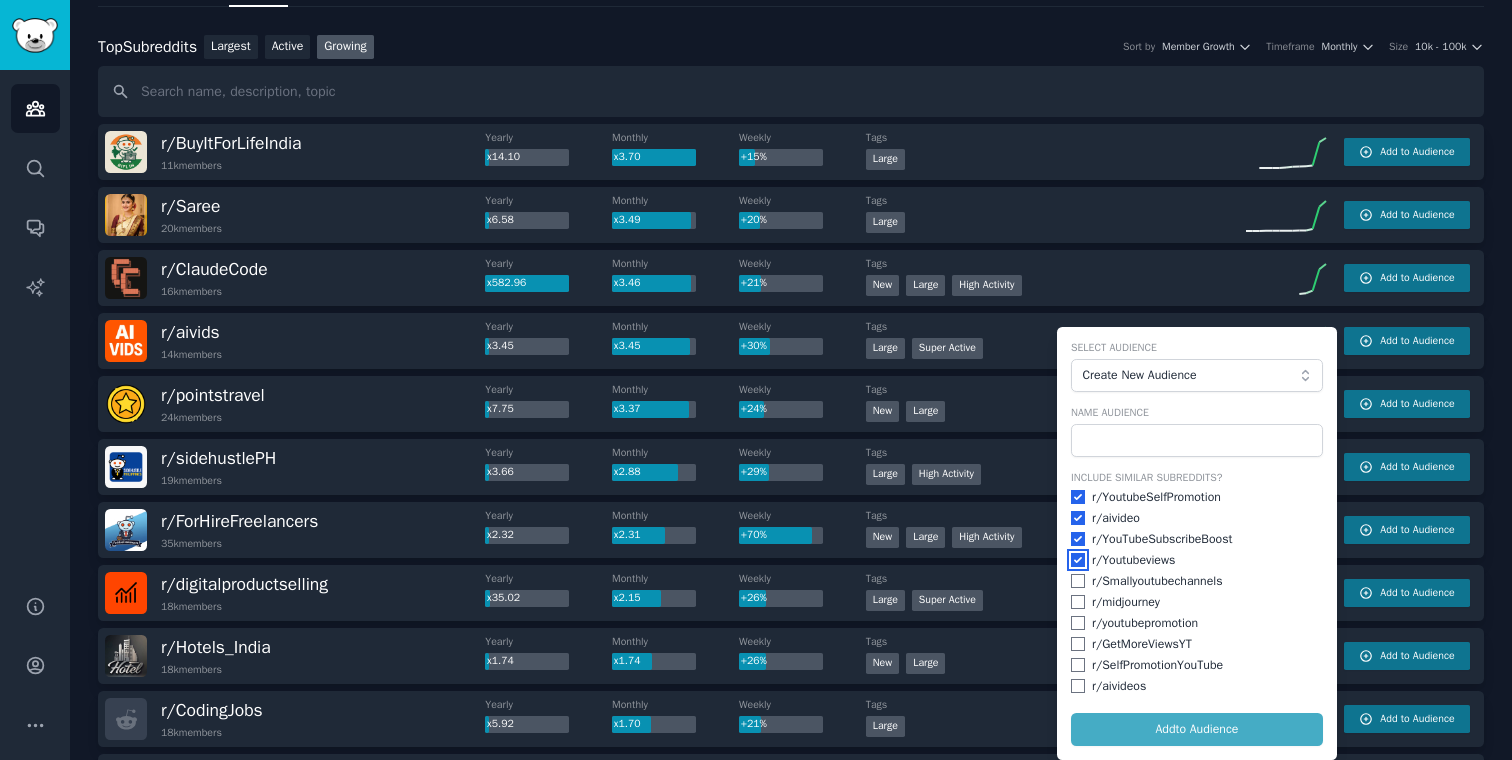 checkbox on "true" 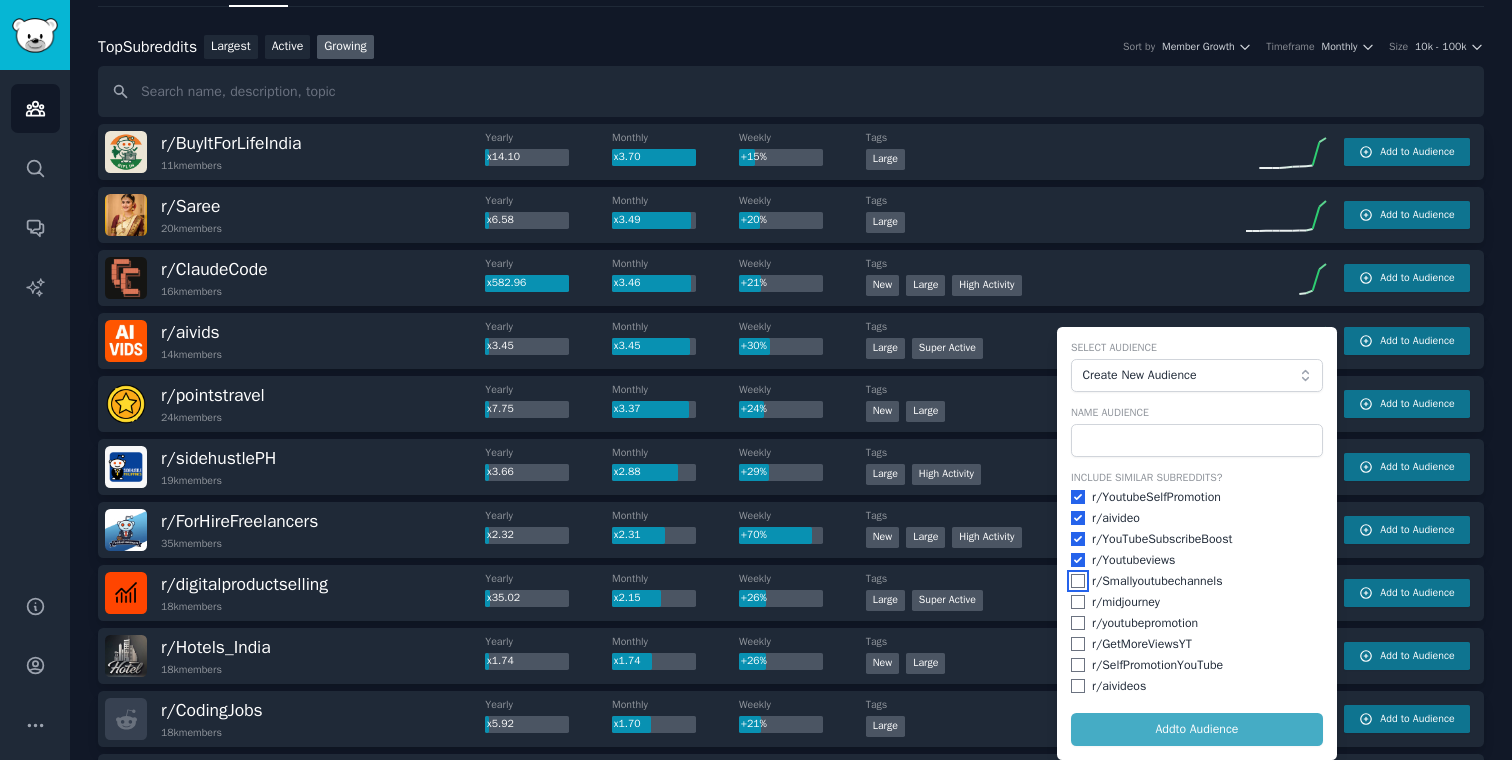 click at bounding box center [1078, 581] 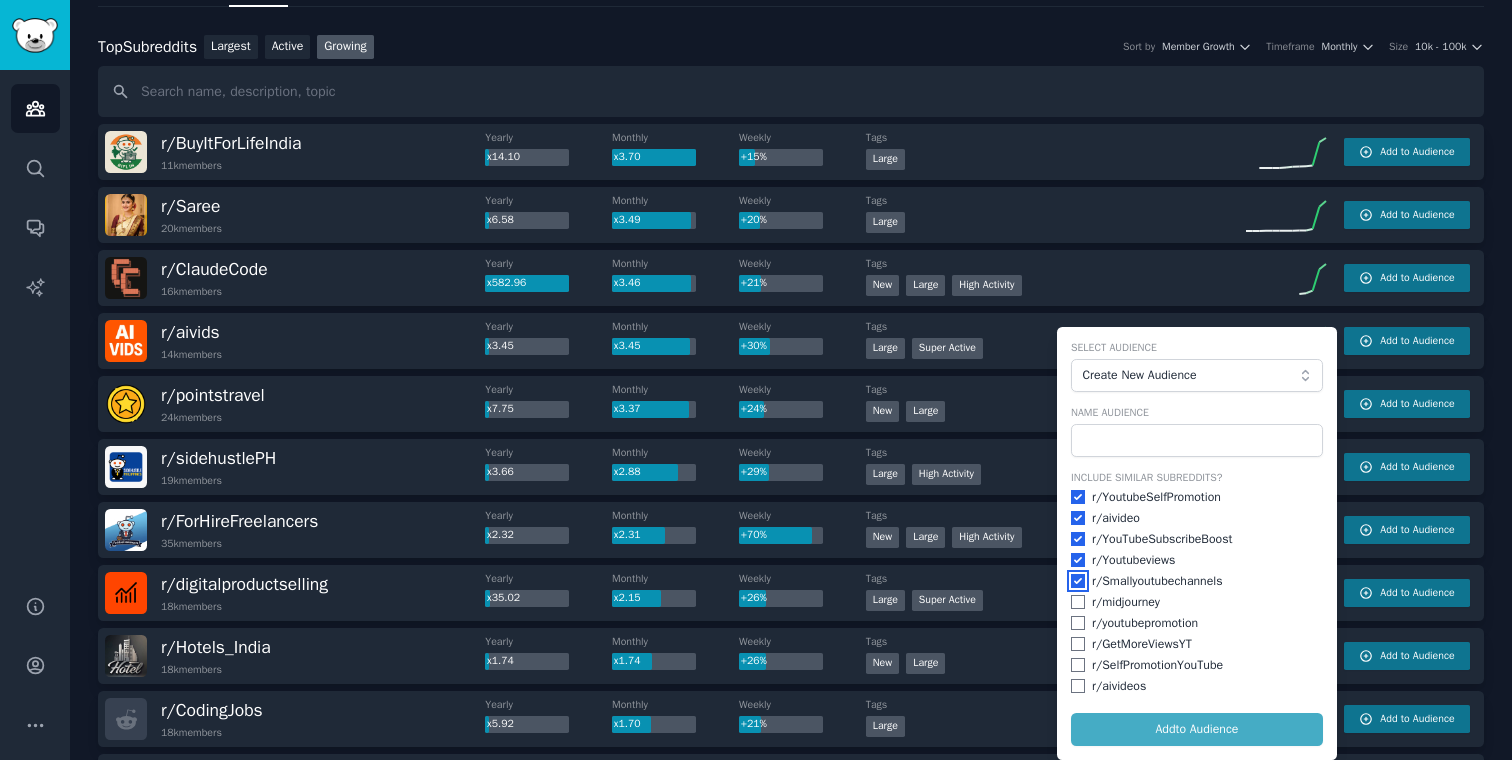 checkbox on "true" 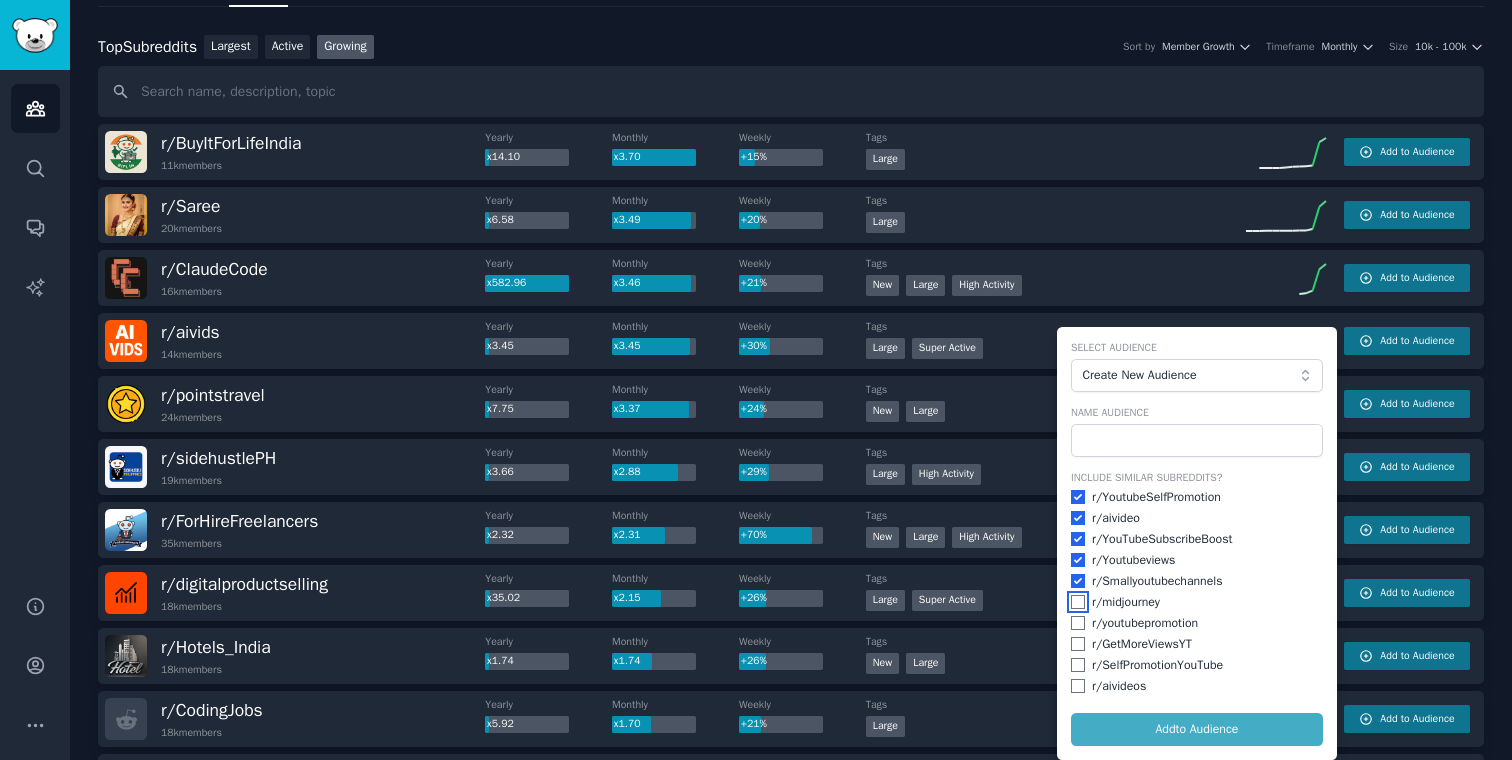 click at bounding box center [1078, 602] 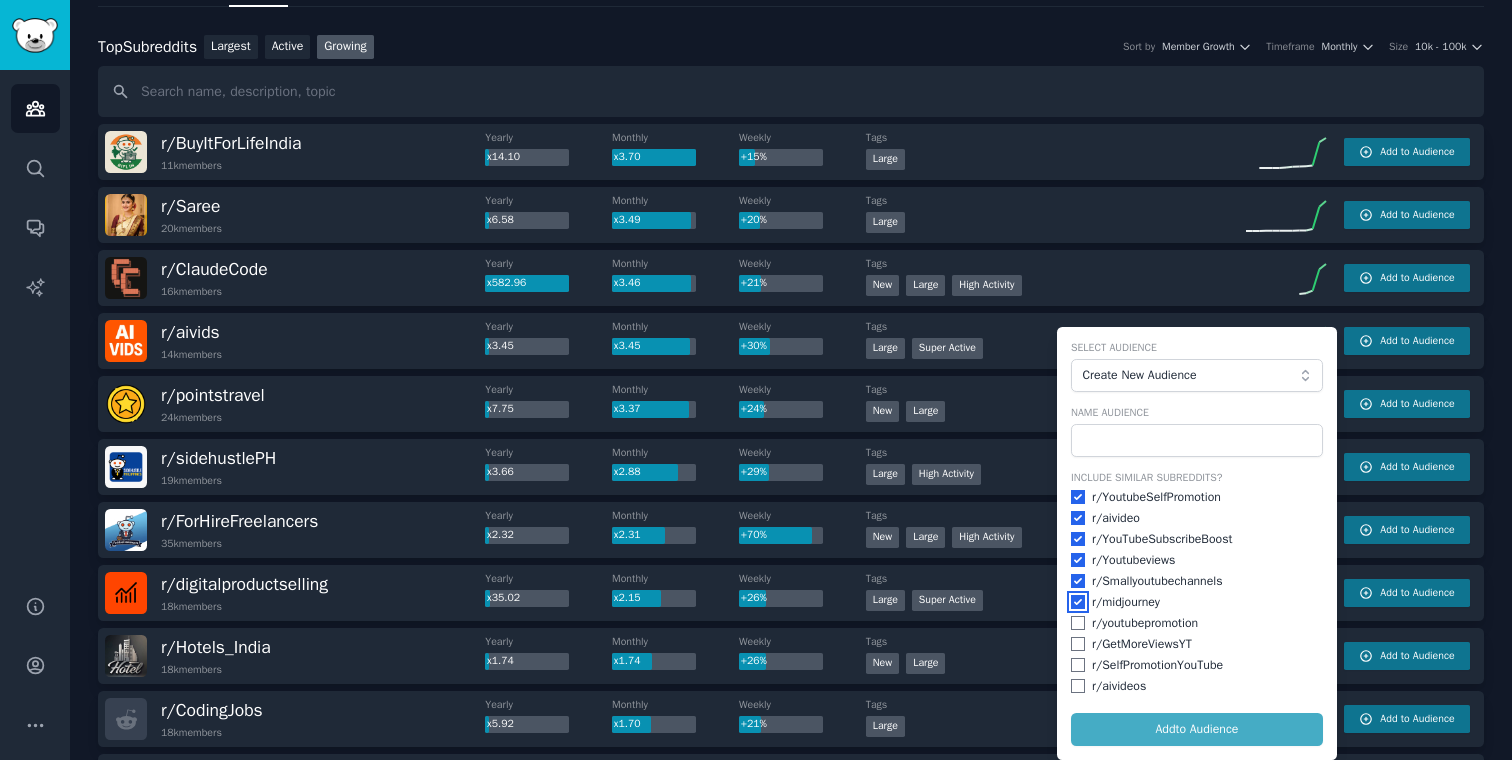 checkbox on "true" 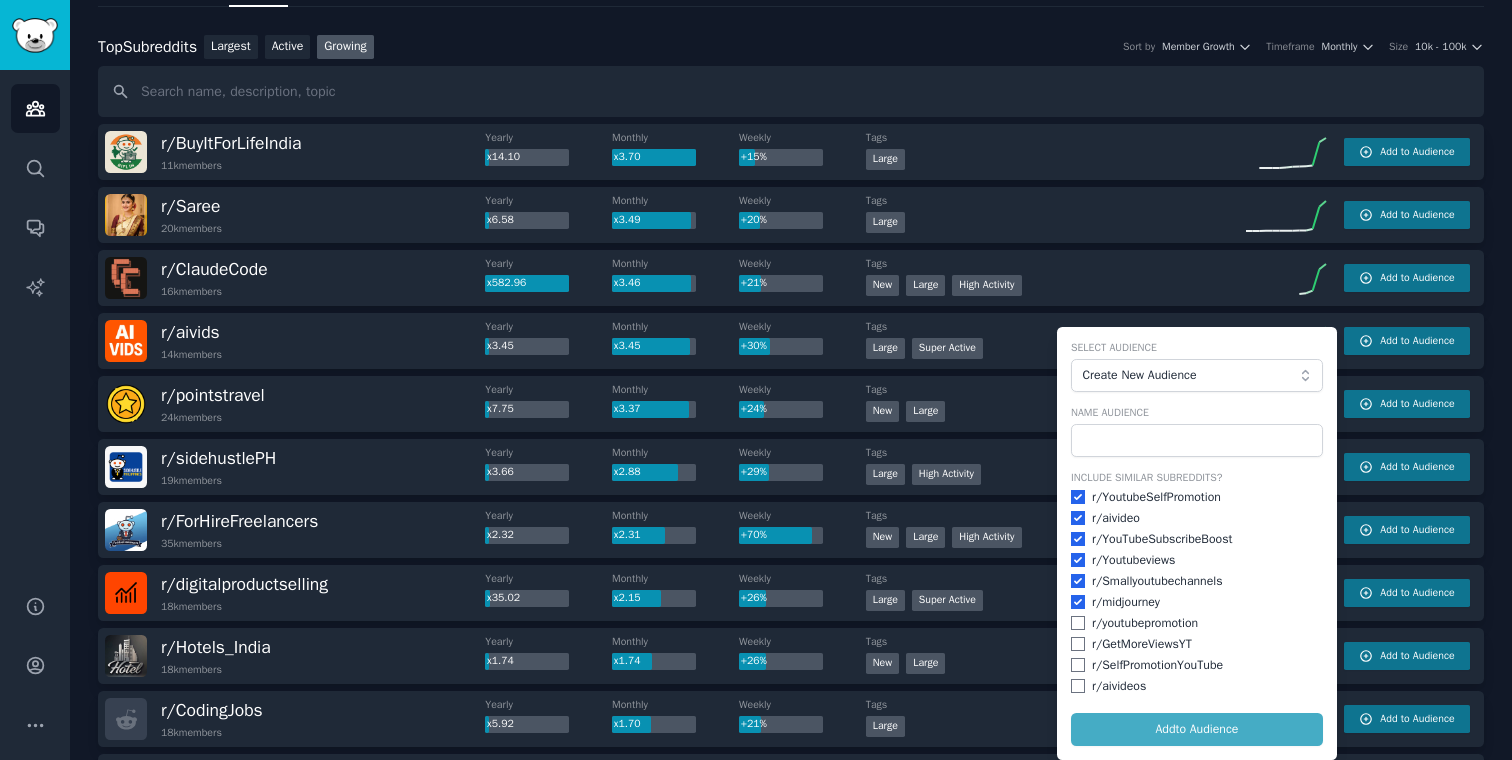 click on "r/ youtubepromotion" at bounding box center [1197, 624] 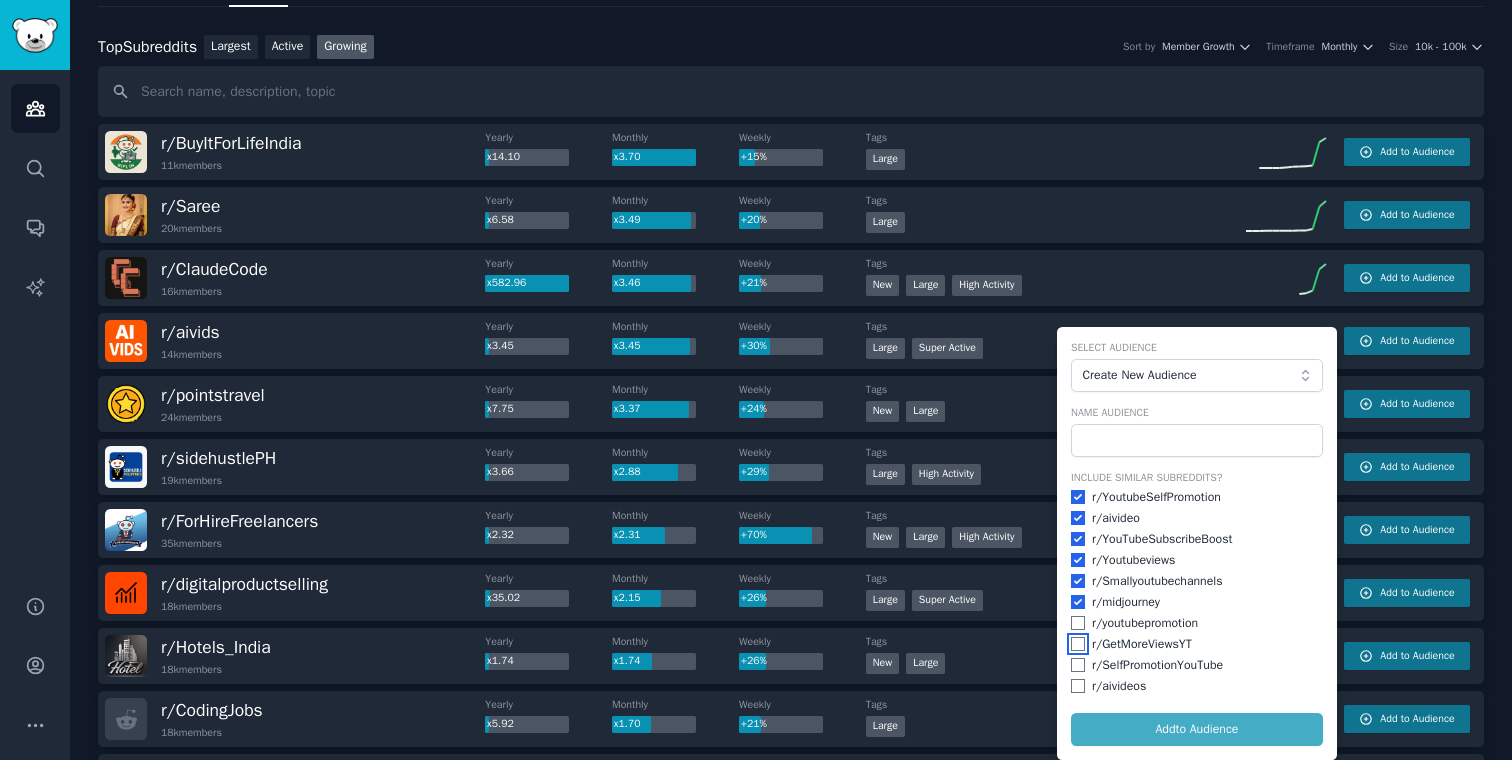 click at bounding box center (1078, 644) 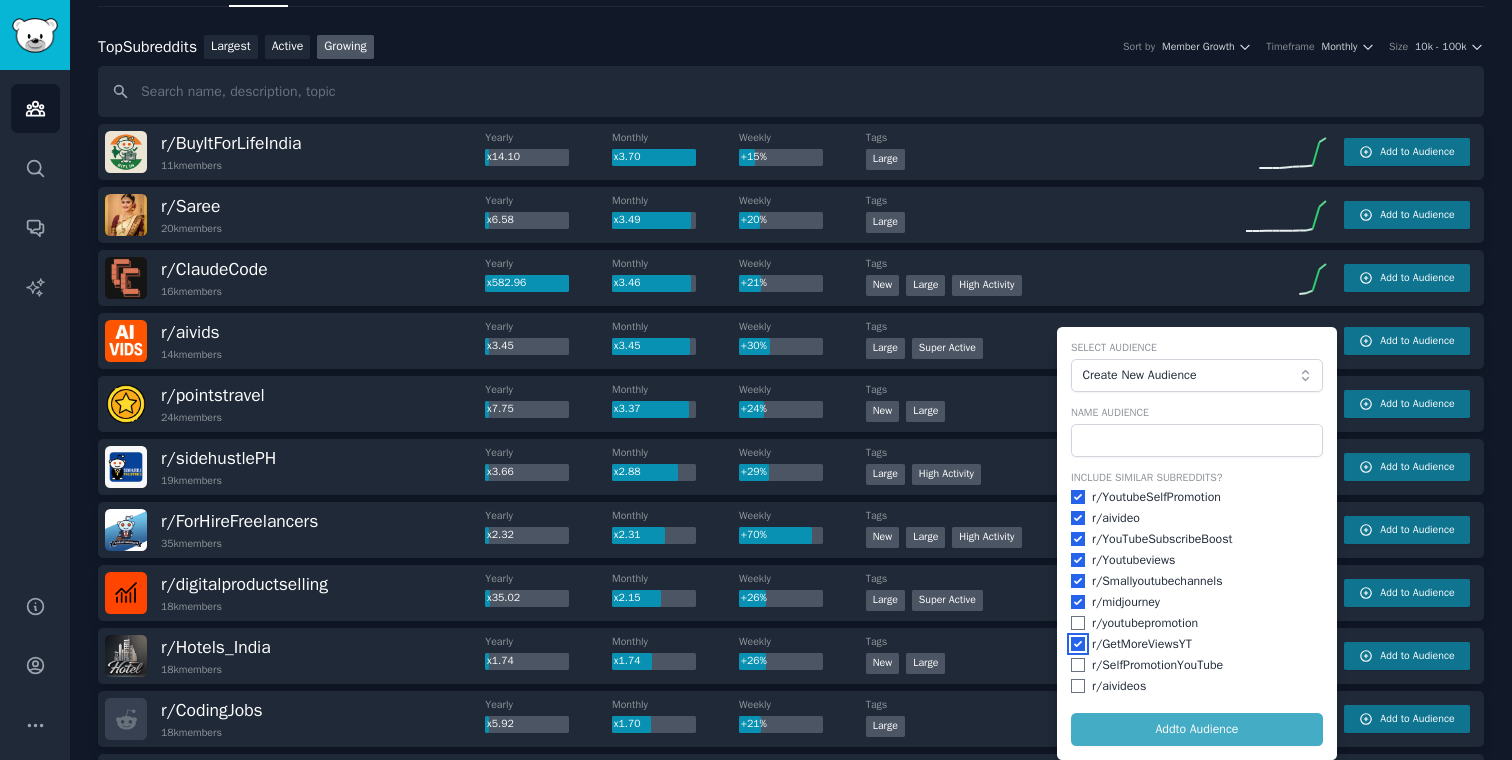 checkbox on "true" 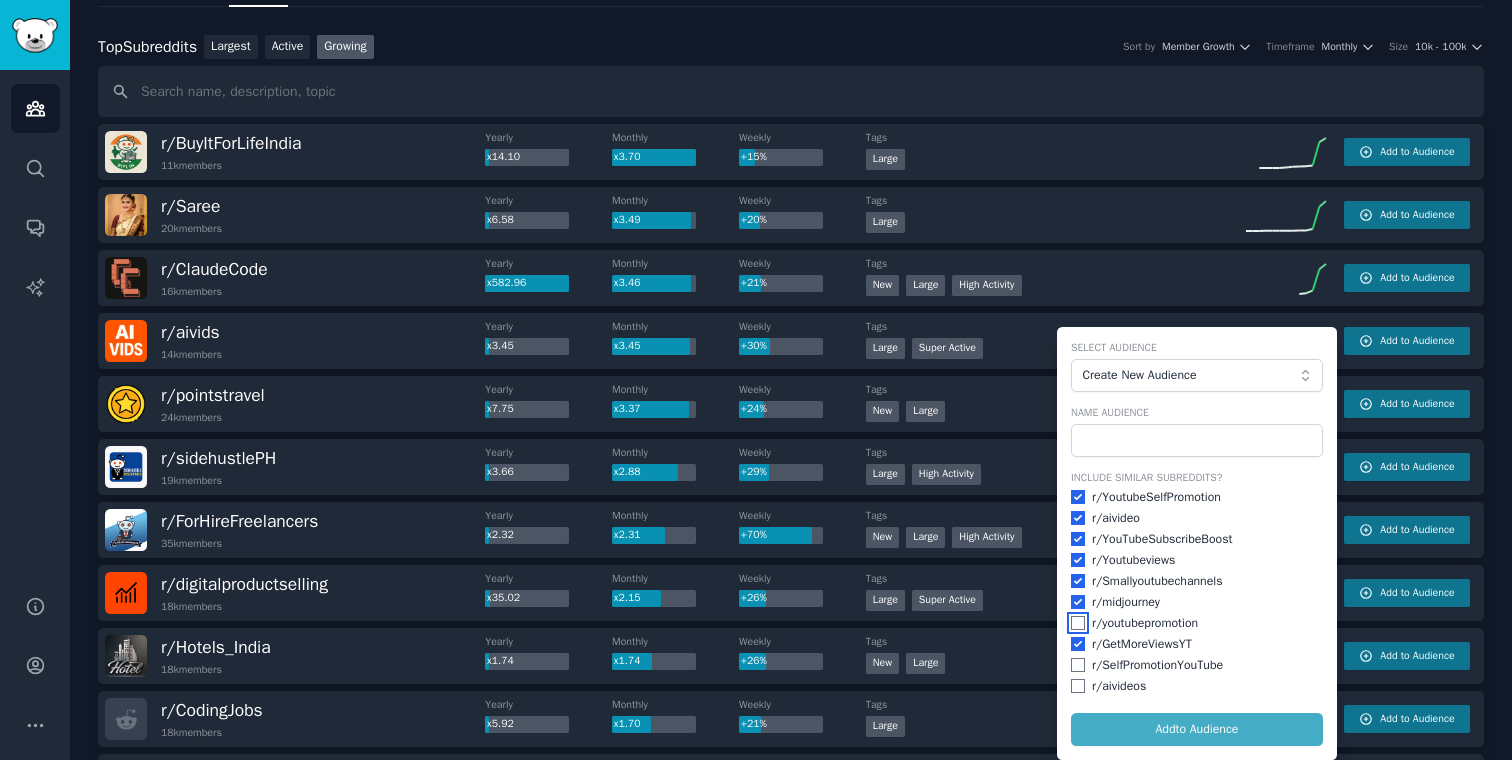 click at bounding box center (1078, 623) 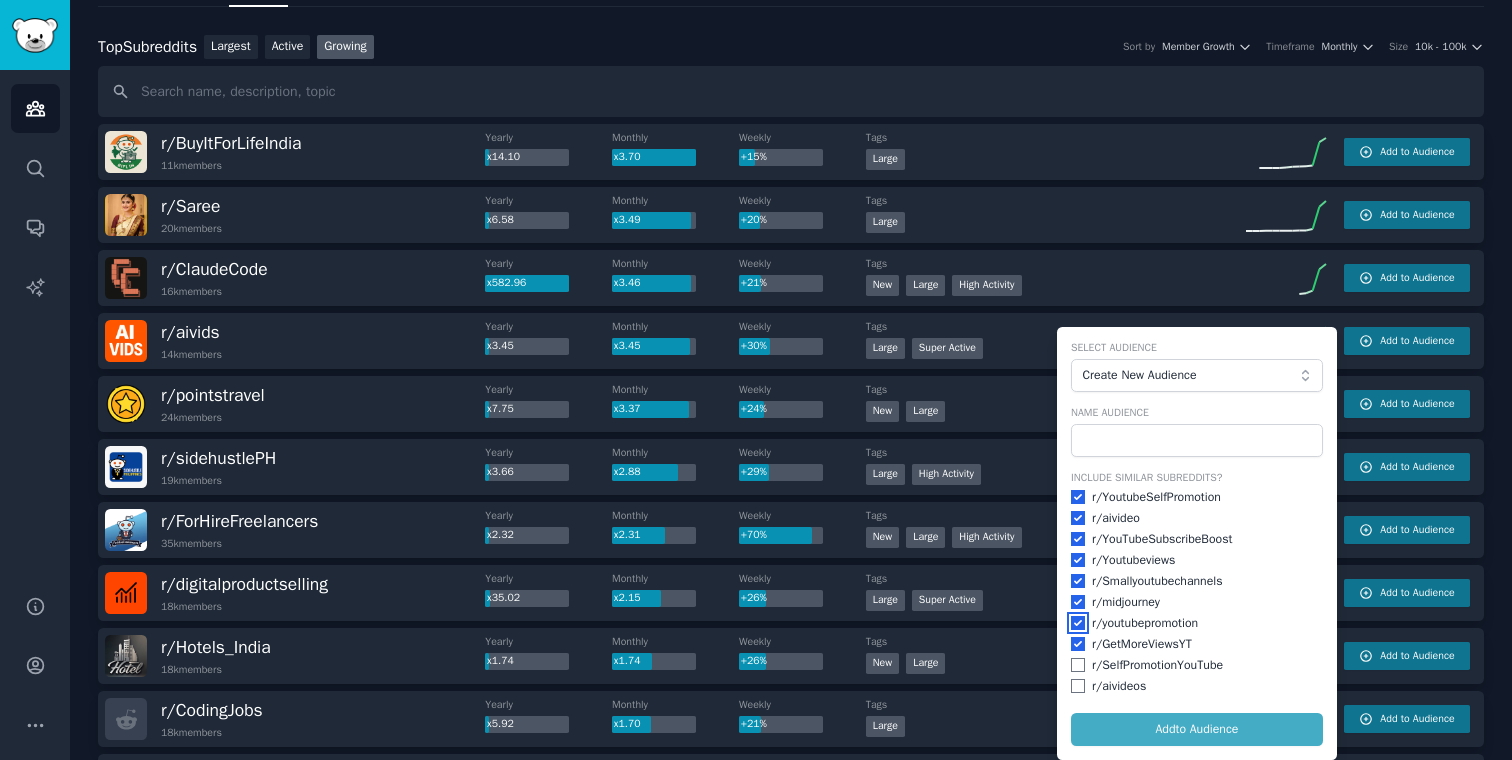 checkbox on "true" 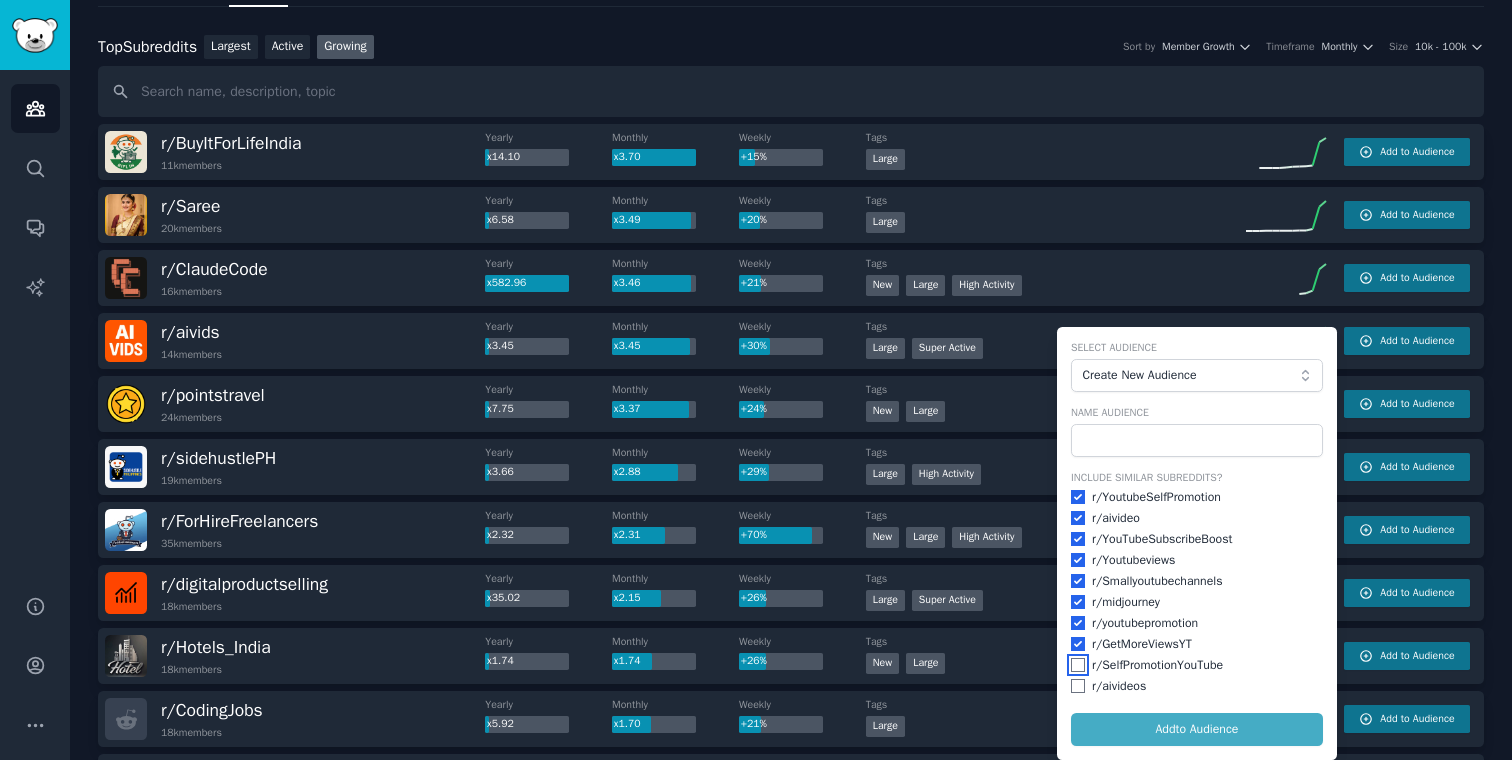 click at bounding box center (1078, 665) 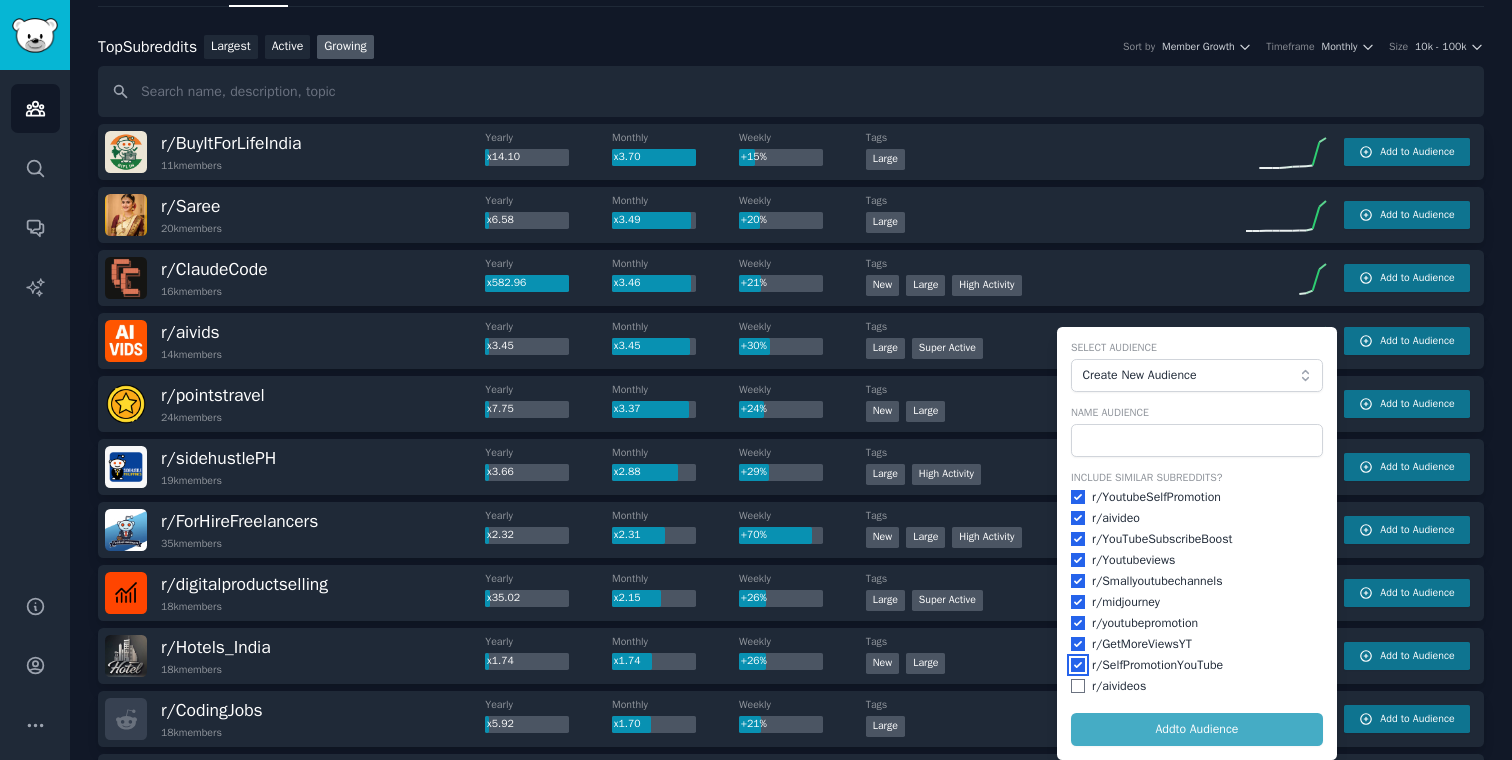checkbox on "true" 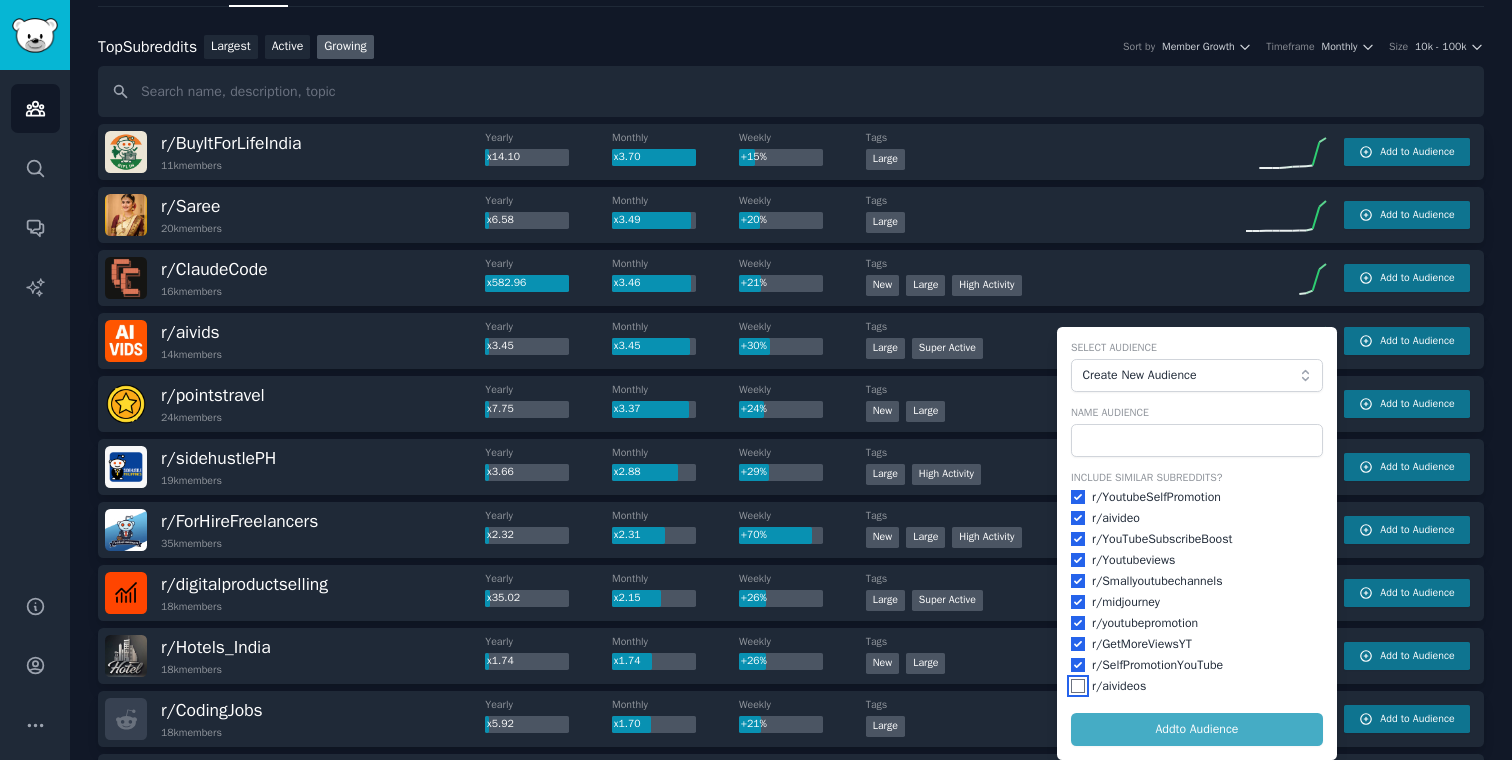 click at bounding box center (1078, 686) 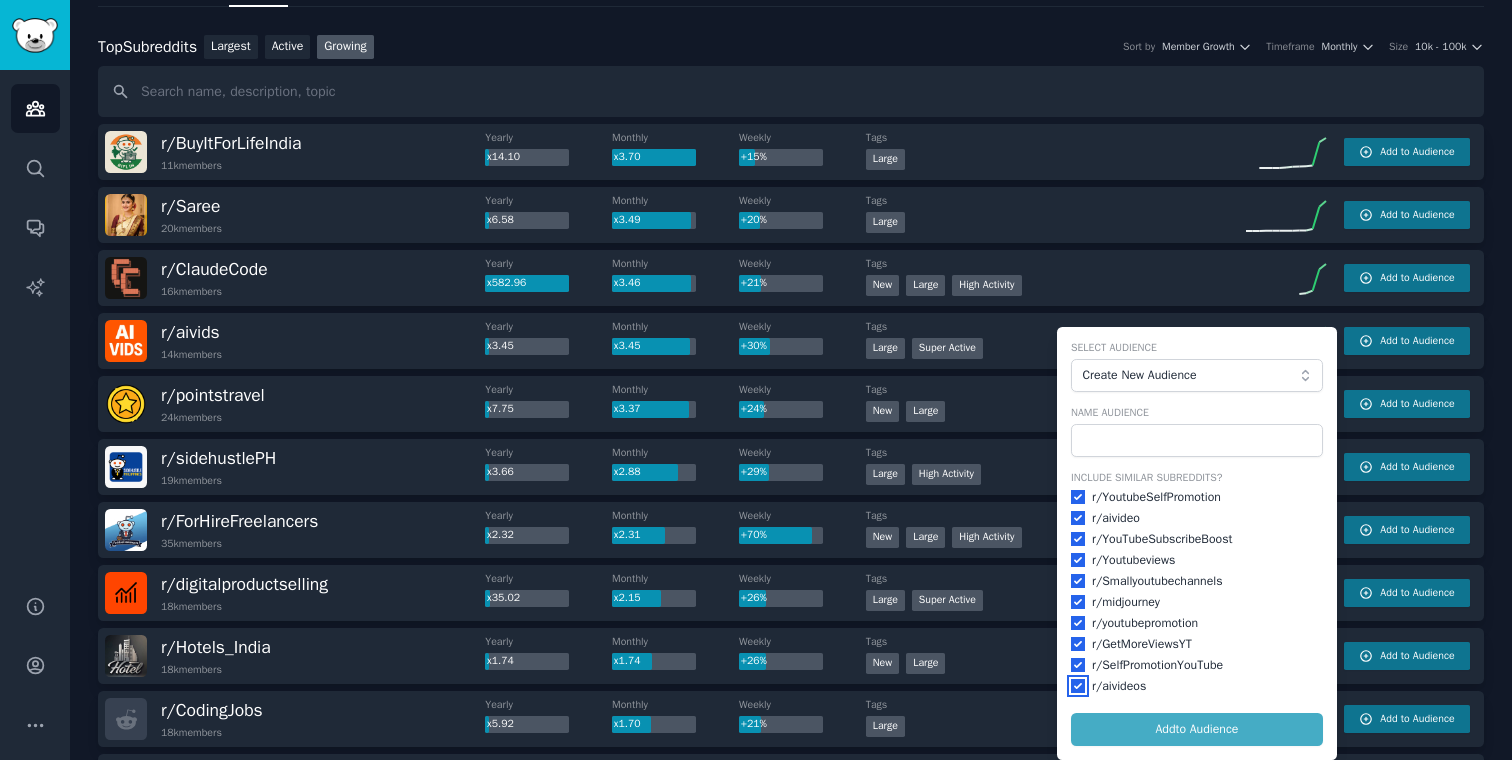checkbox on "true" 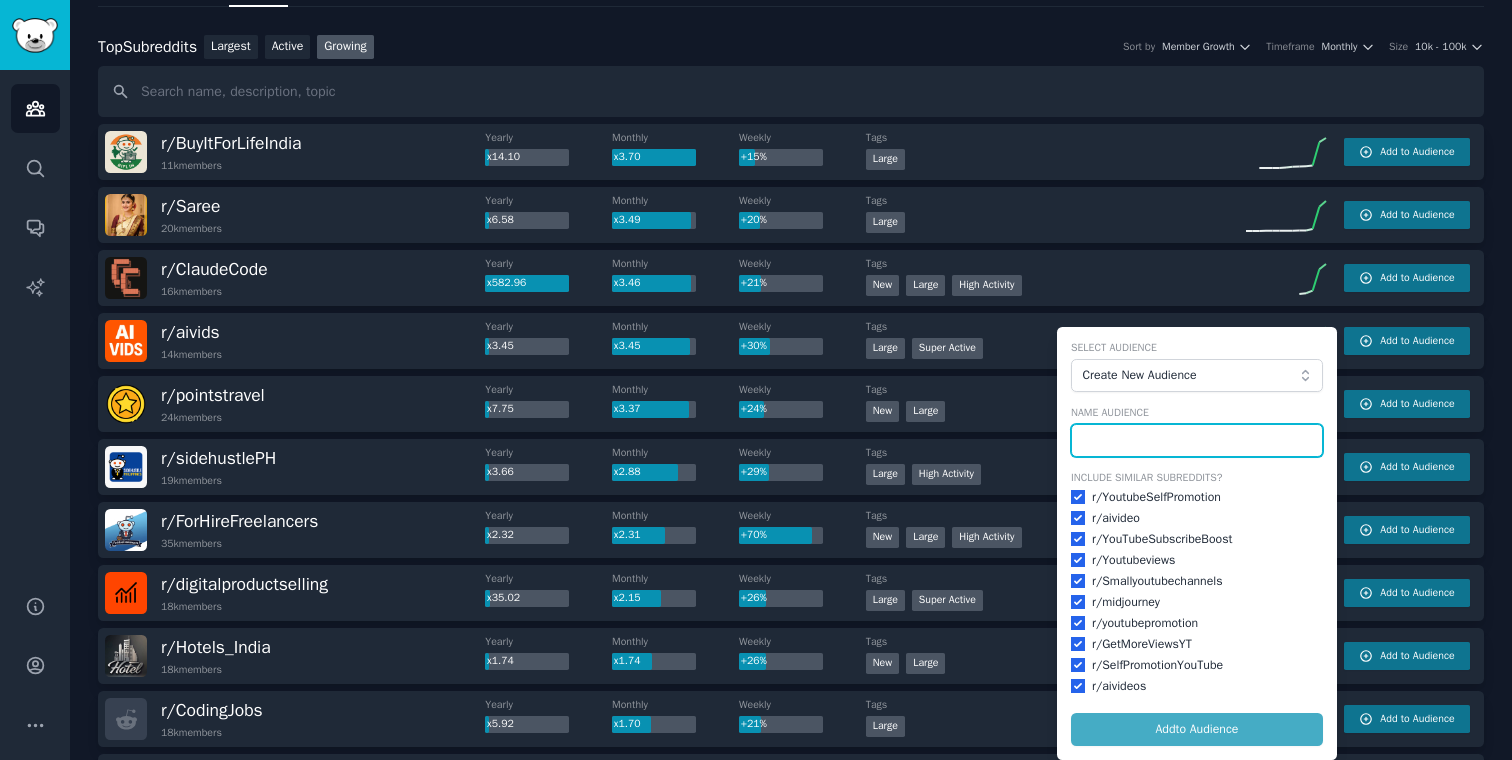 click at bounding box center [1197, 441] 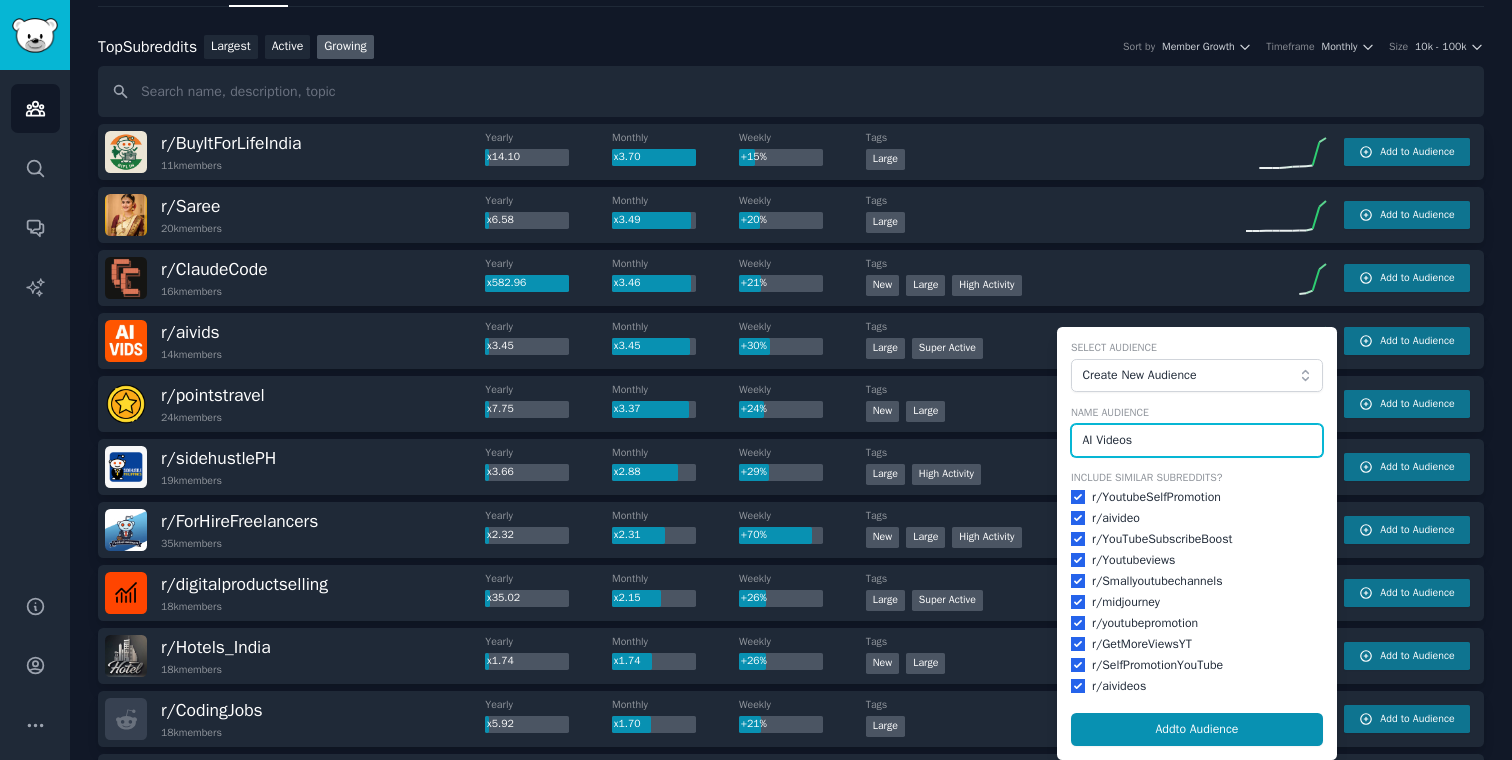 type on "AI Videos" 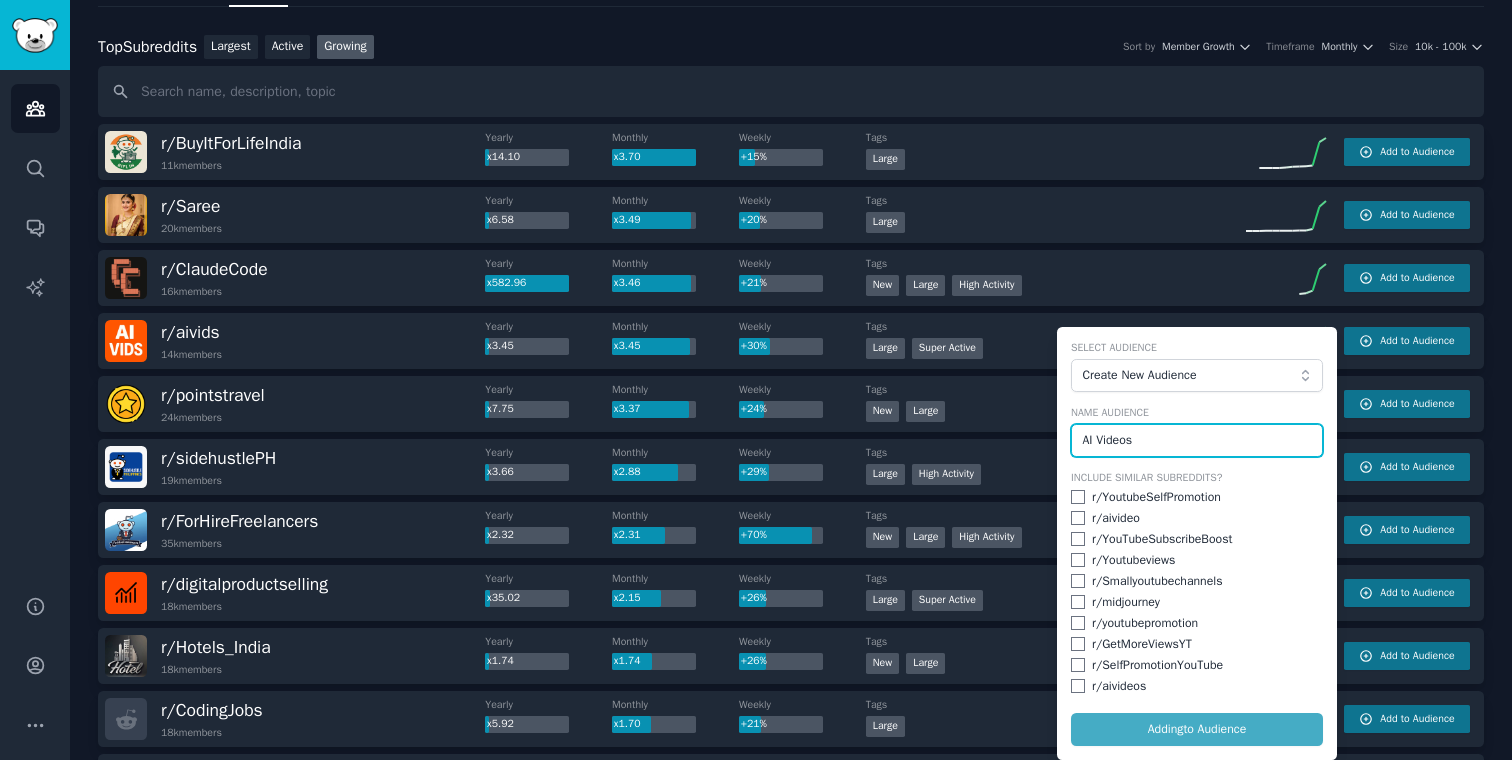 checkbox on "false" 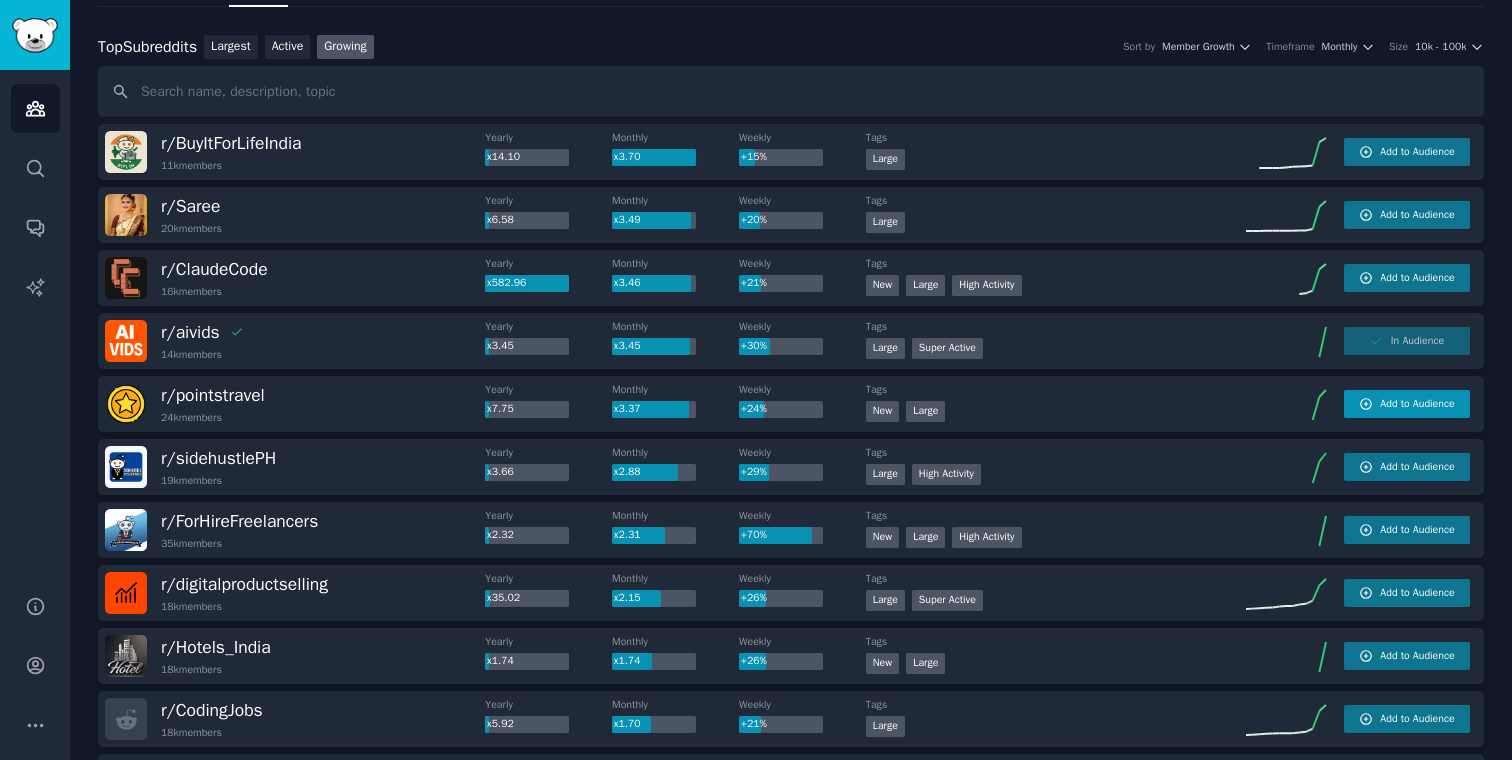 click on "Add to Audience" at bounding box center [1417, 404] 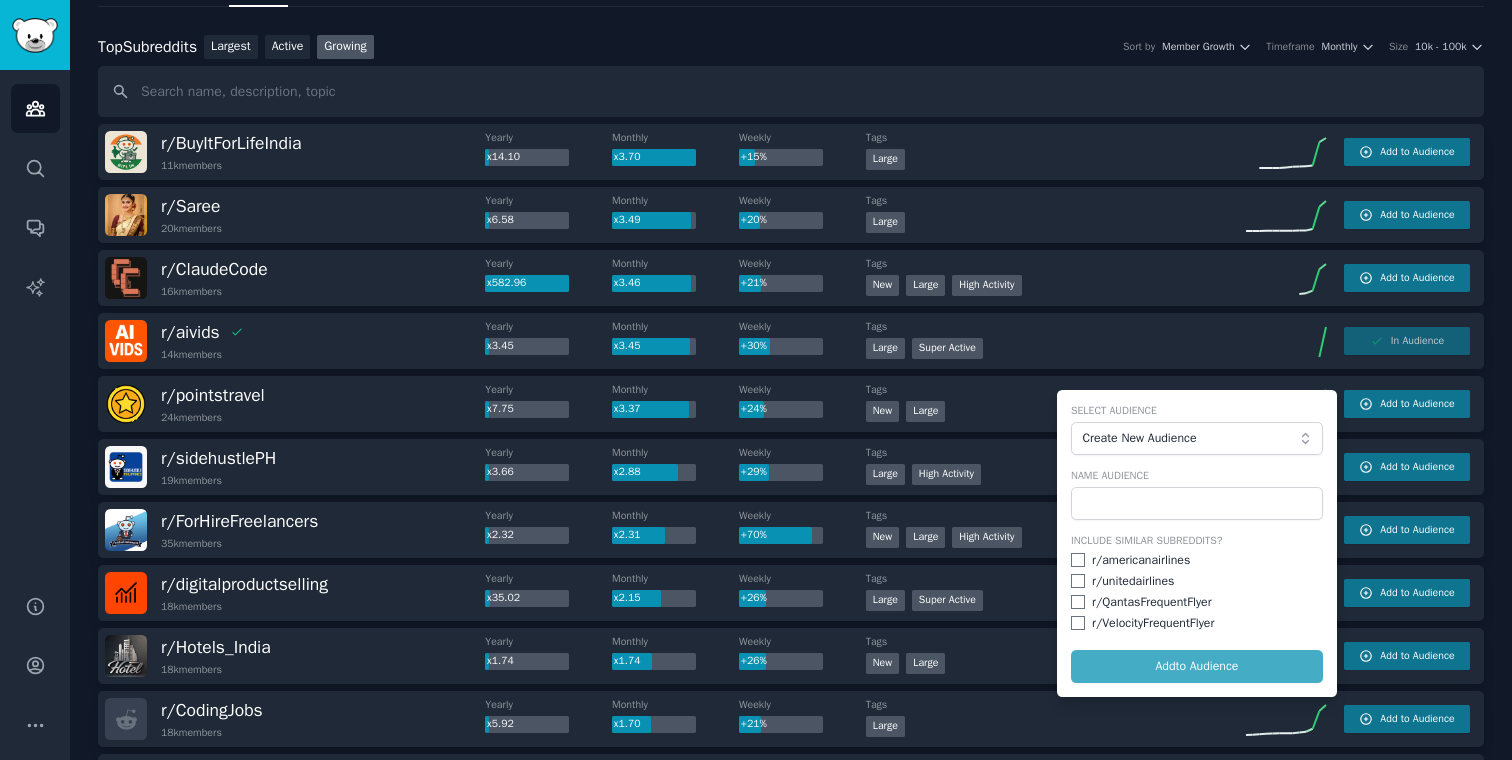 click on "r/ americanairlines" at bounding box center (1197, 561) 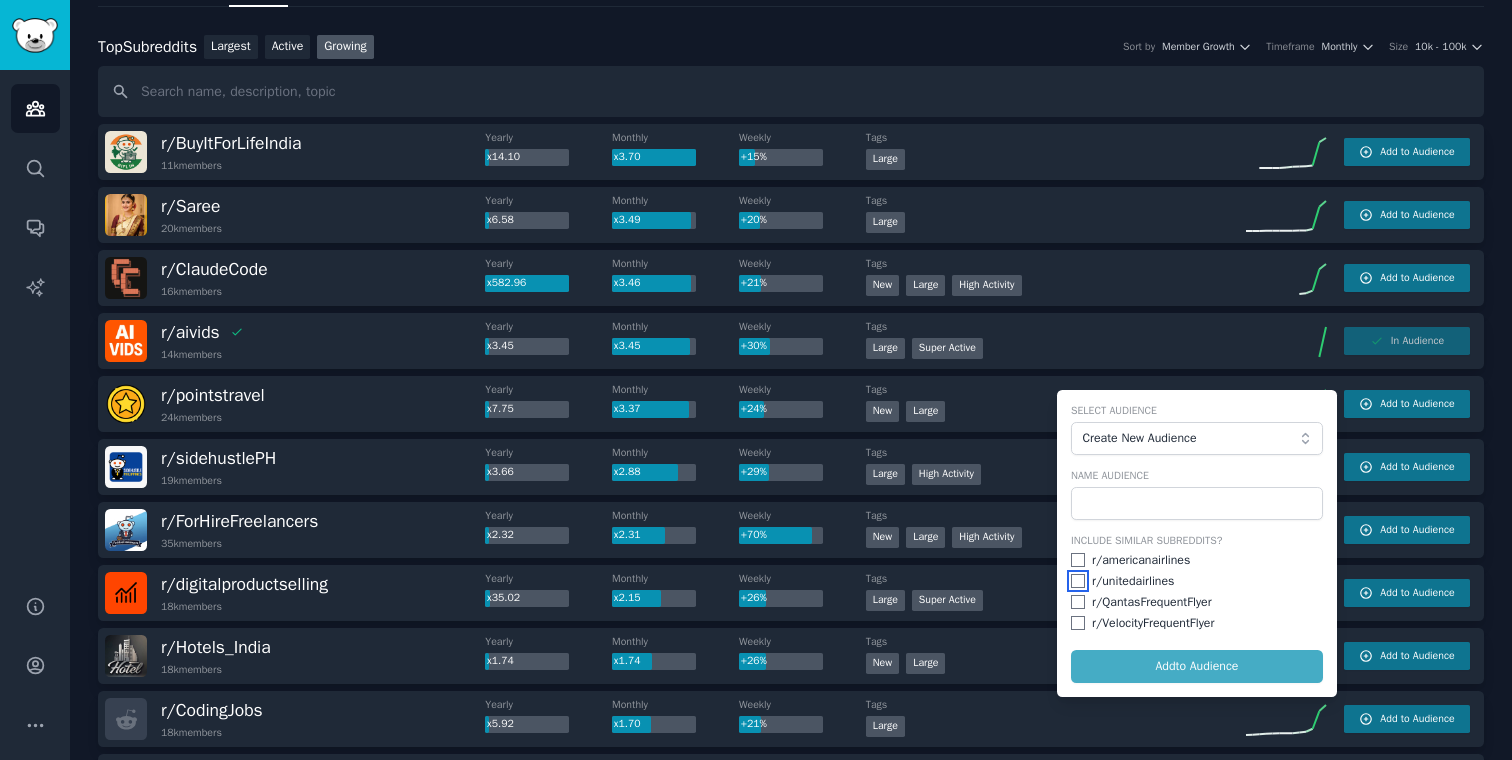 click at bounding box center (1078, 581) 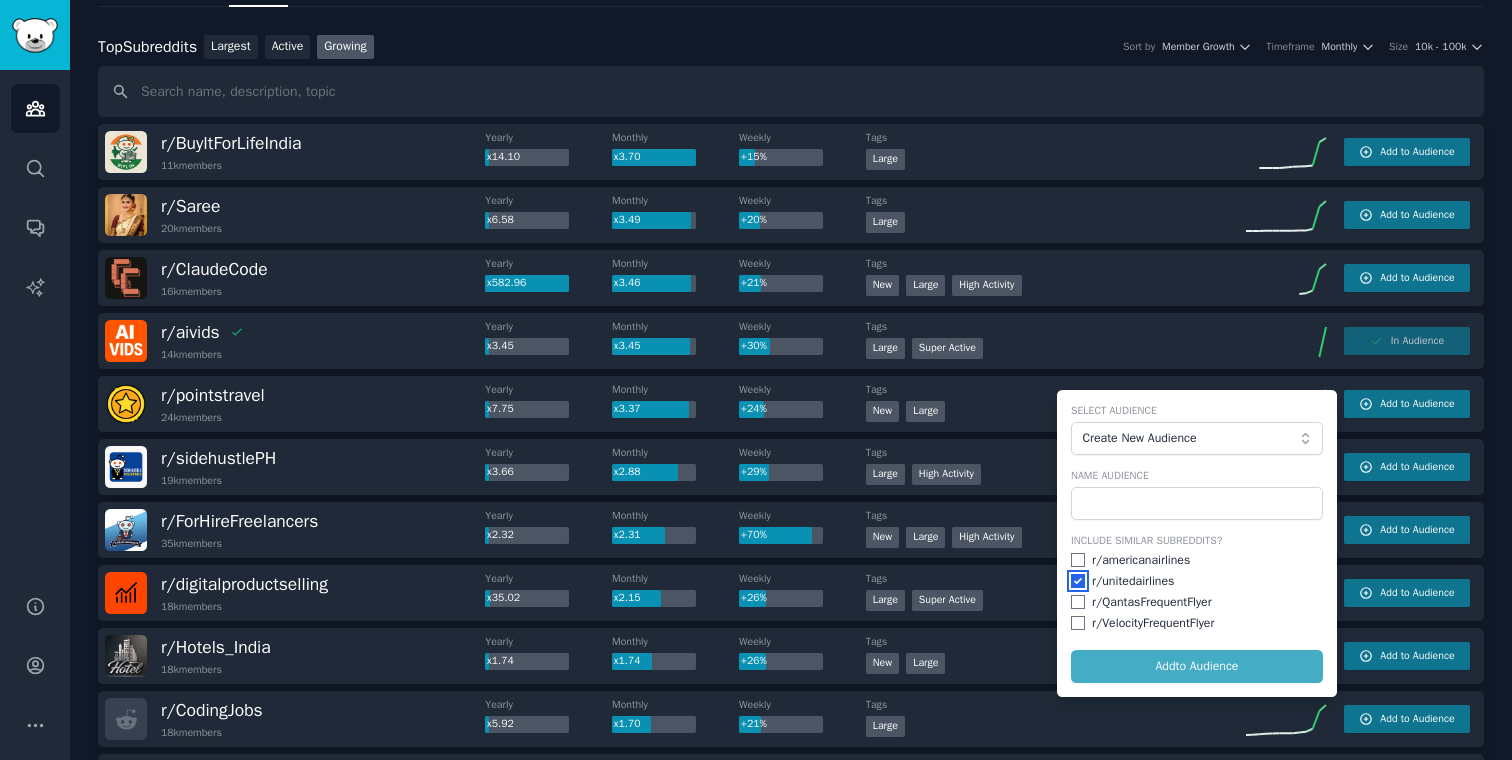 checkbox on "true" 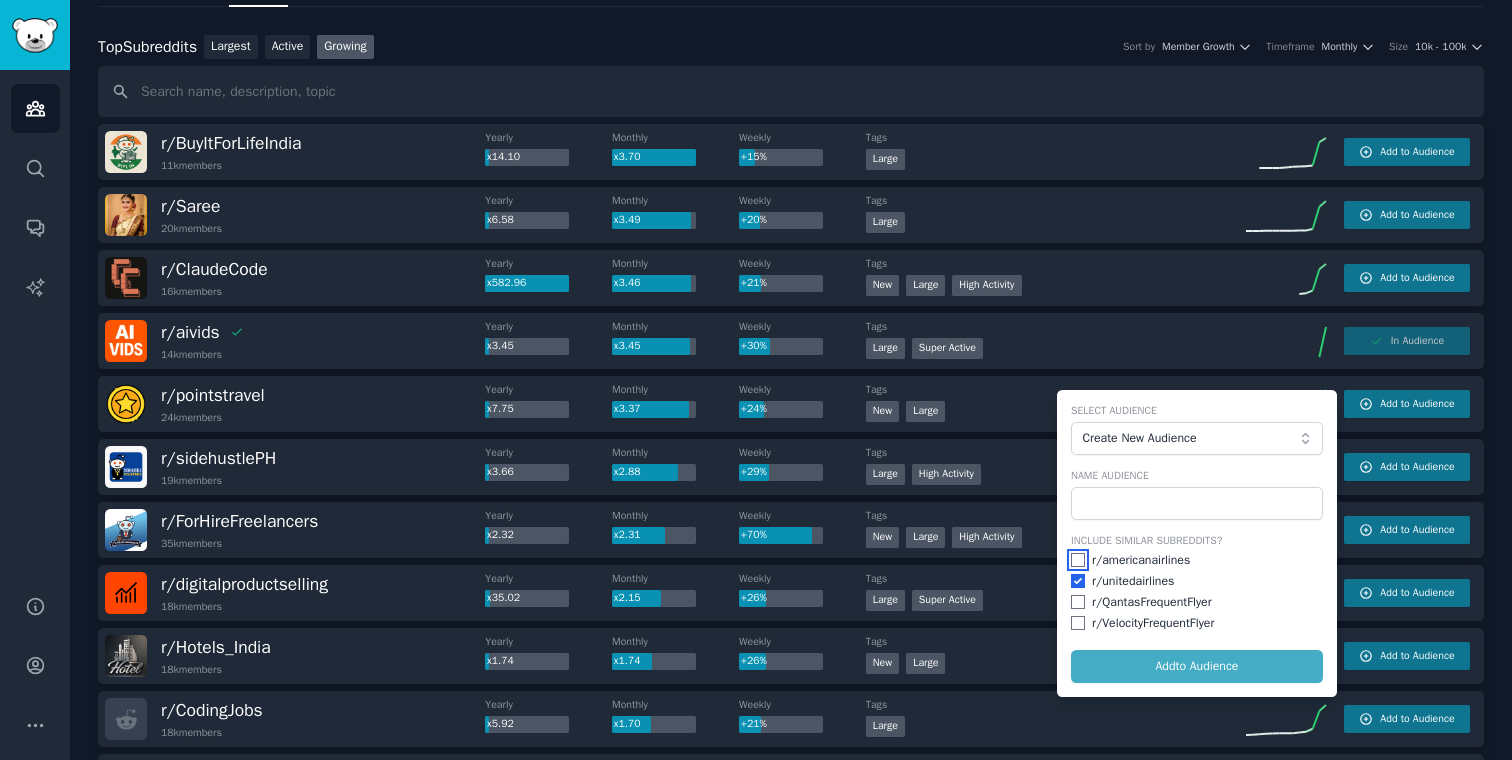 click at bounding box center [1078, 560] 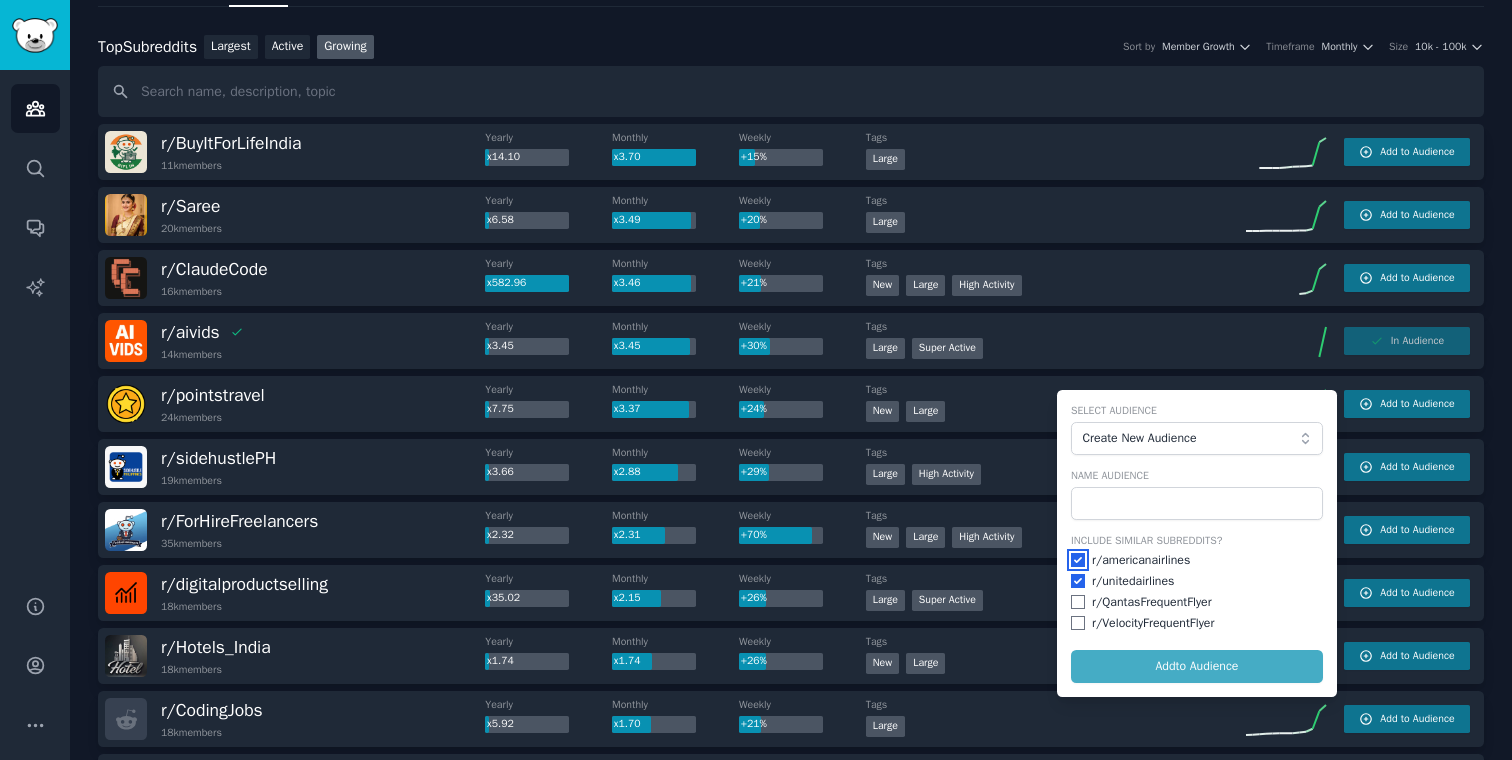checkbox on "true" 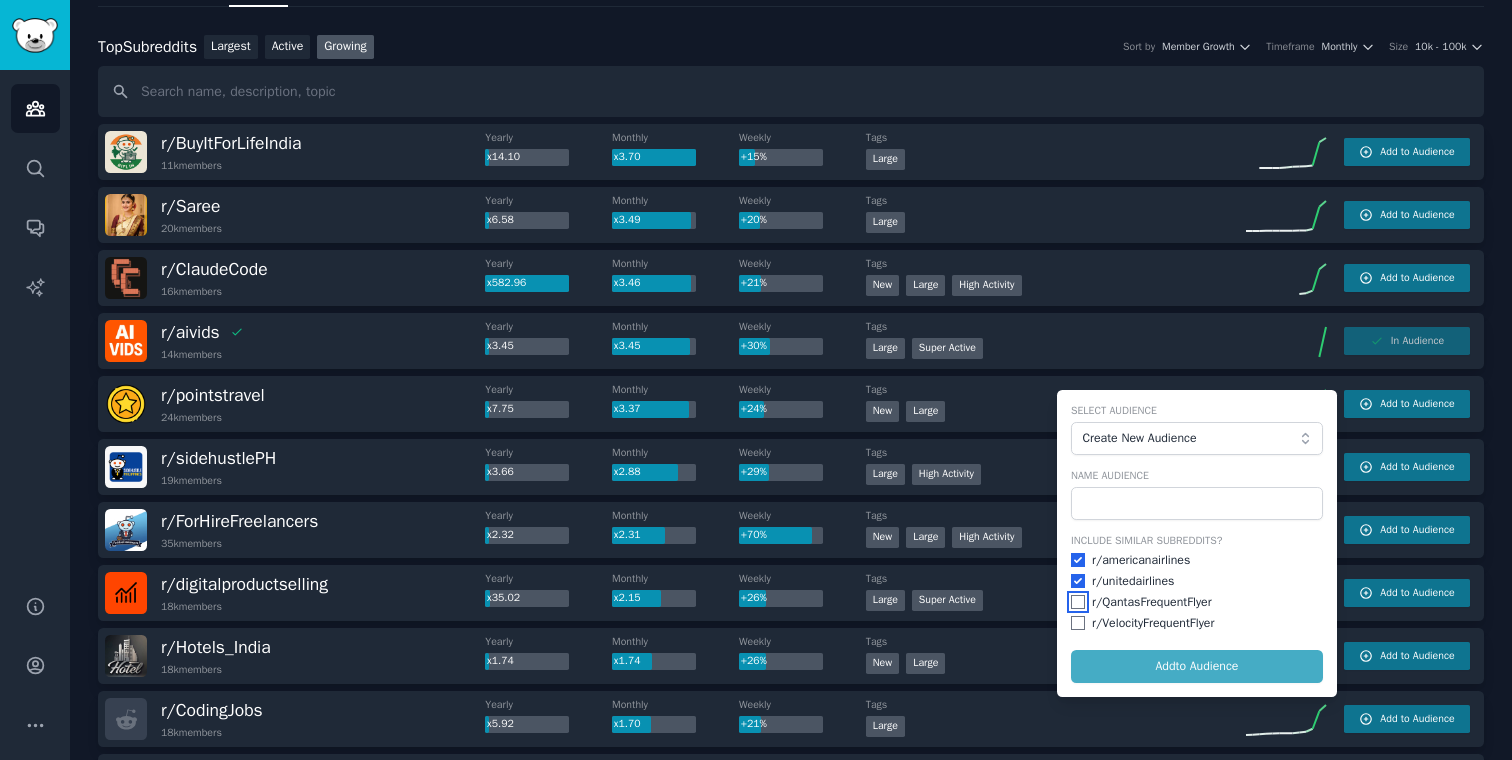 click at bounding box center (1078, 602) 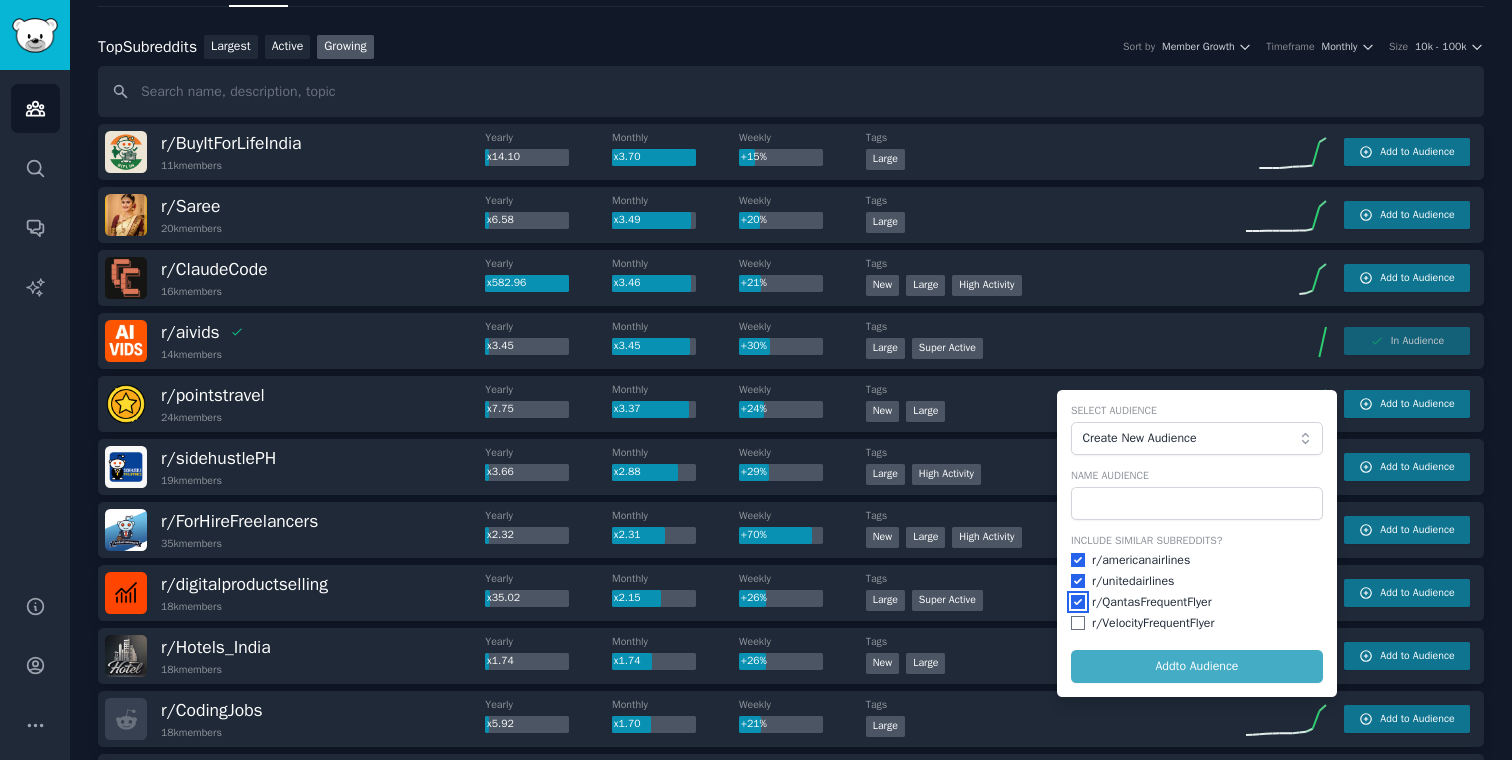 checkbox on "true" 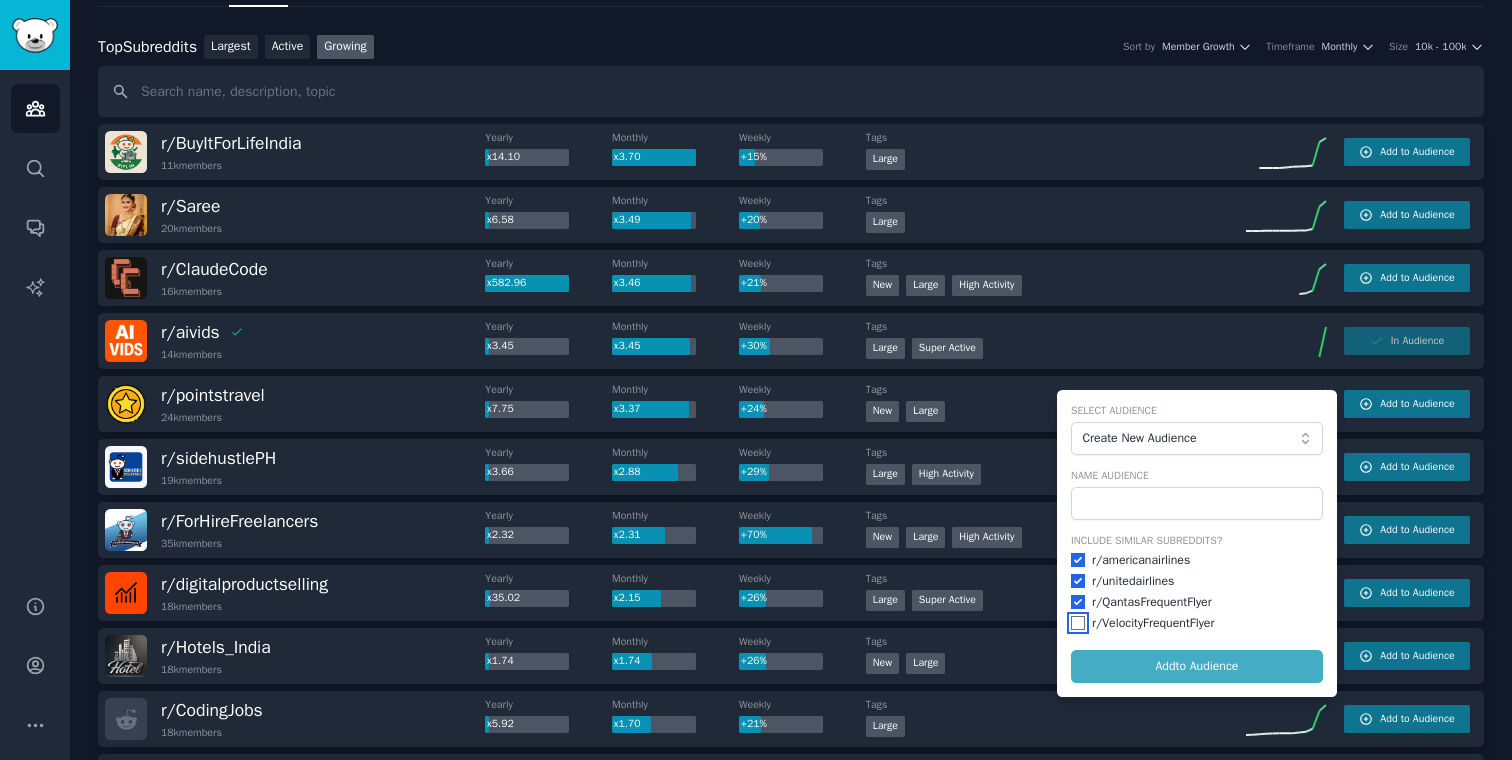 click at bounding box center (1078, 623) 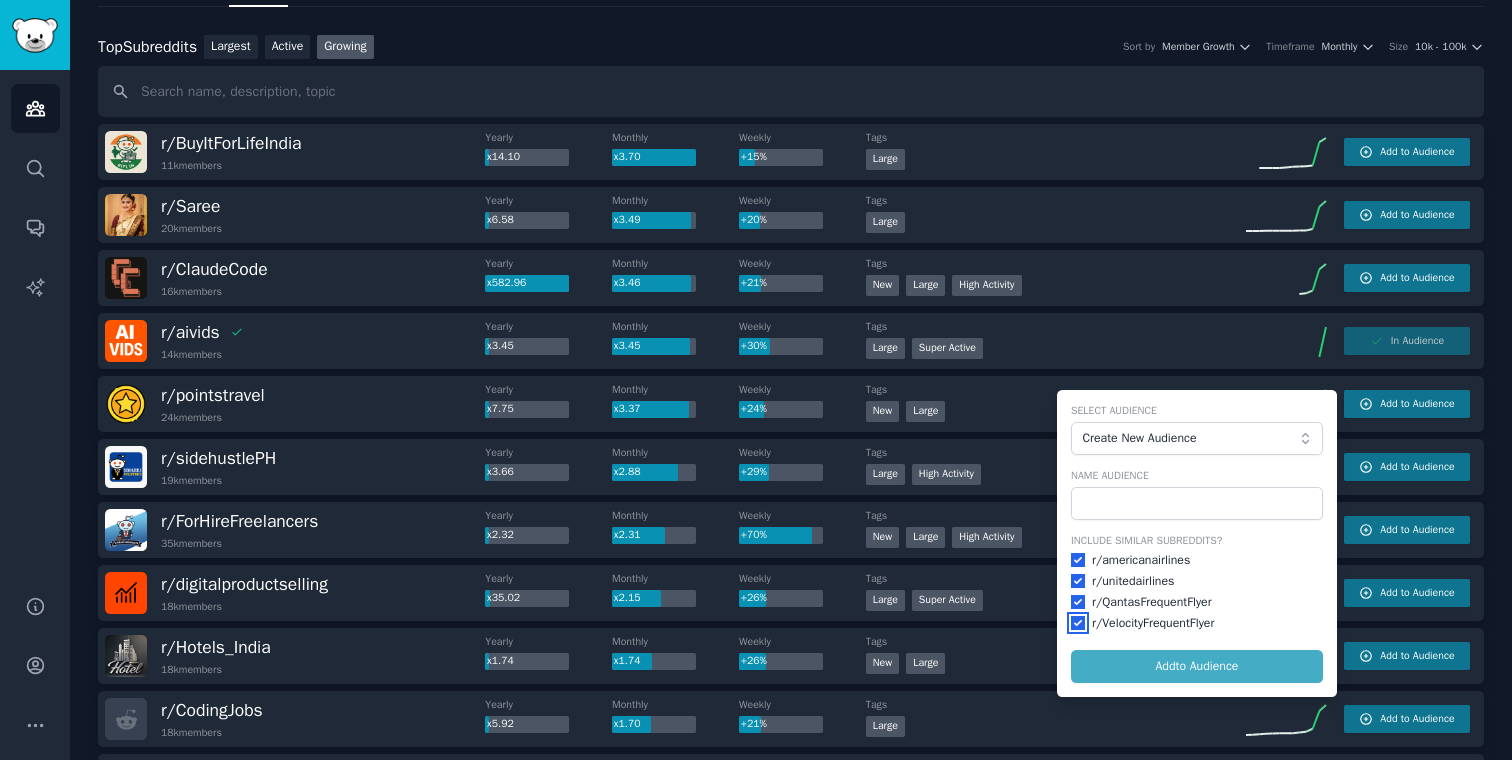 checkbox on "true" 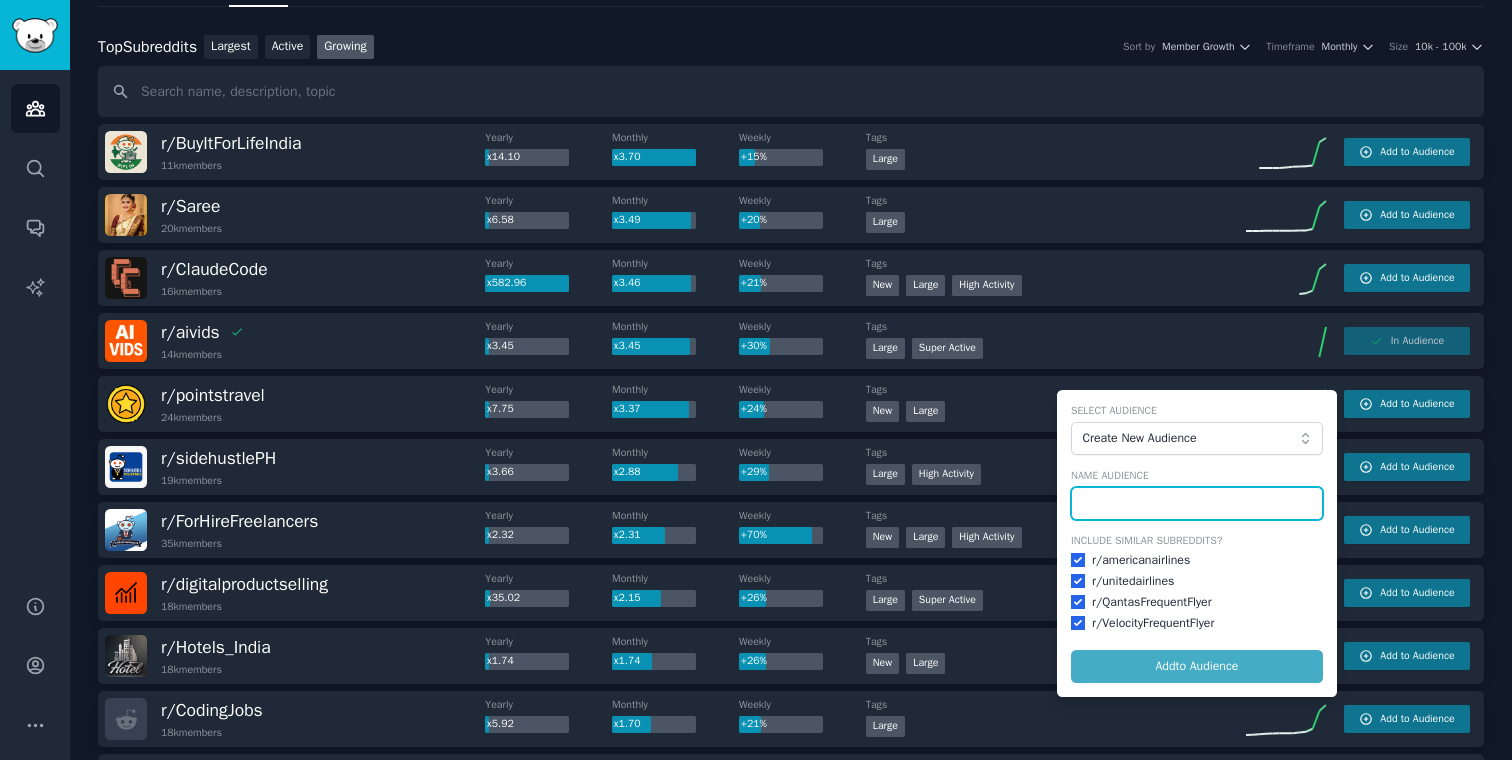 click at bounding box center (1197, 504) 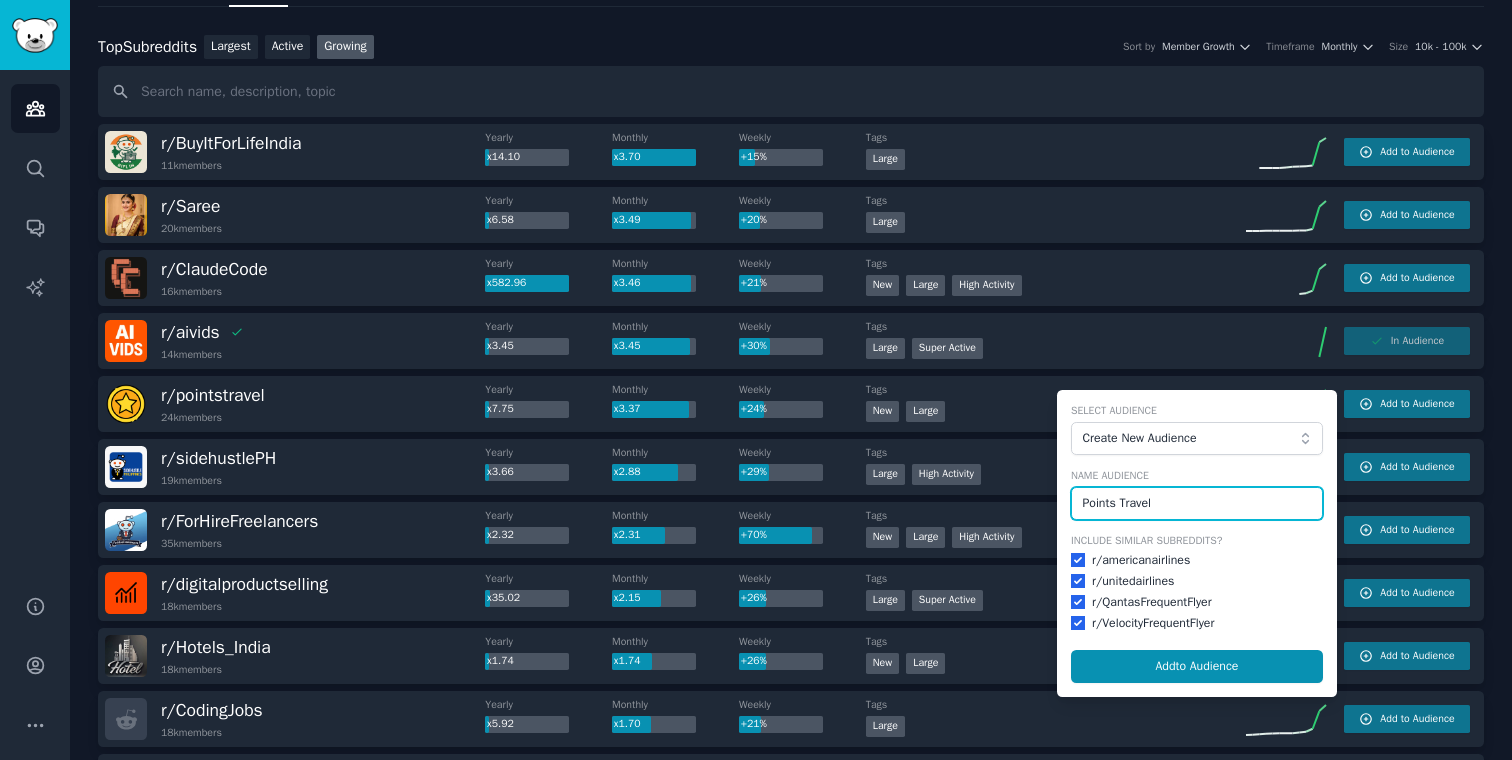 type on "Points Travel" 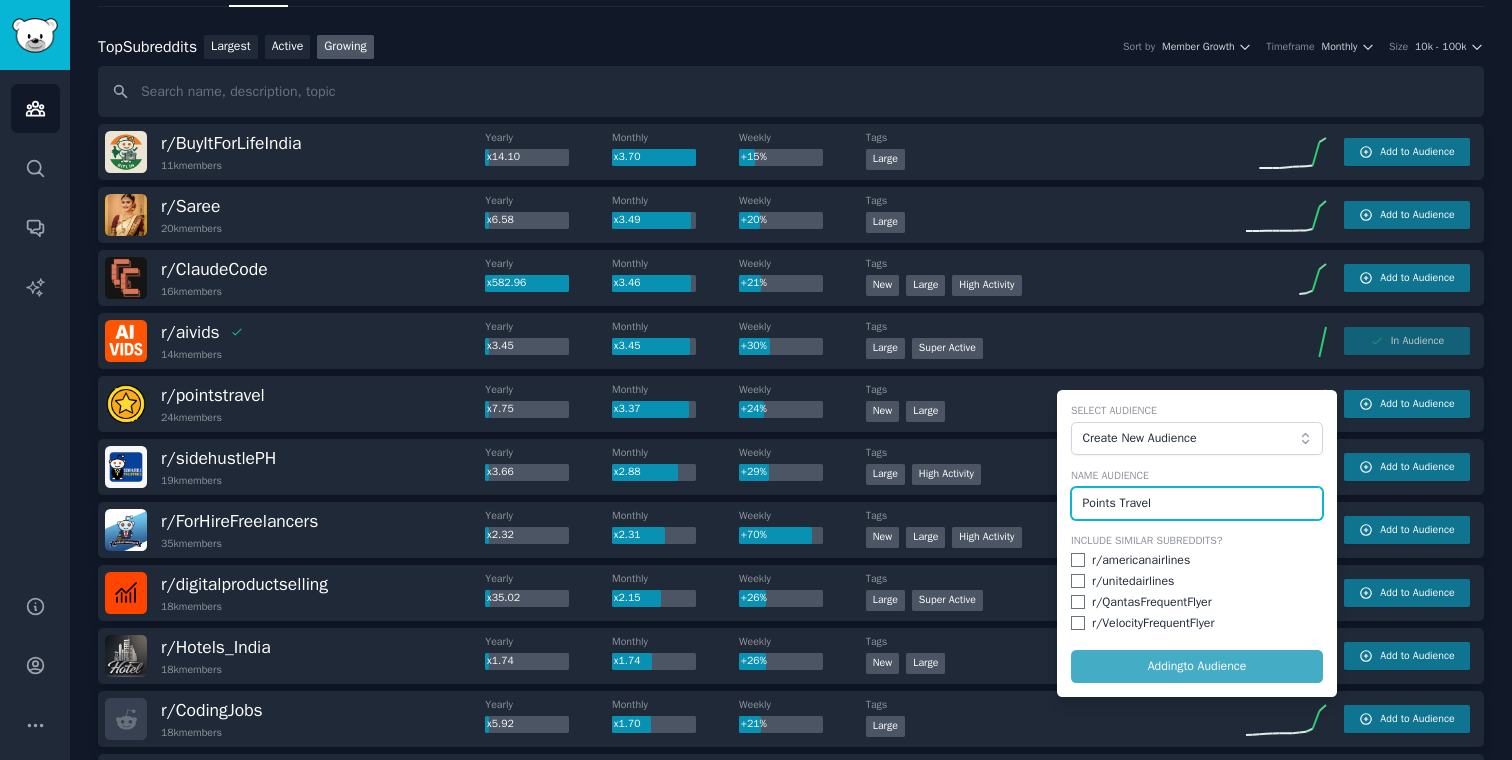 checkbox on "false" 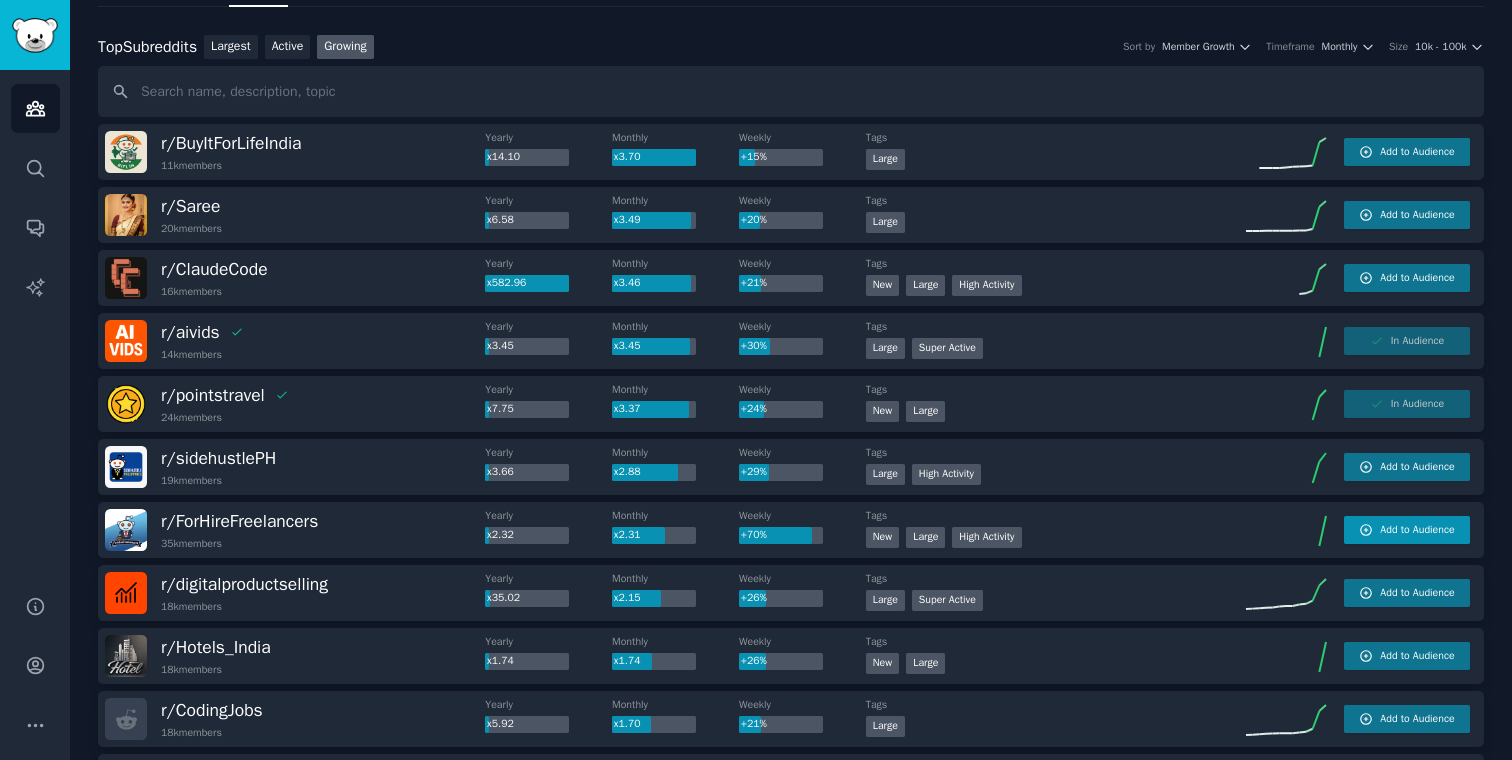 click on "Add to Audience" at bounding box center [1417, 530] 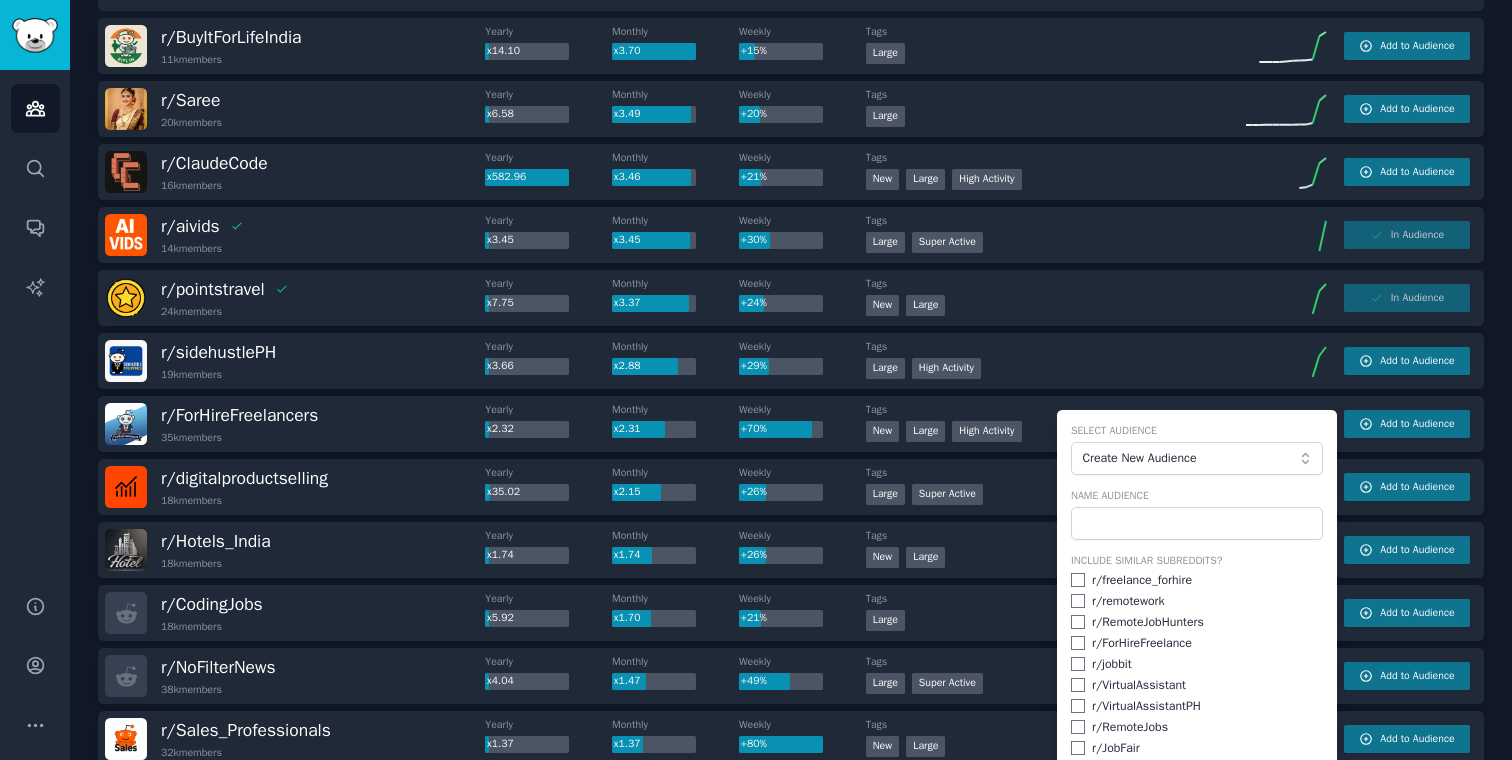 scroll, scrollTop: 206, scrollLeft: 0, axis: vertical 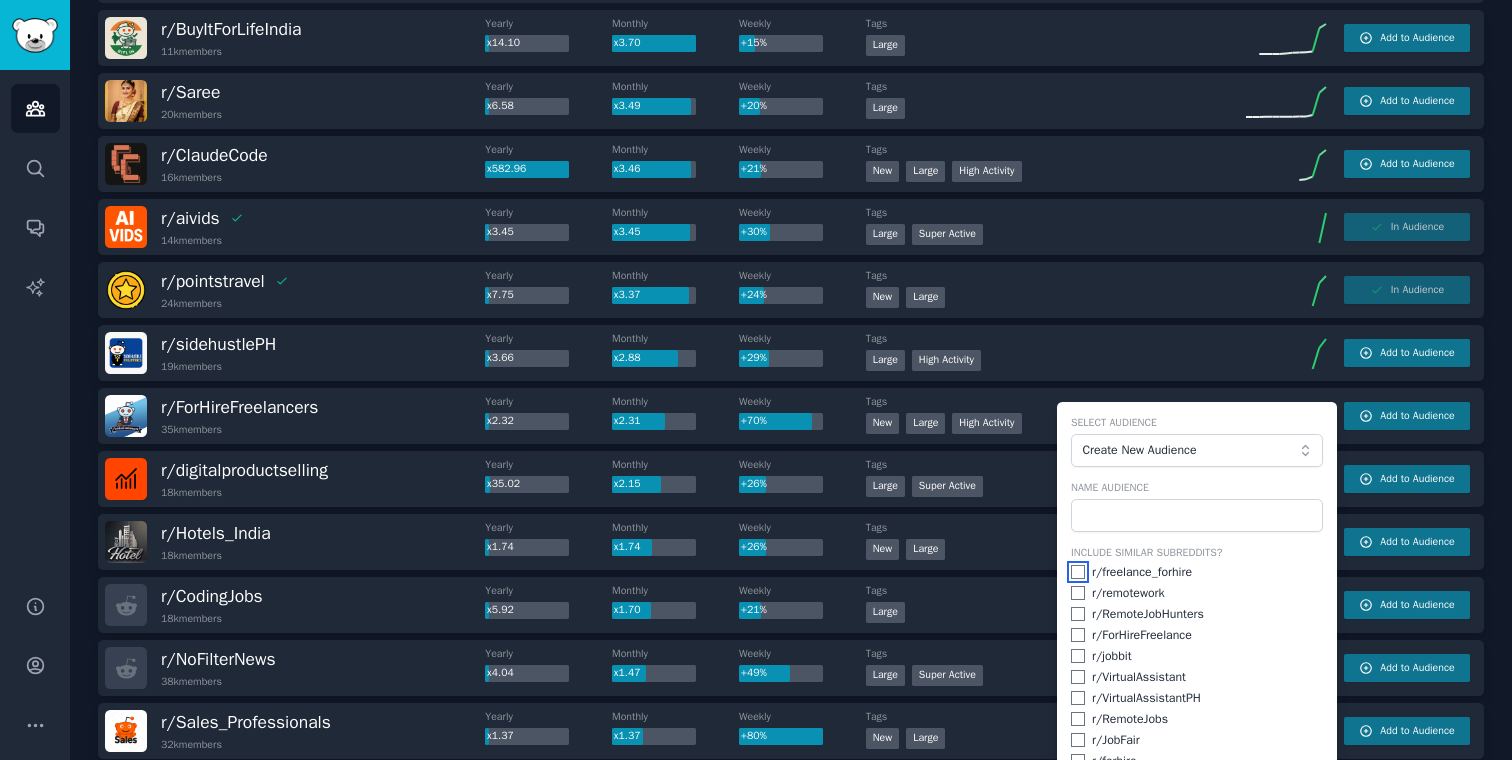 click at bounding box center [1078, 572] 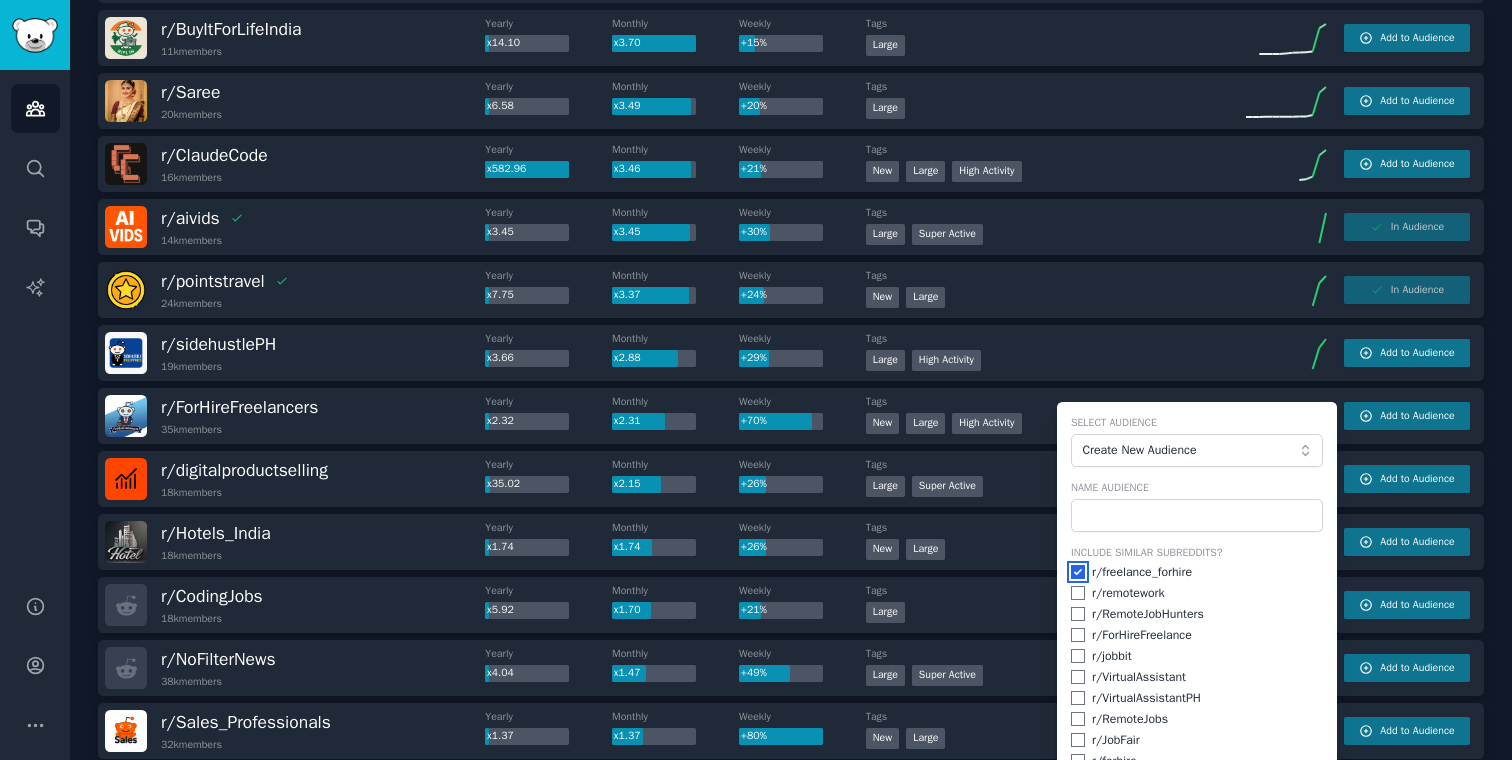 checkbox on "true" 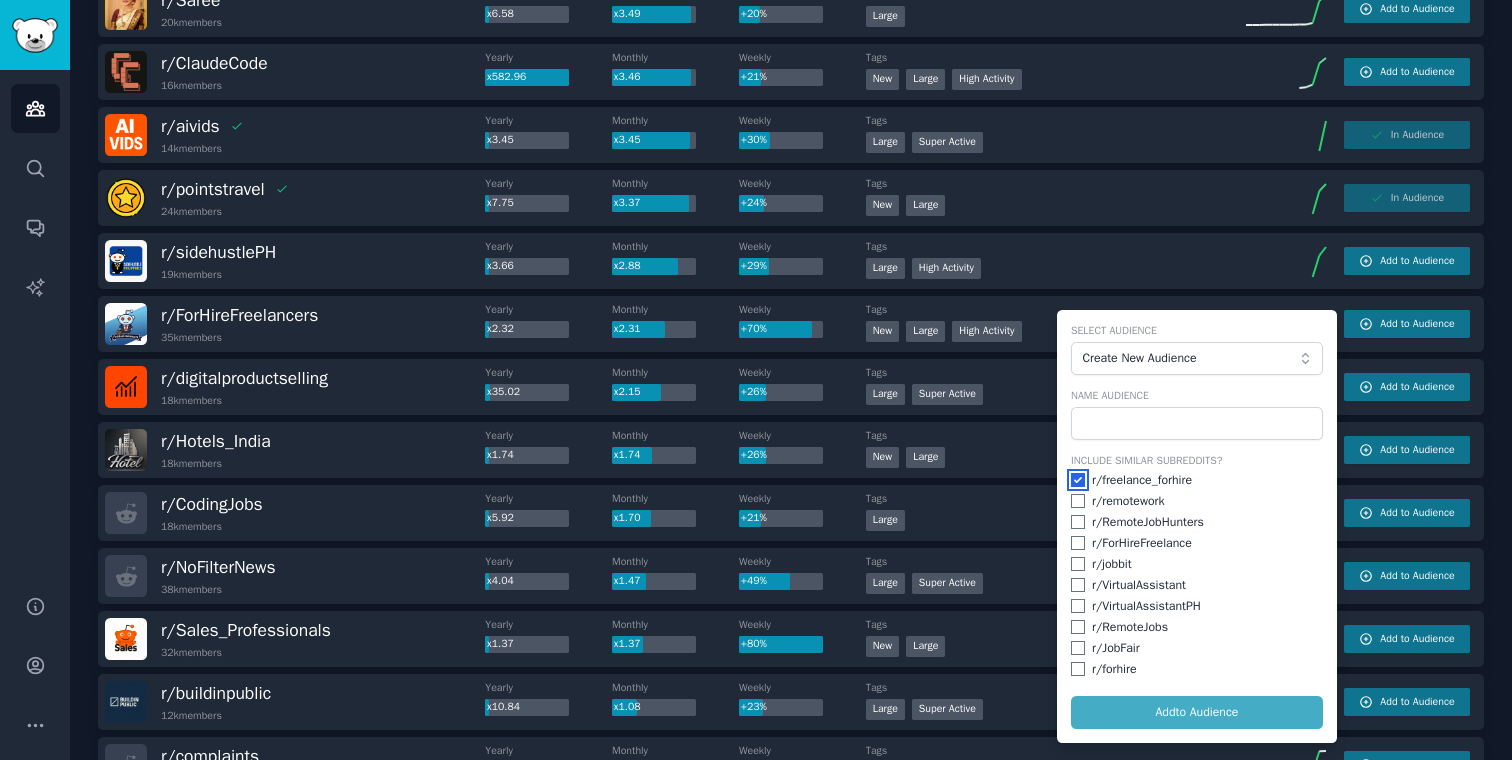 scroll, scrollTop: 308, scrollLeft: 0, axis: vertical 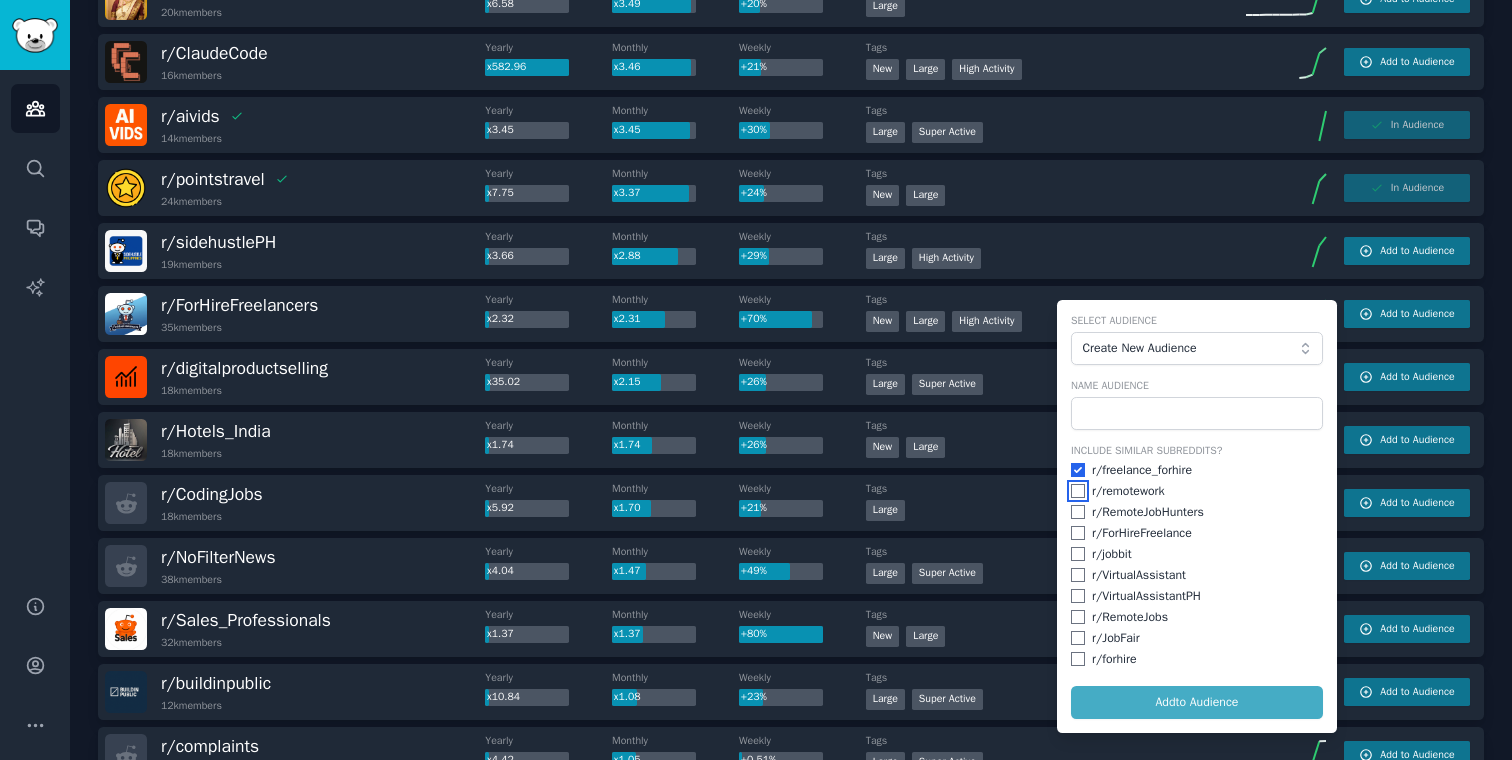 click at bounding box center [1078, 491] 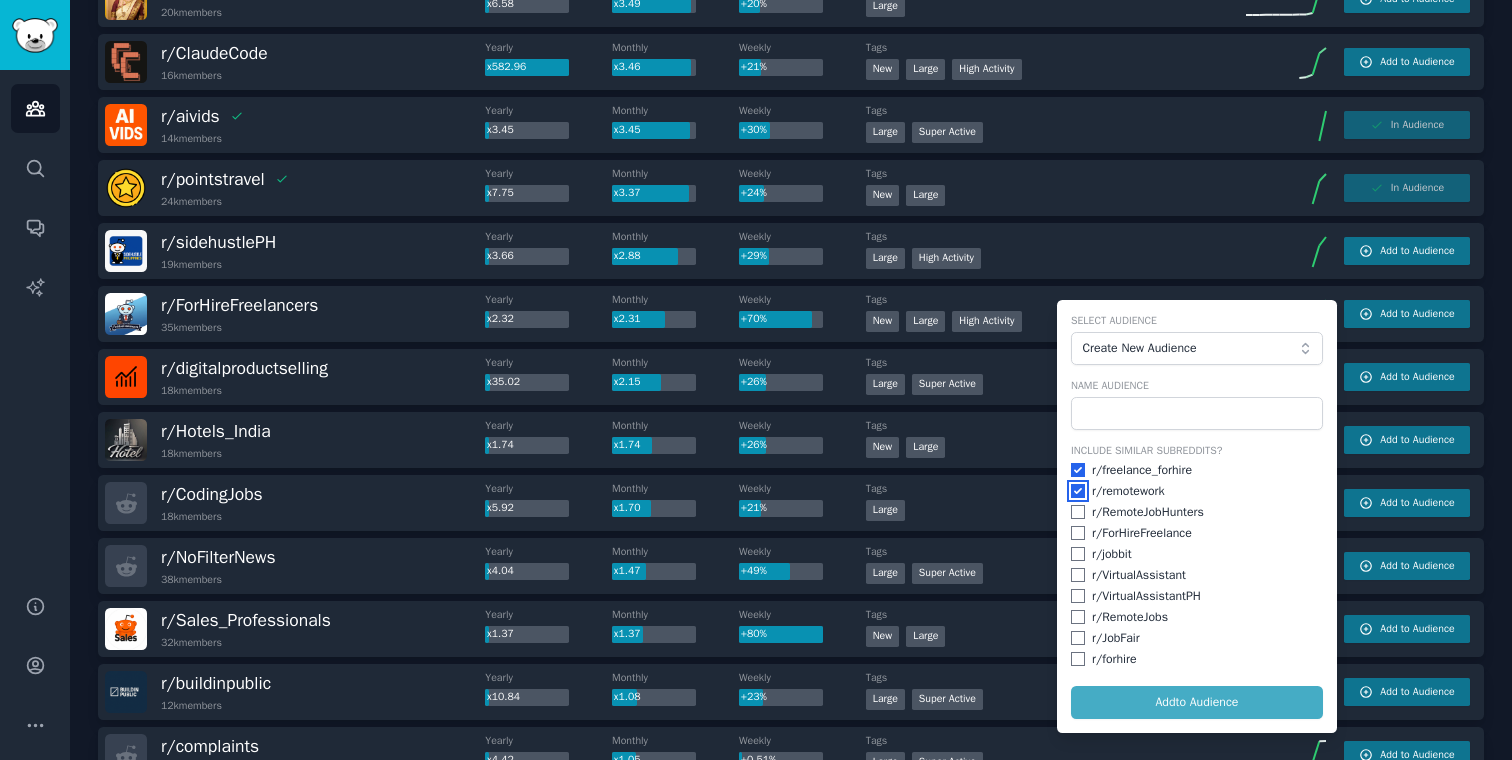 checkbox on "true" 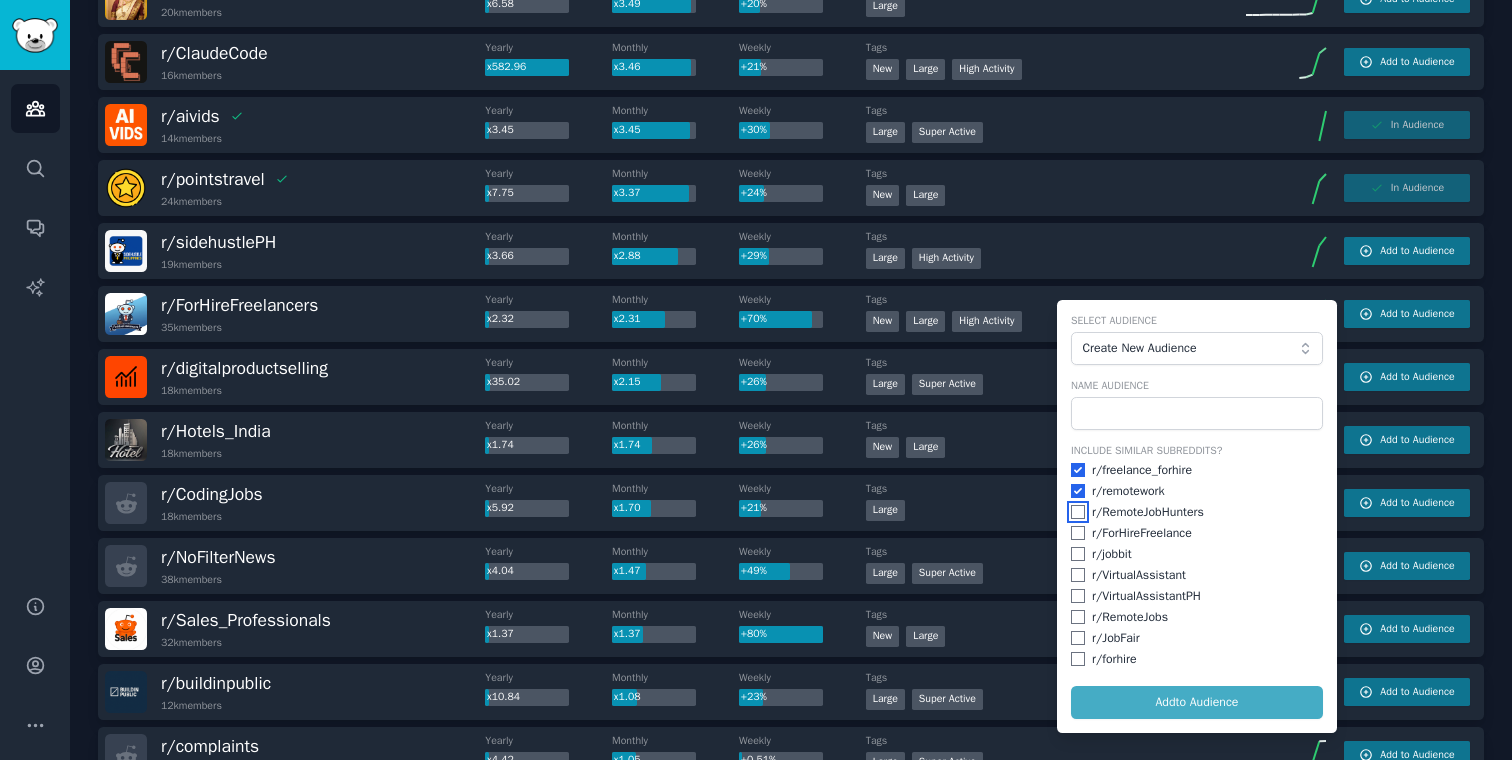click at bounding box center (1078, 512) 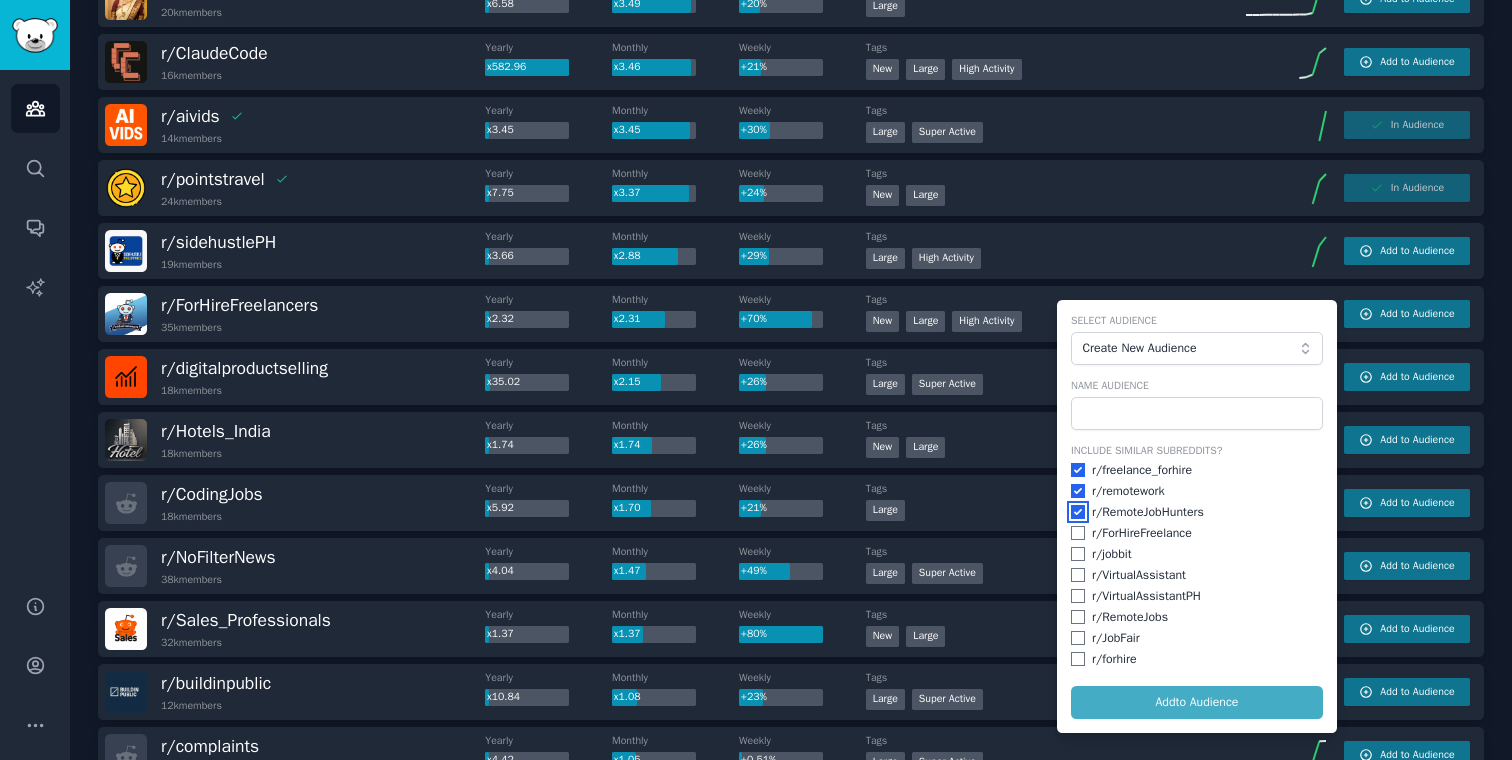 checkbox on "true" 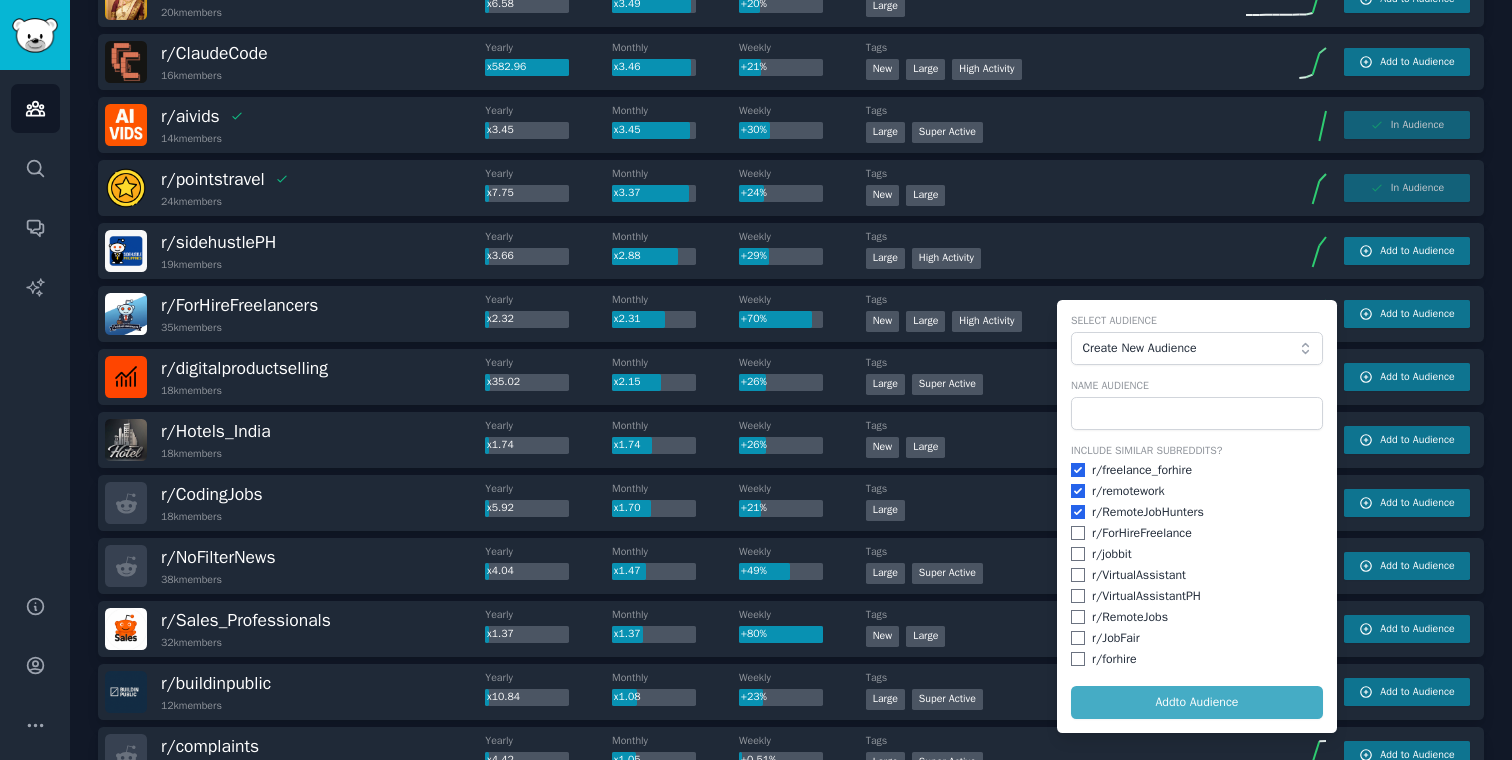 click on "Include Similar Subreddits? r/ freelance_forhire r/ remotework r/ RemoteJobHunters r/ ForHireFreelance r/ jobbit r/ VirtualAssistant r/ VirtualAssistantPH r/ RemoteJobs r/ JobFair r/ forhire" at bounding box center [1197, 556] 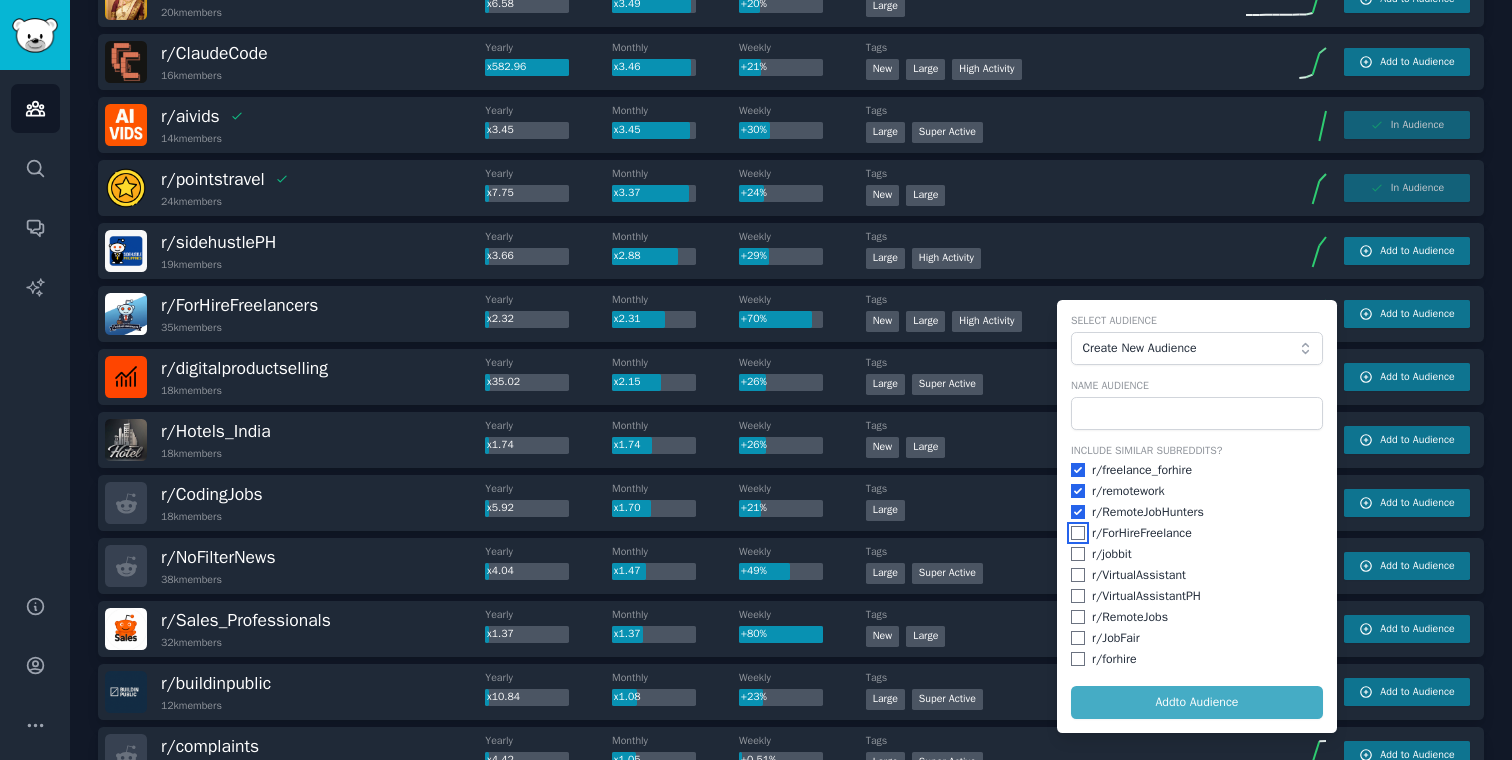 click at bounding box center [1078, 533] 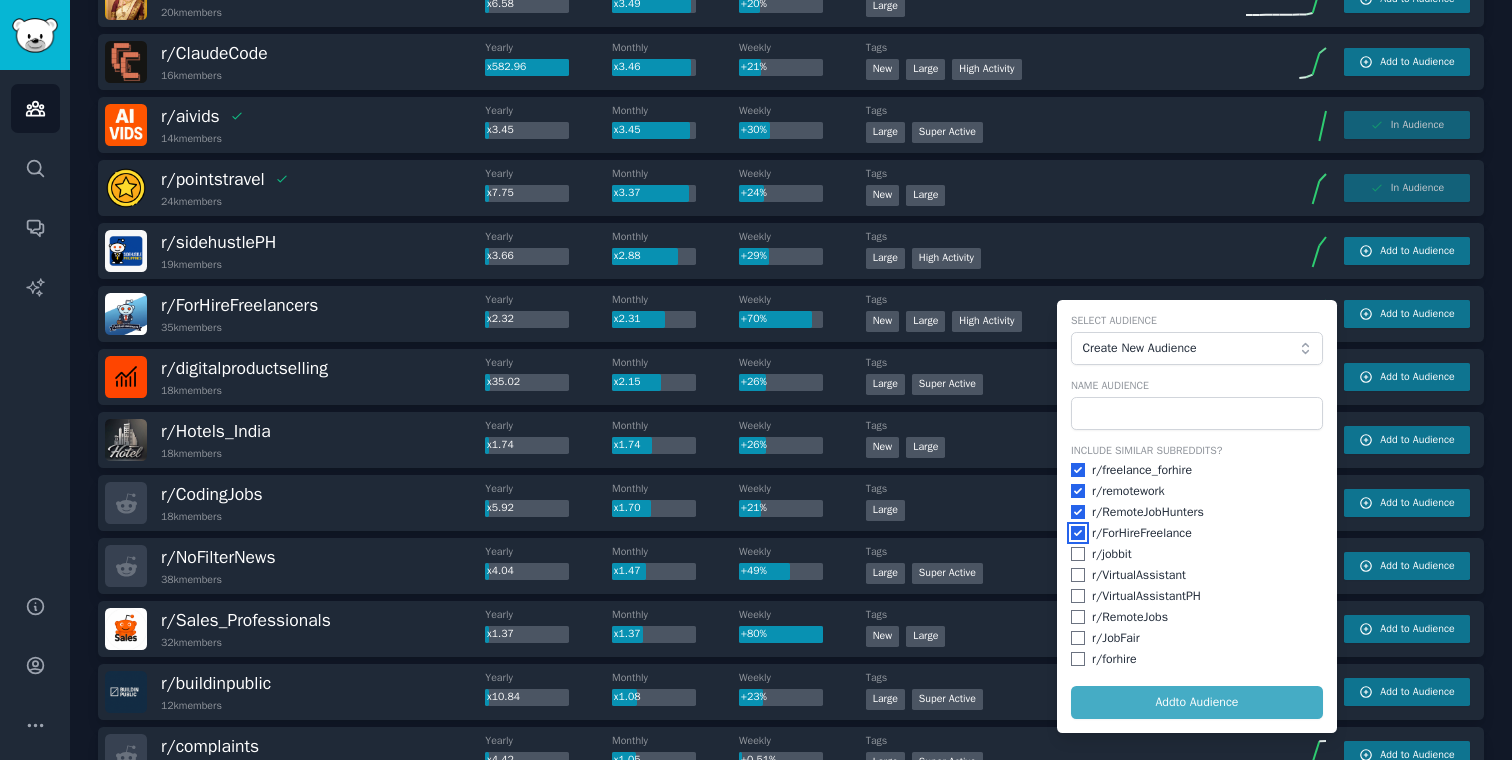 checkbox on "true" 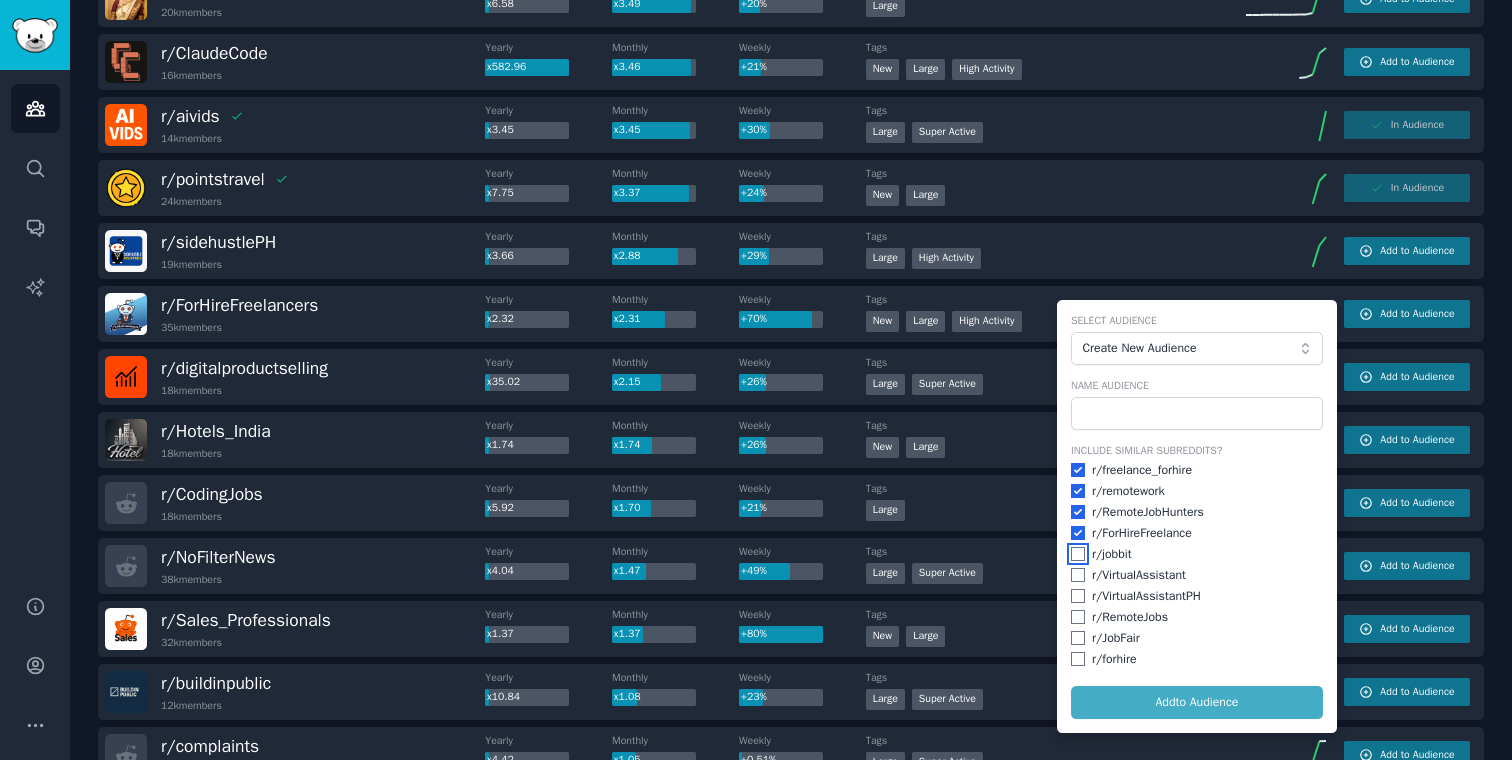 click at bounding box center (1078, 554) 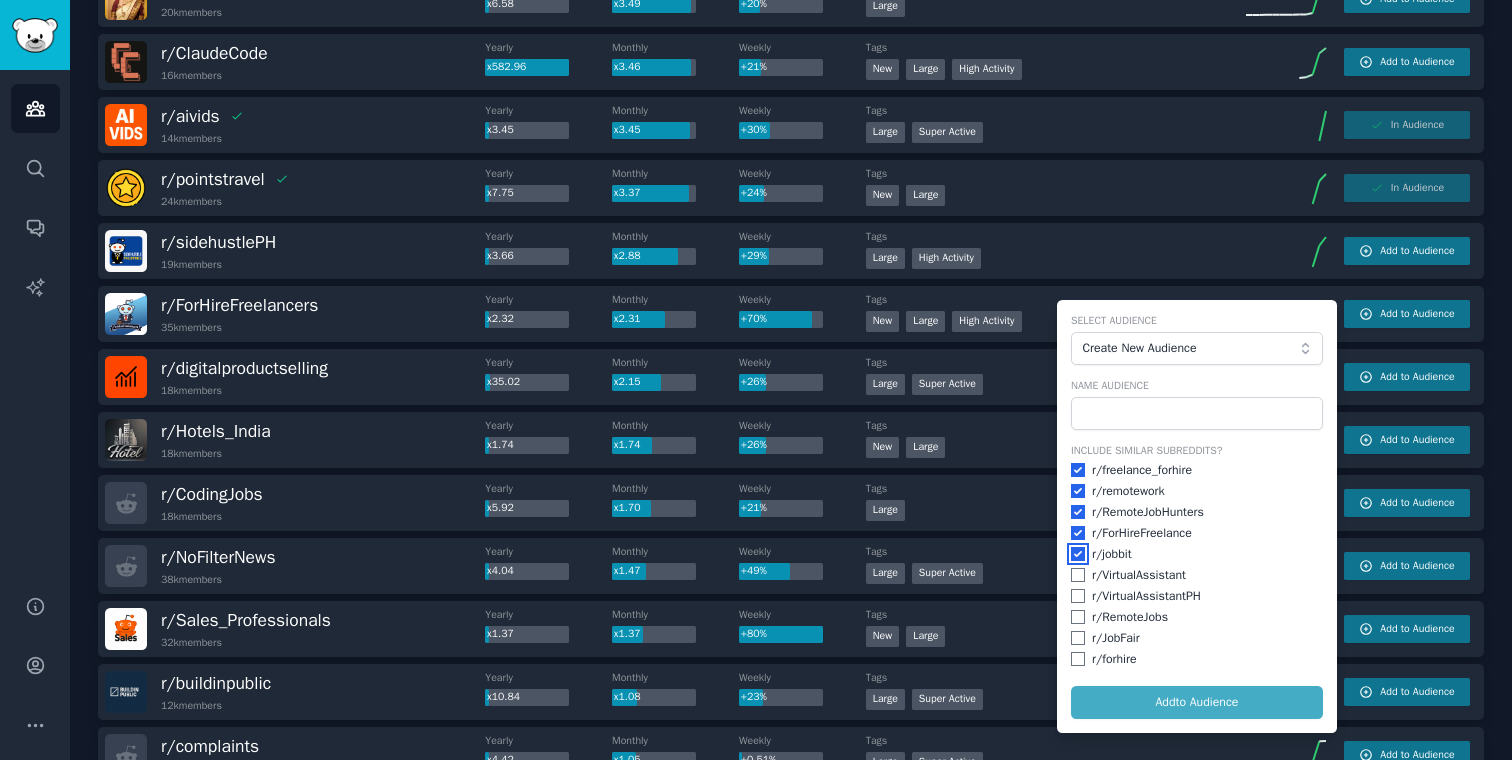checkbox on "true" 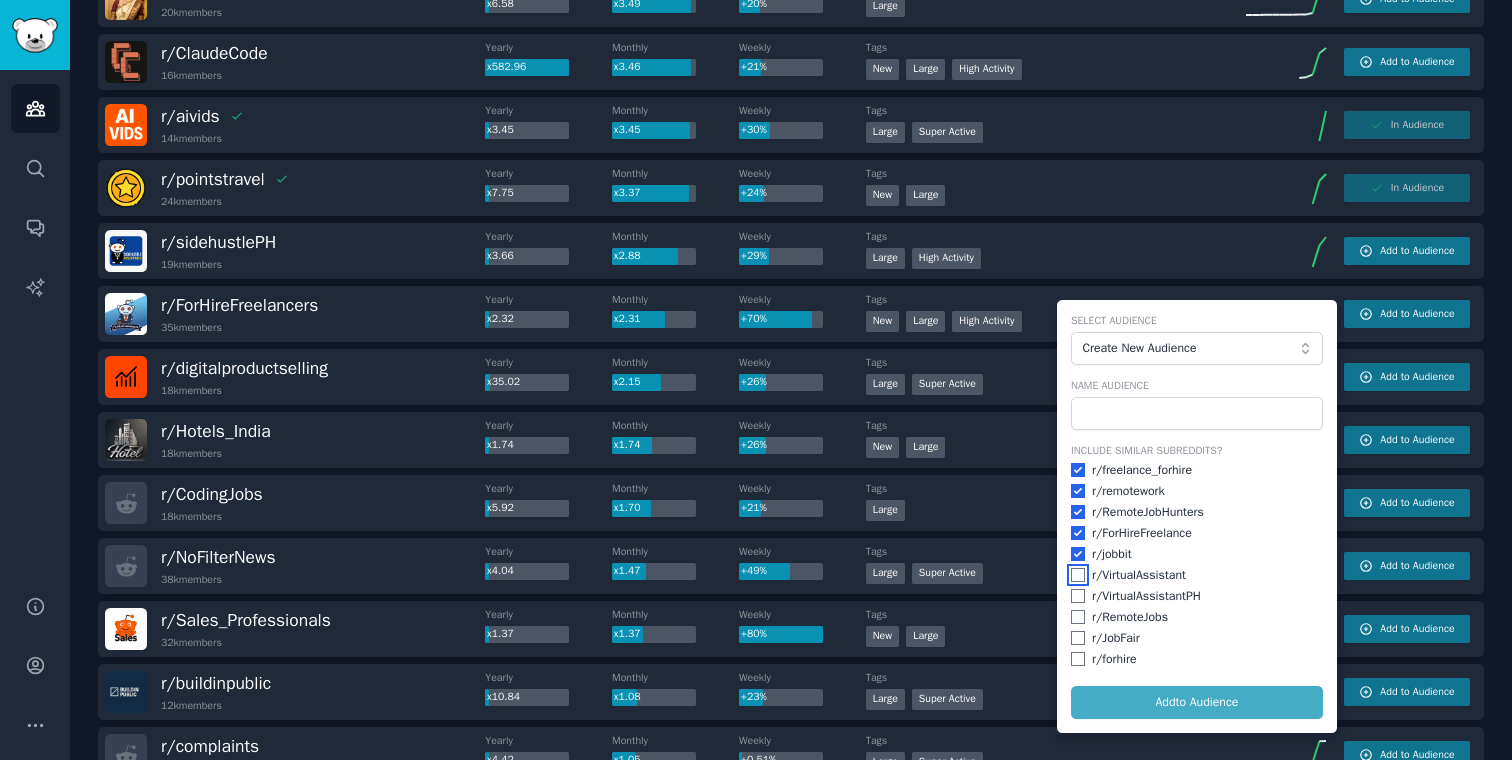 click at bounding box center (1078, 575) 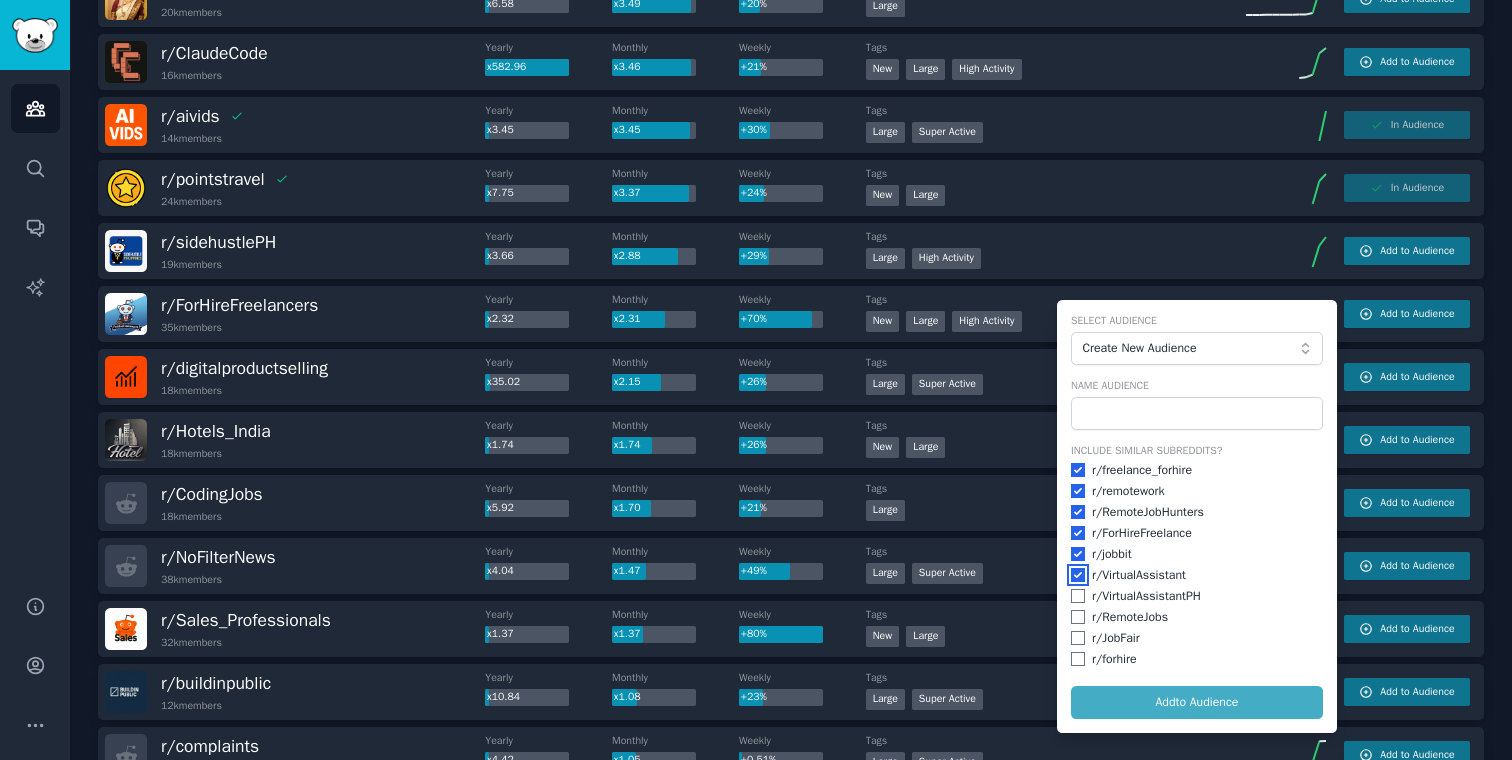 checkbox on "true" 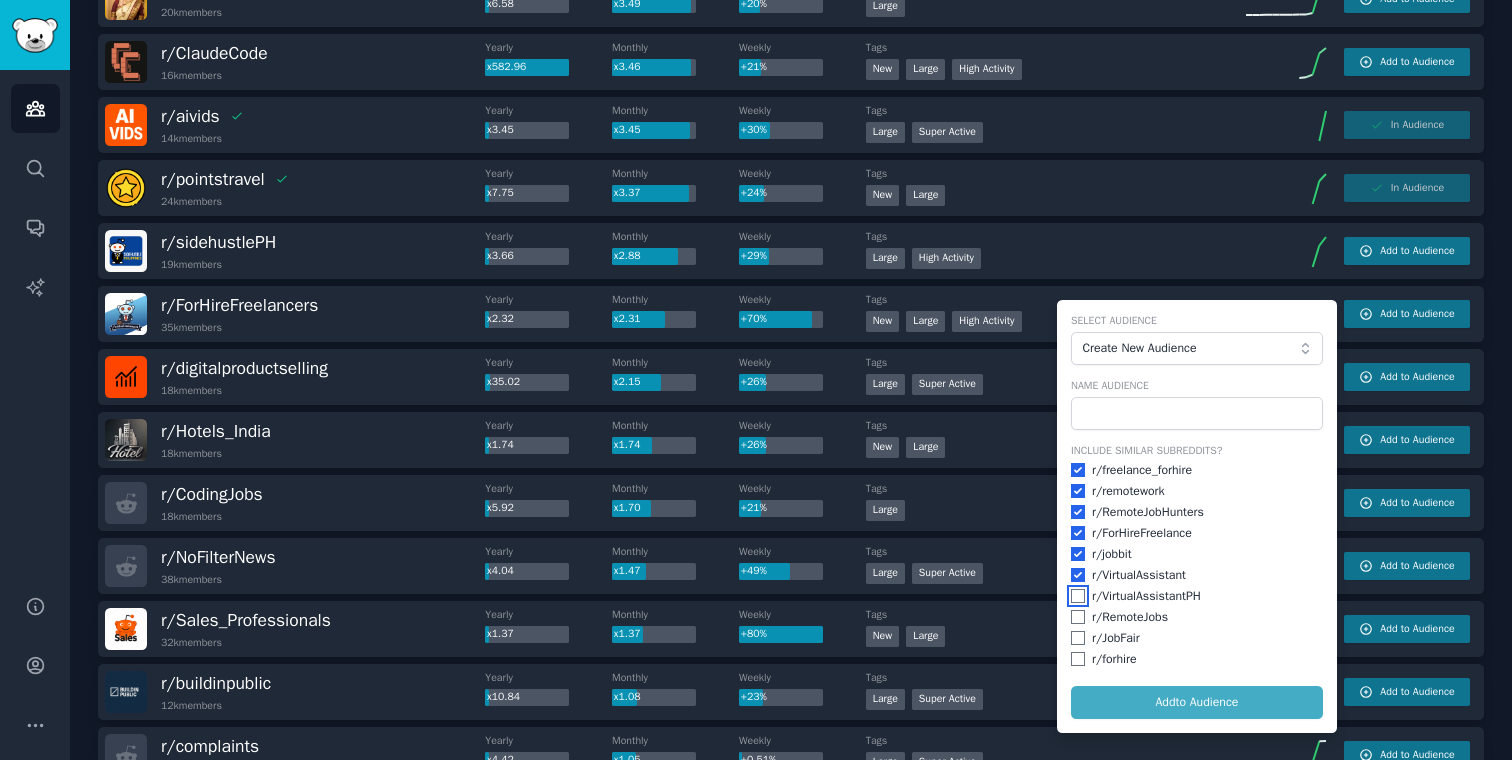 click at bounding box center [1078, 596] 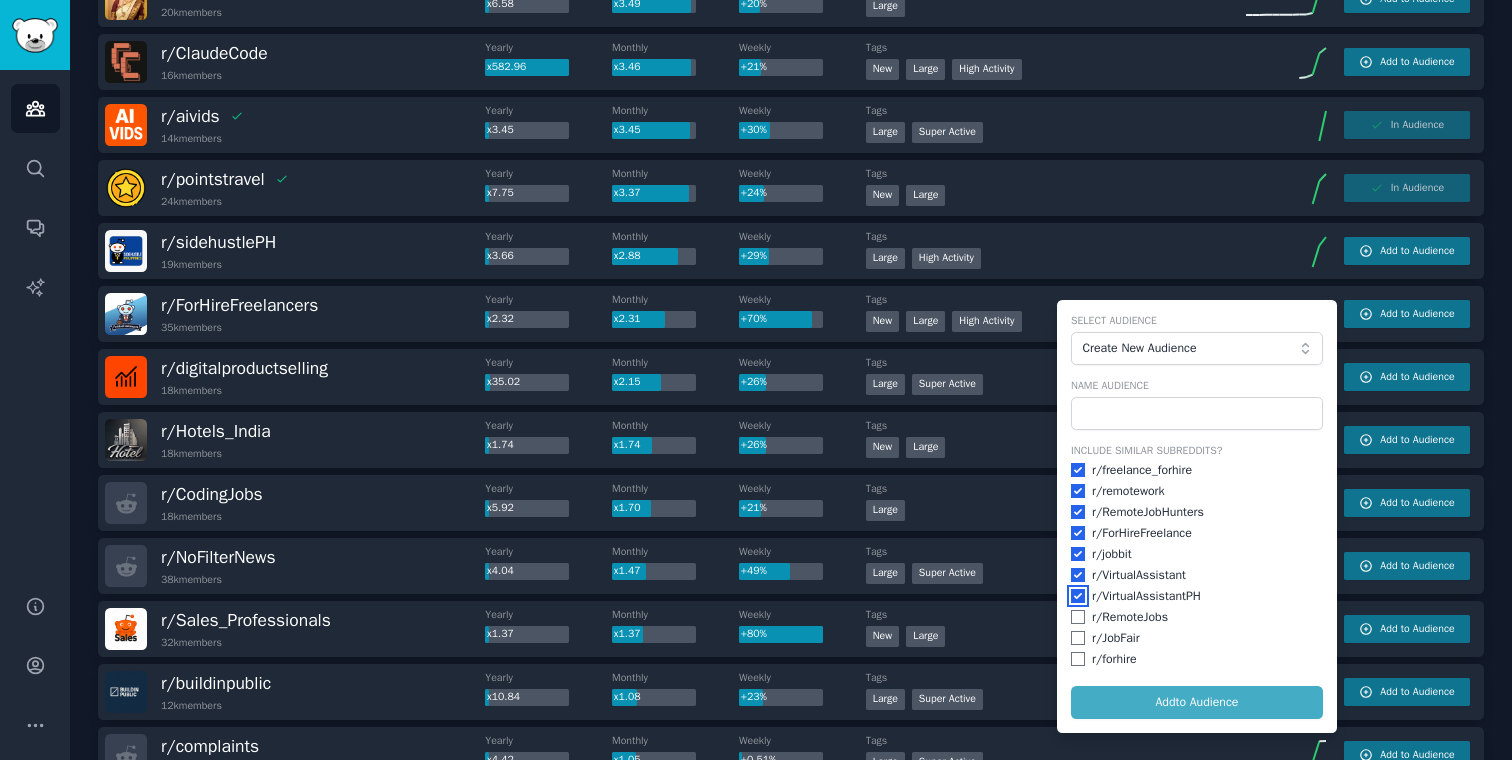 checkbox on "true" 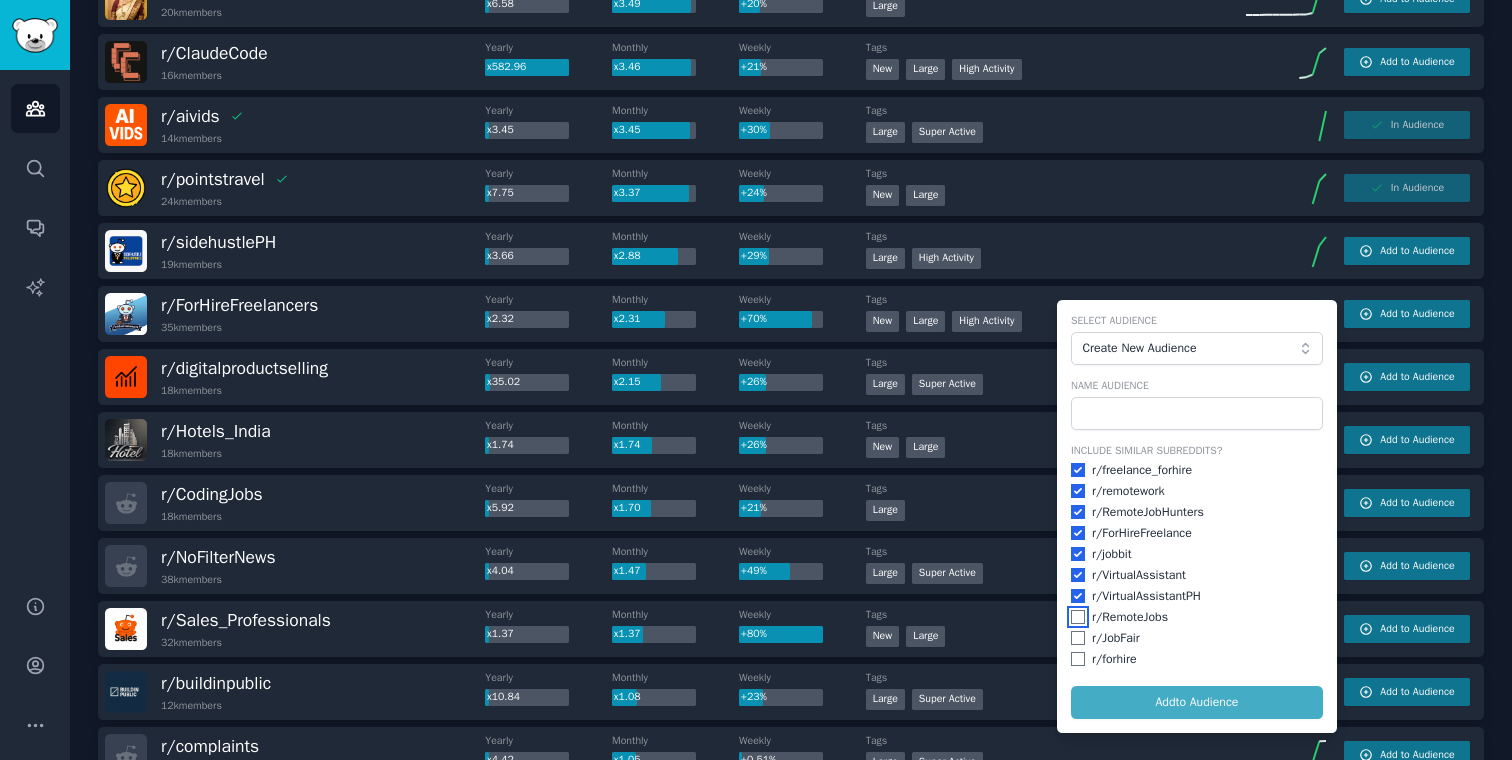 click at bounding box center [1078, 617] 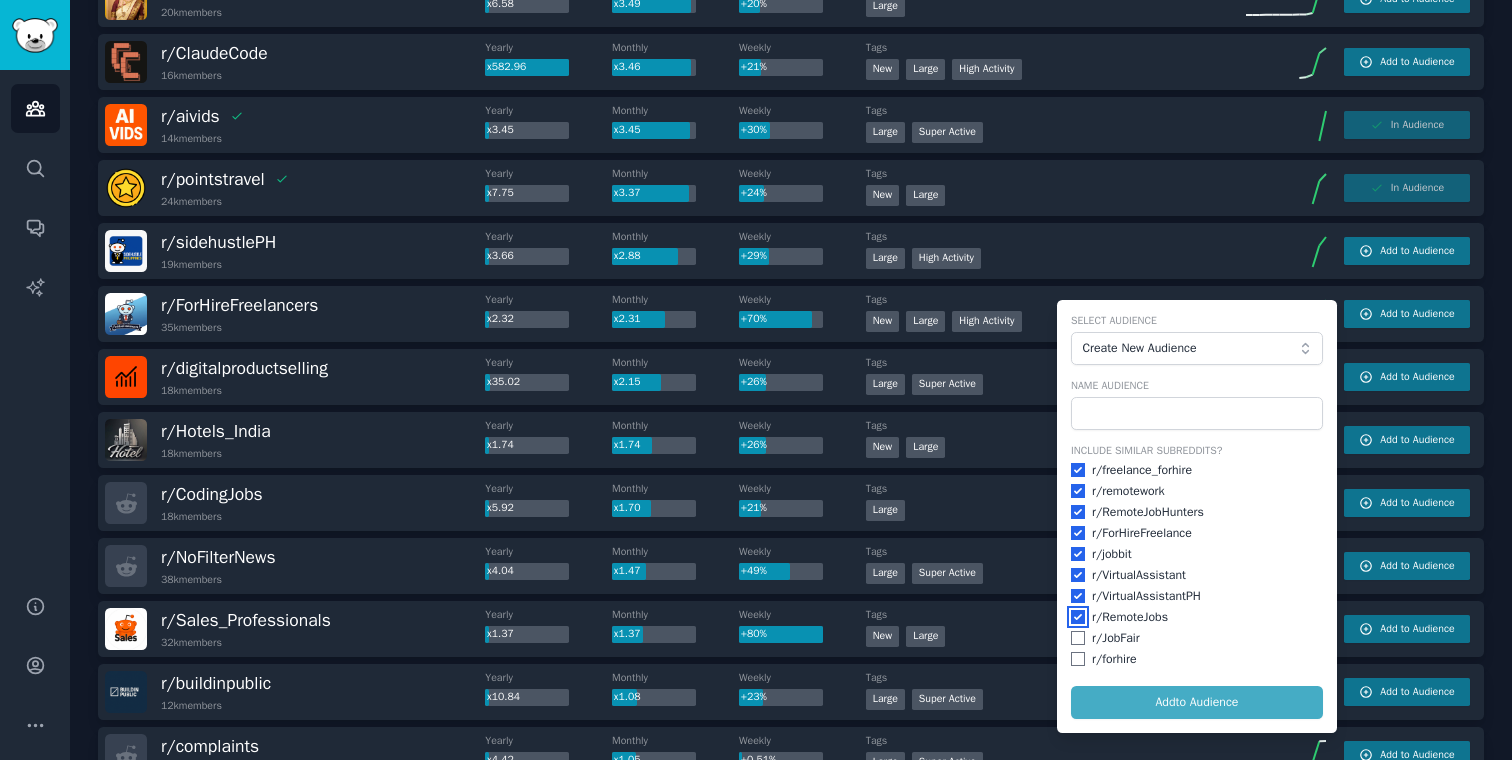 checkbox on "true" 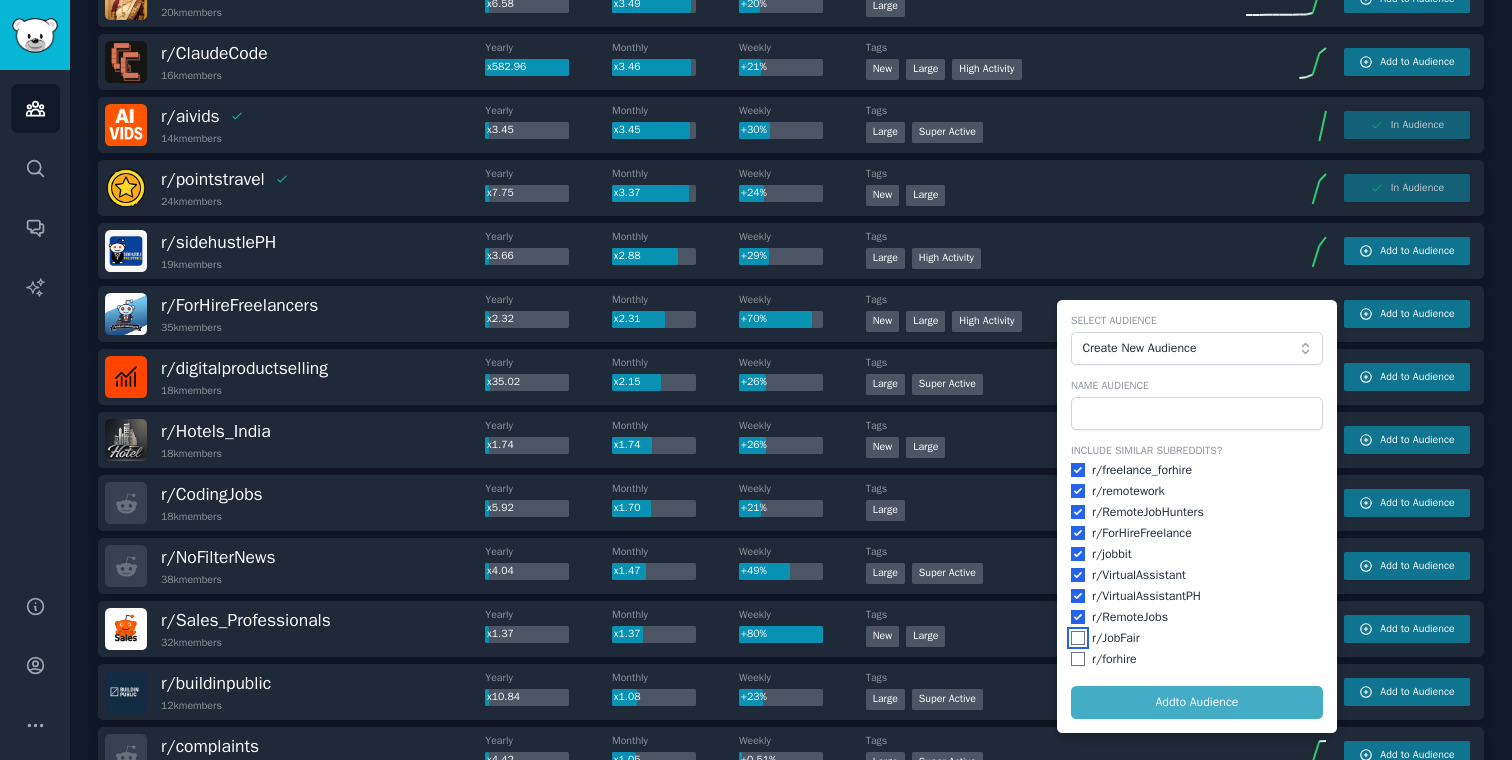 click at bounding box center (1078, 638) 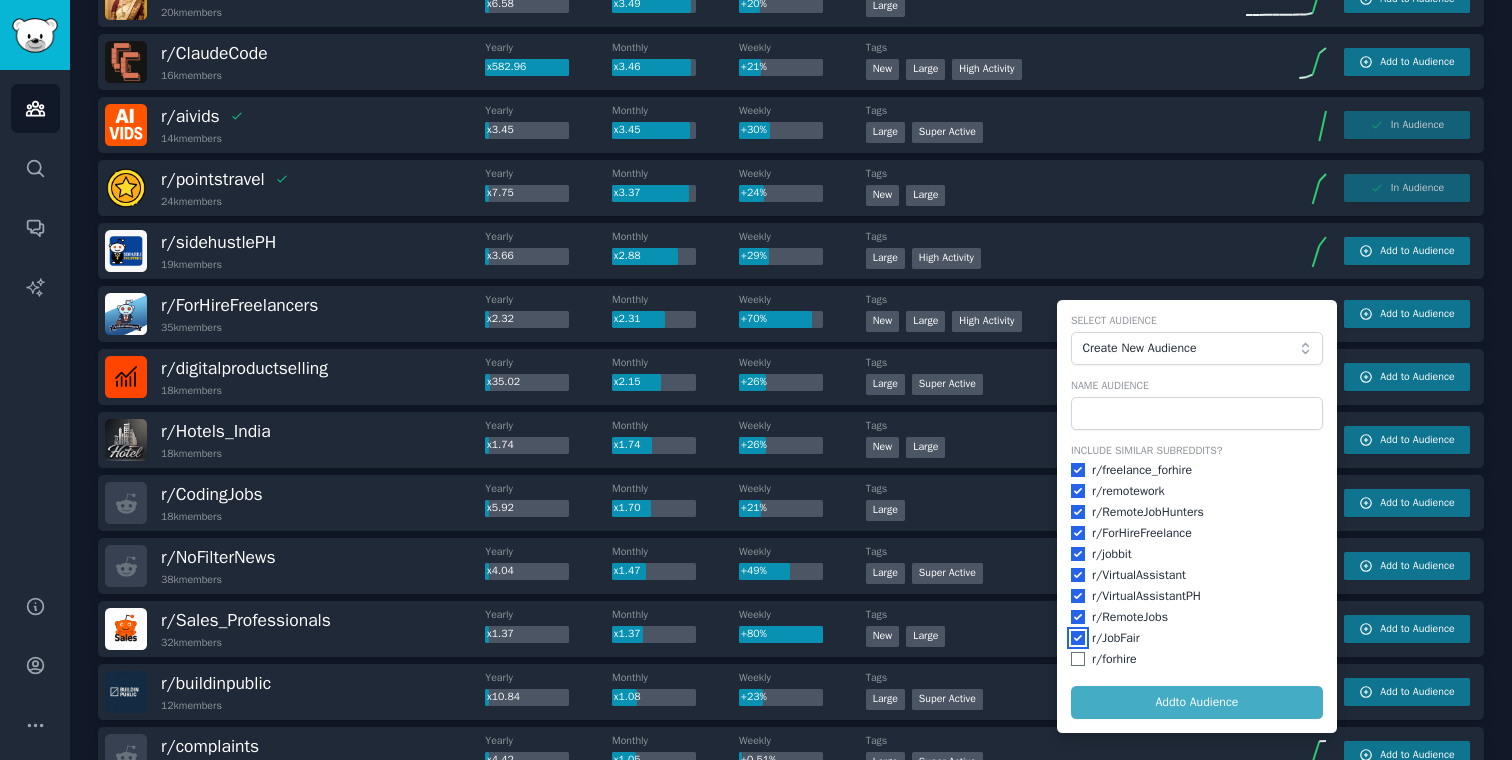 checkbox on "true" 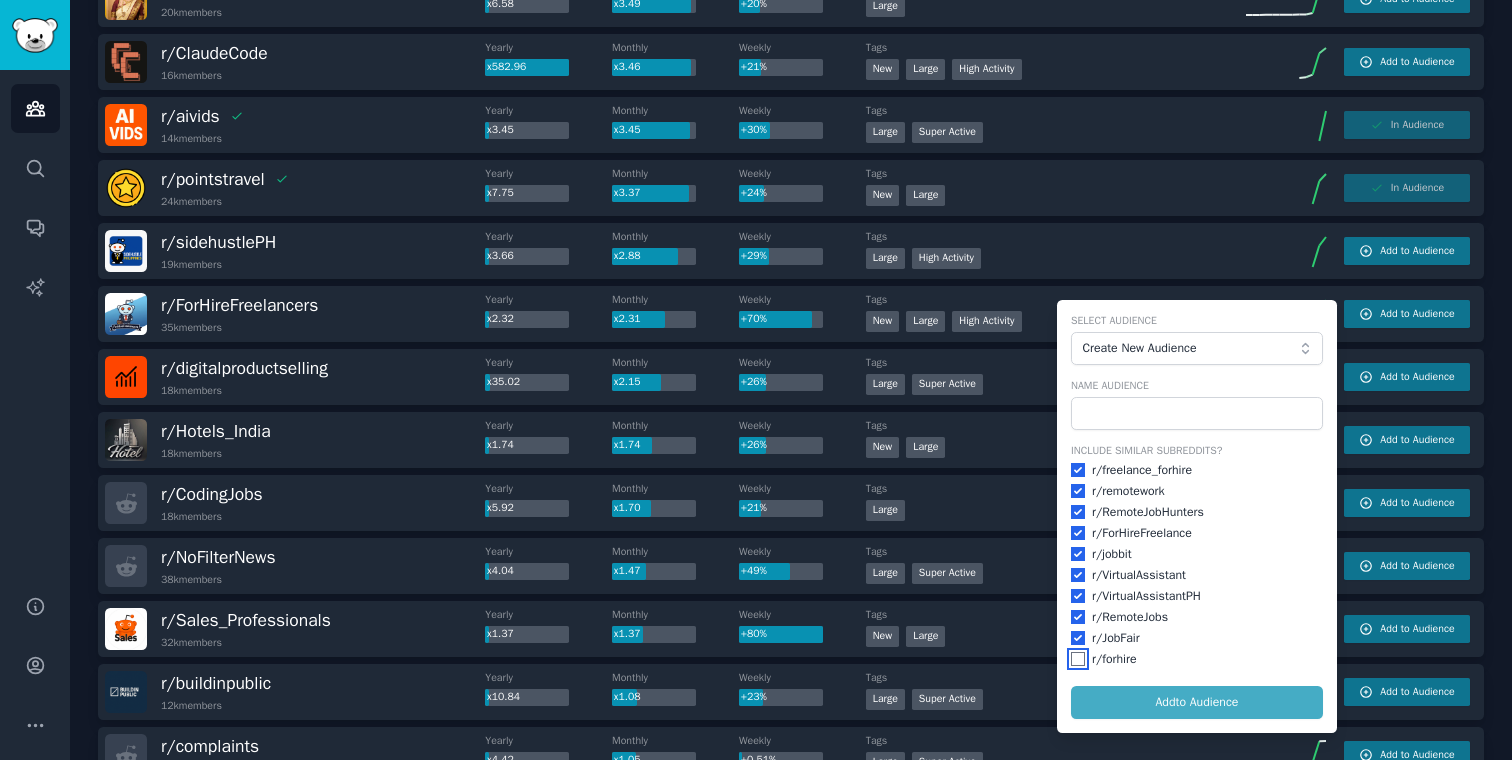 click at bounding box center [1078, 659] 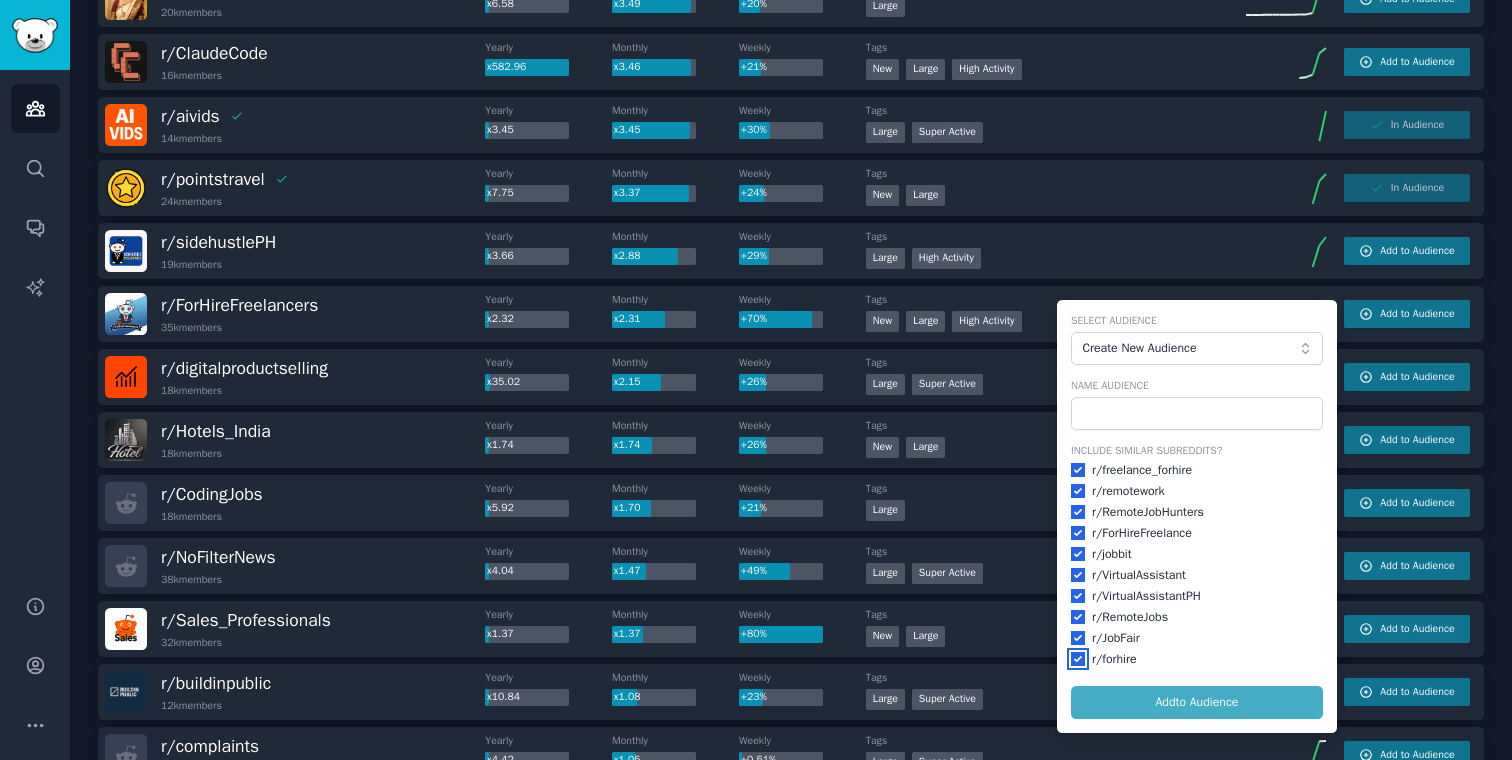 checkbox on "true" 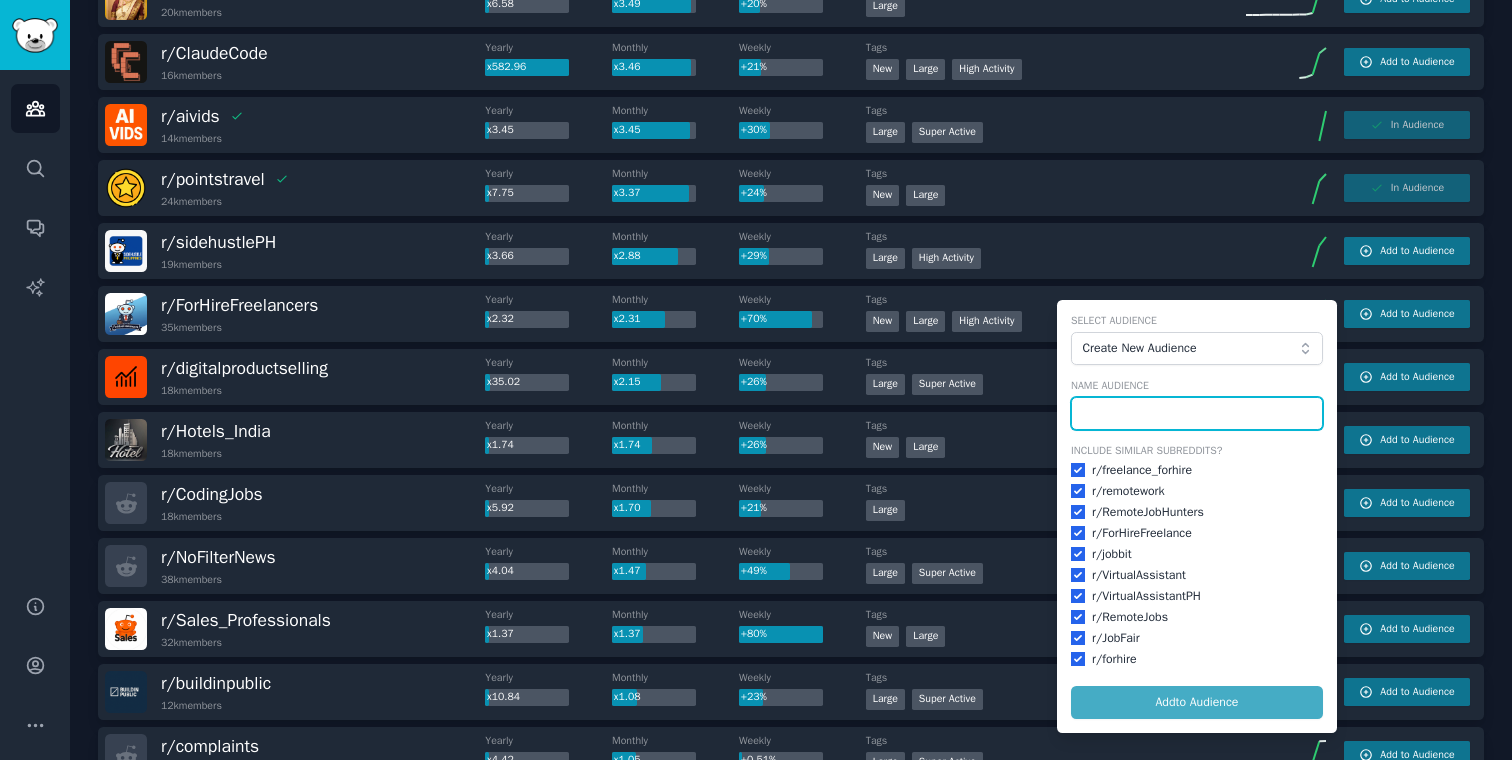 click at bounding box center [1197, 414] 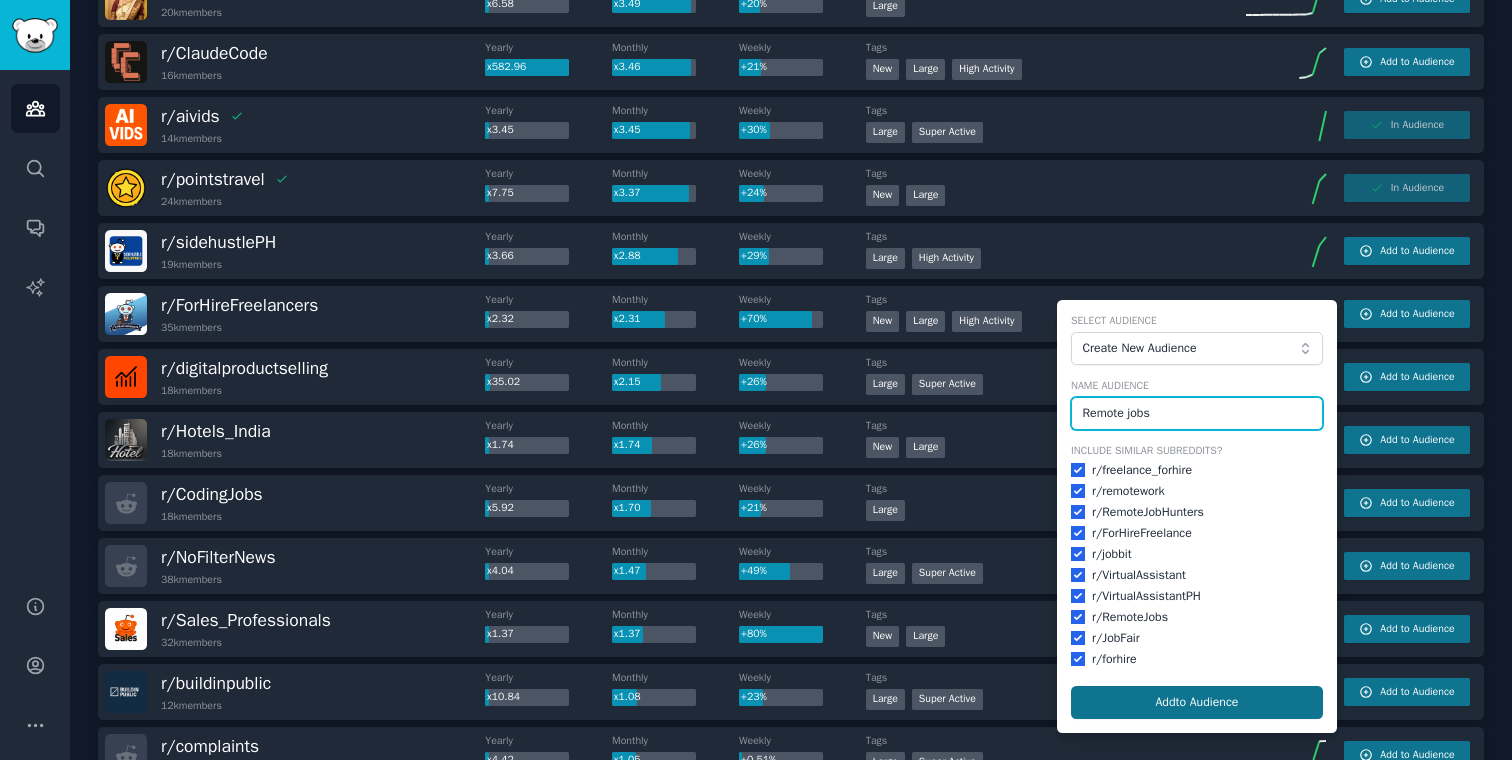 type on "Remote jobs" 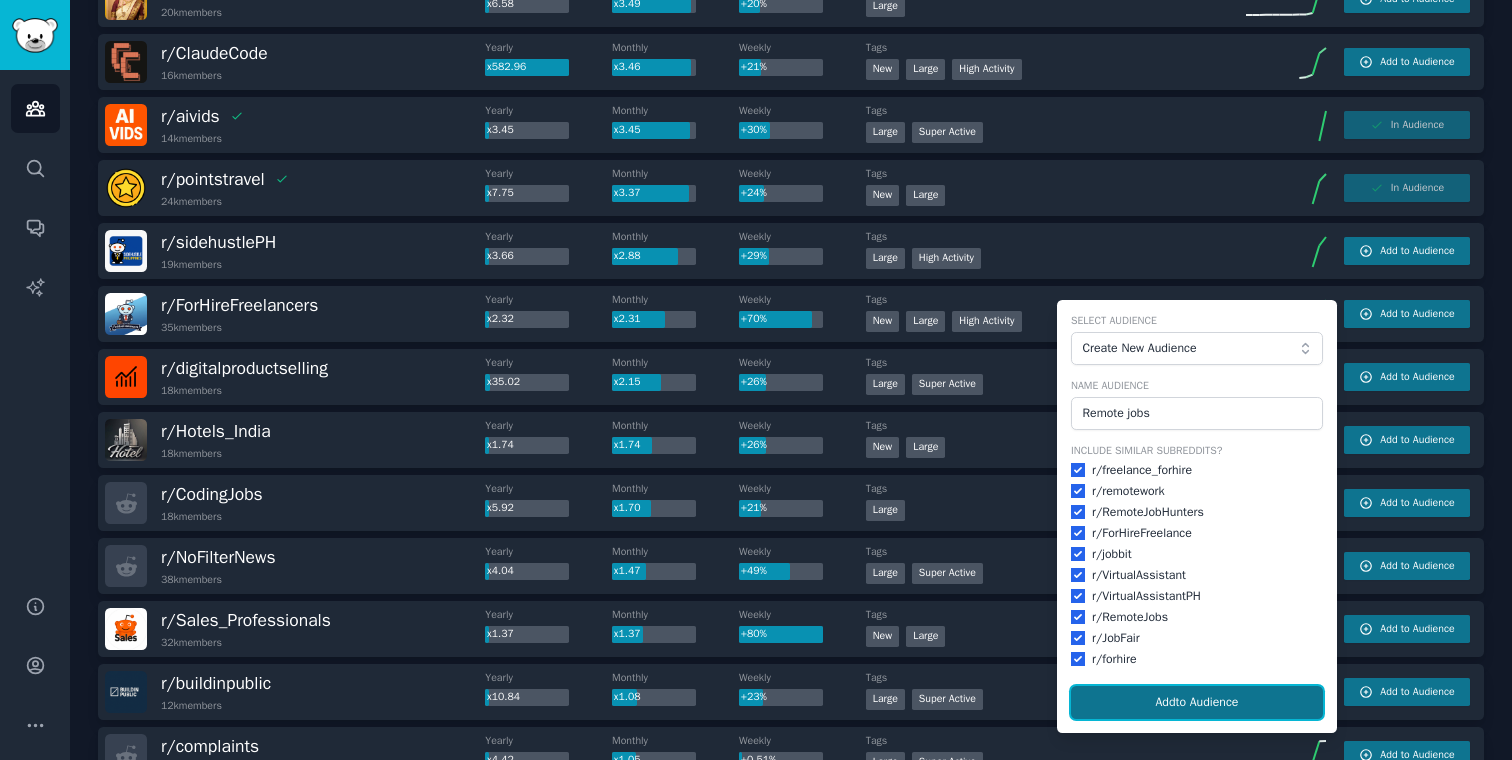 click on "Add  to Audience" at bounding box center (1197, 703) 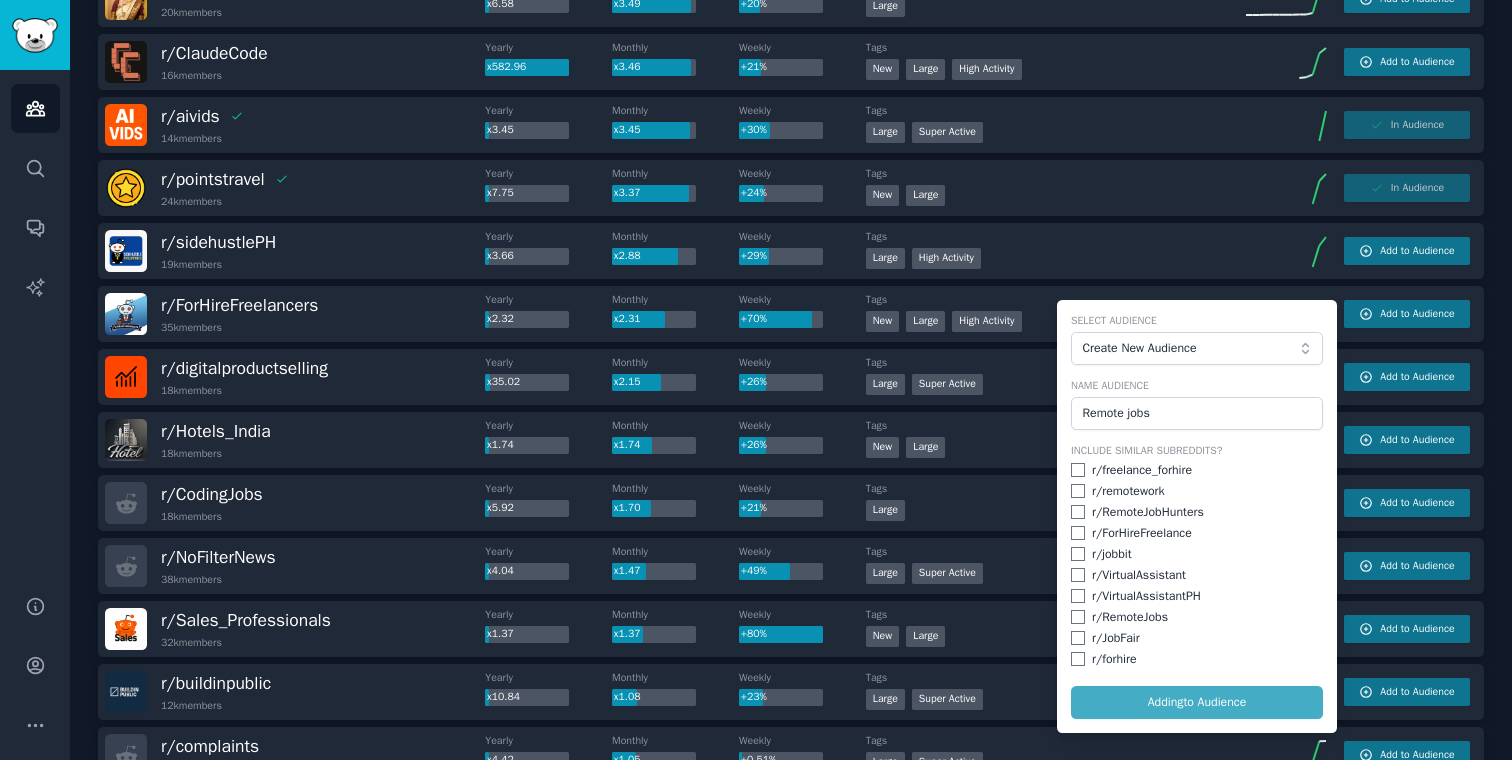 checkbox on "false" 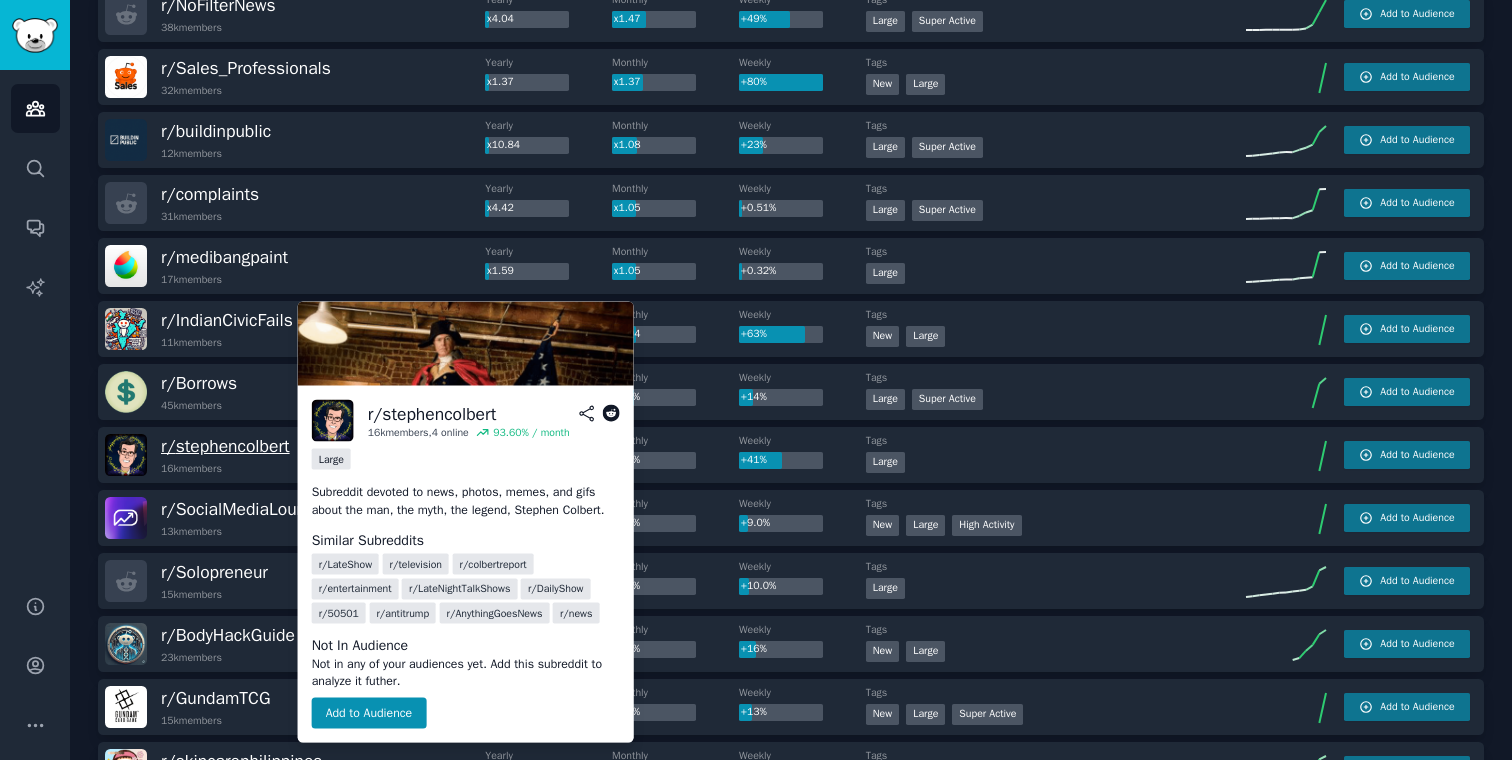 scroll, scrollTop: 881, scrollLeft: 0, axis: vertical 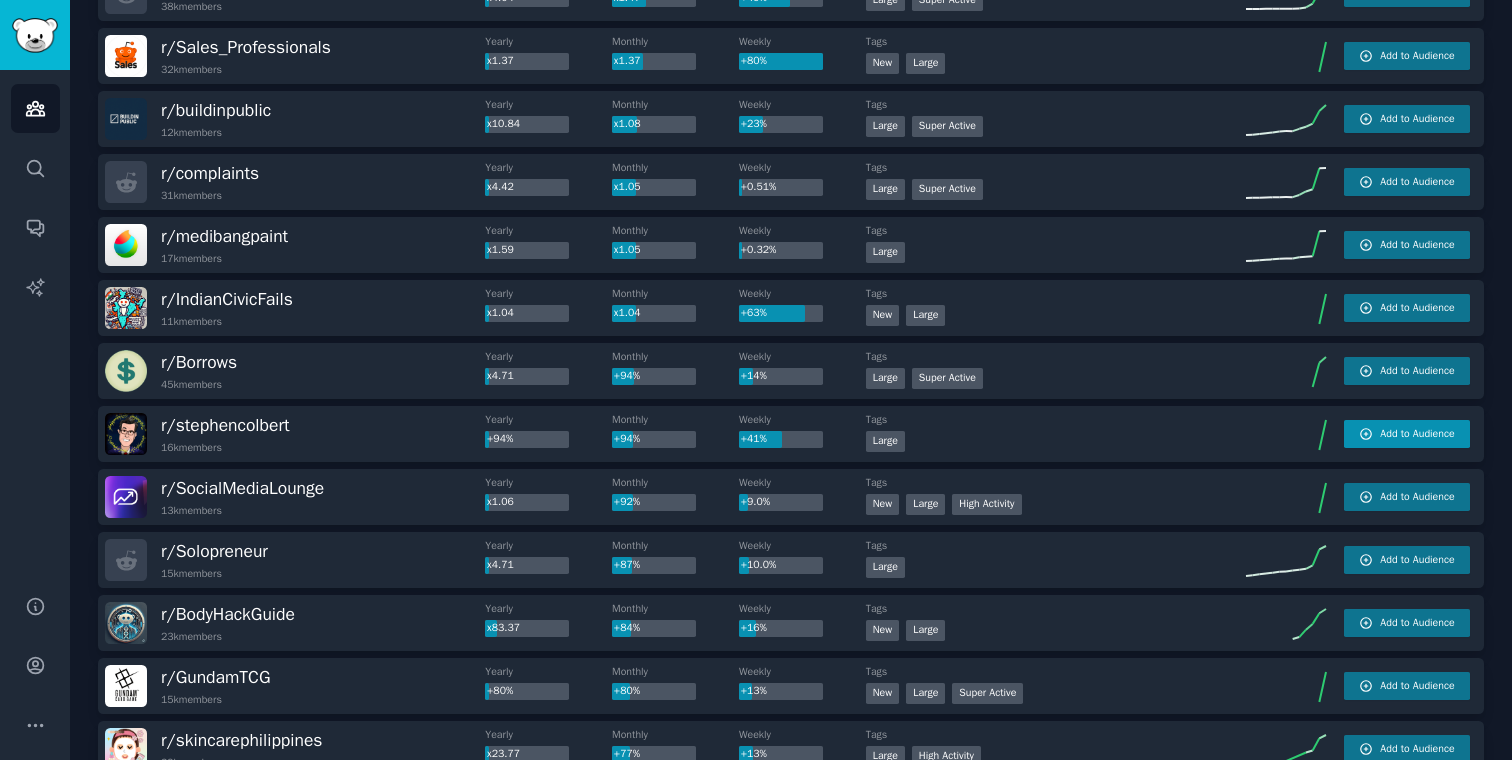 click on "Add to Audience" at bounding box center (1407, 434) 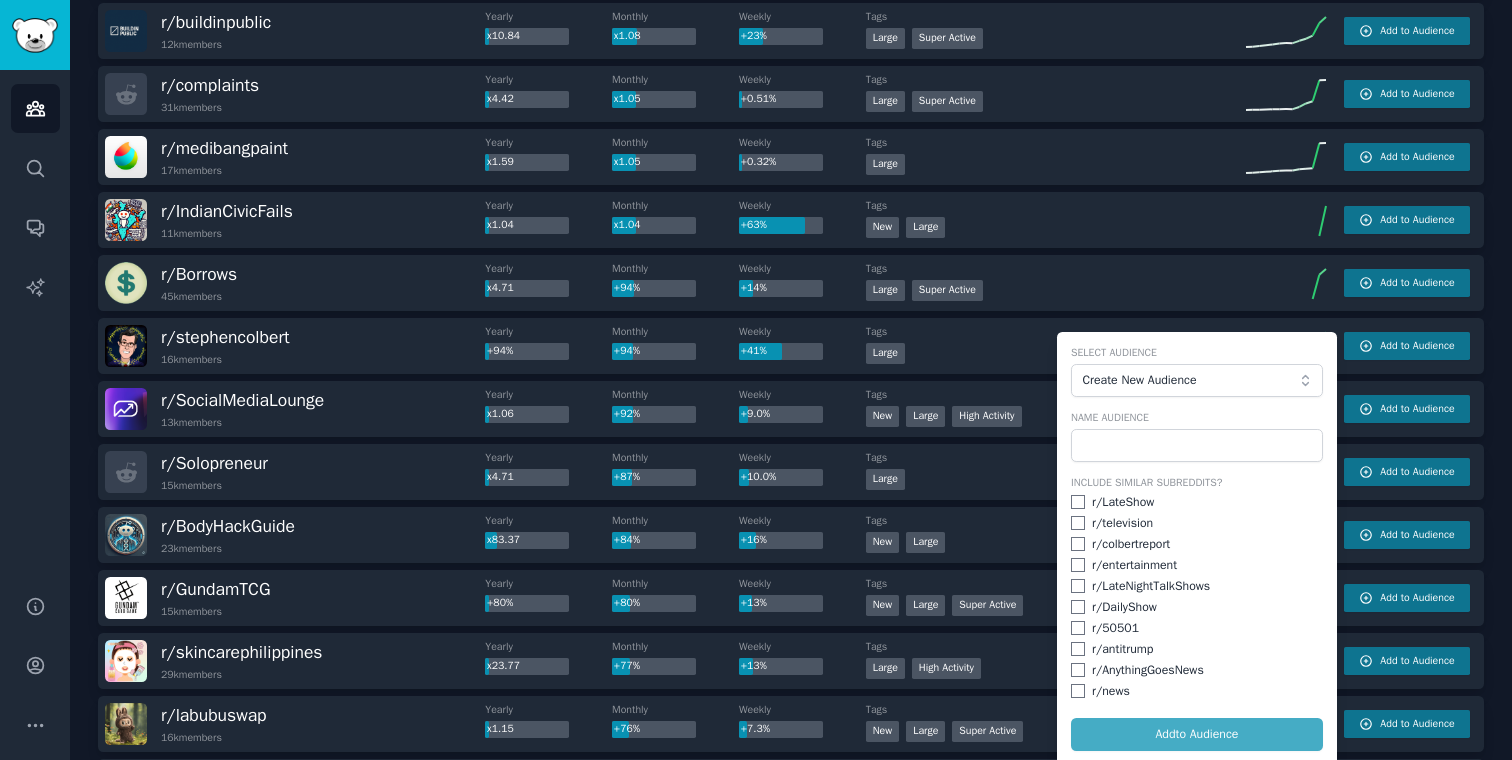 scroll, scrollTop: 1000, scrollLeft: 0, axis: vertical 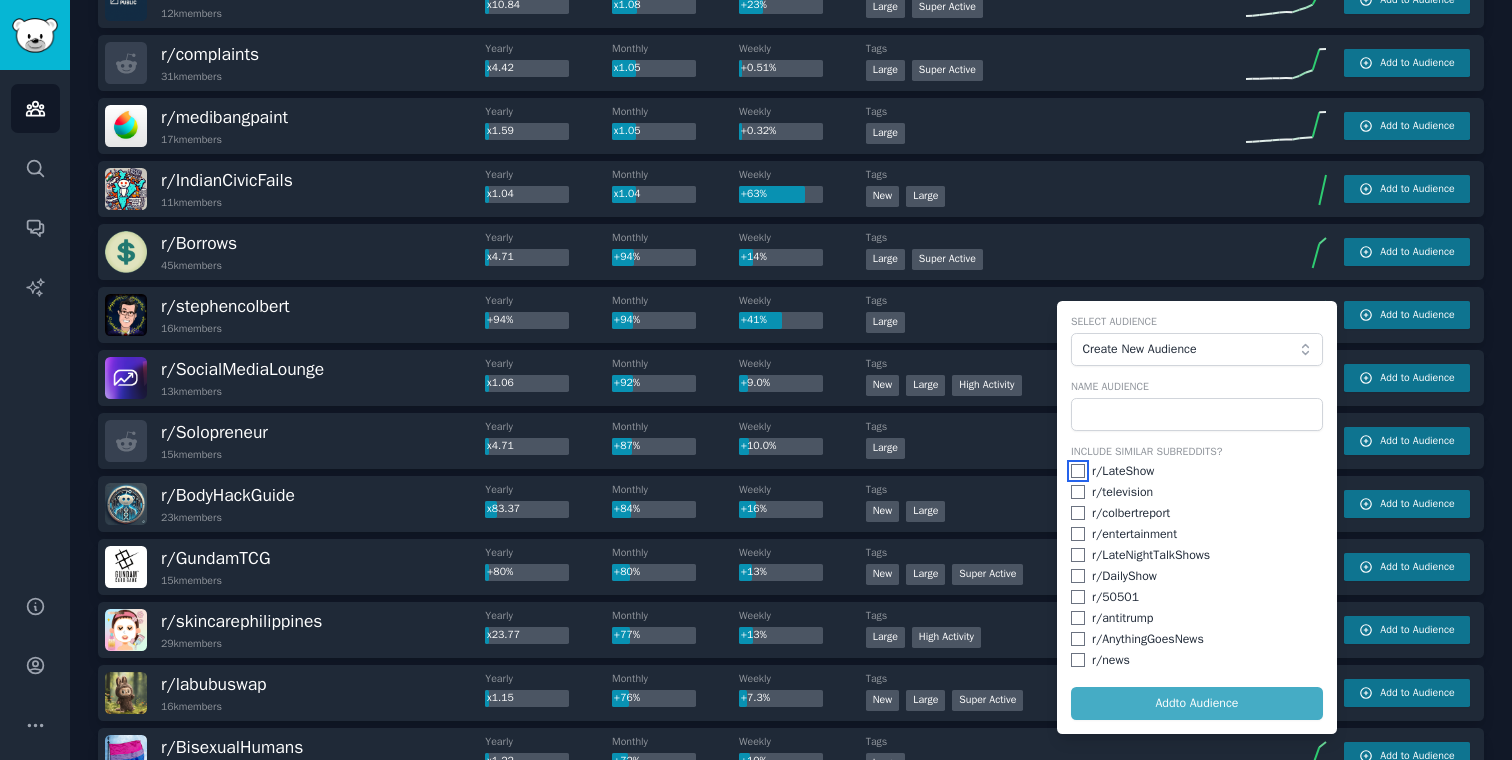 click at bounding box center [1078, 471] 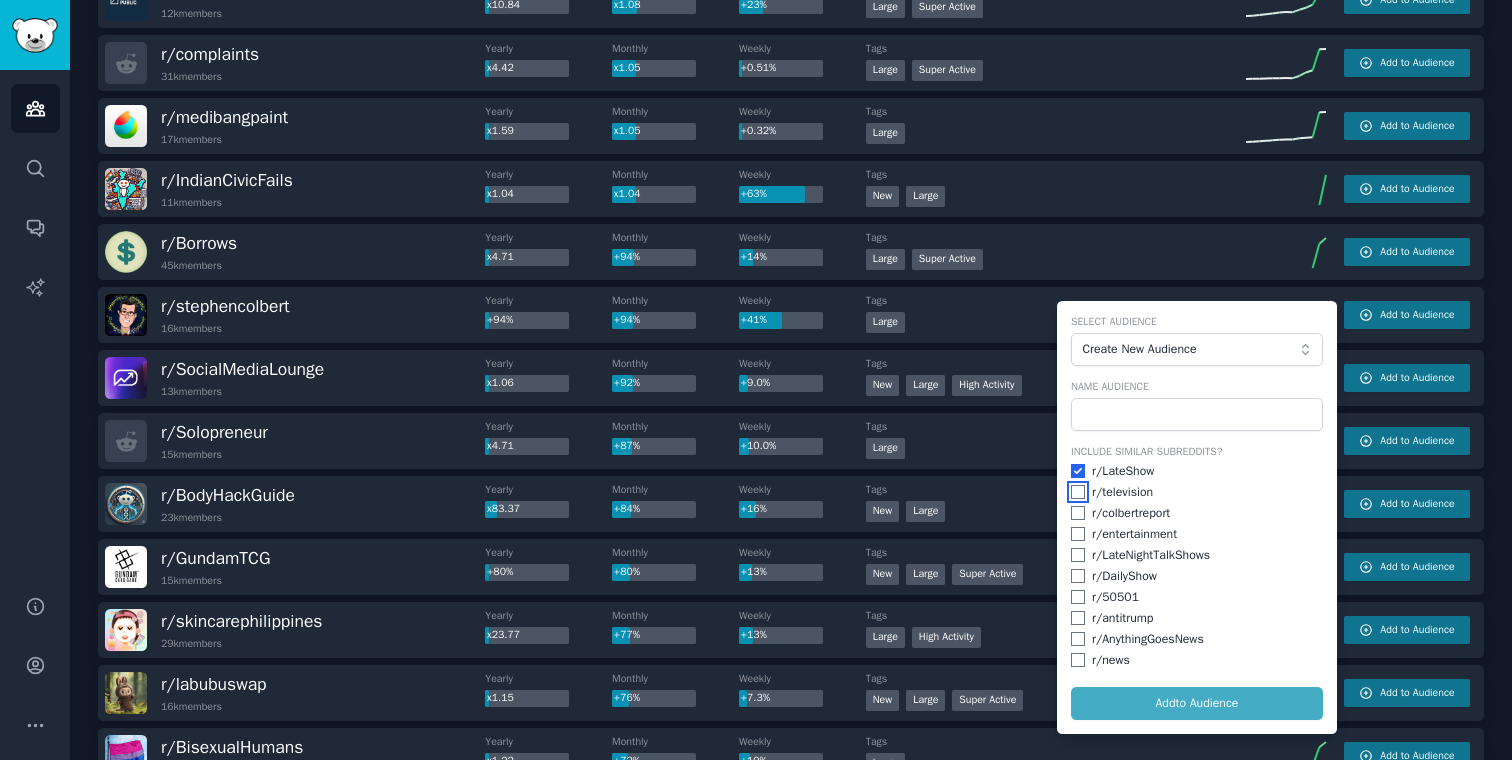 click at bounding box center [1078, 492] 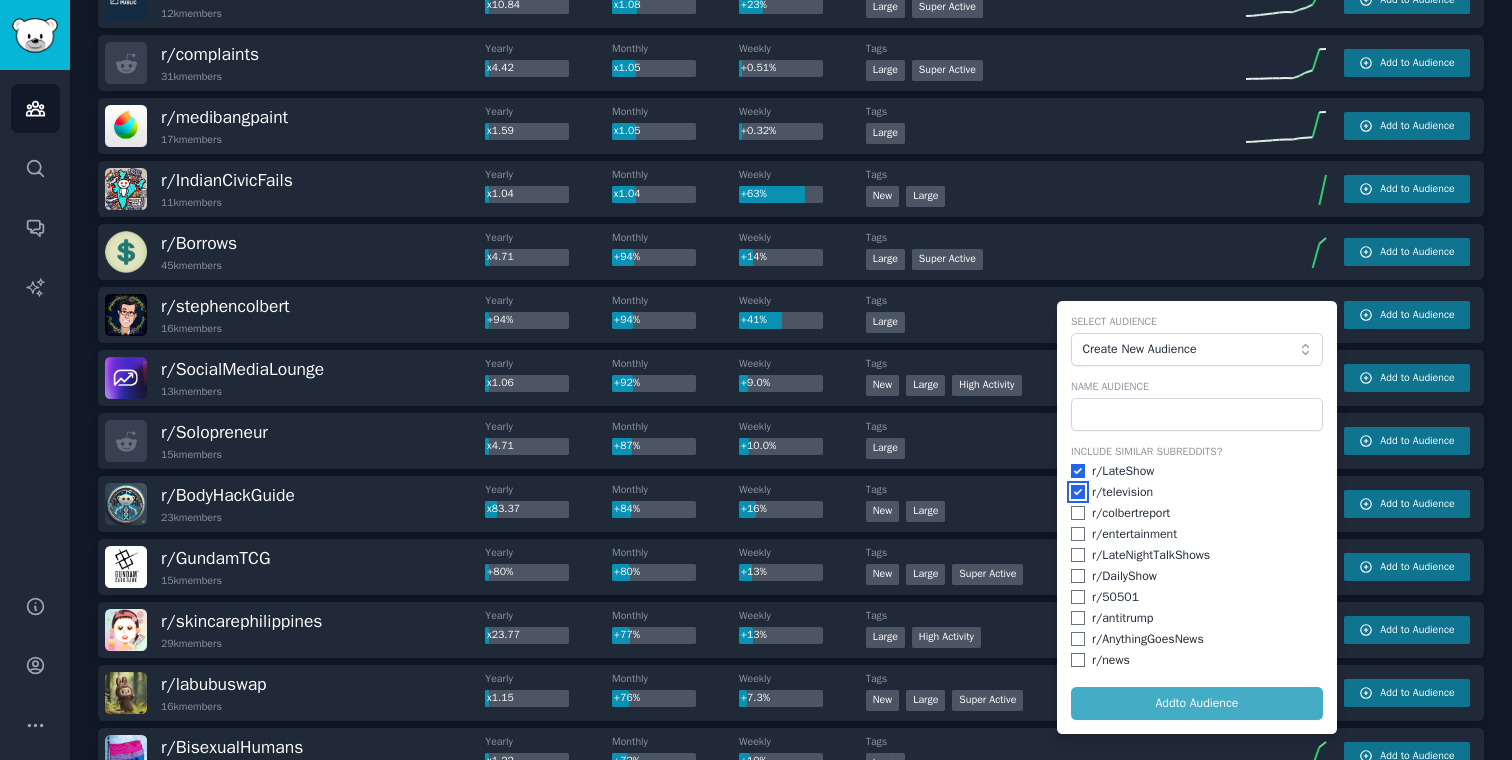 checkbox on "true" 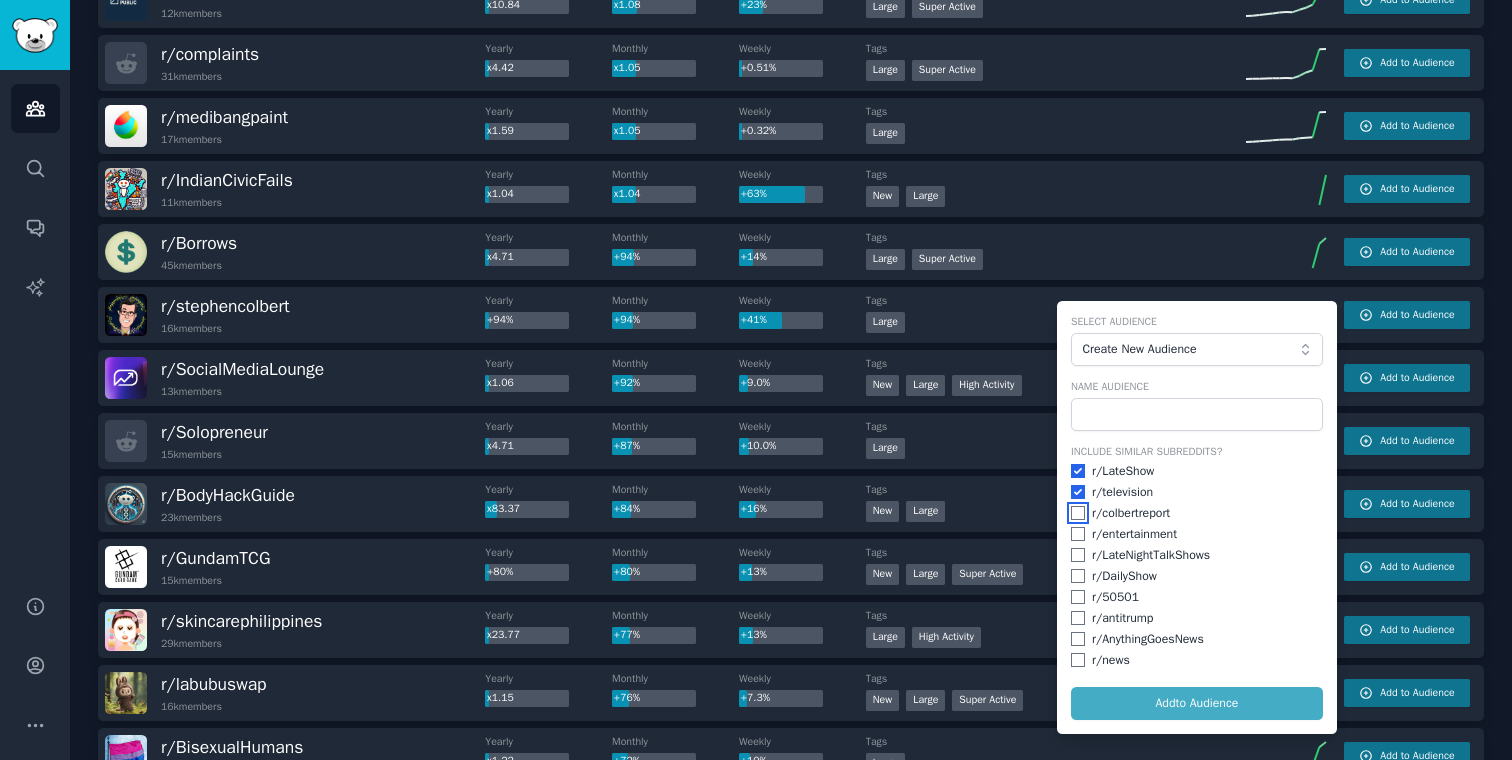 click at bounding box center (1078, 513) 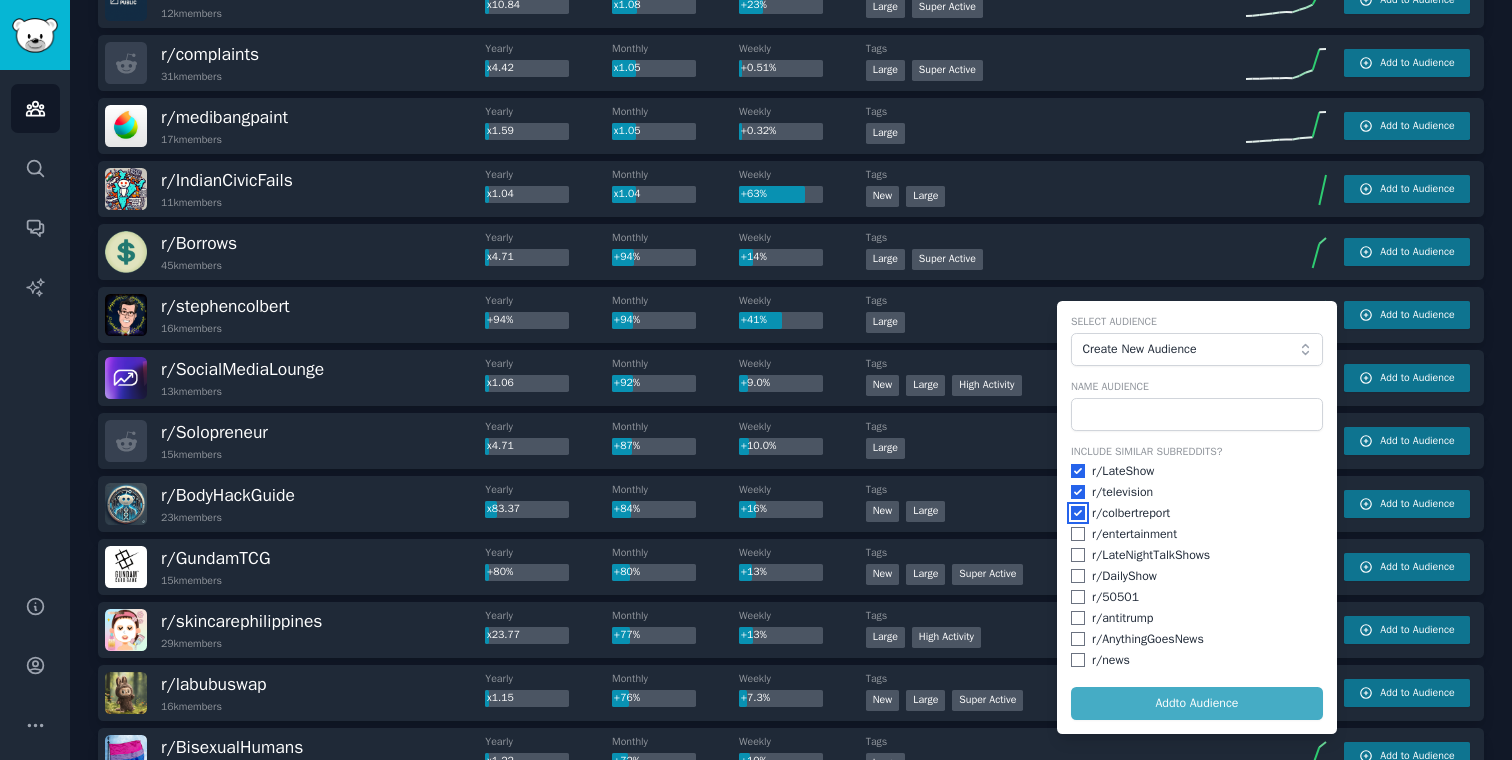 checkbox on "true" 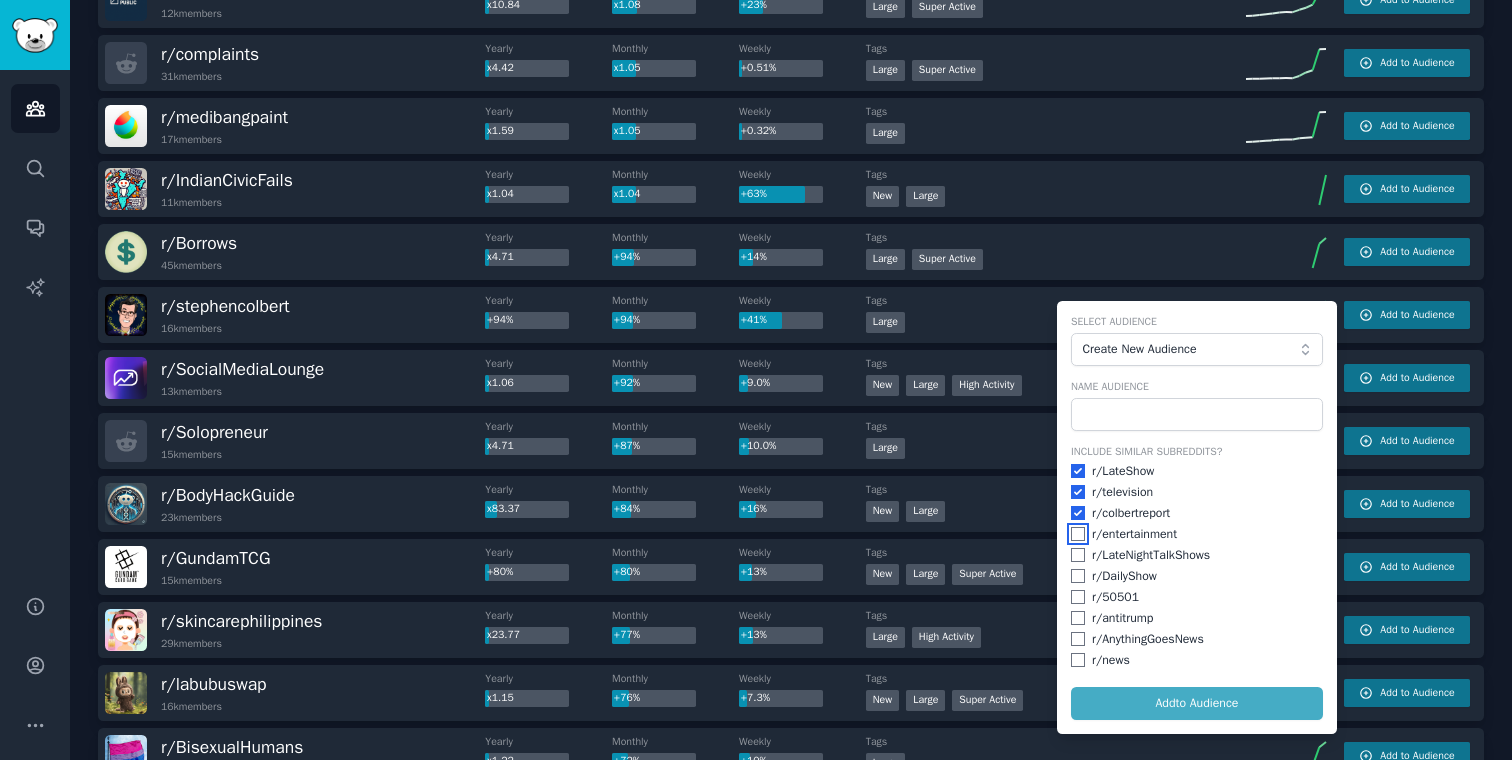 click at bounding box center (1078, 534) 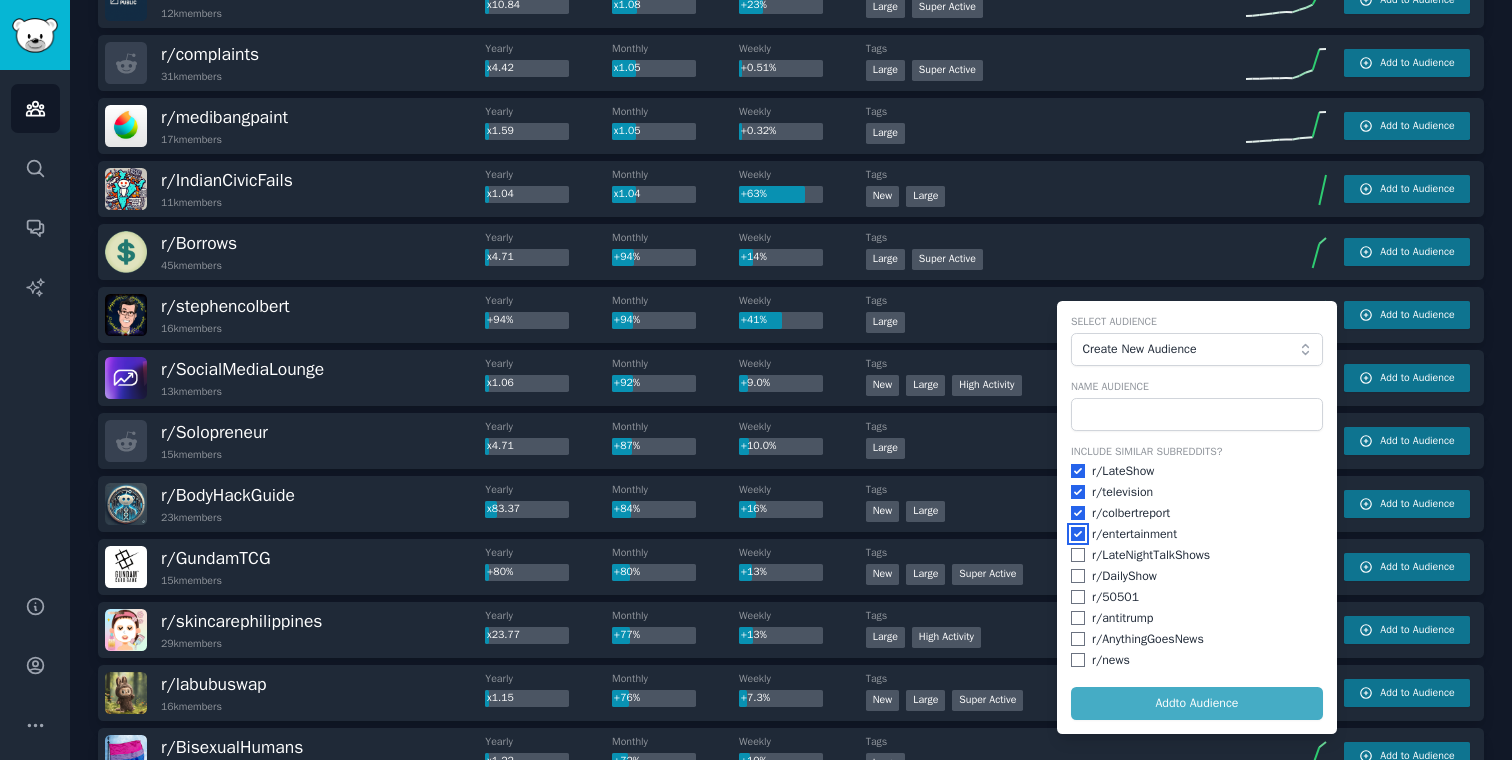 checkbox on "true" 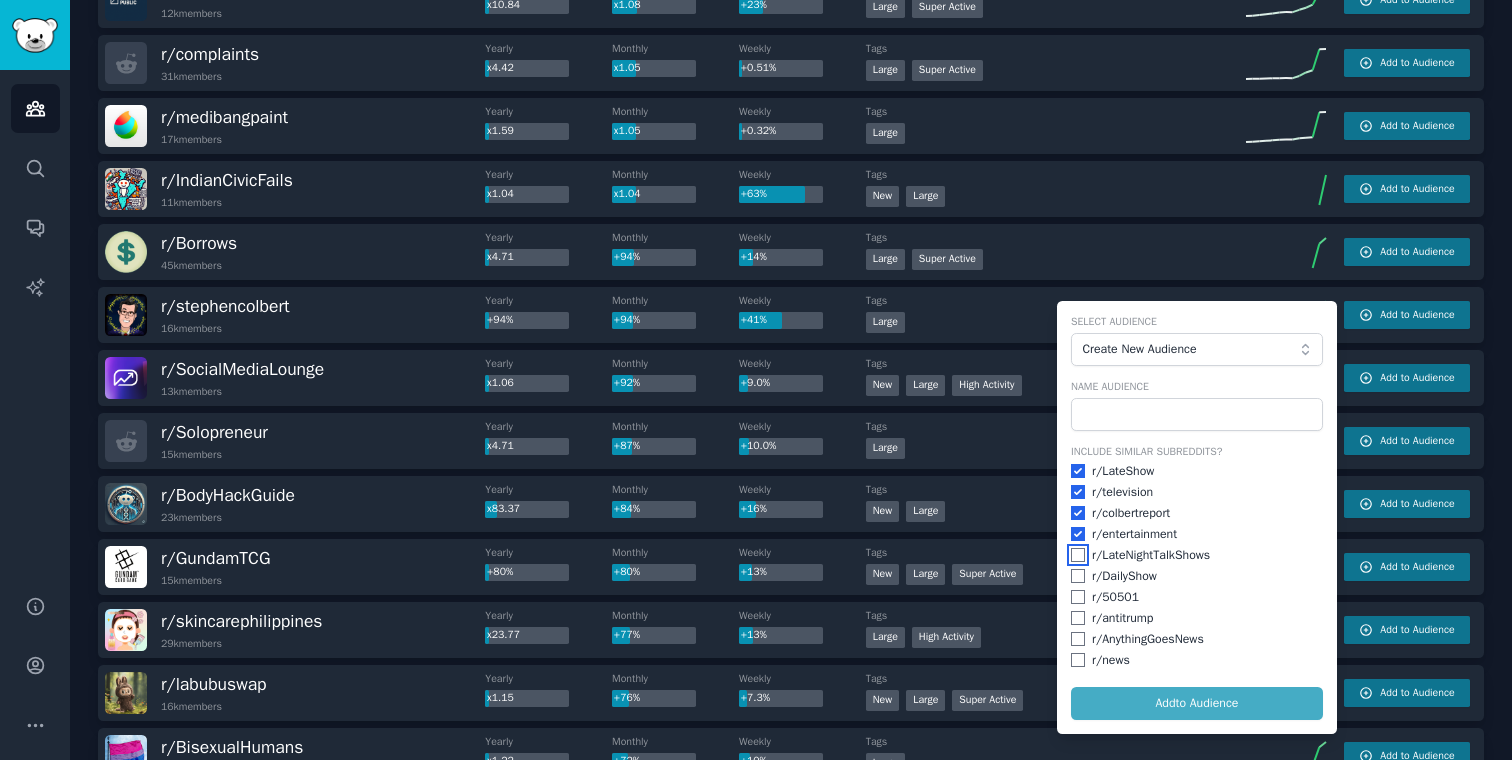 click at bounding box center (1078, 555) 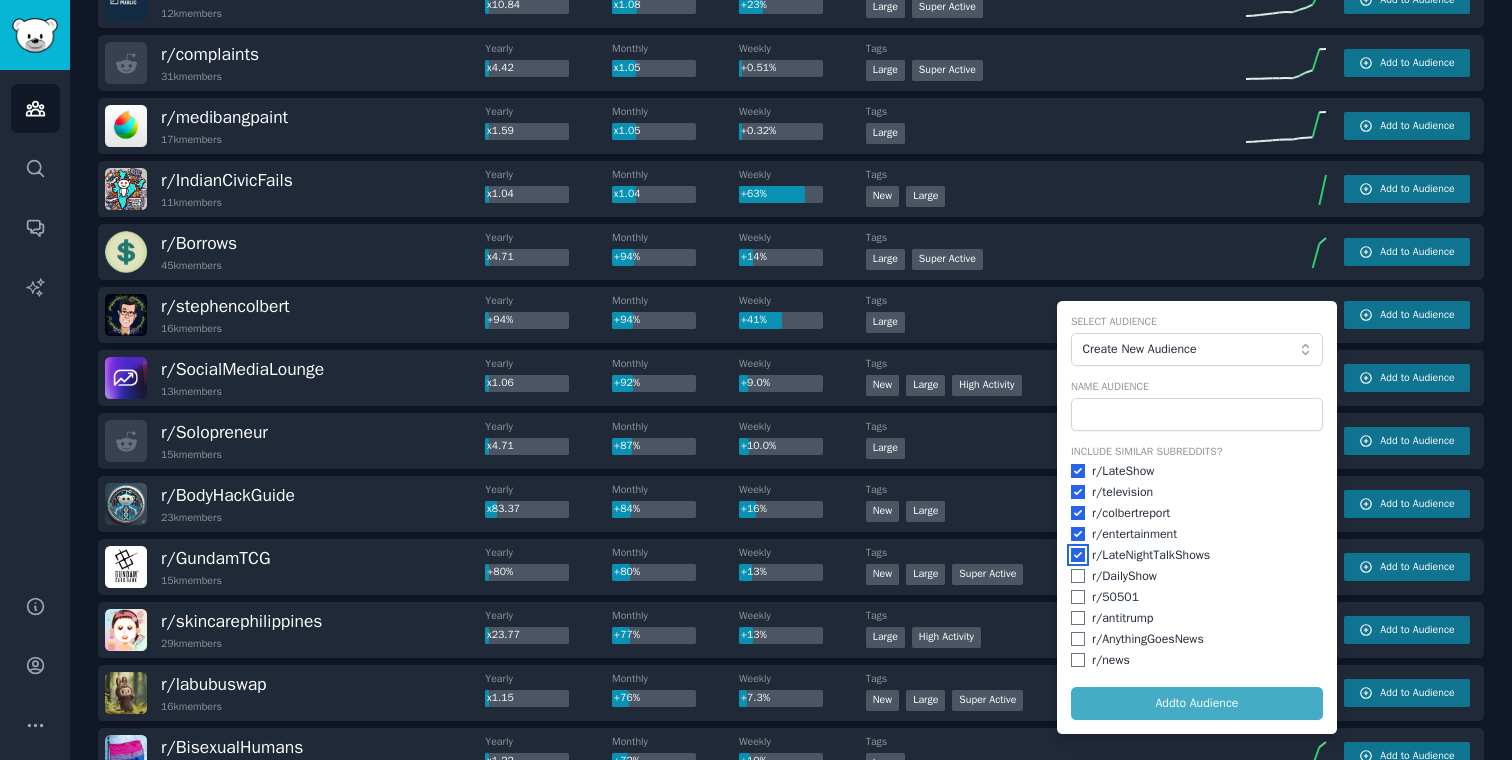 checkbox on "true" 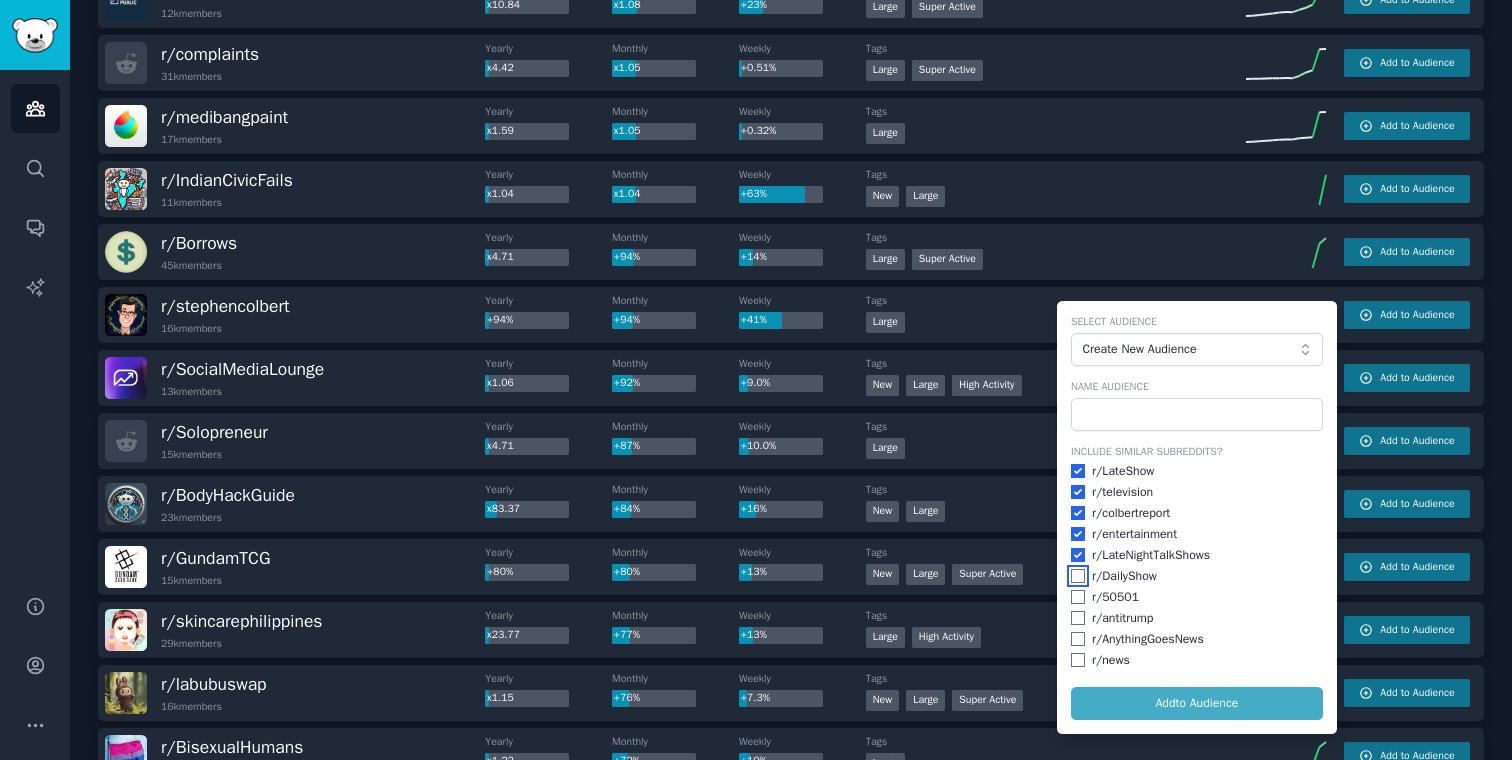click at bounding box center [1078, 576] 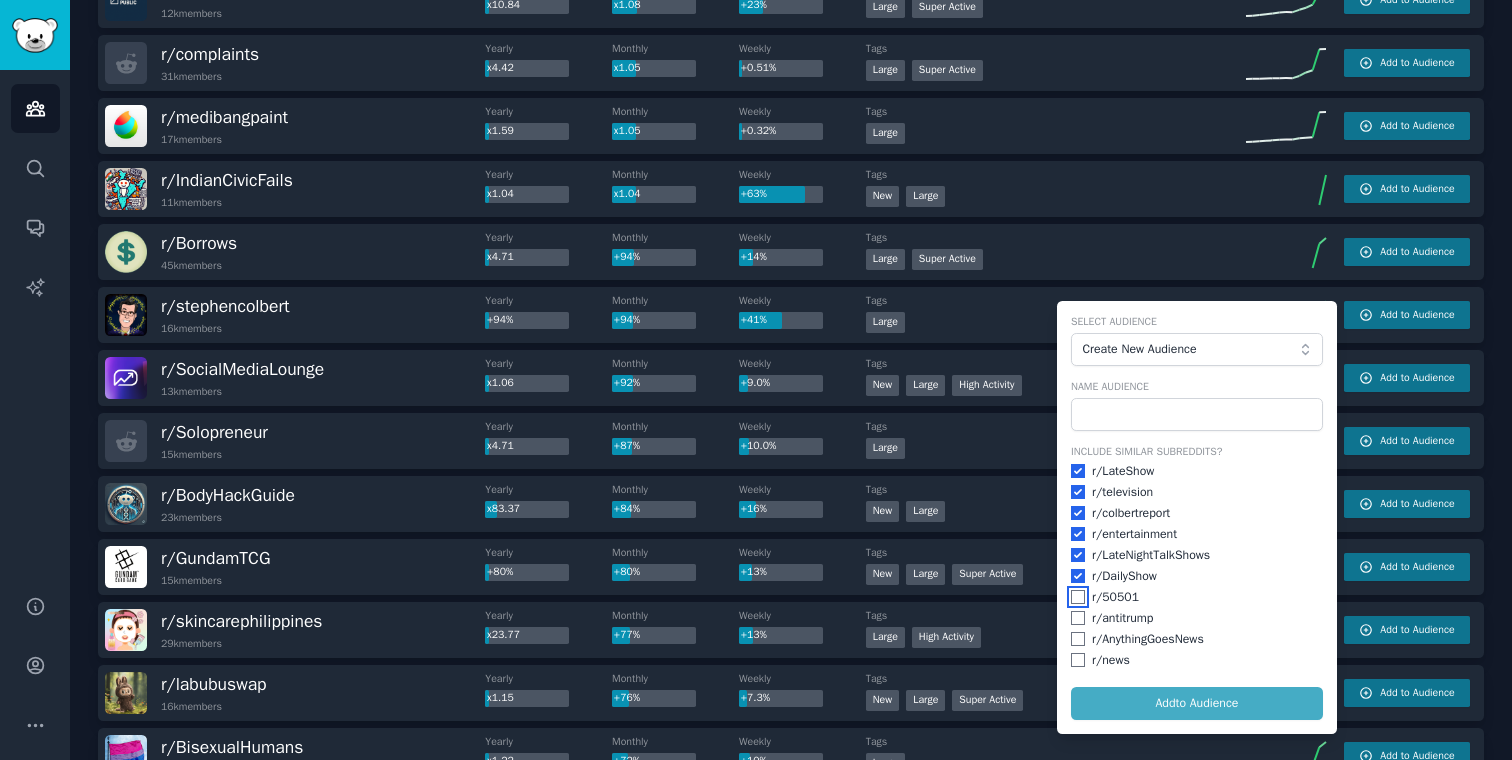 click at bounding box center [1078, 597] 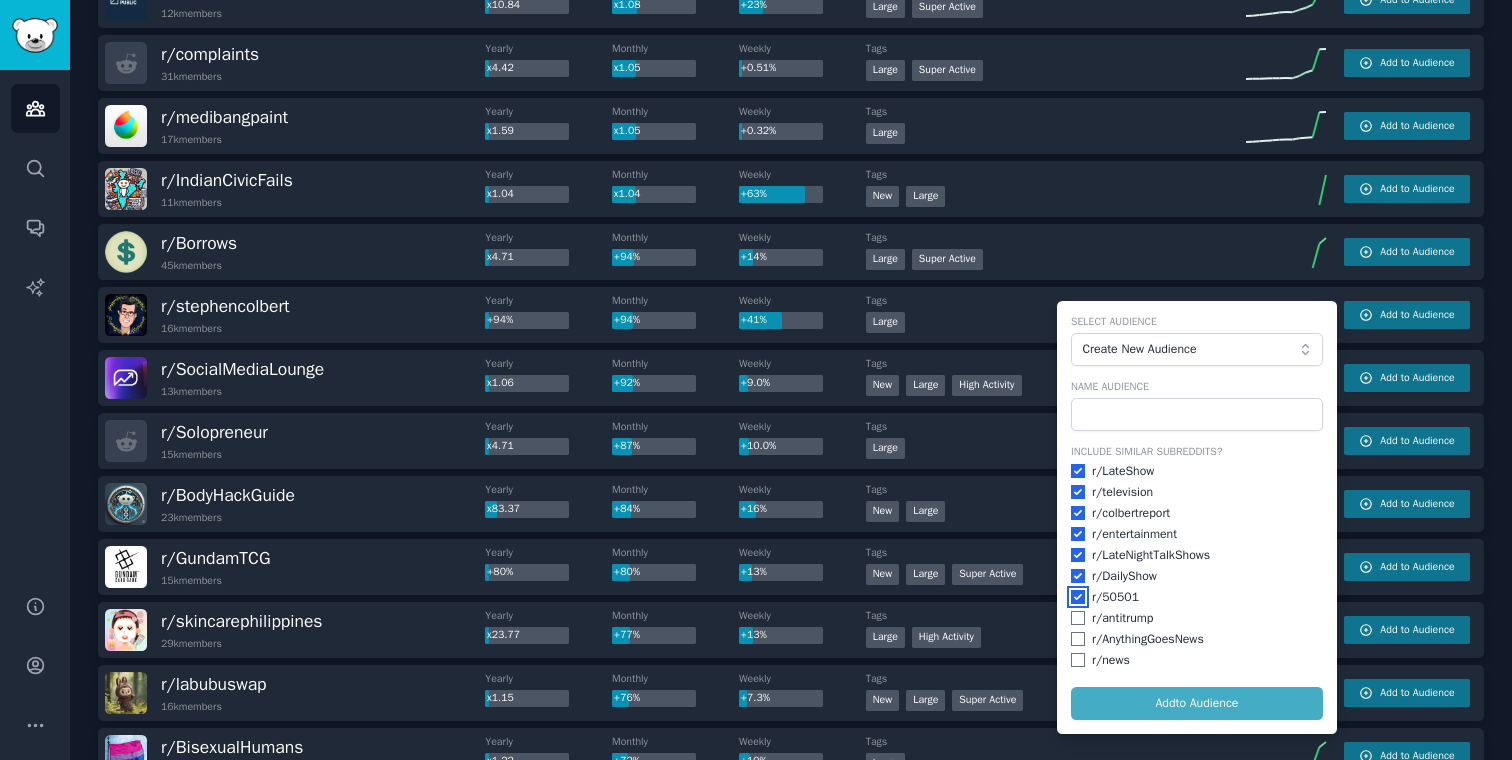checkbox on "true" 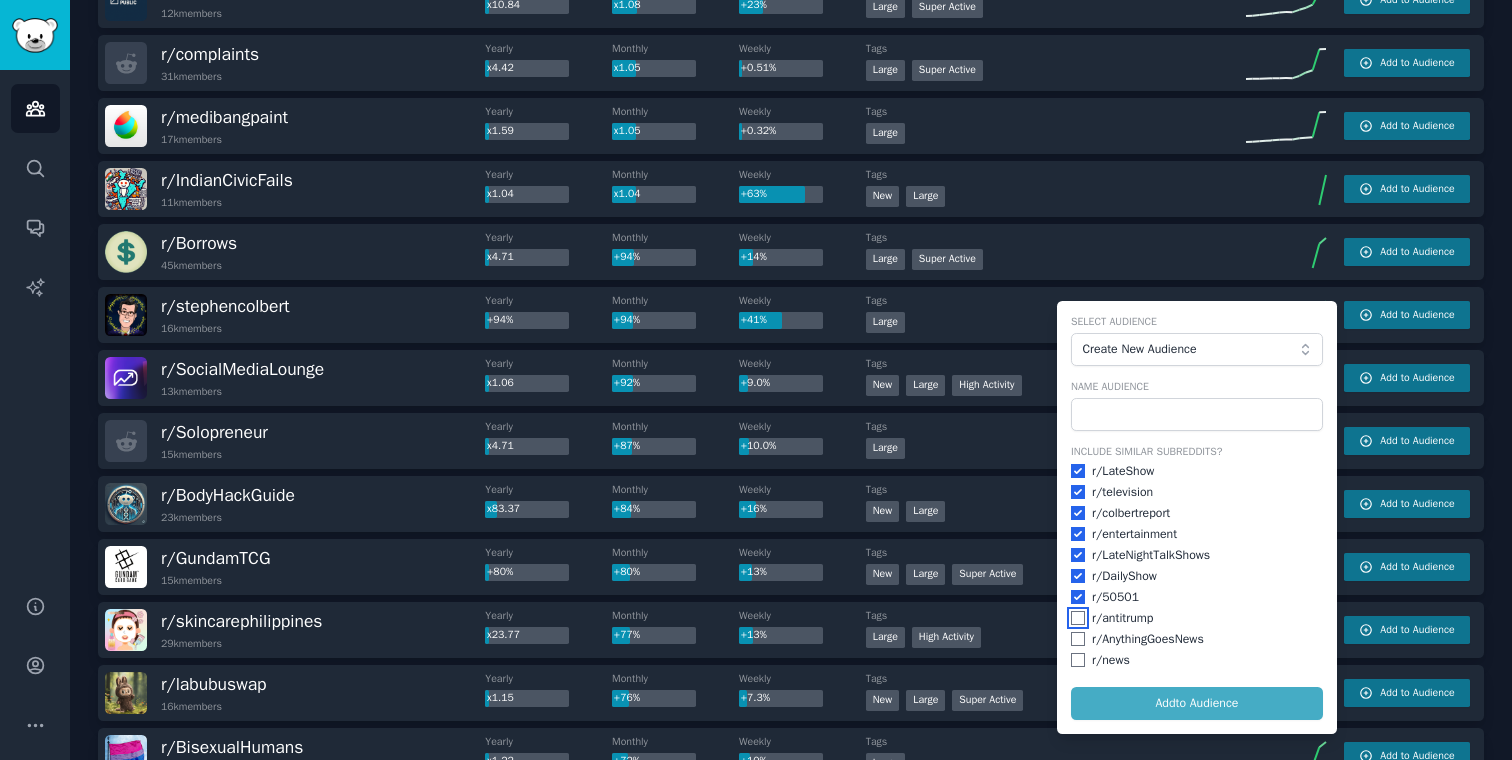click at bounding box center [1078, 618] 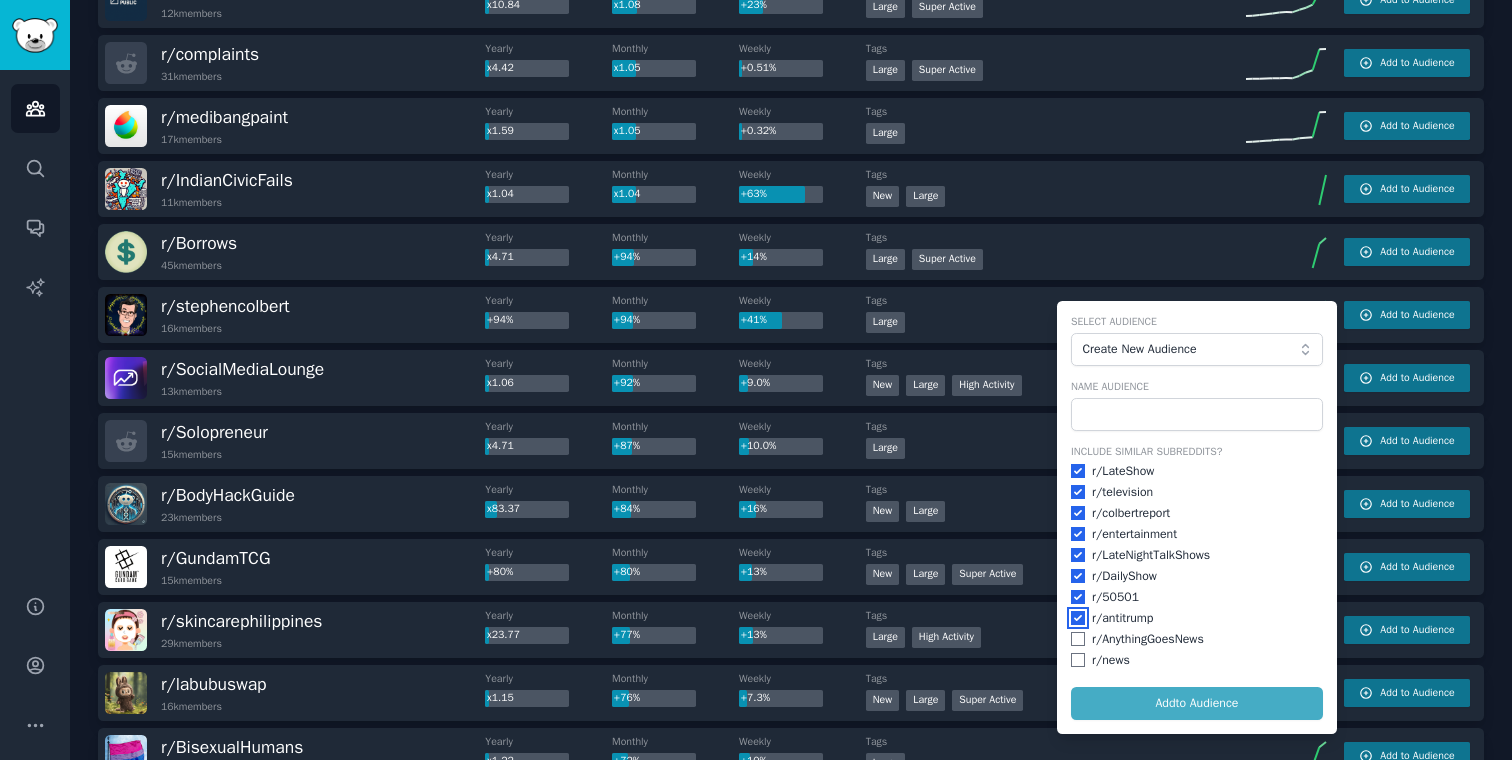 checkbox on "true" 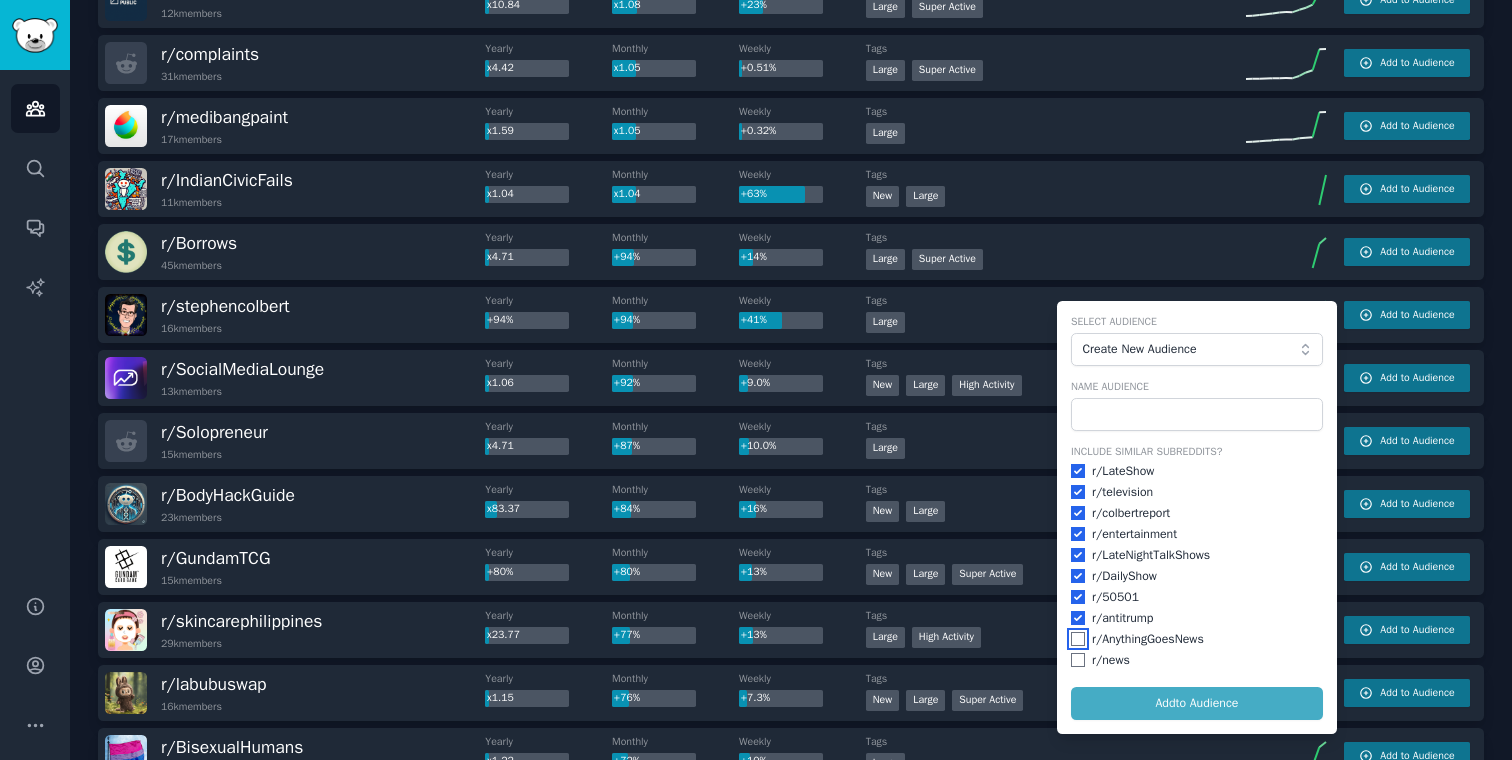 click at bounding box center [1078, 639] 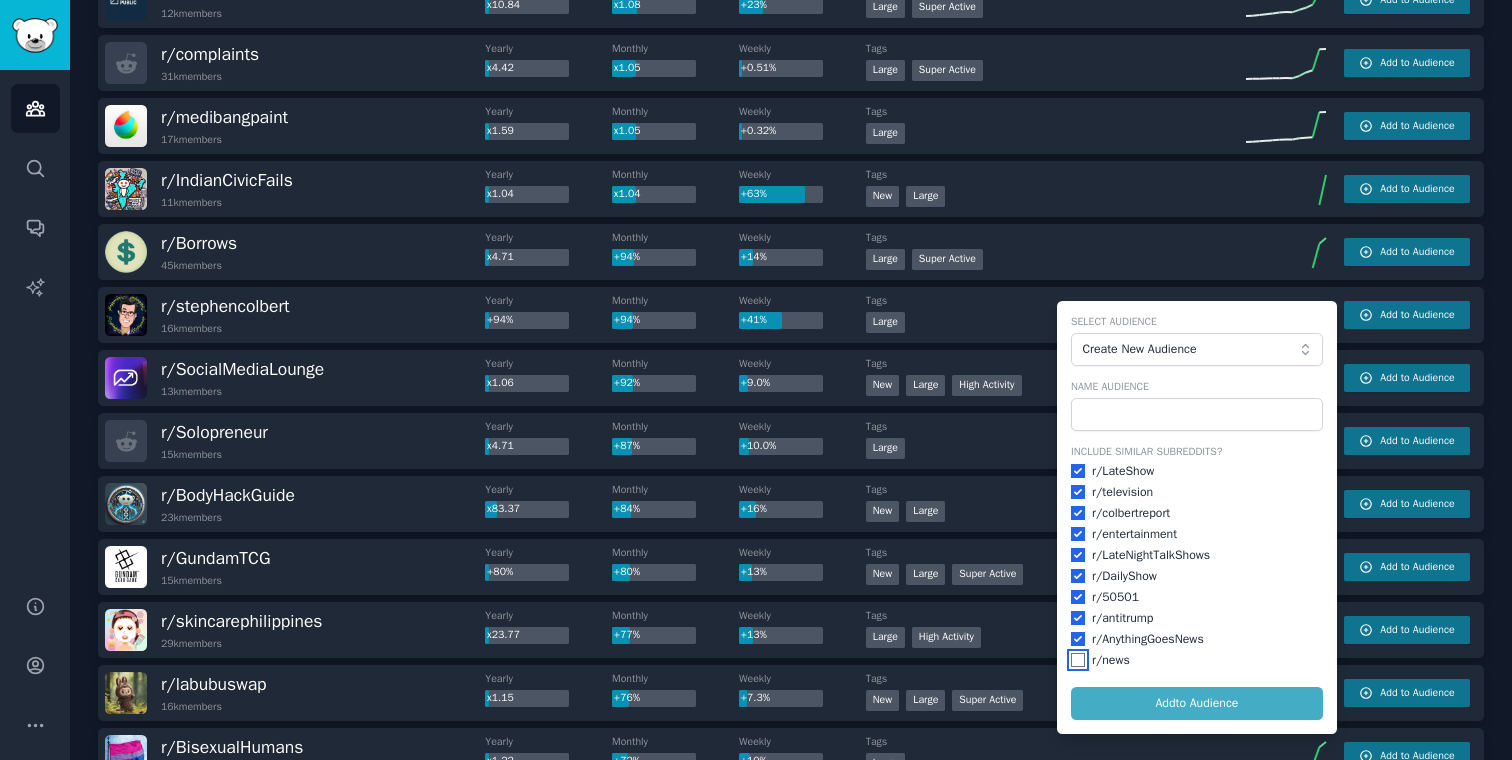 click at bounding box center [1078, 660] 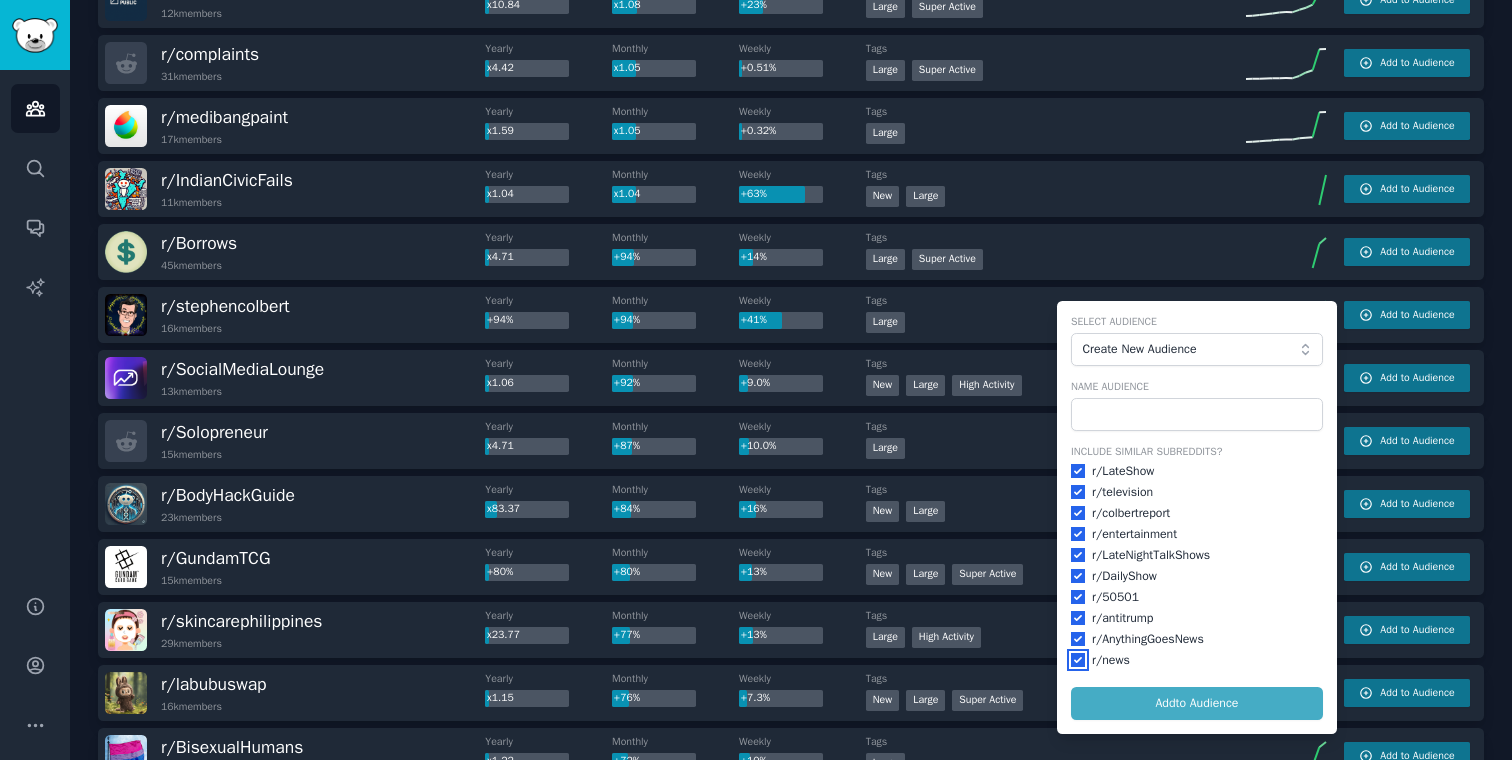 checkbox on "true" 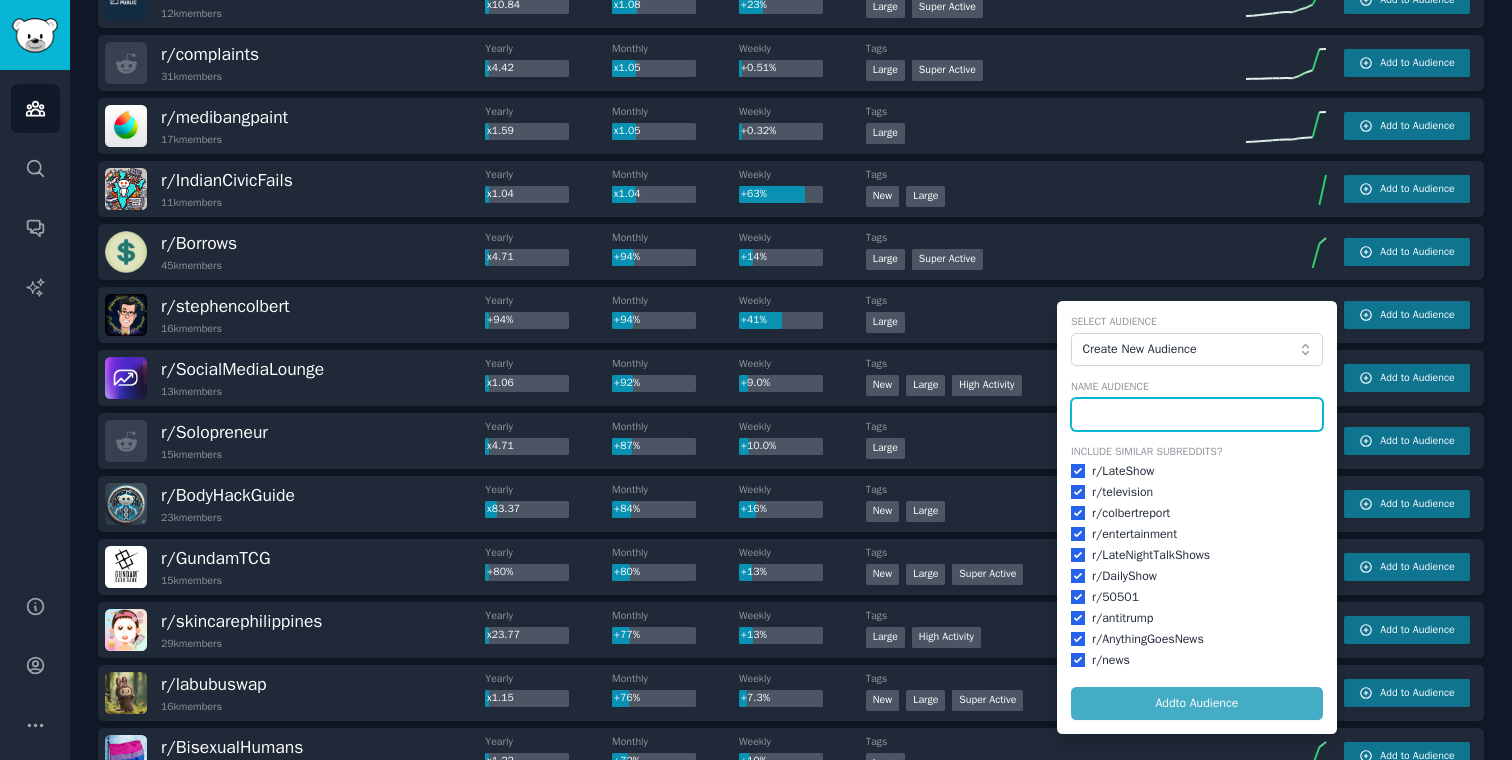 click at bounding box center [1197, 415] 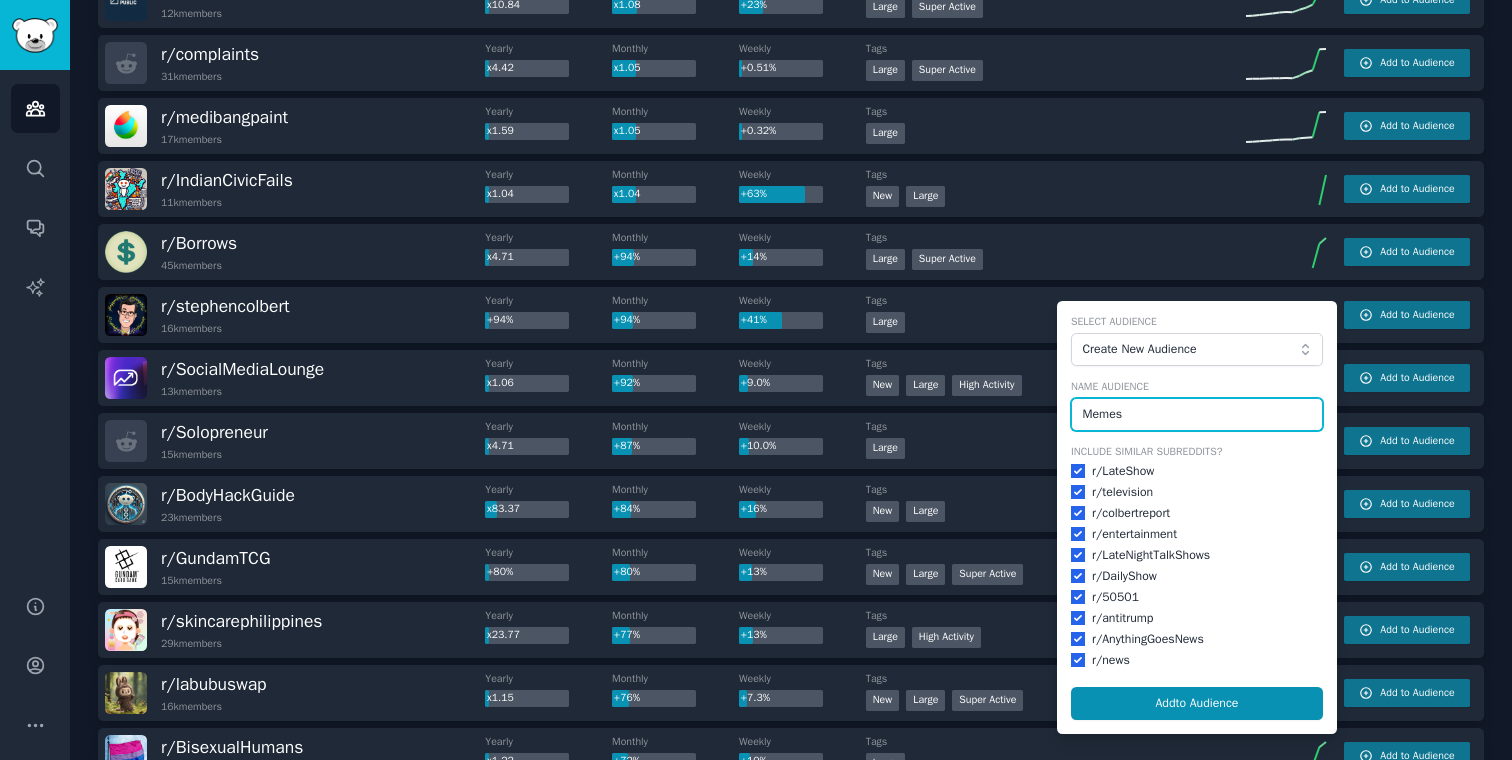 type on "Memes" 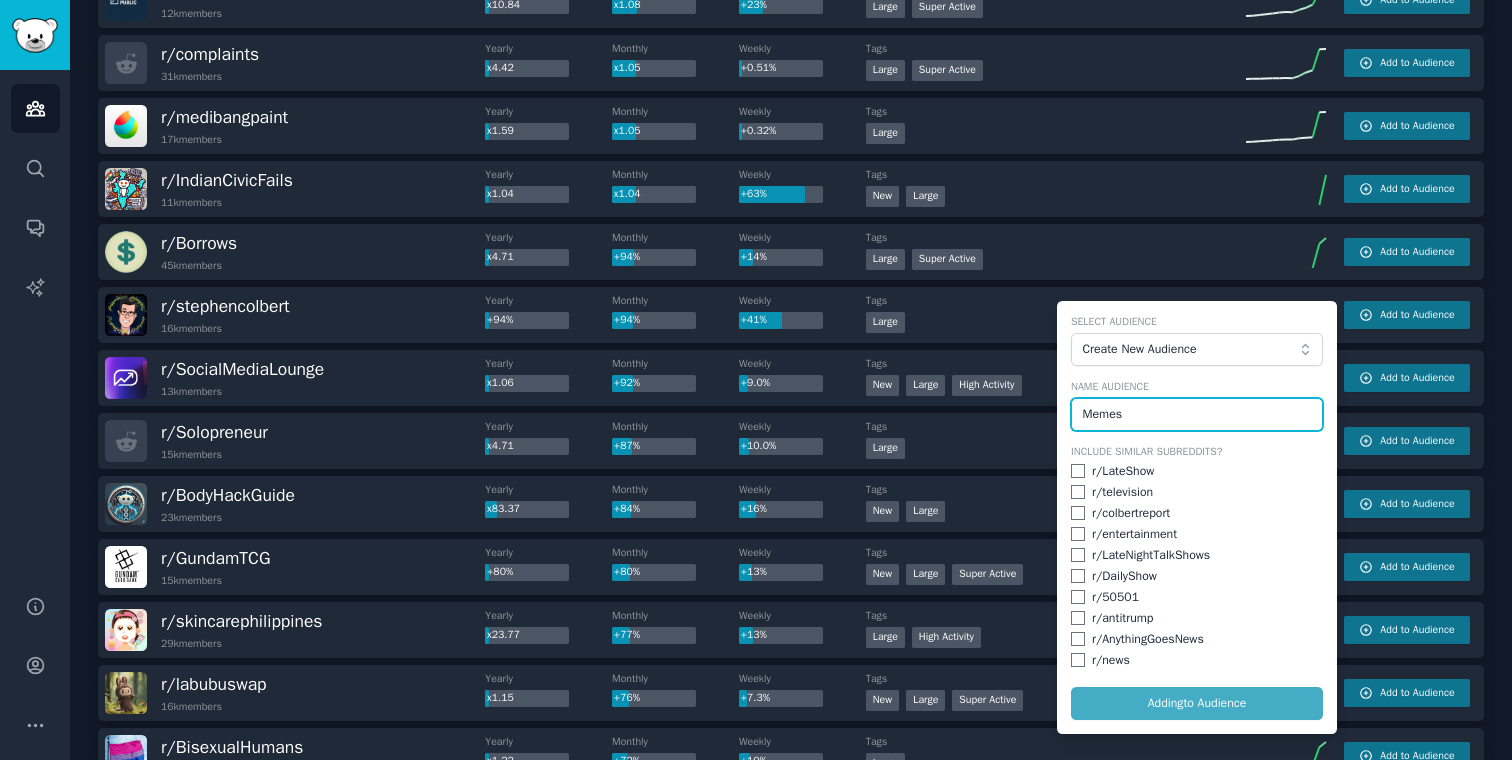 checkbox on "false" 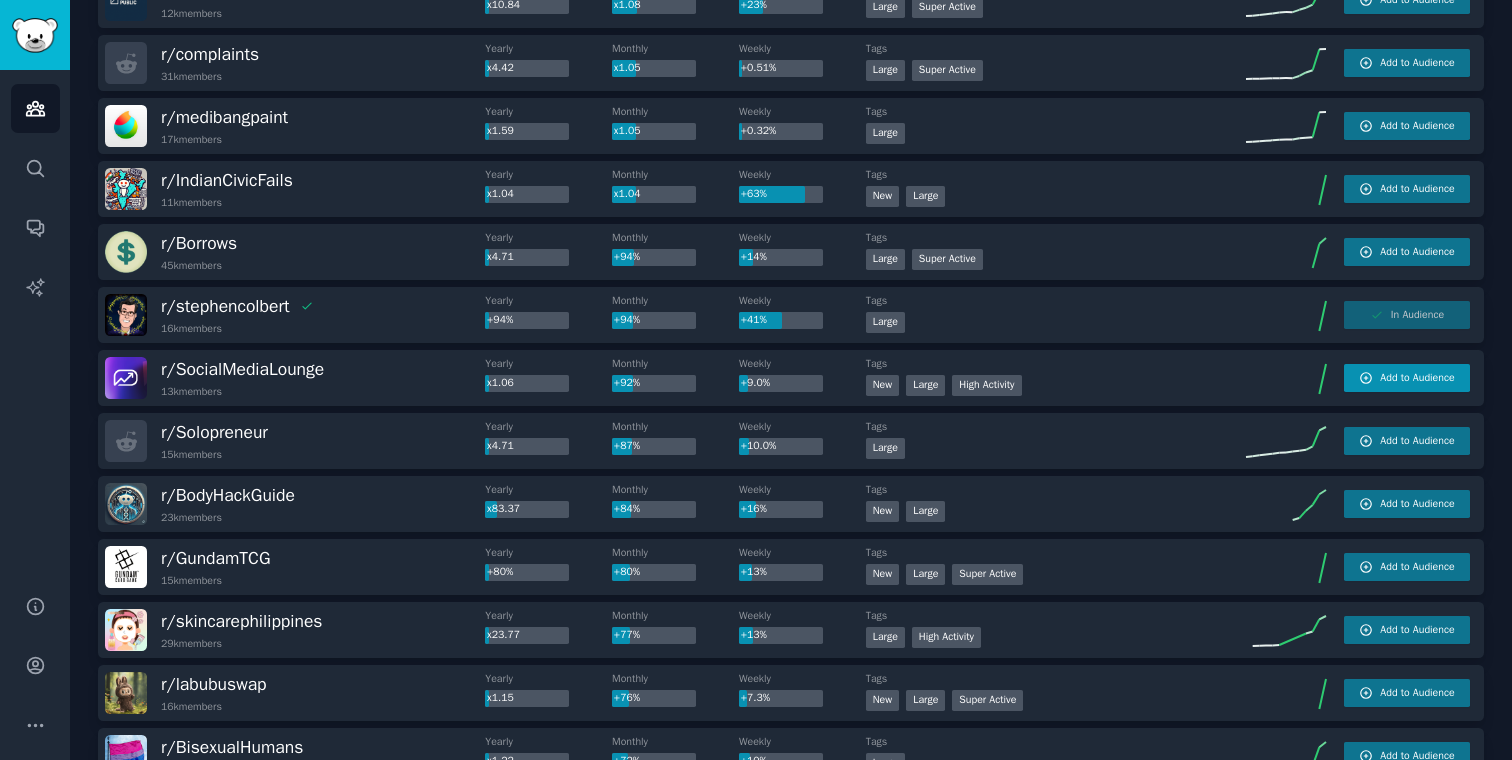 click on "Add to Audience" at bounding box center (1407, 378) 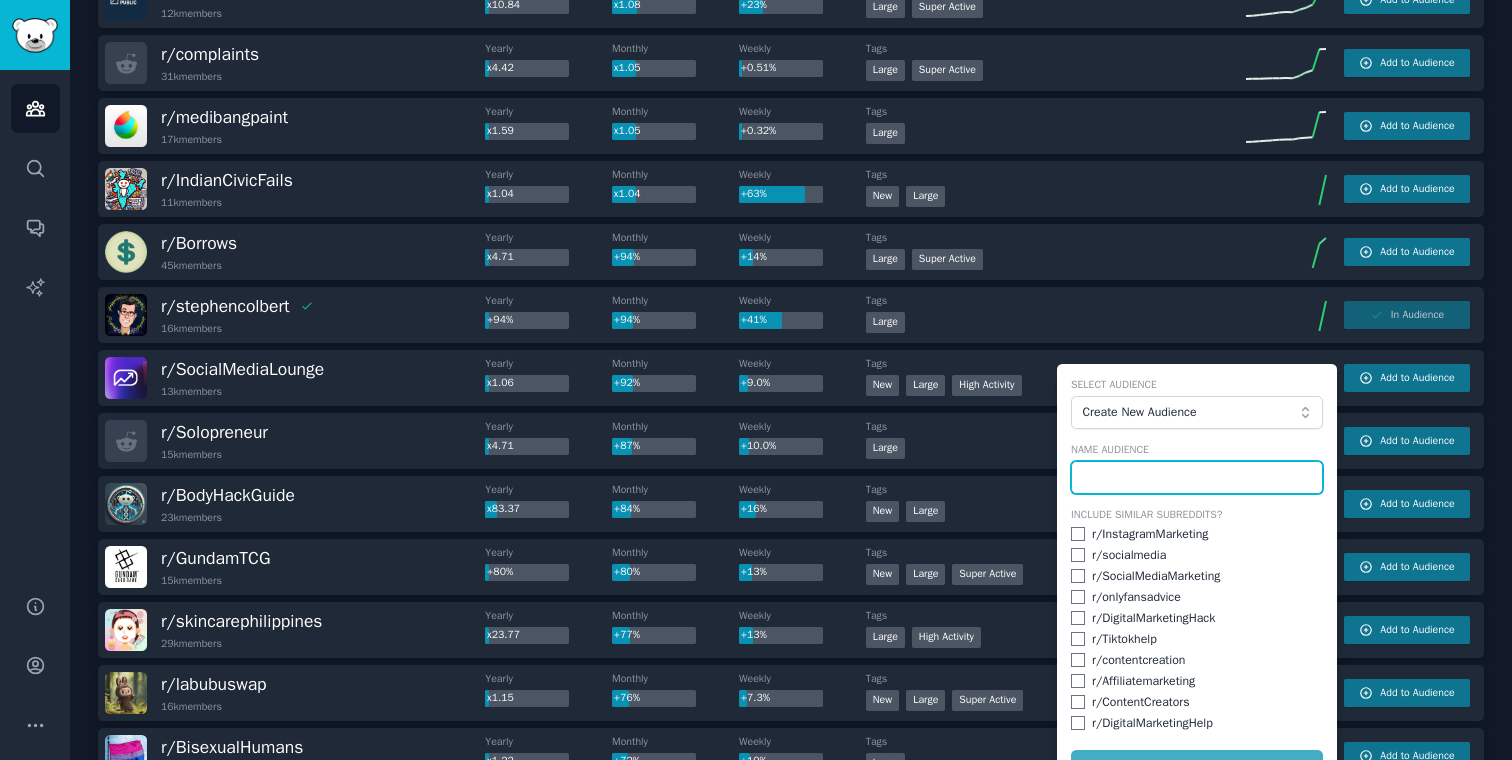 click at bounding box center [1197, 478] 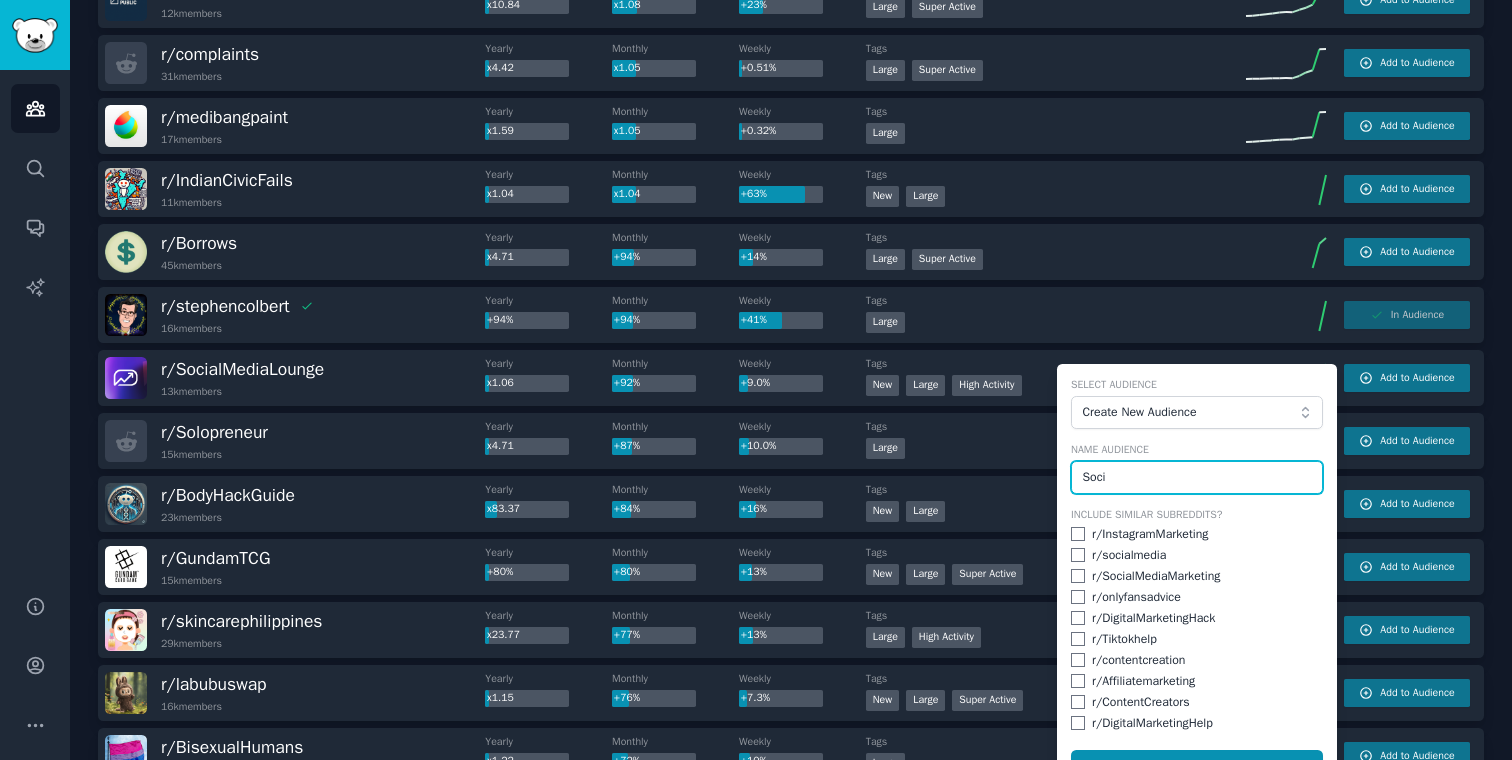 type on "Soc" 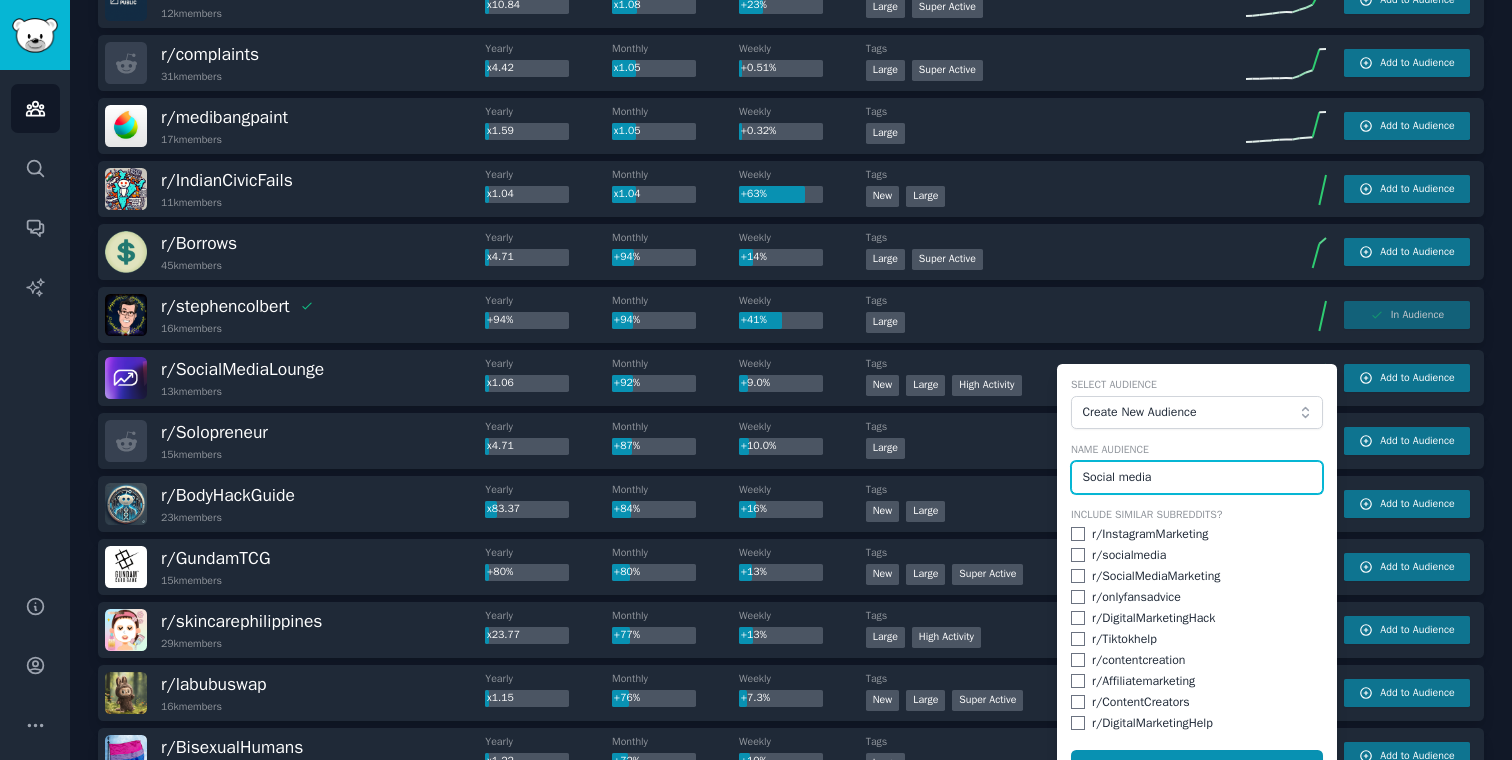 type on "Social media" 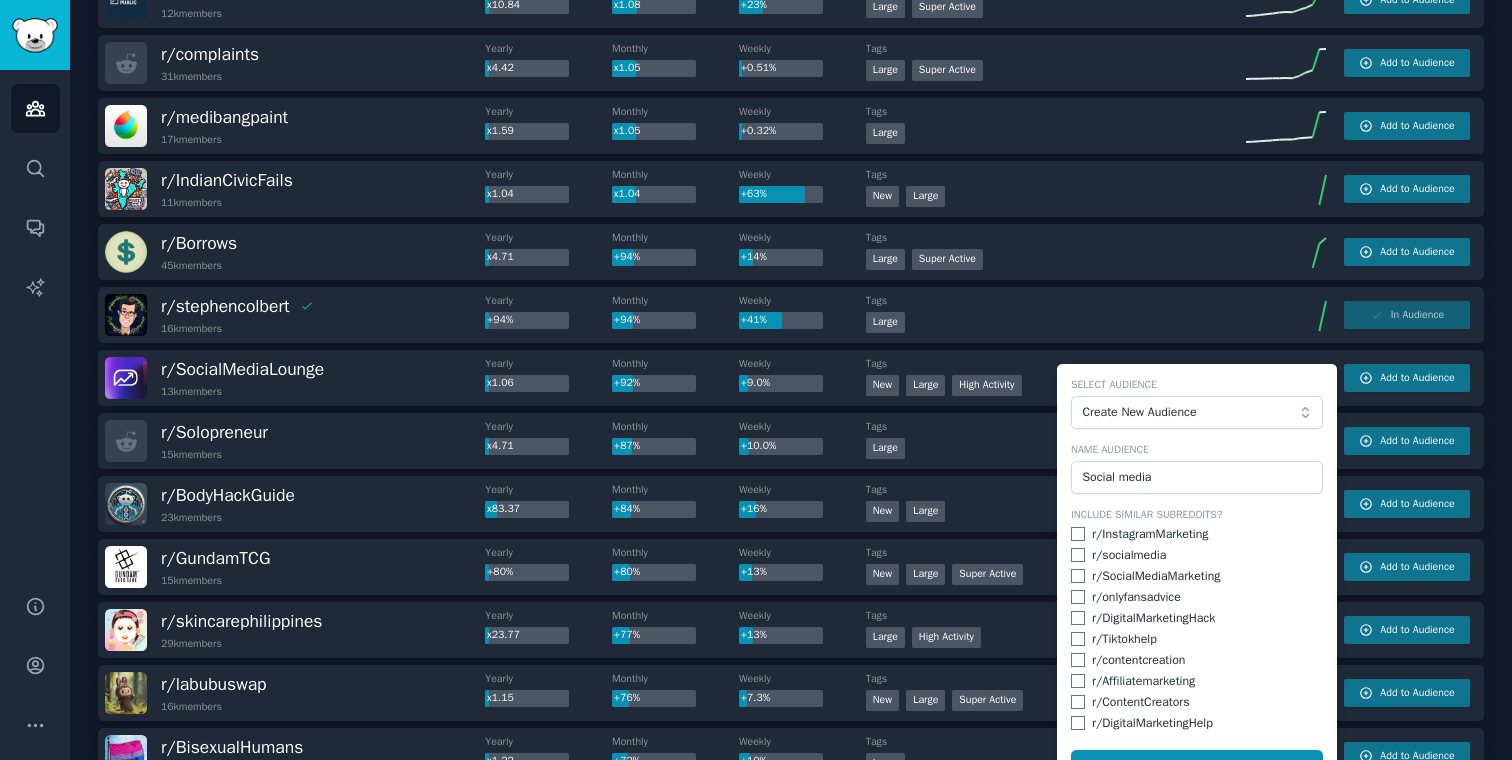 click on "Include Similar Subreddits? r/ InstagramMarketing r/ socialmedia r/ SocialMediaMarketing r/ onlyfansadvice r/ DigitalMarketingHack r/ Tiktokhelp r/ contentcreation r/ Affiliatemarketing r/ ContentCreators r/ DigitalMarketingHelp" at bounding box center (1197, 620) 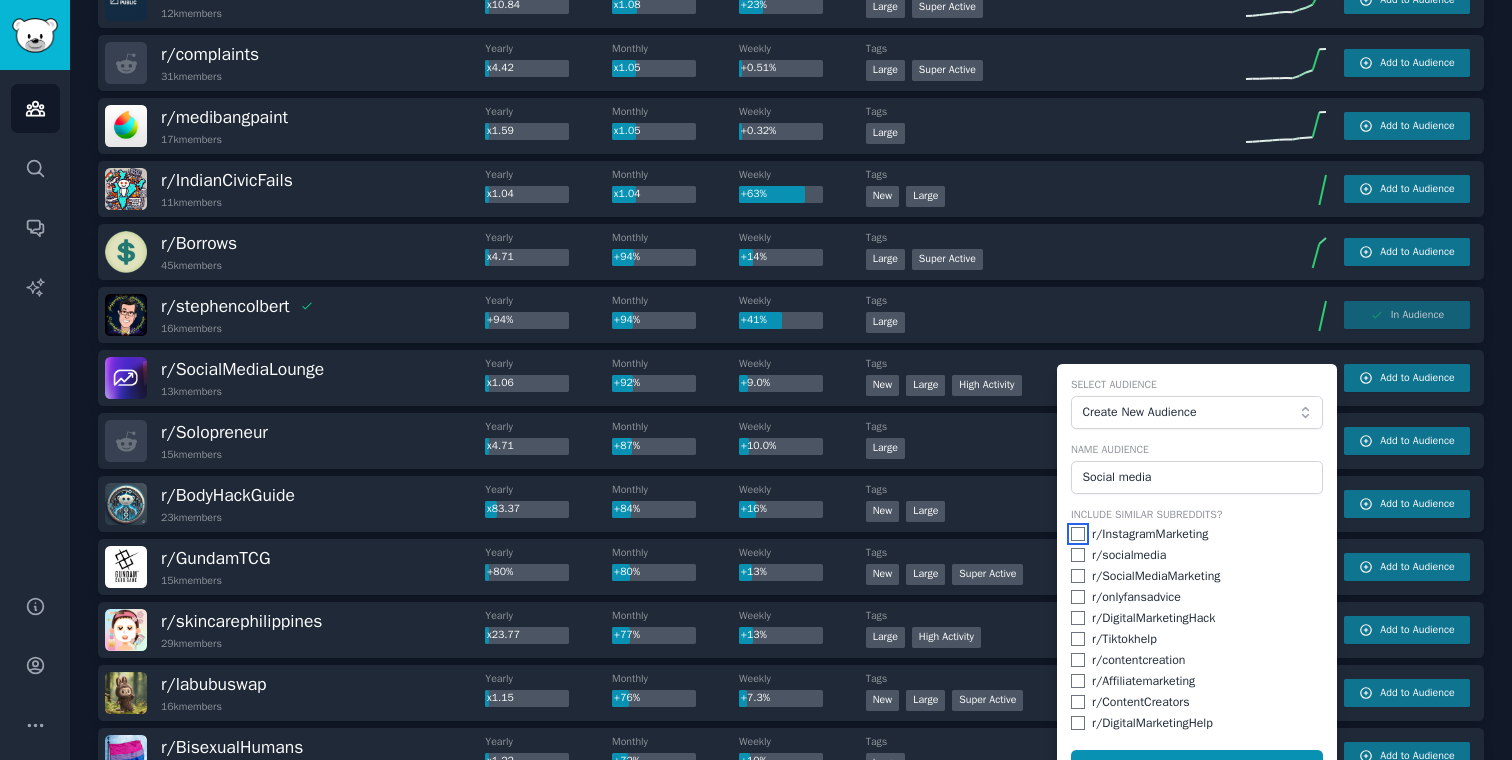 click at bounding box center (1078, 534) 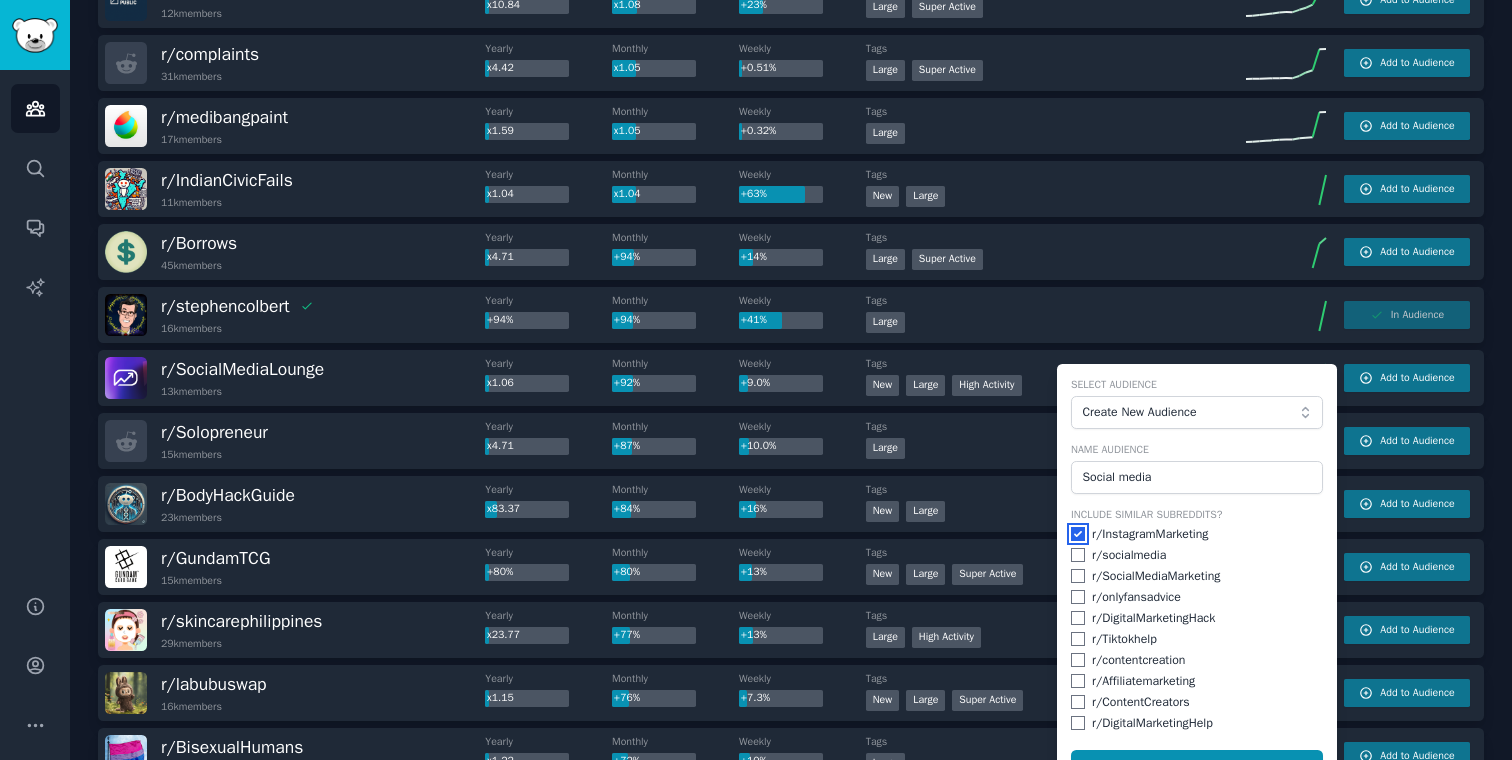 checkbox on "true" 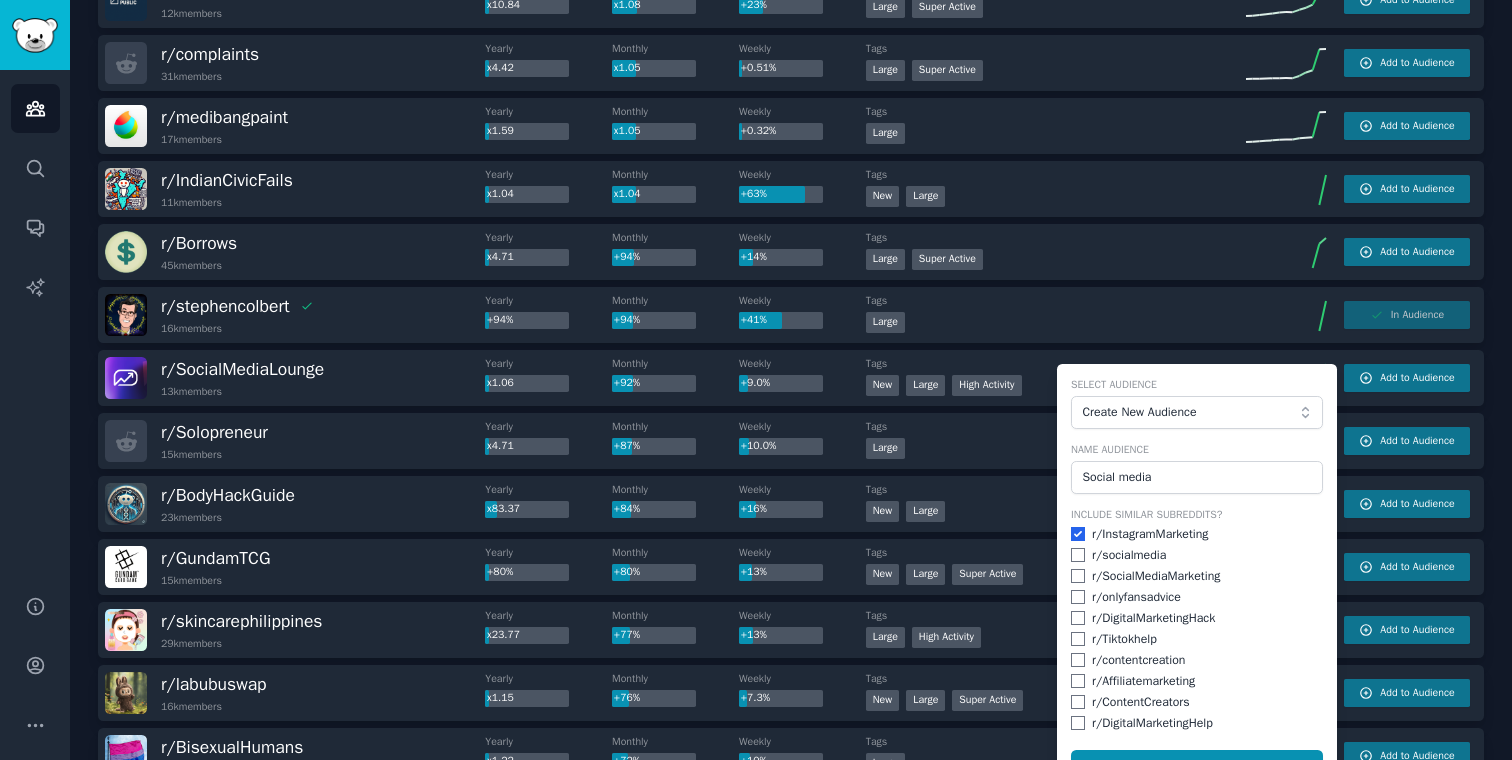 click on "r/ socialmedia" at bounding box center [1197, 556] 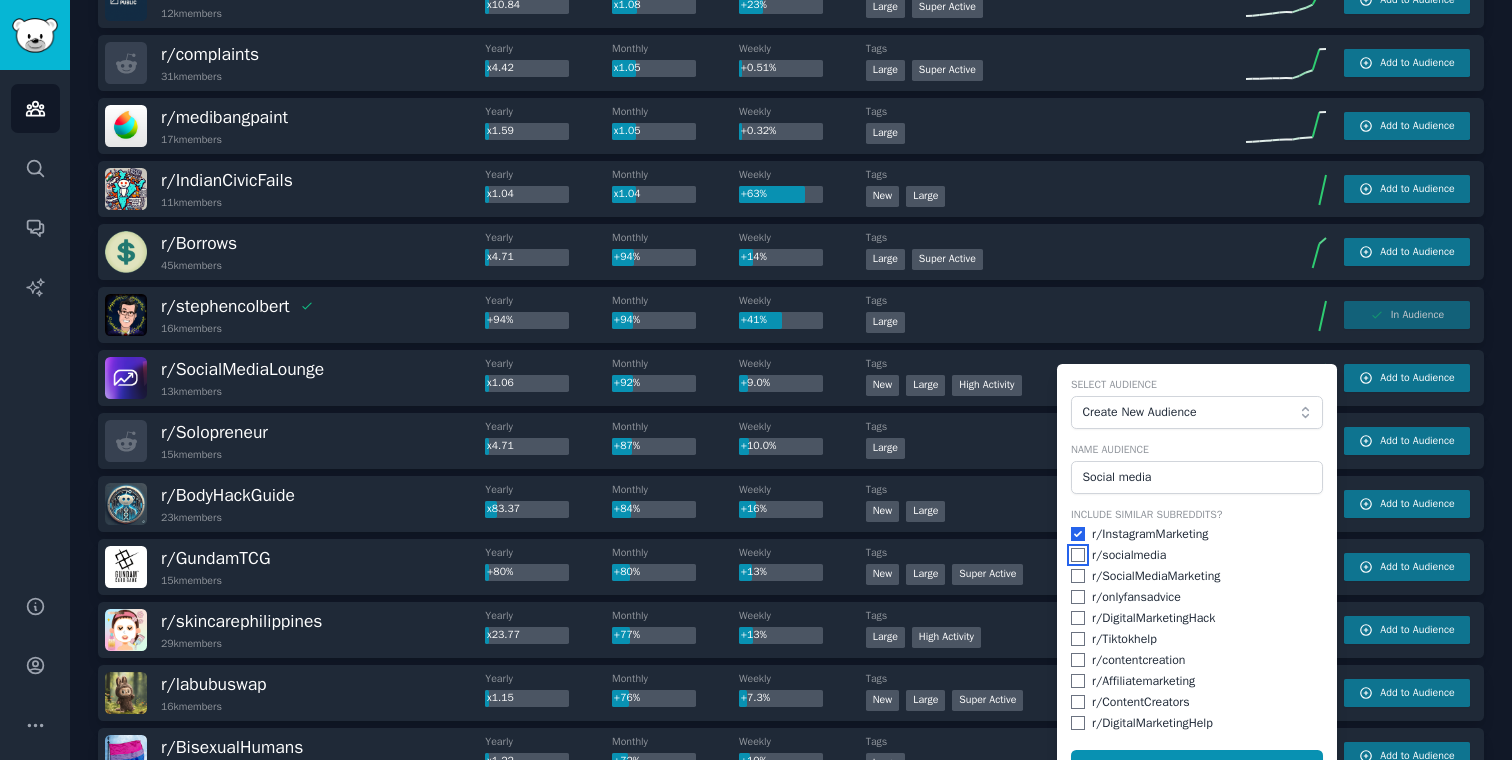 click at bounding box center [1078, 555] 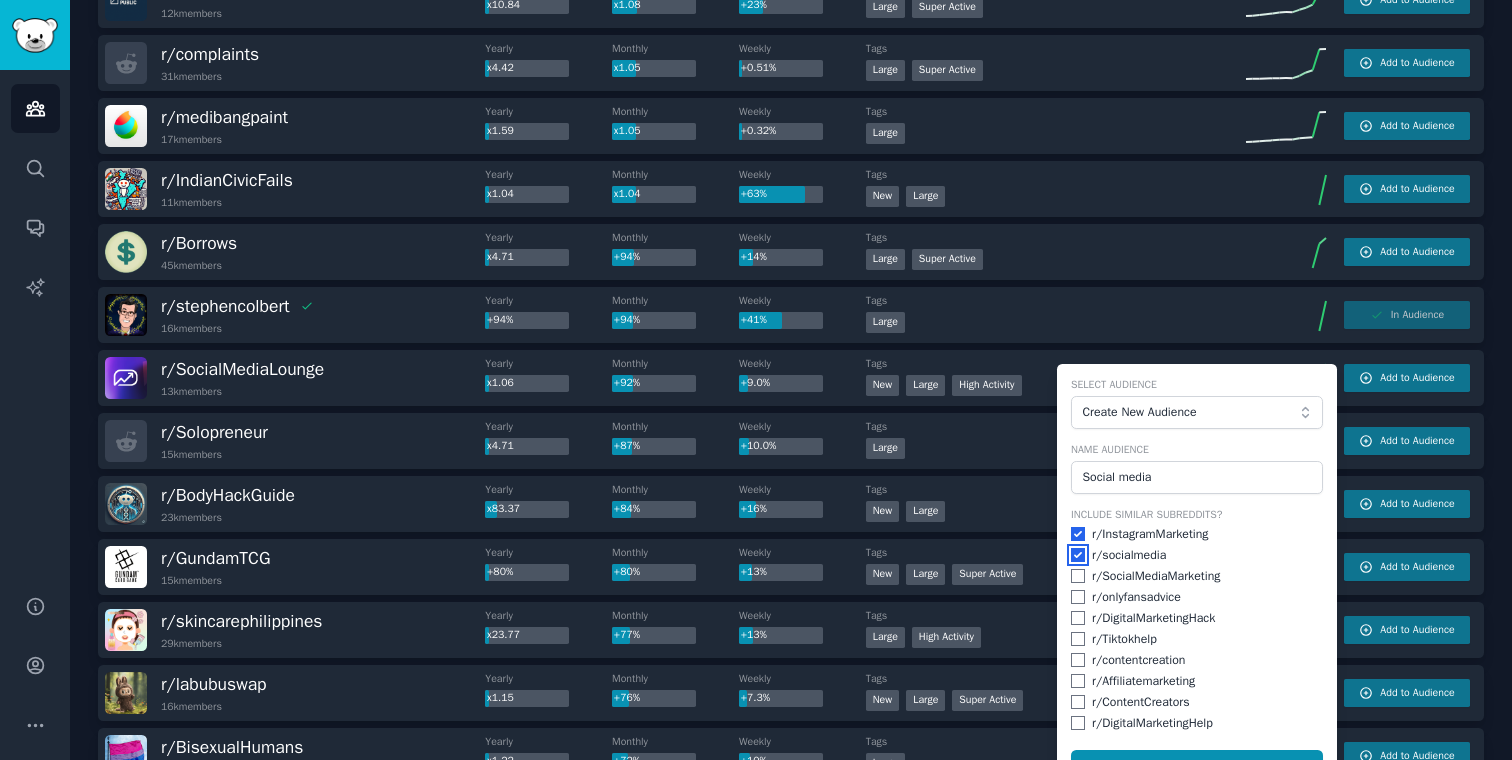 checkbox on "true" 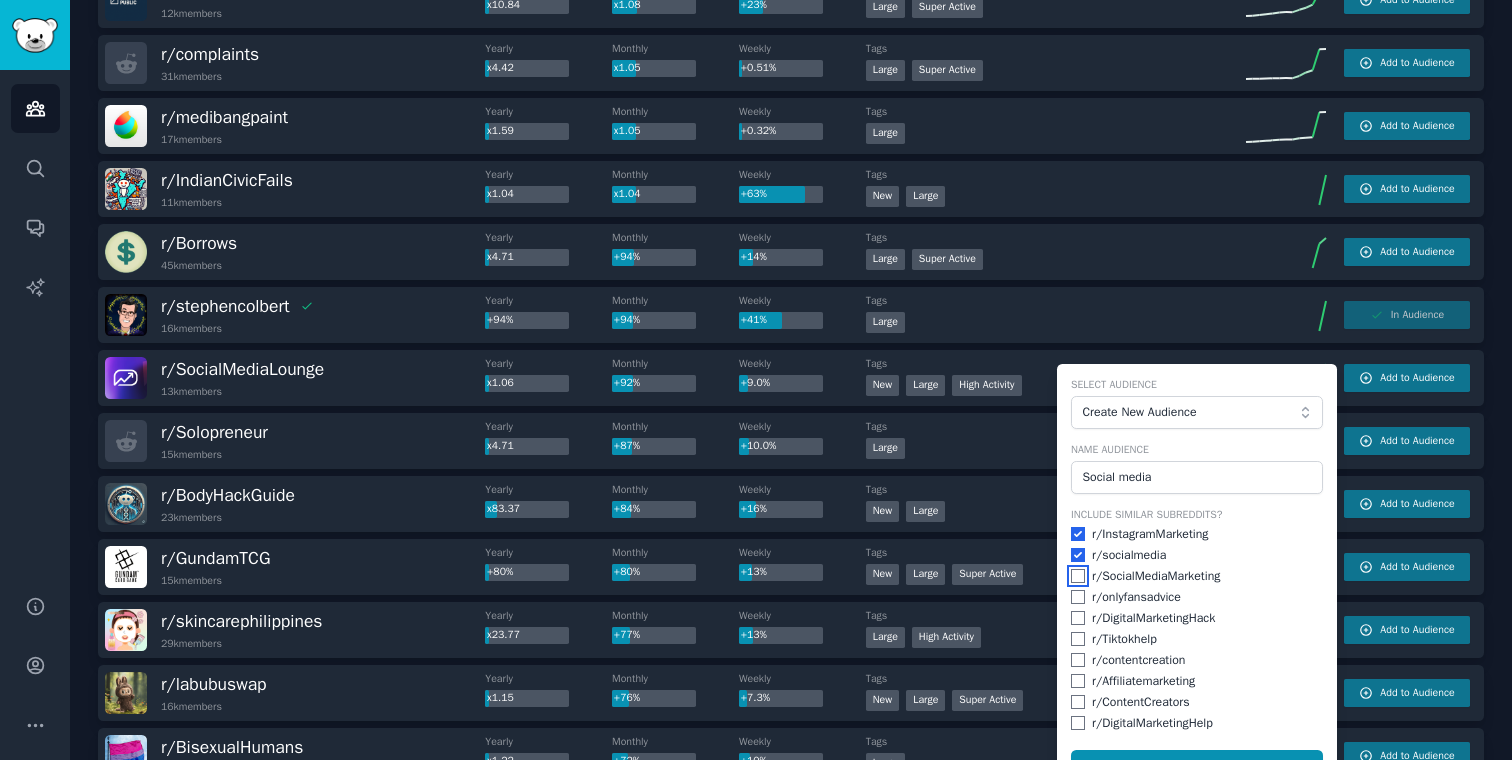 click at bounding box center [1078, 576] 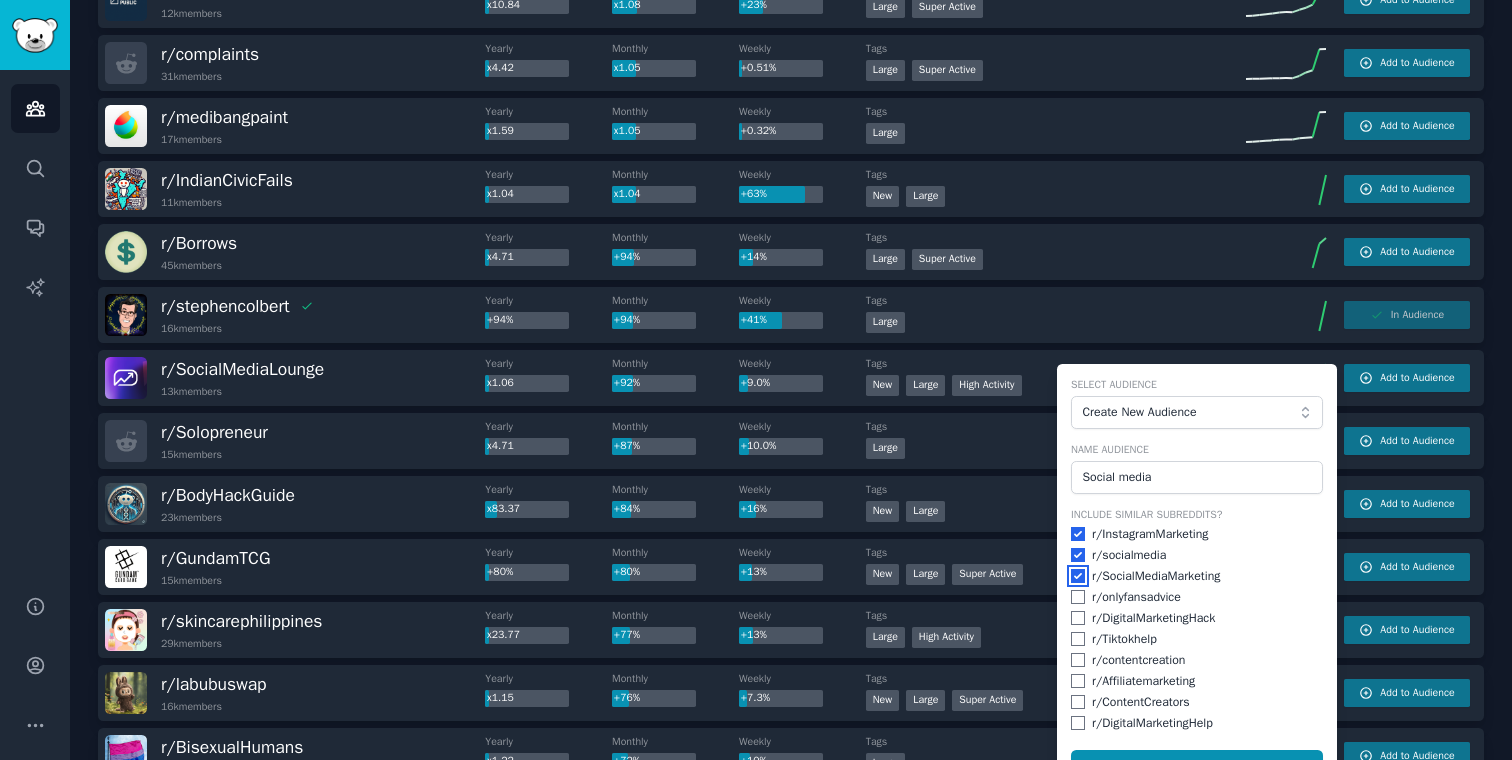 checkbox on "true" 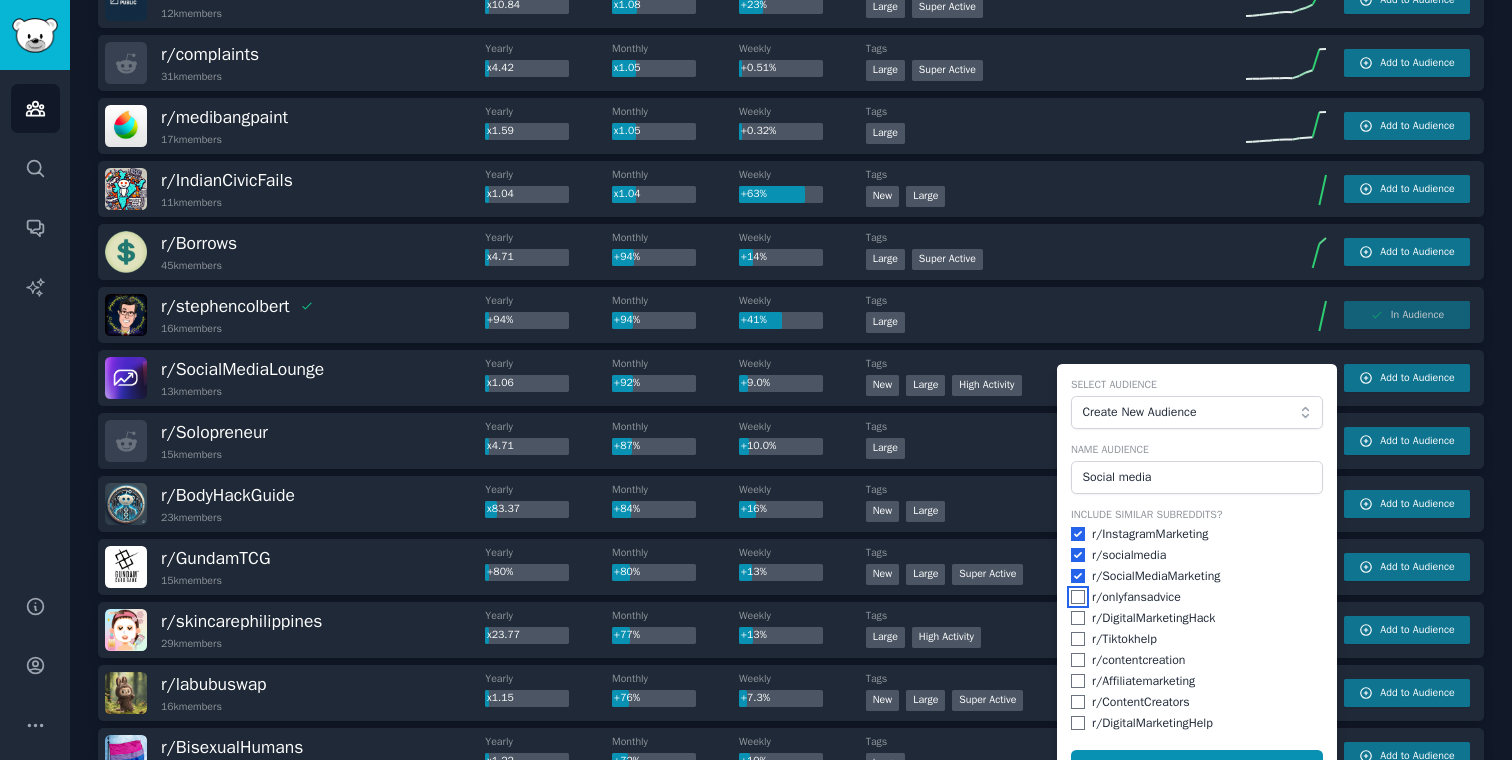 click at bounding box center (1078, 597) 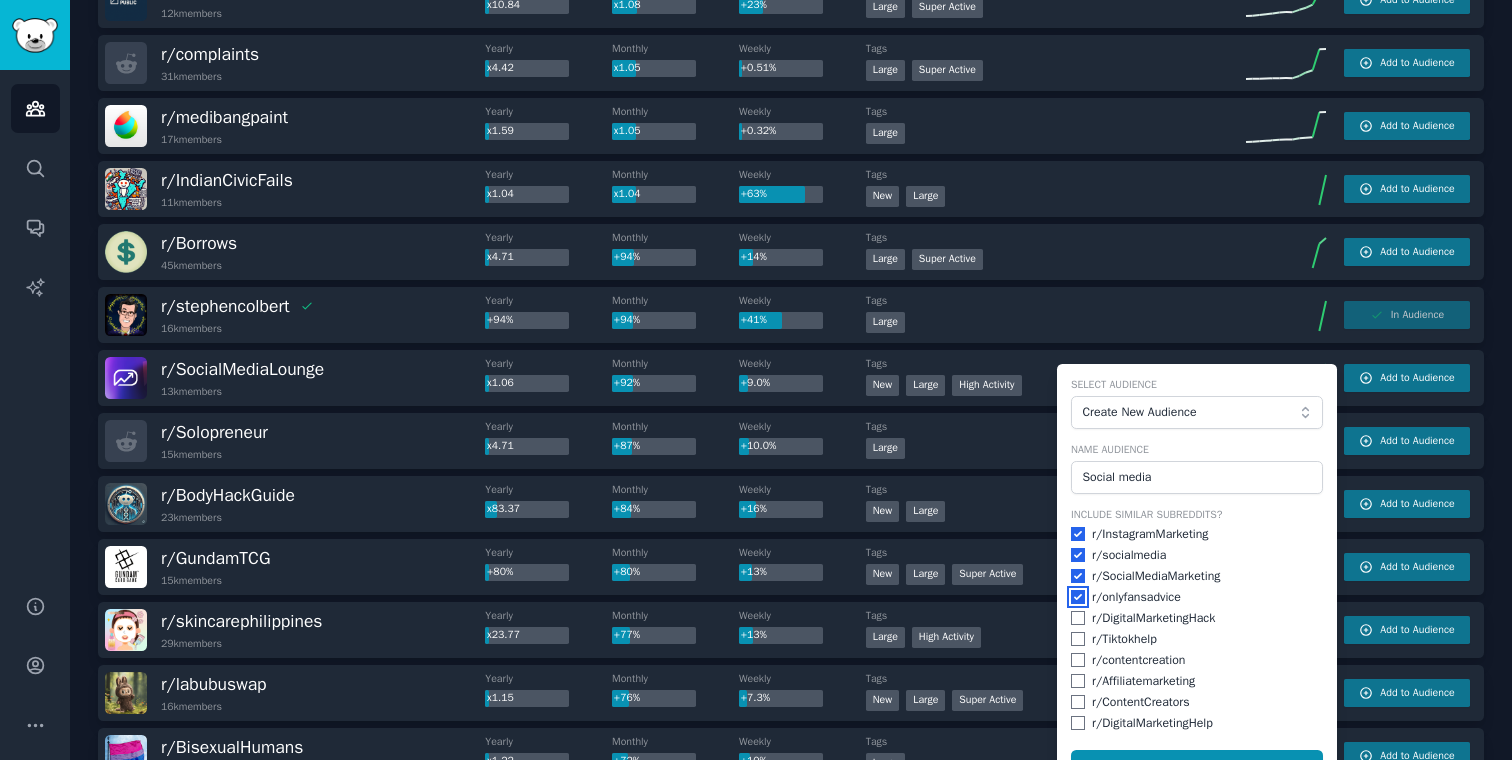 checkbox on "true" 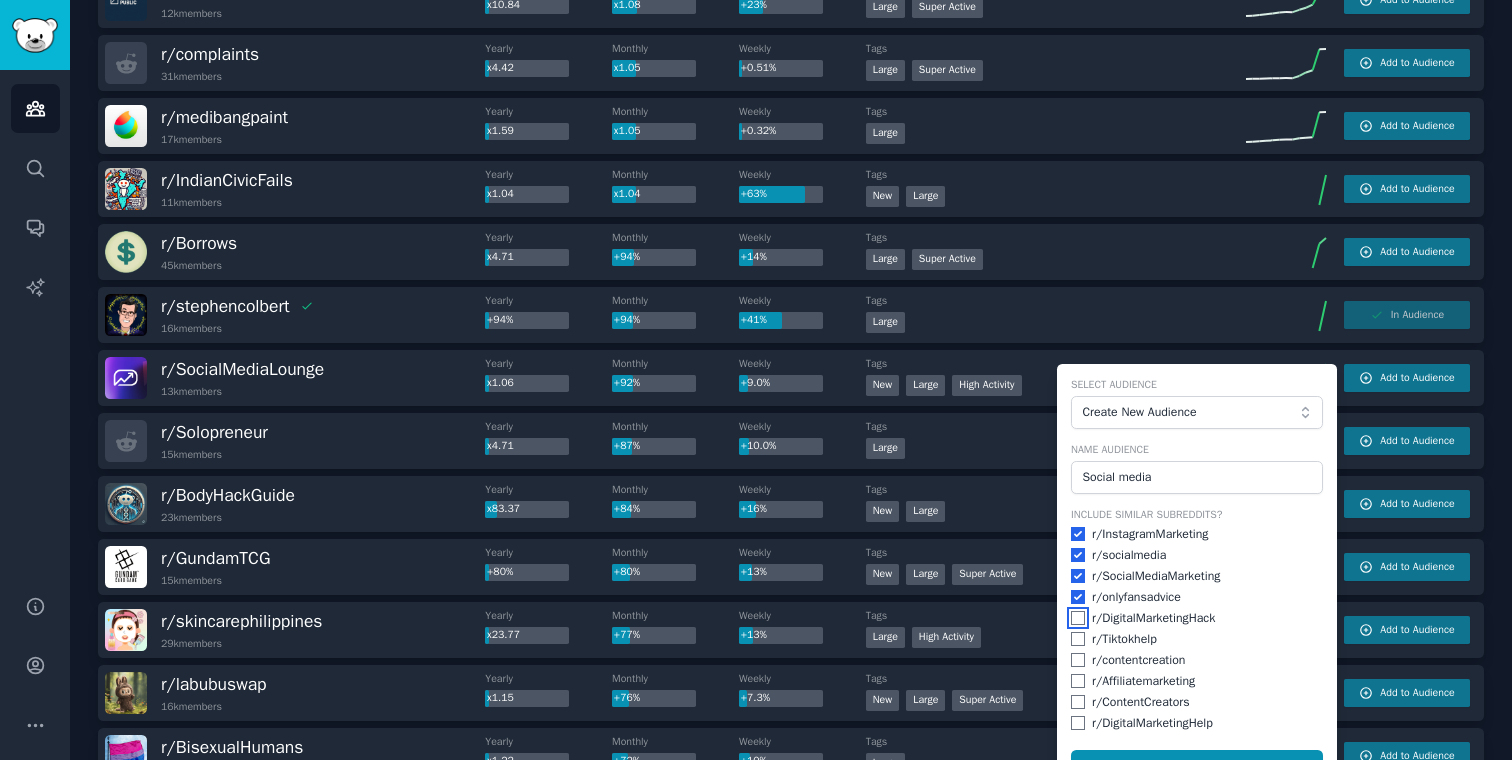 click at bounding box center (1078, 618) 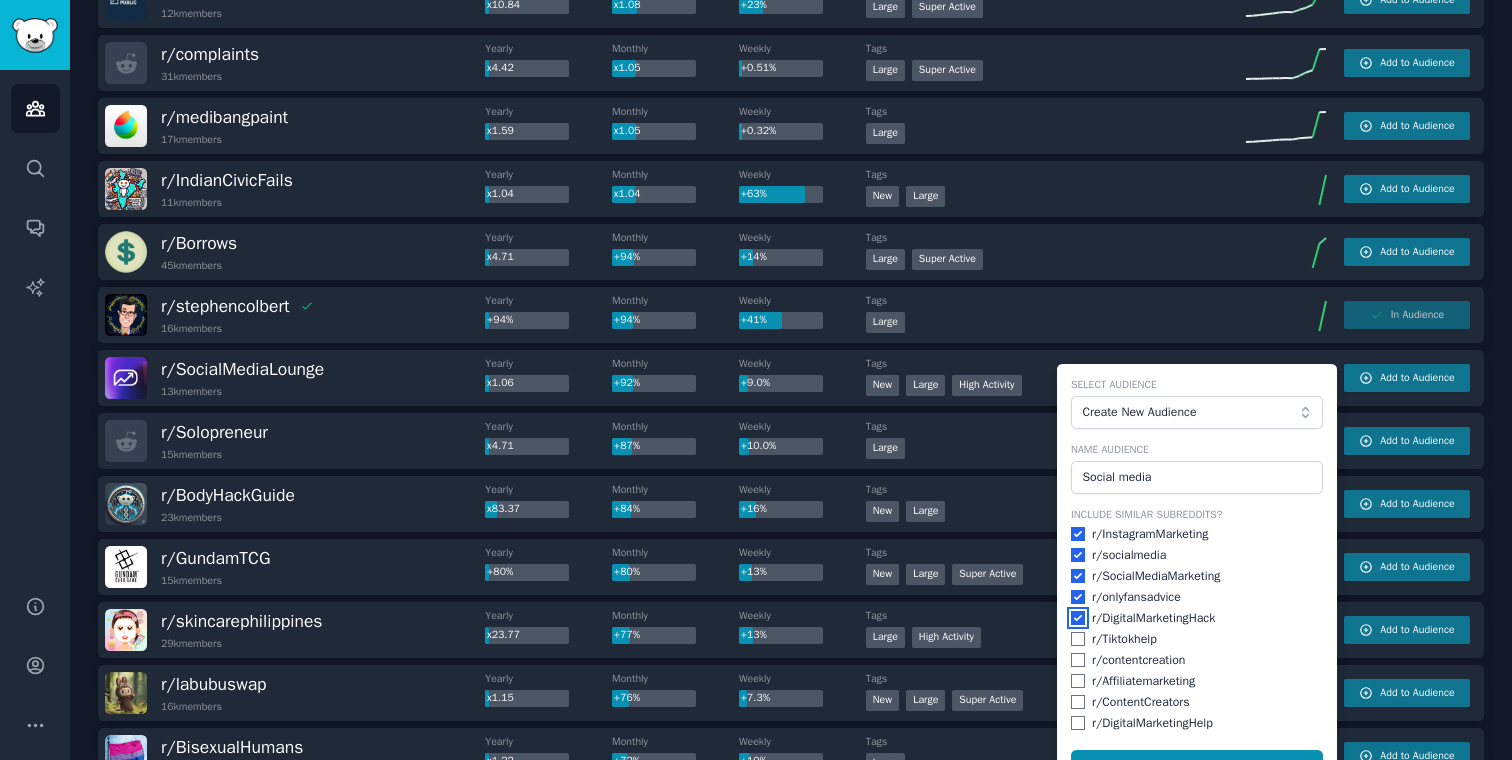 checkbox on "true" 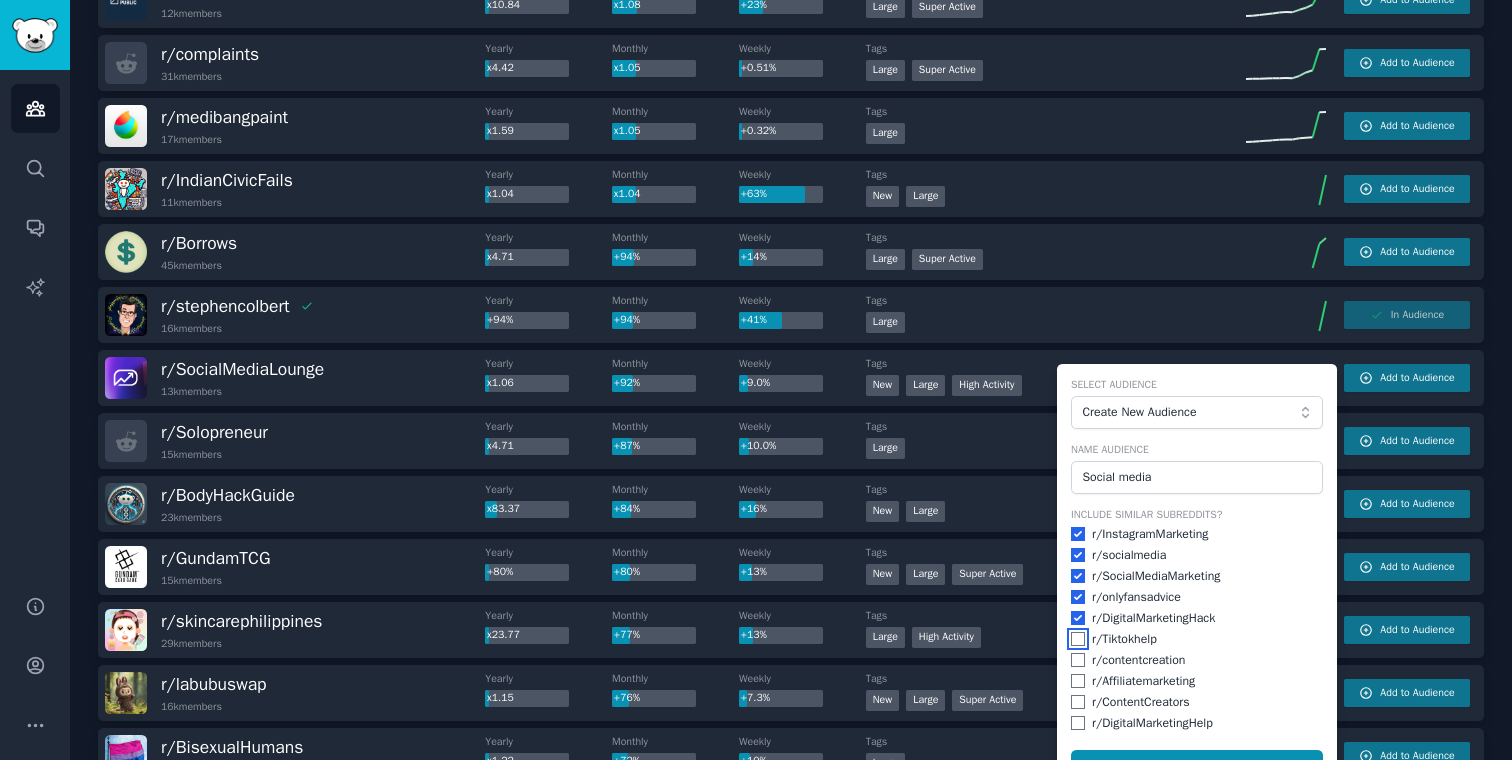 click at bounding box center [1078, 639] 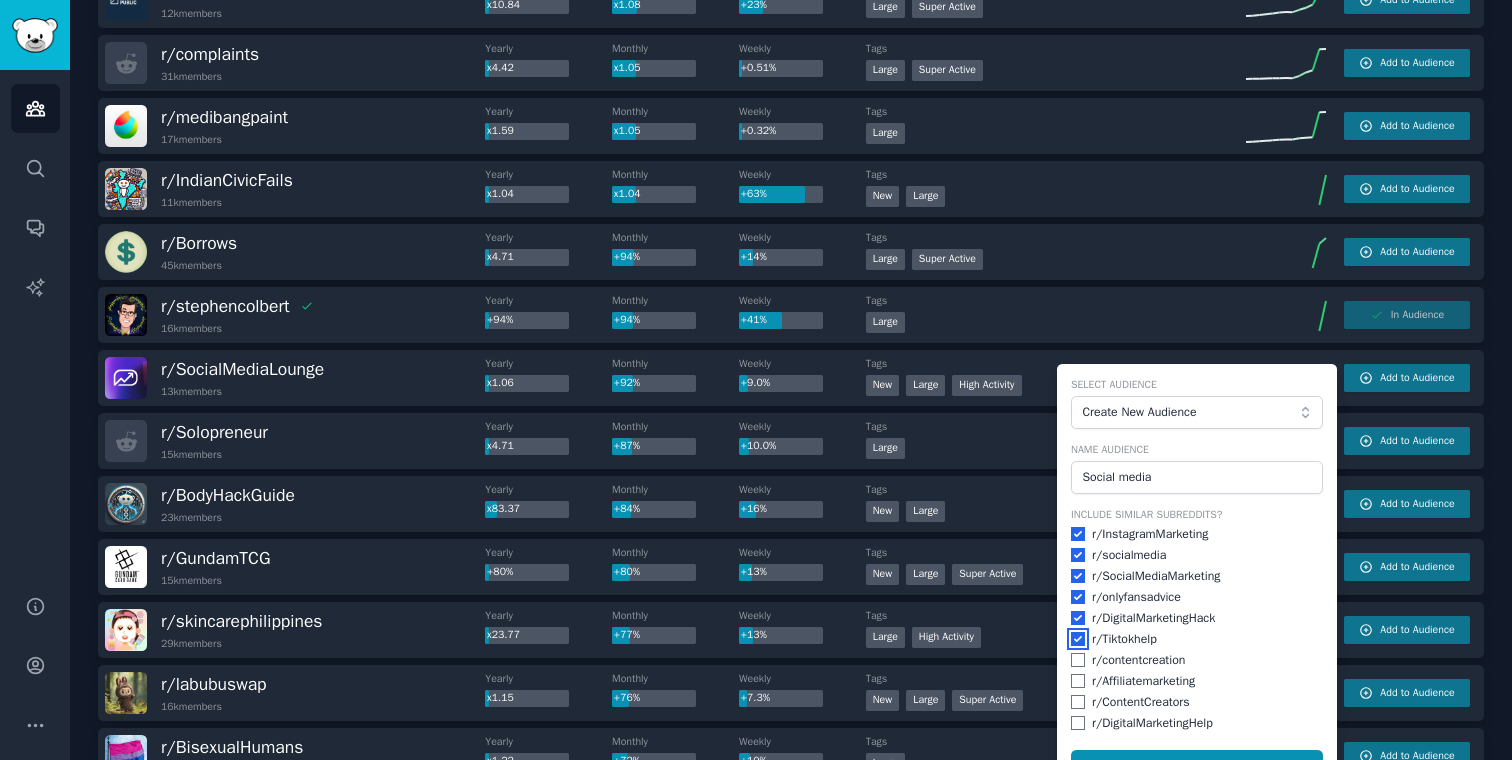 checkbox on "true" 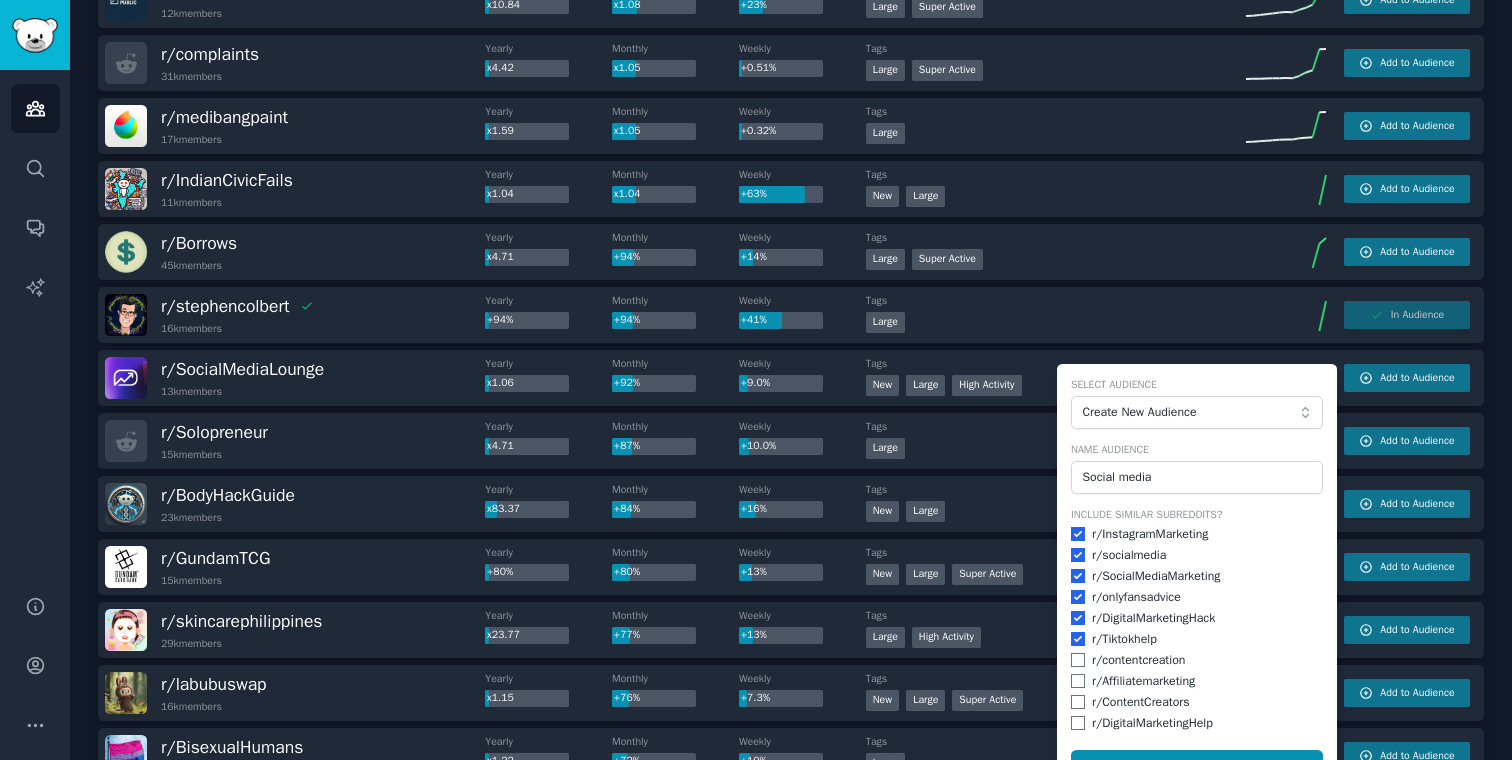 click on "Include Similar Subreddits? r/ InstagramMarketing r/ socialmedia r/ SocialMediaMarketing r/ onlyfansadvice r/ DigitalMarketingHack r/ Tiktokhelp r/ contentcreation r/ Affiliatemarketing r/ ContentCreators r/ DigitalMarketingHelp" at bounding box center [1197, 620] 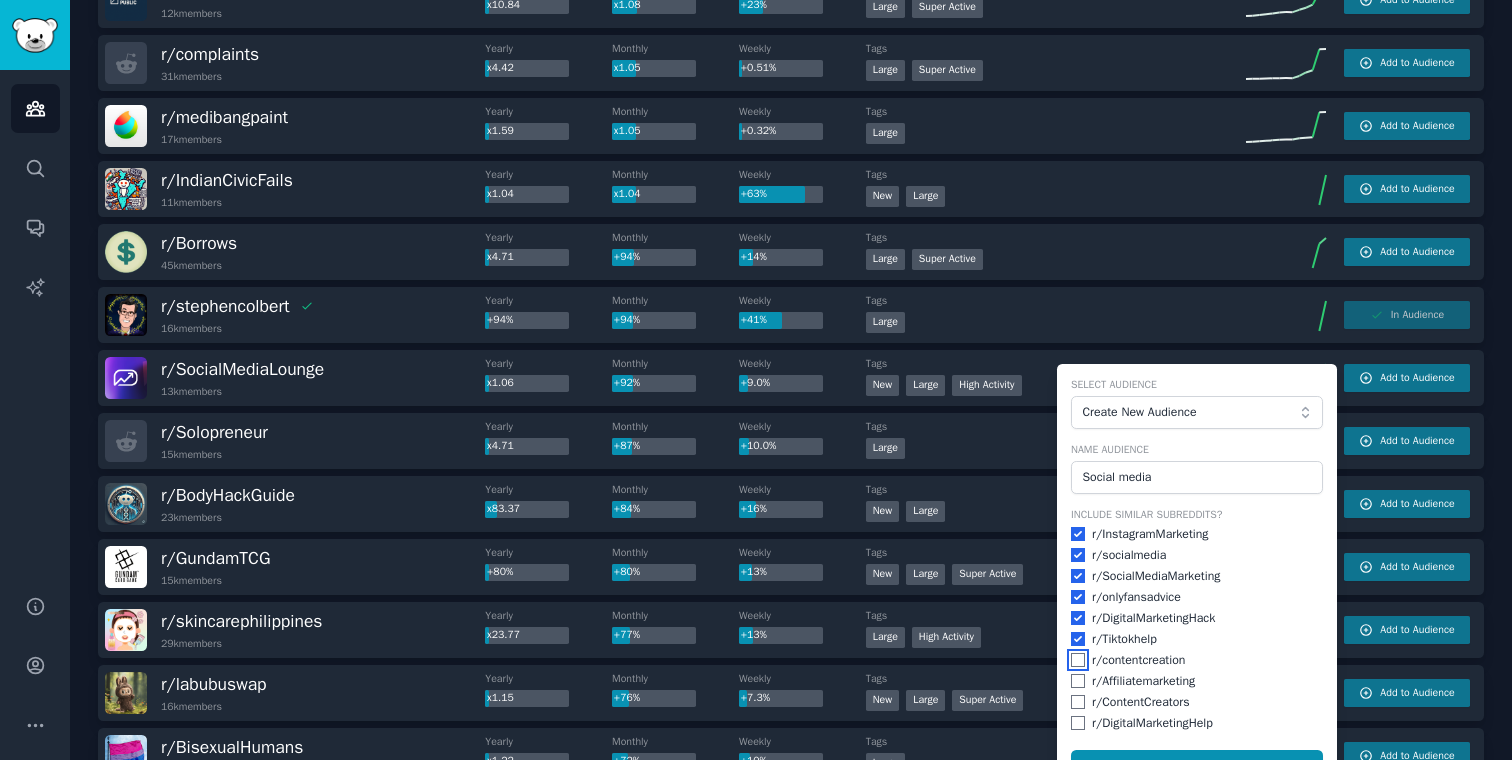 click at bounding box center (1078, 660) 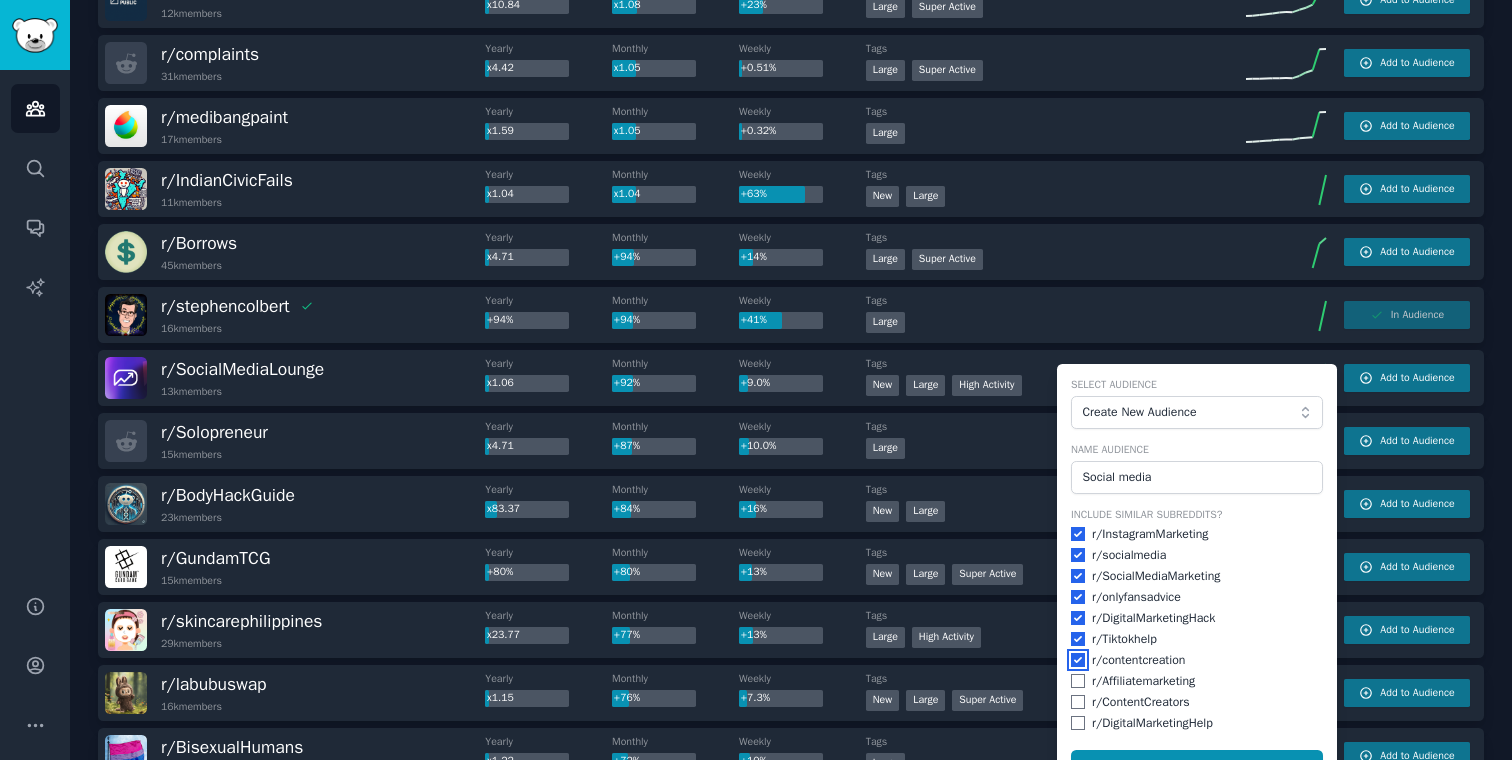 checkbox on "true" 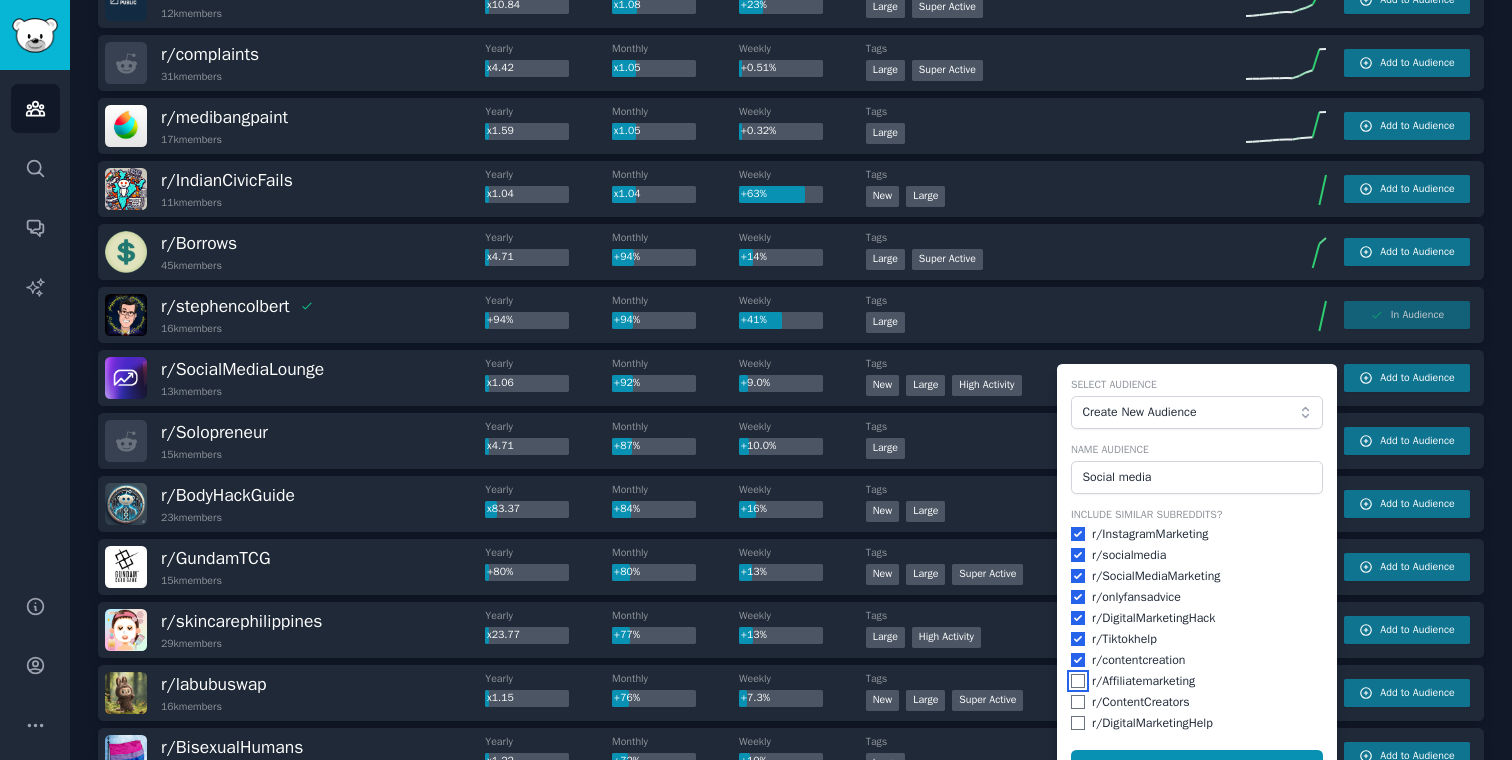 click at bounding box center (1078, 681) 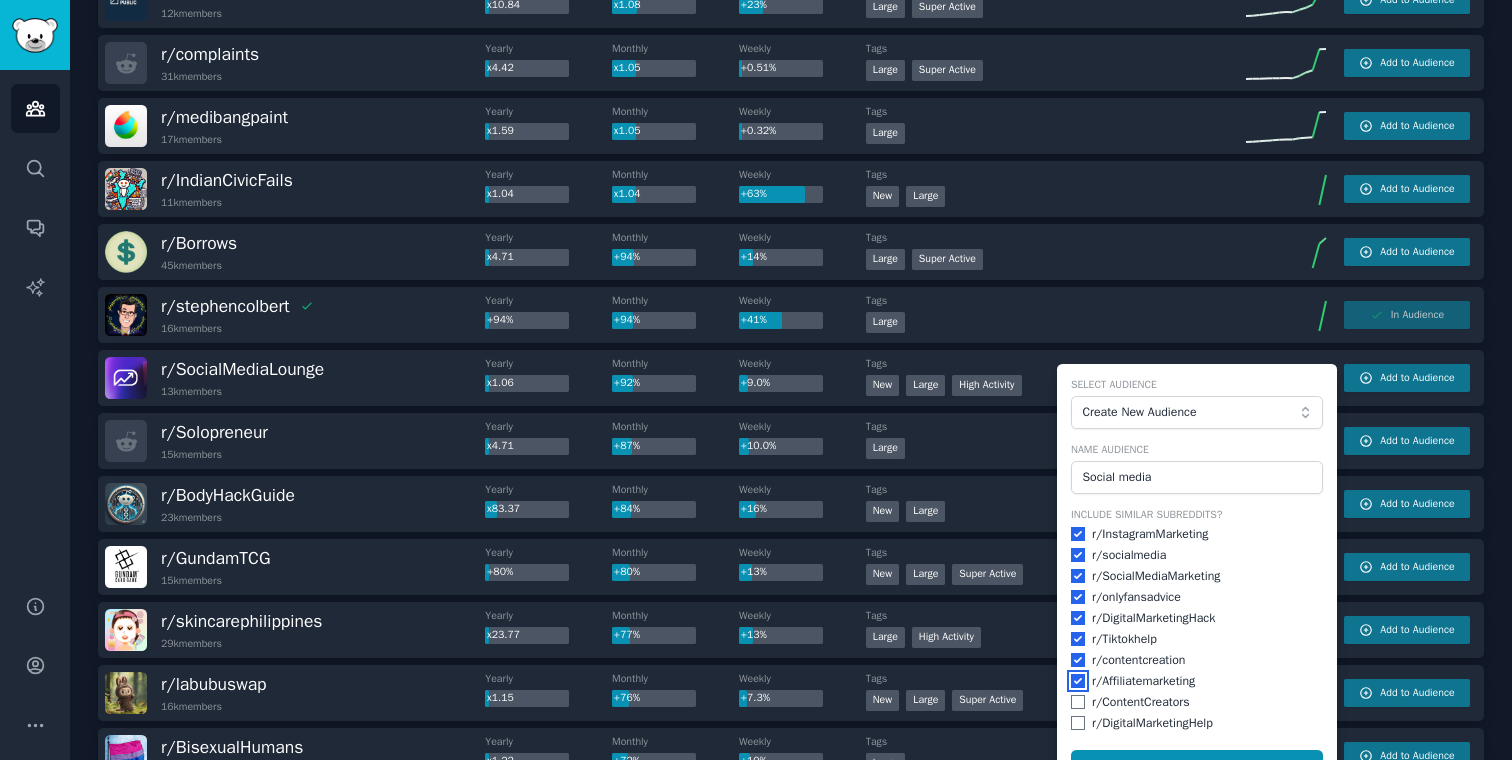 checkbox on "true" 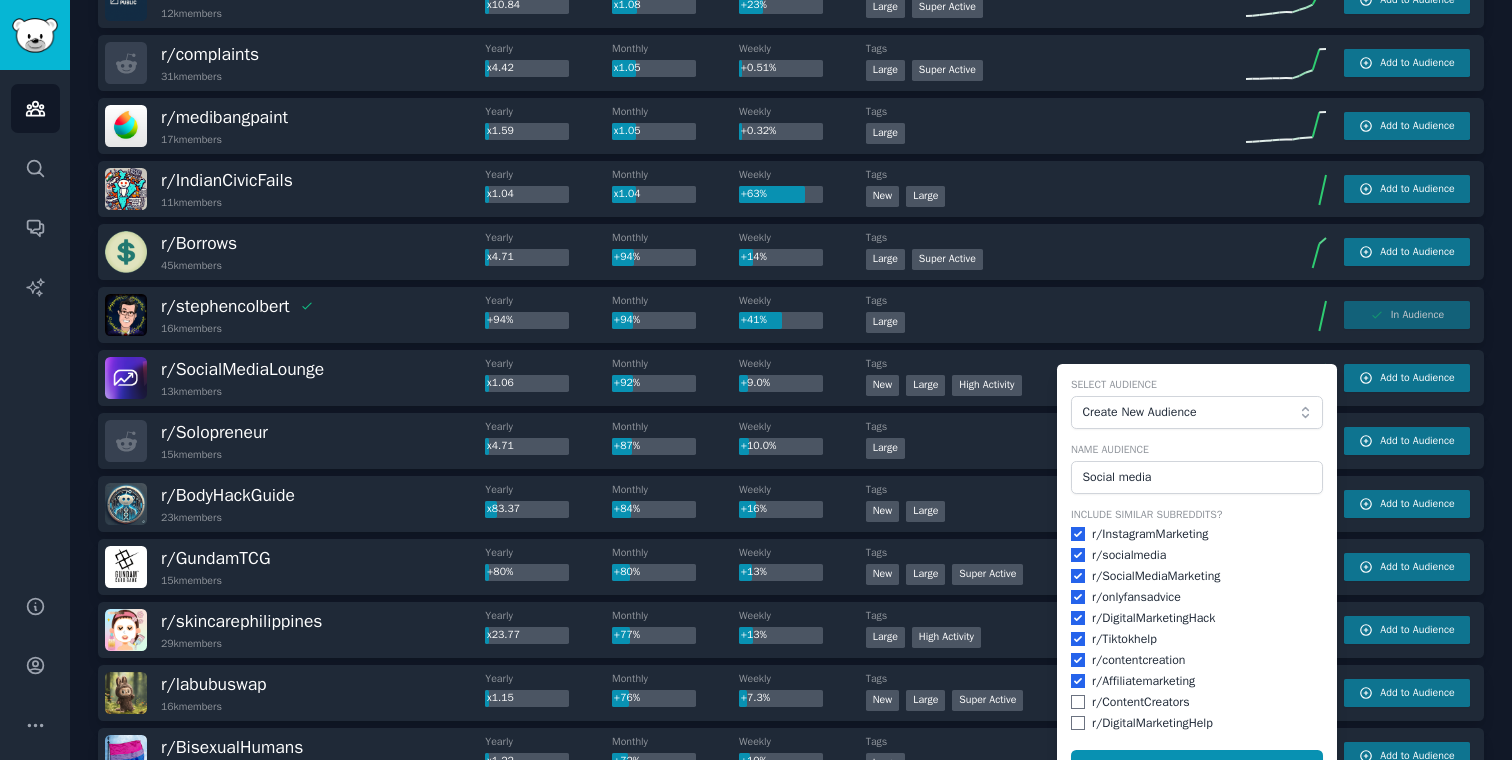 click on "r/ ContentCreators" at bounding box center [1197, 703] 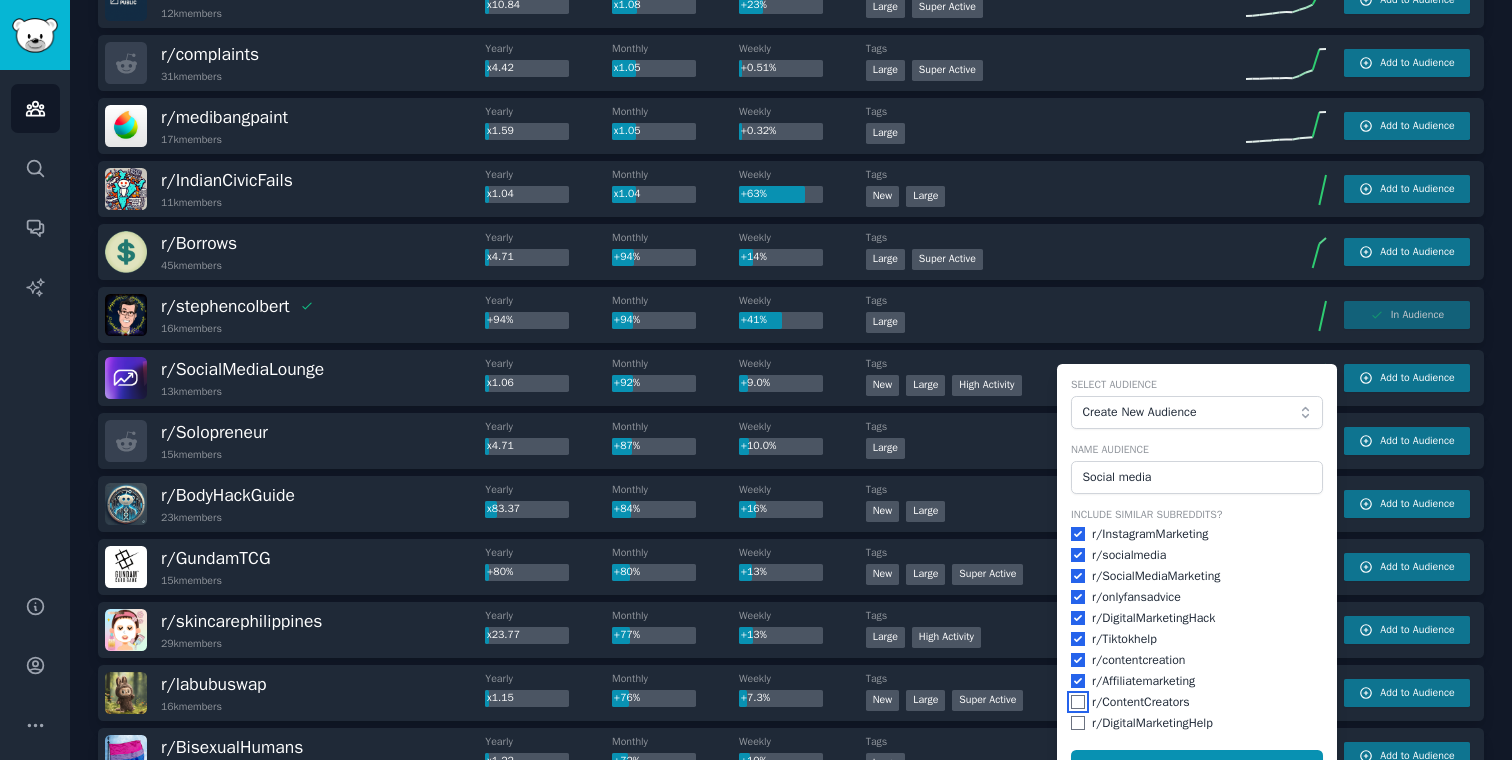 click at bounding box center [1078, 702] 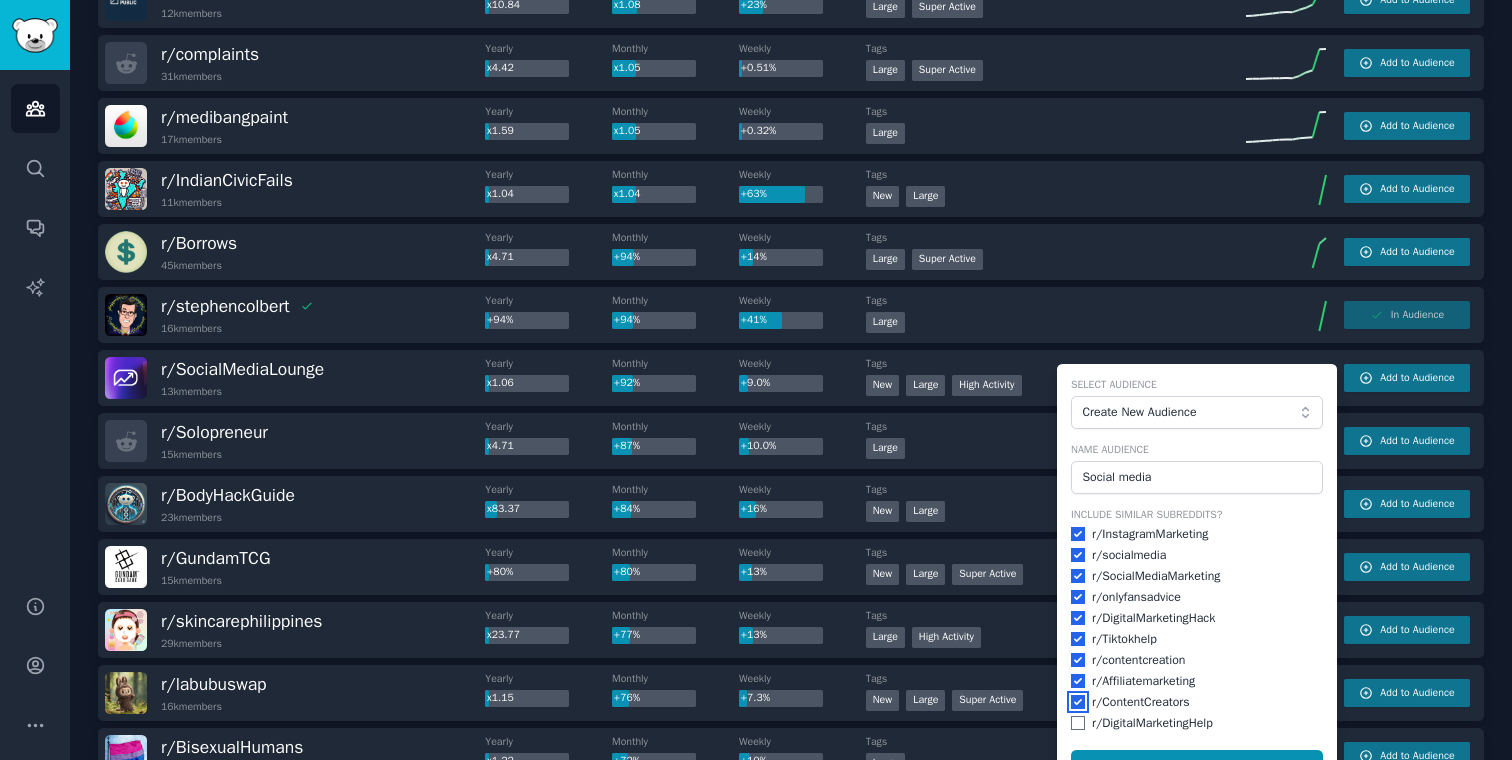 checkbox on "true" 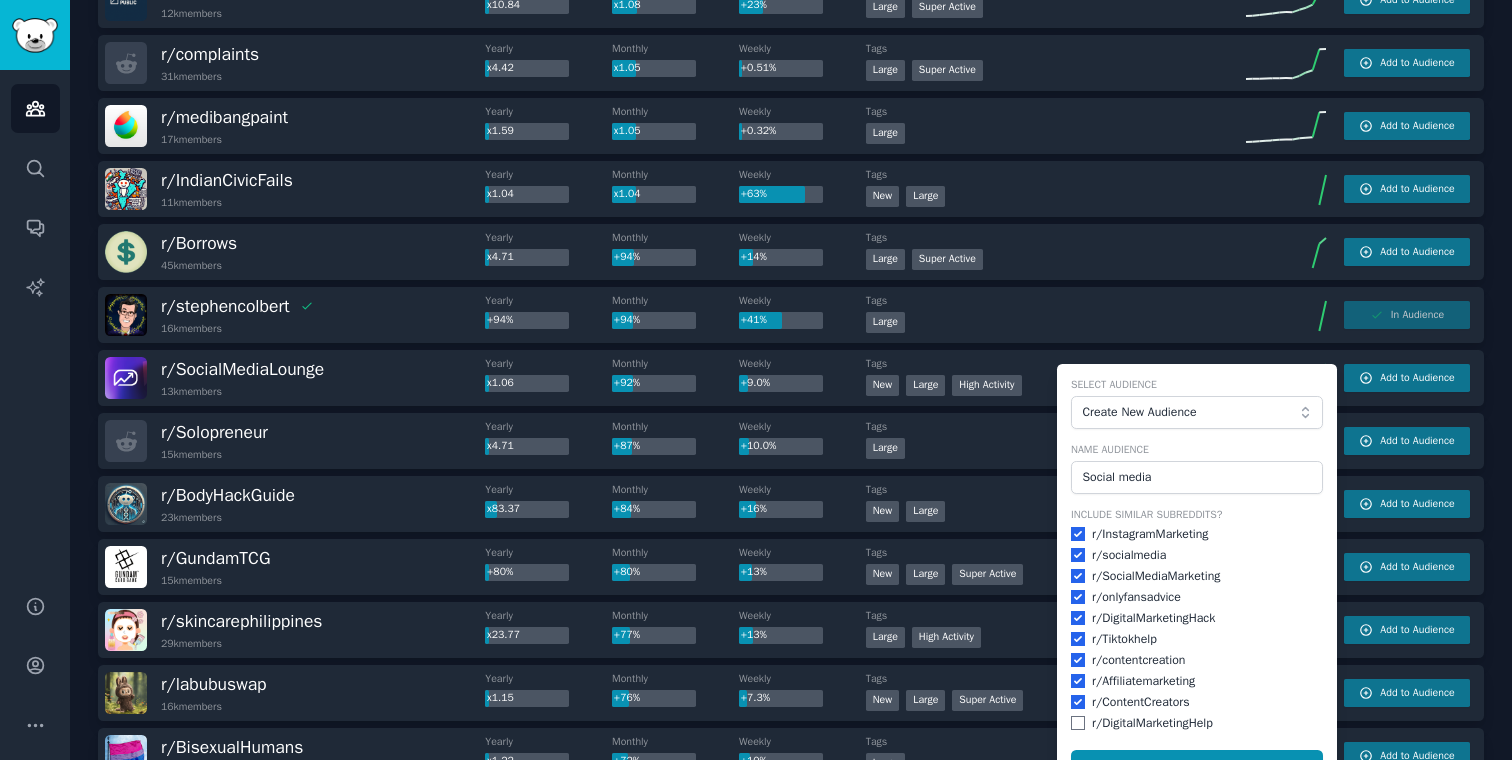 click on "Include Similar Subreddits? r/ InstagramMarketing r/ socialmedia r/ SocialMediaMarketing r/ onlyfansadvice r/ DigitalMarketingHack r/ Tiktokhelp r/ contentcreation r/ Affiliatemarketing r/ ContentCreators r/ DigitalMarketingHelp" at bounding box center [1197, 620] 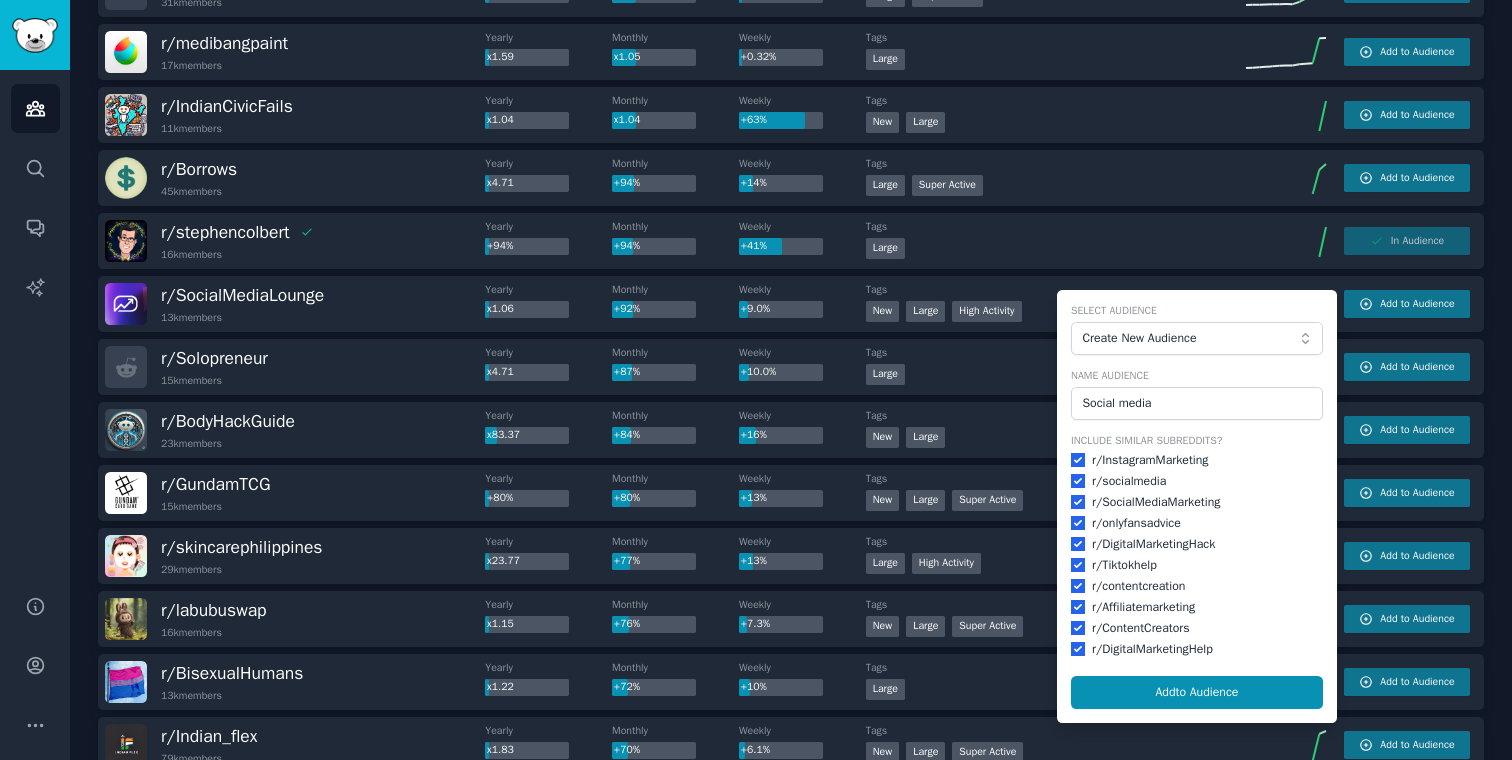 scroll, scrollTop: 1081, scrollLeft: 0, axis: vertical 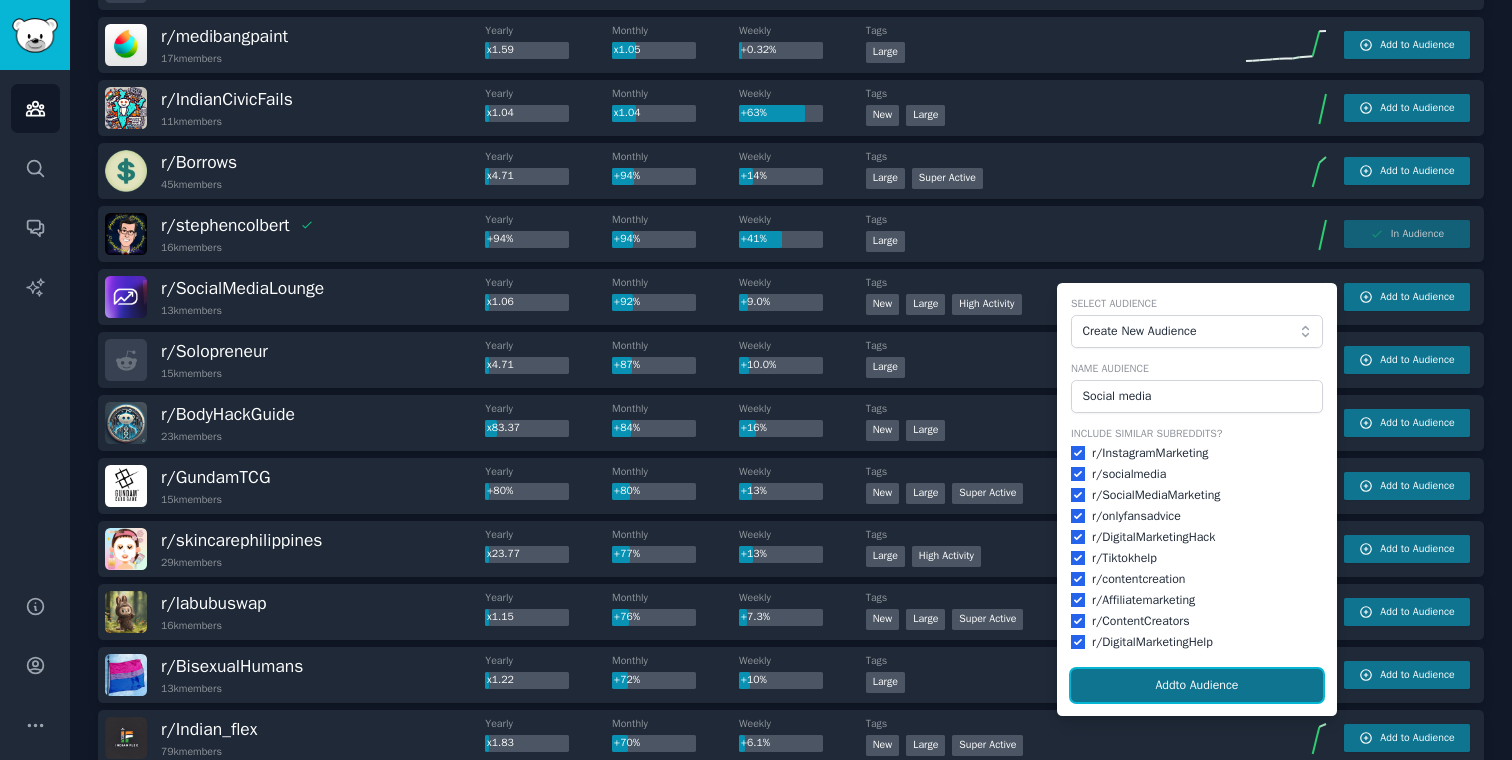 click on "Add  to Audience" at bounding box center [1197, 686] 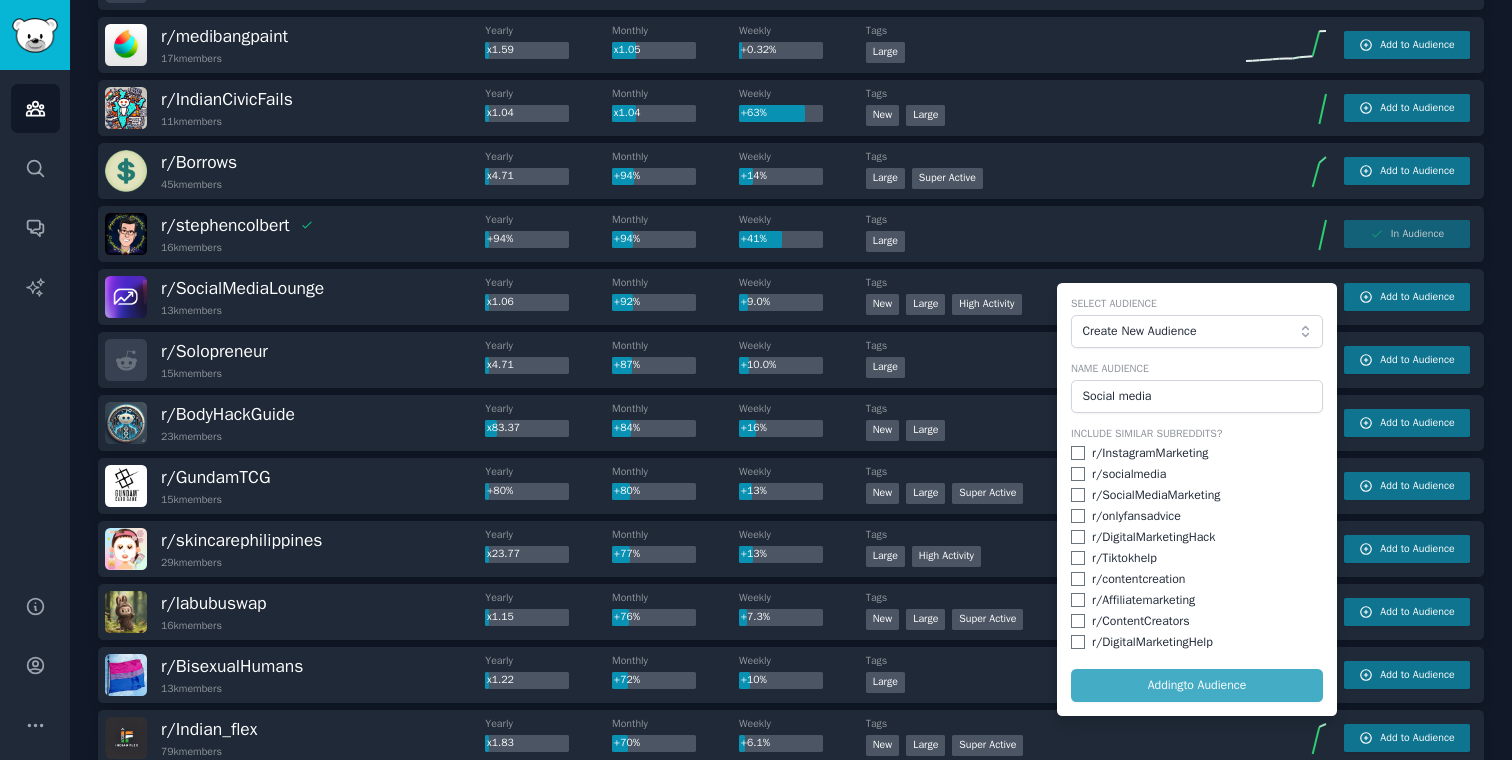 checkbox on "false" 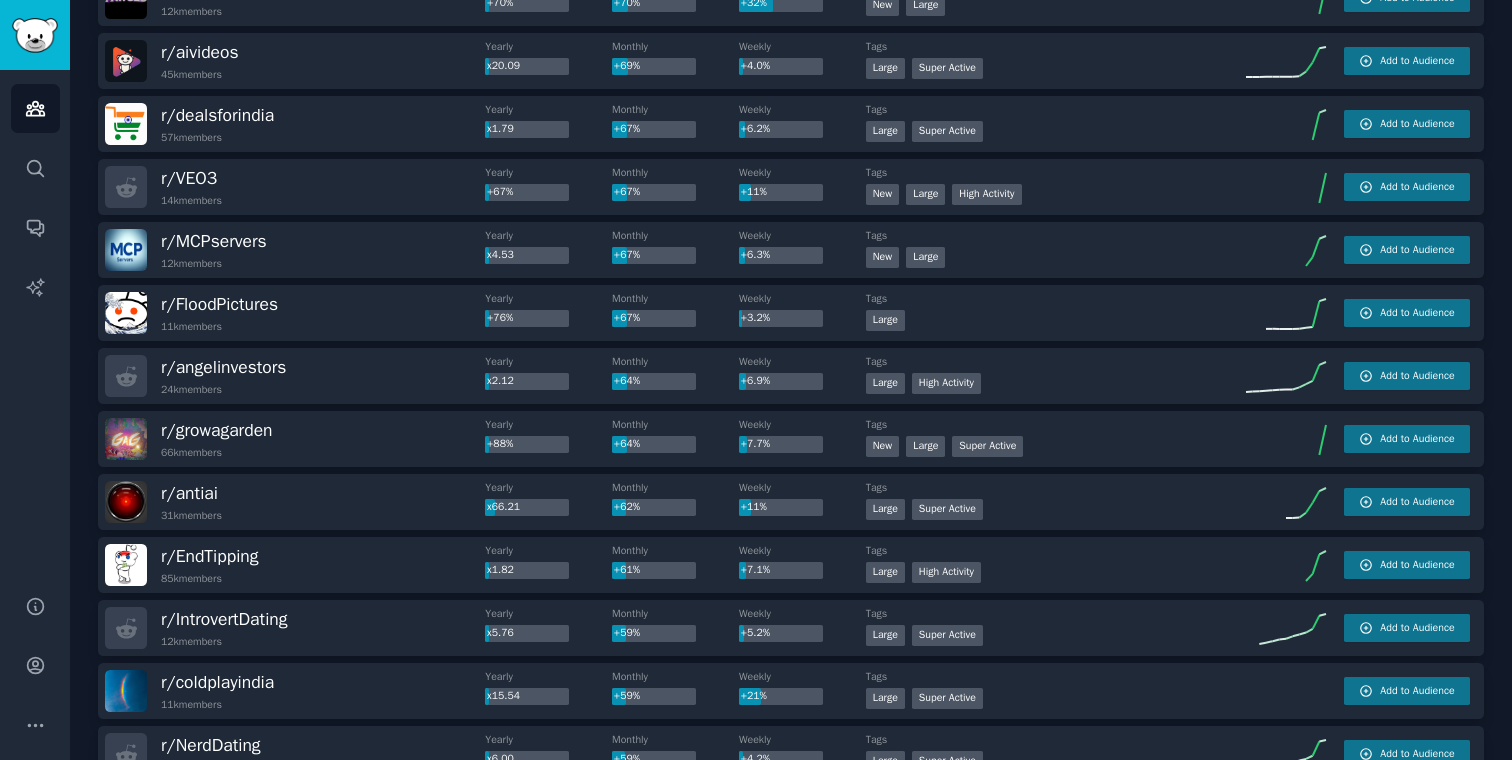 scroll, scrollTop: 1940, scrollLeft: 0, axis: vertical 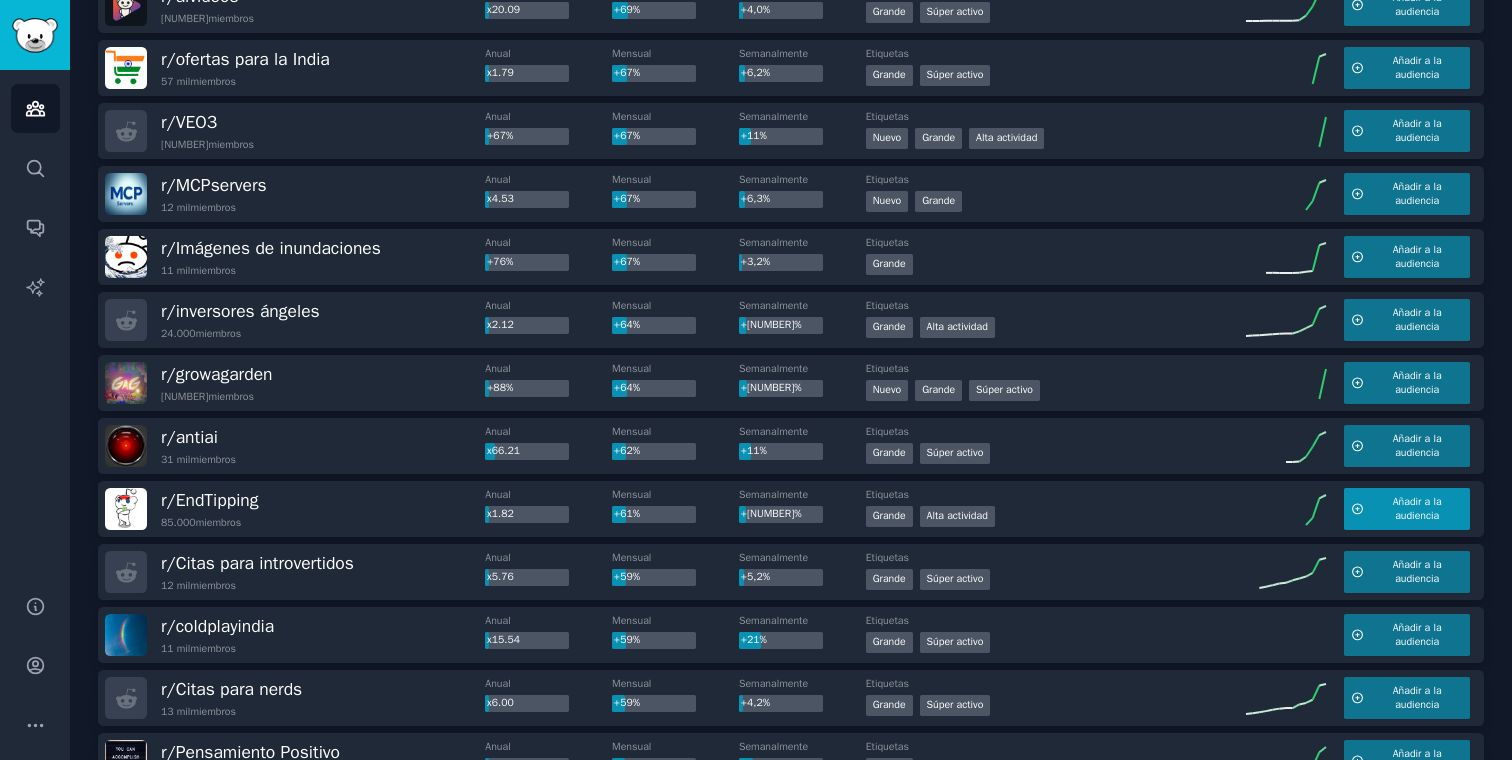 click on "Añadir a la audiencia" at bounding box center (1417, 509) 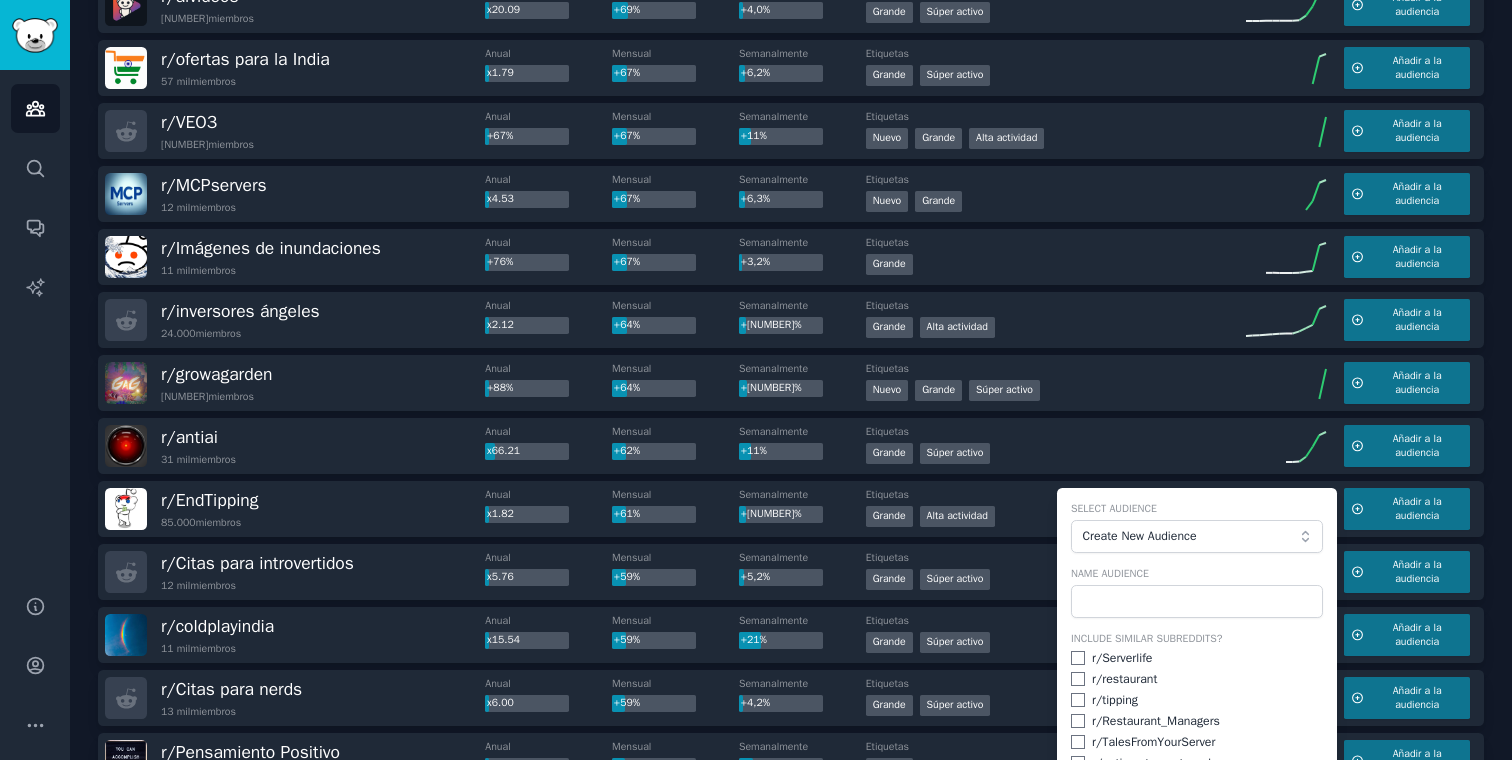 click on "Select Audience Create New Audience Name Audience Include Similar Subreddits? r/ Serverlife r/ restaurant r/ tipping r/ Restaurant_Managers r/ TalesFromYourServer r/ anti_restaurant_work r/ doordash r/ KitchenConfidential r/ mildlyinfuriating r/ restaurants Add  to Audience" at bounding box center (1197, 704) 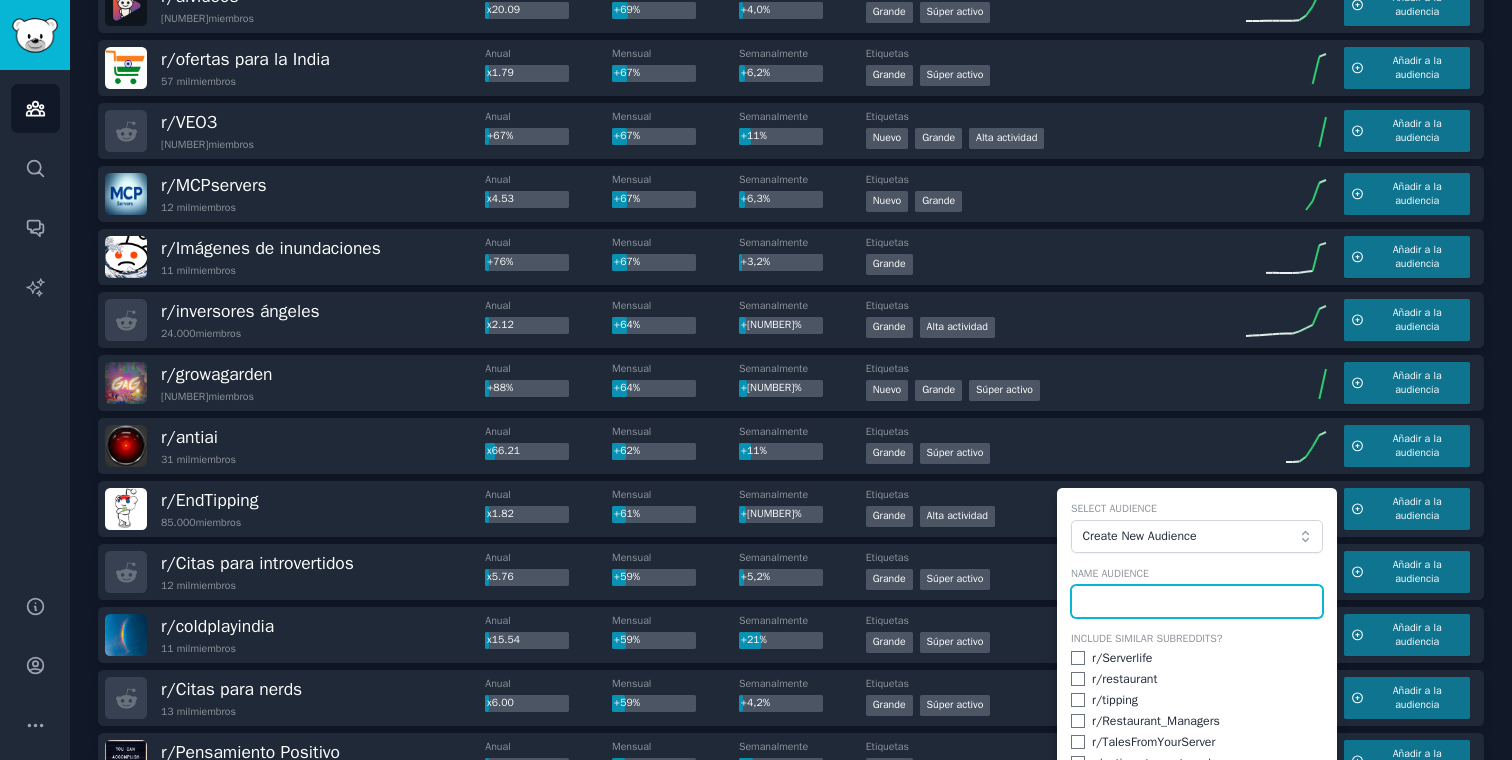 click at bounding box center [1197, 602] 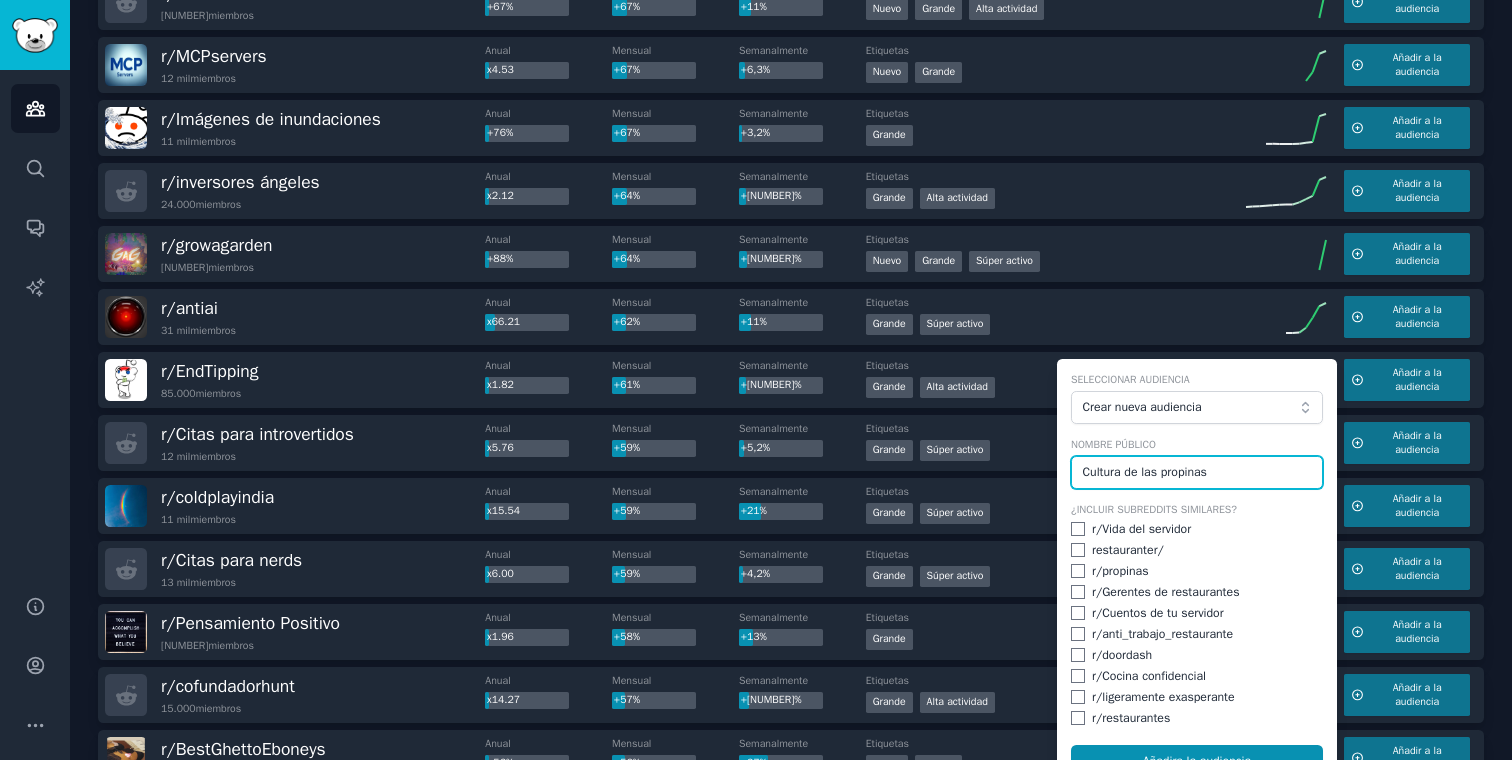 scroll, scrollTop: 2082, scrollLeft: 0, axis: vertical 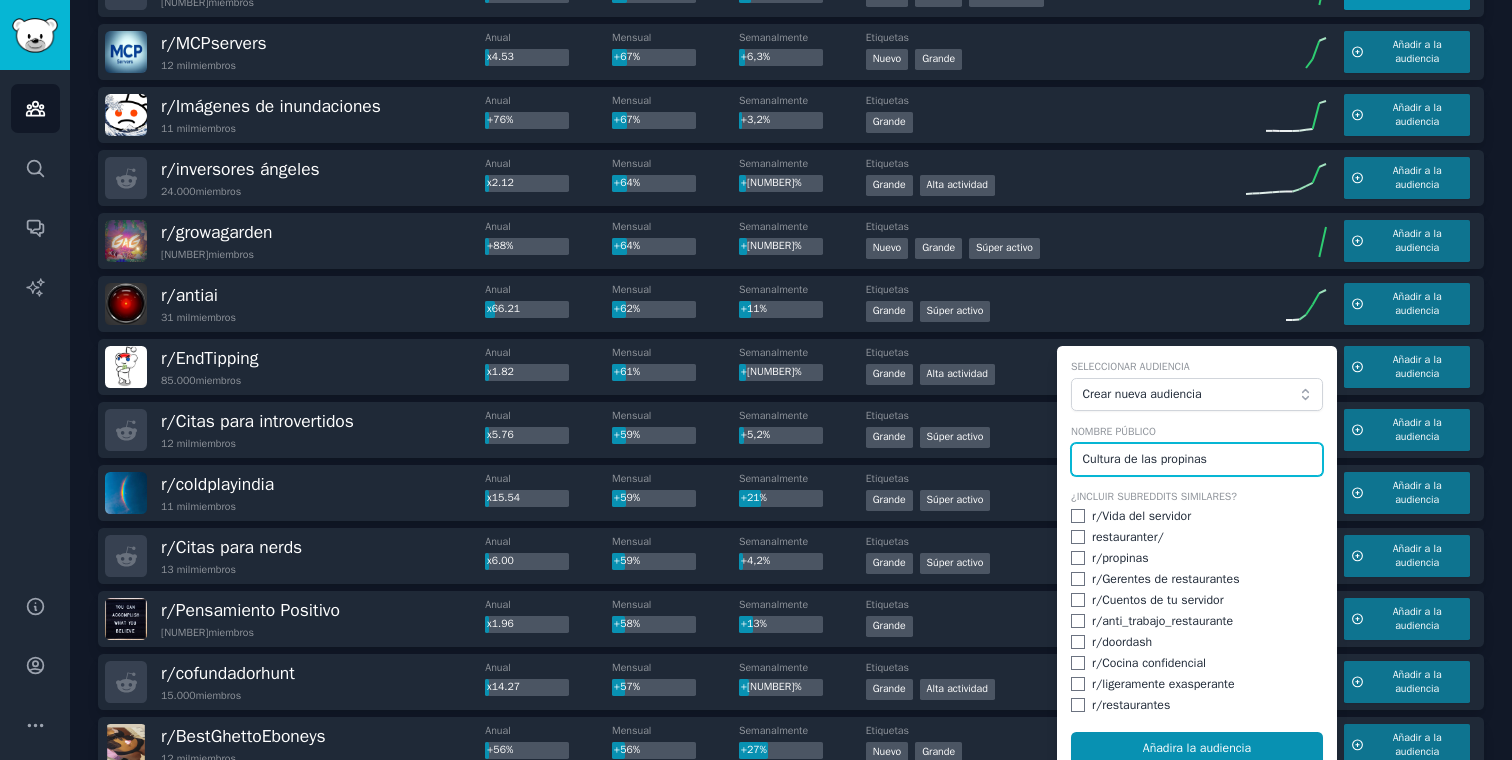 type on "Cultura de las propinas" 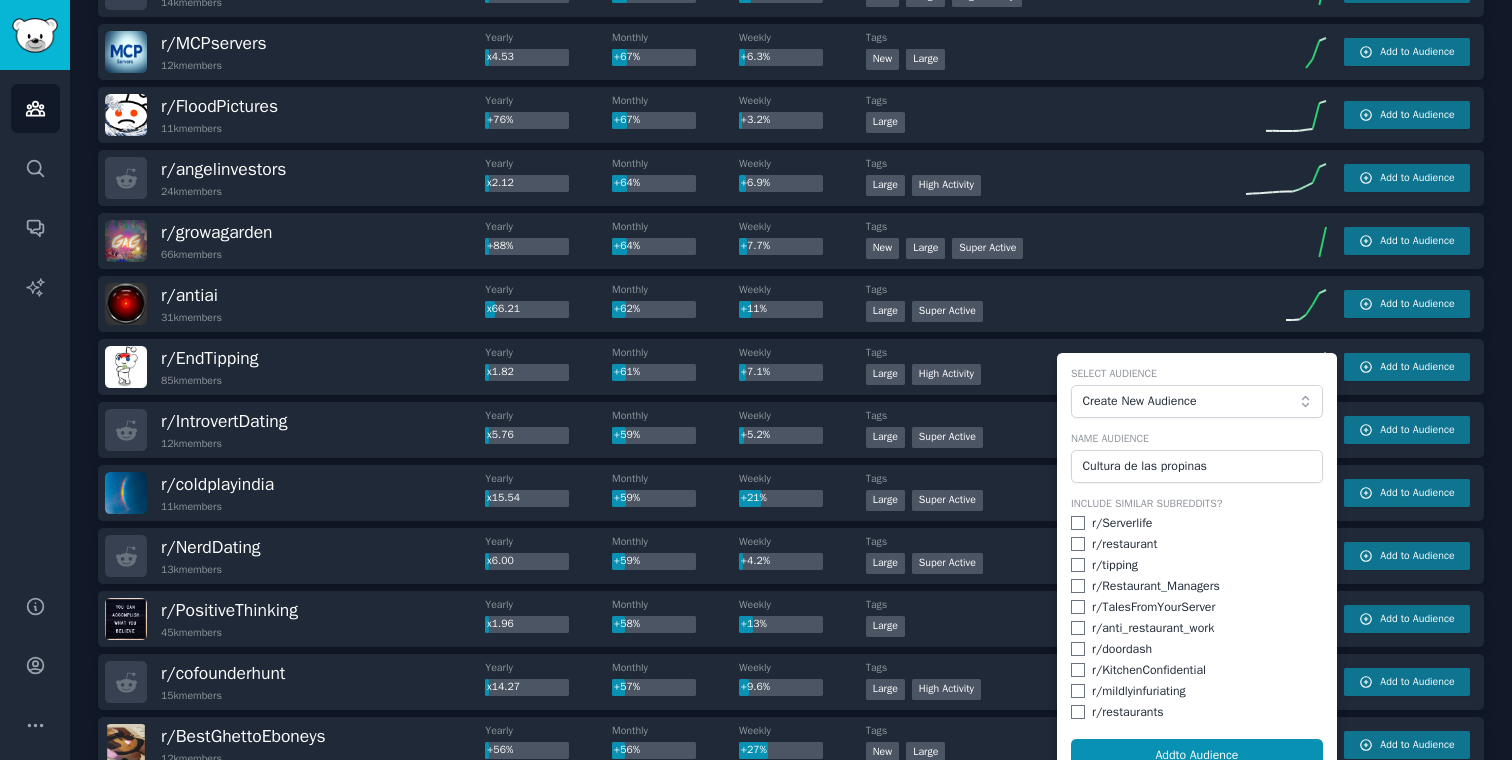 scroll, scrollTop: 2127, scrollLeft: 0, axis: vertical 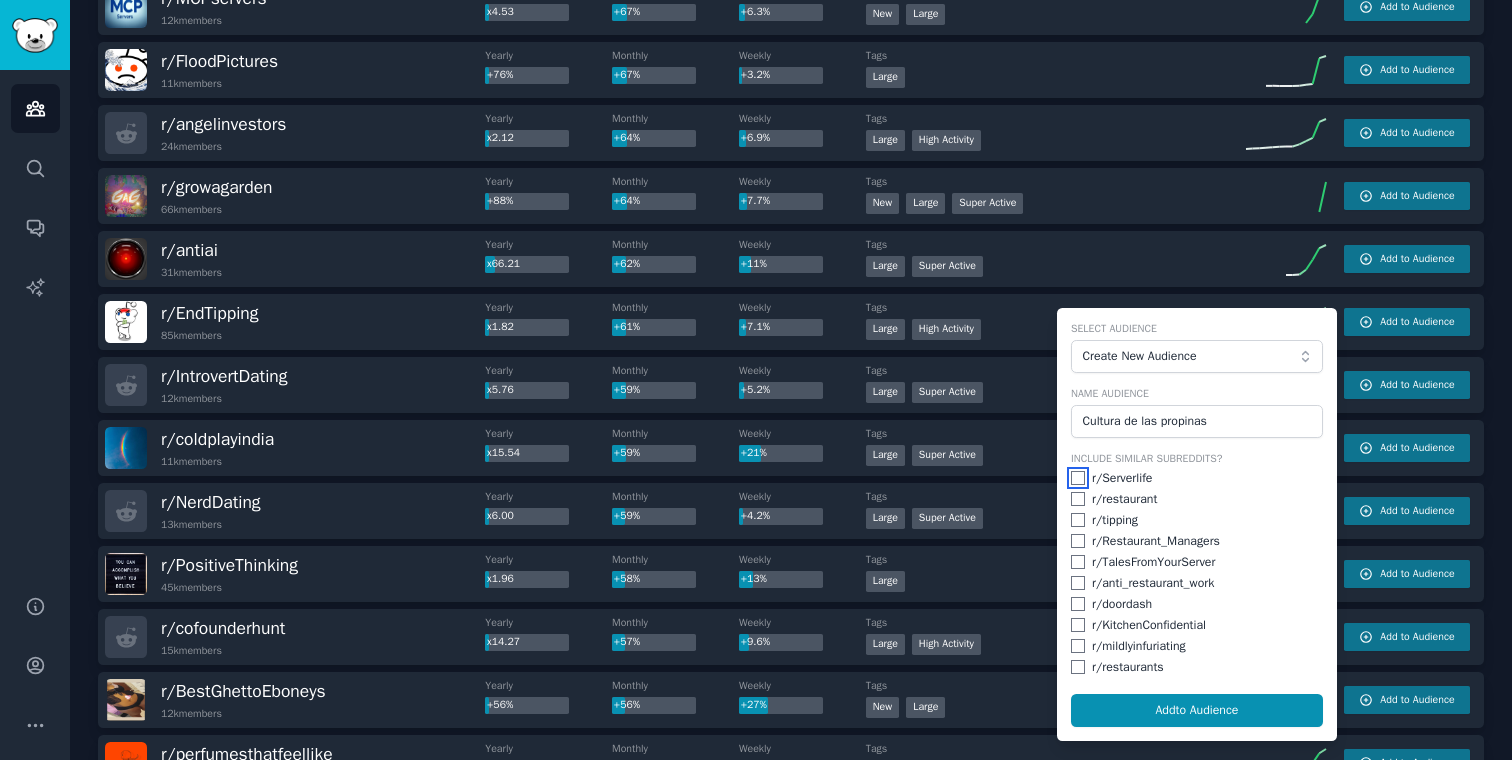 click at bounding box center [1078, 478] 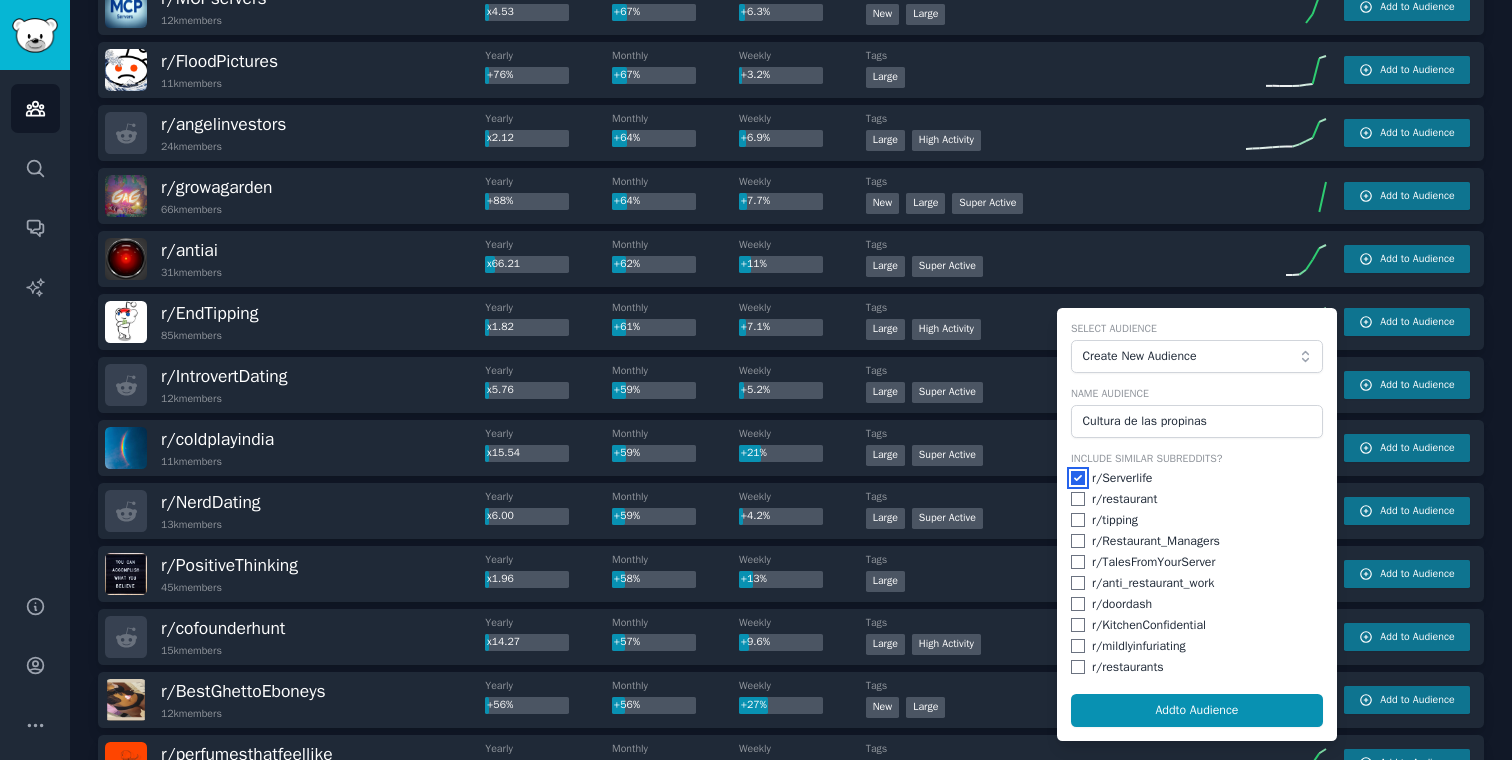 checkbox on "true" 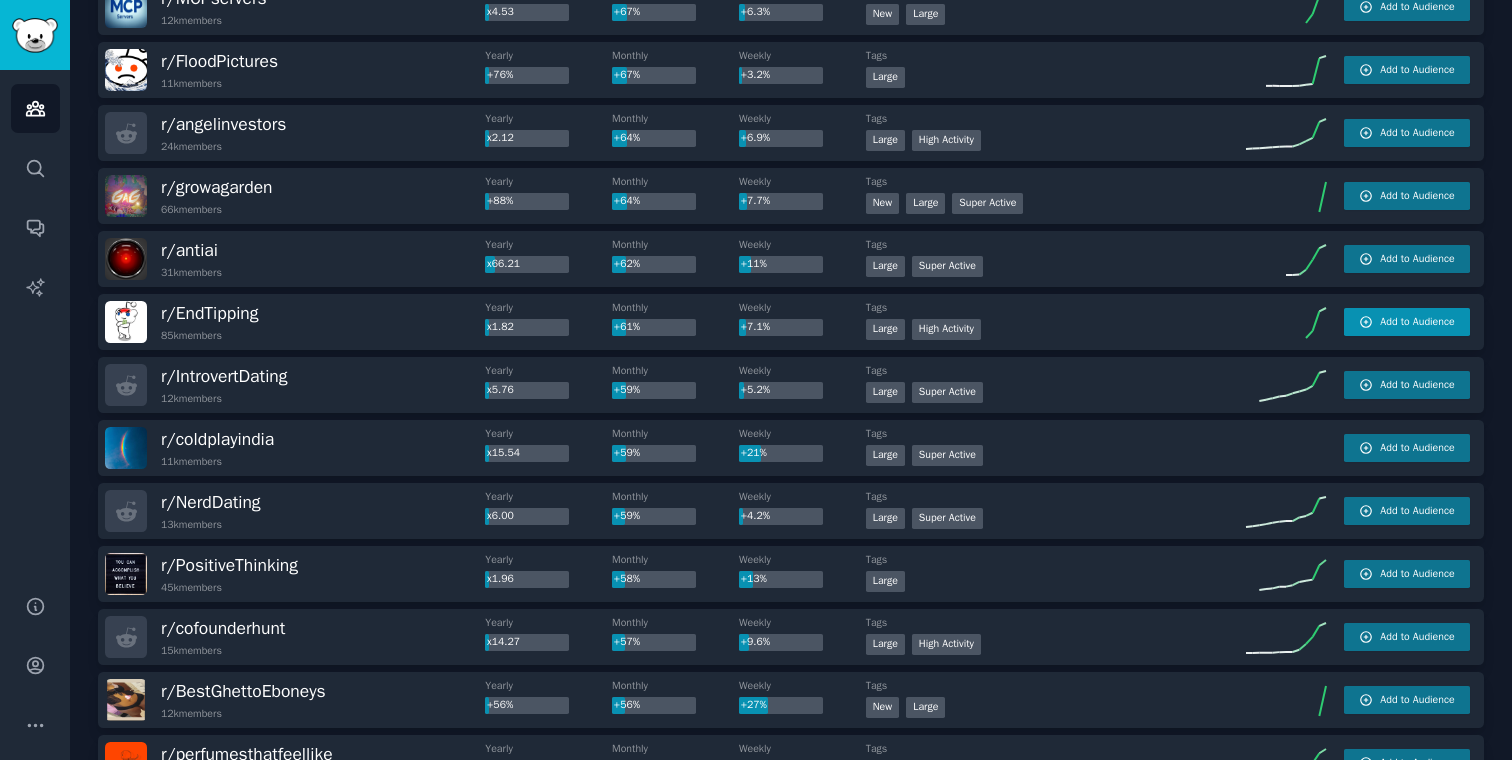 click on "Add to Audience" at bounding box center (1417, 322) 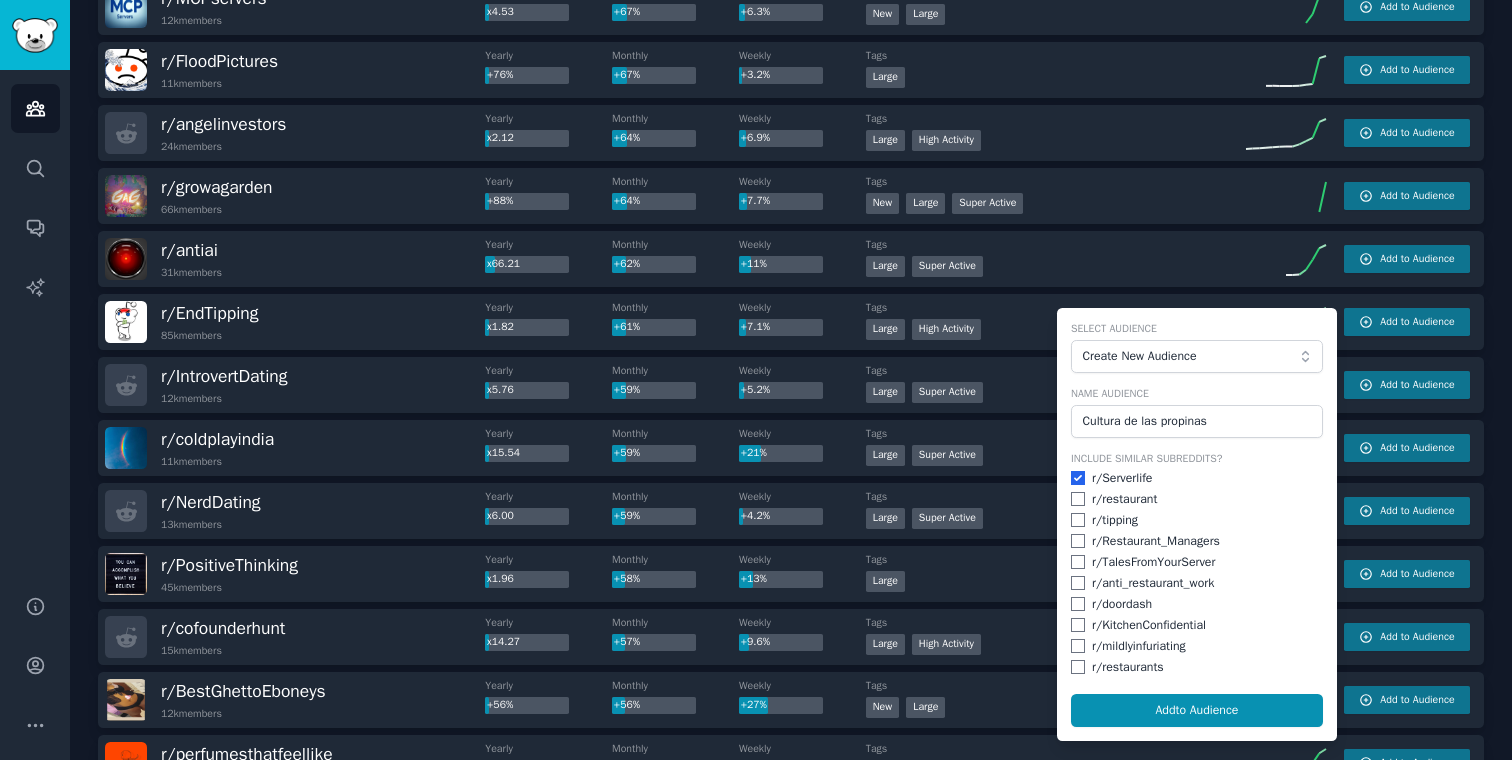 type 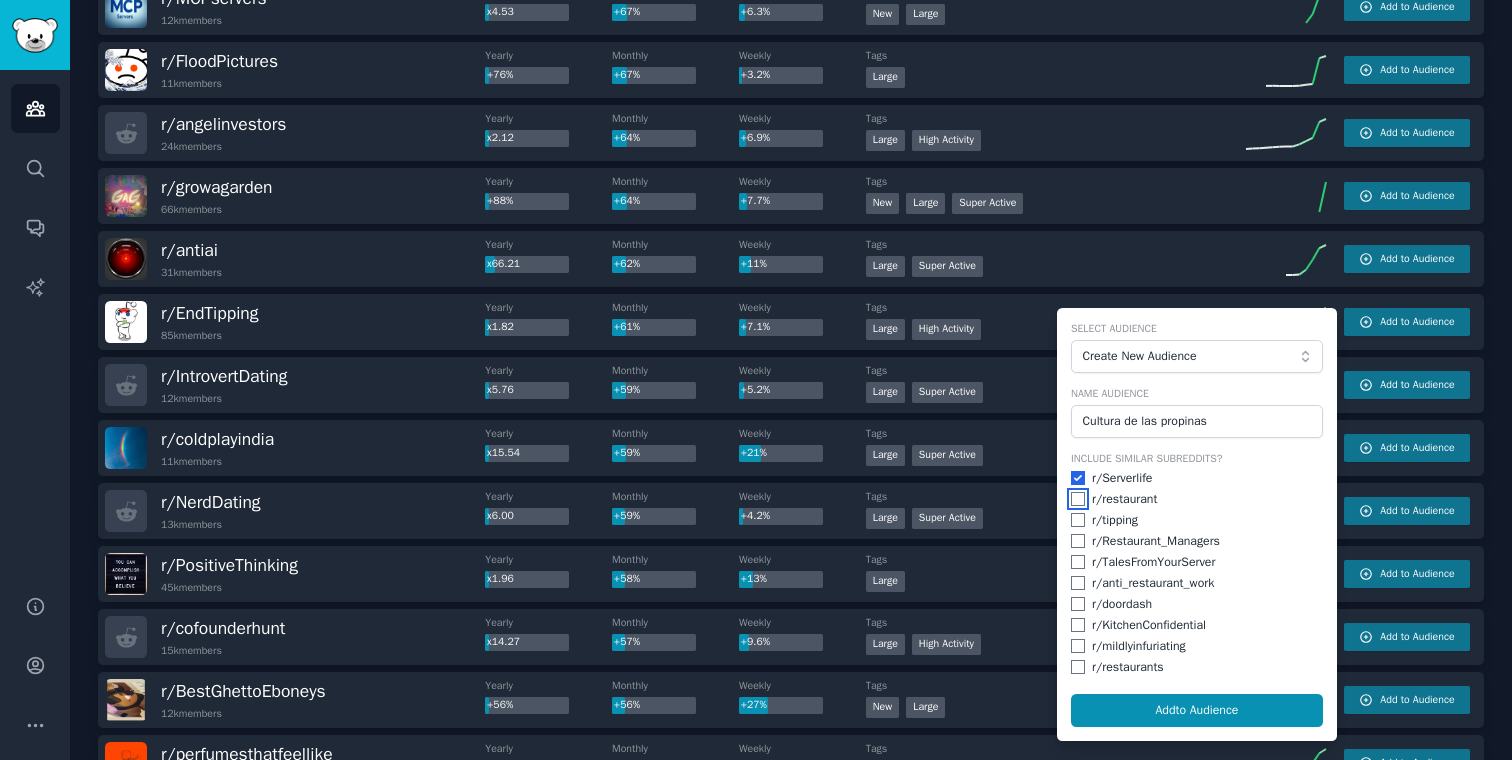 click at bounding box center (1078, 499) 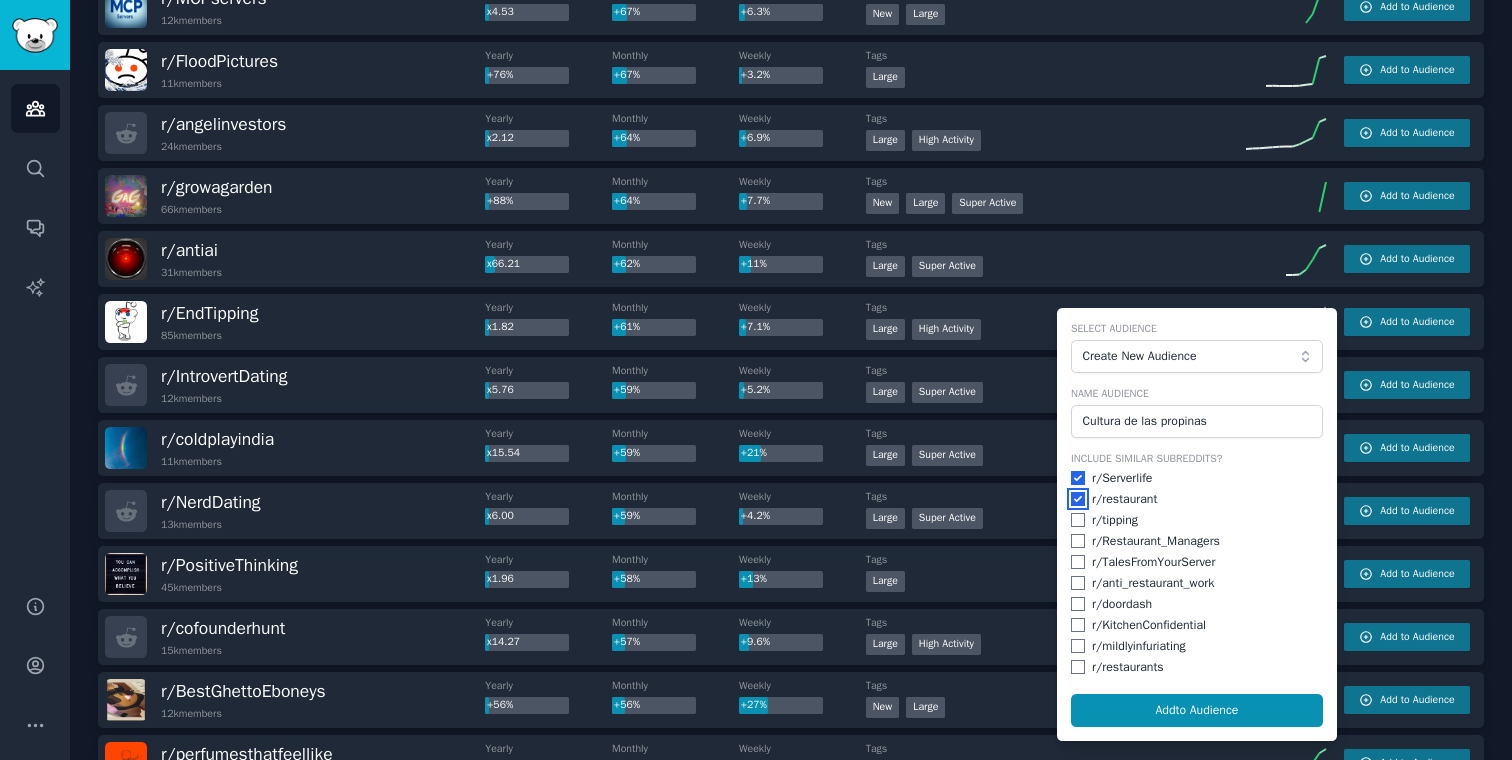 checkbox on "true" 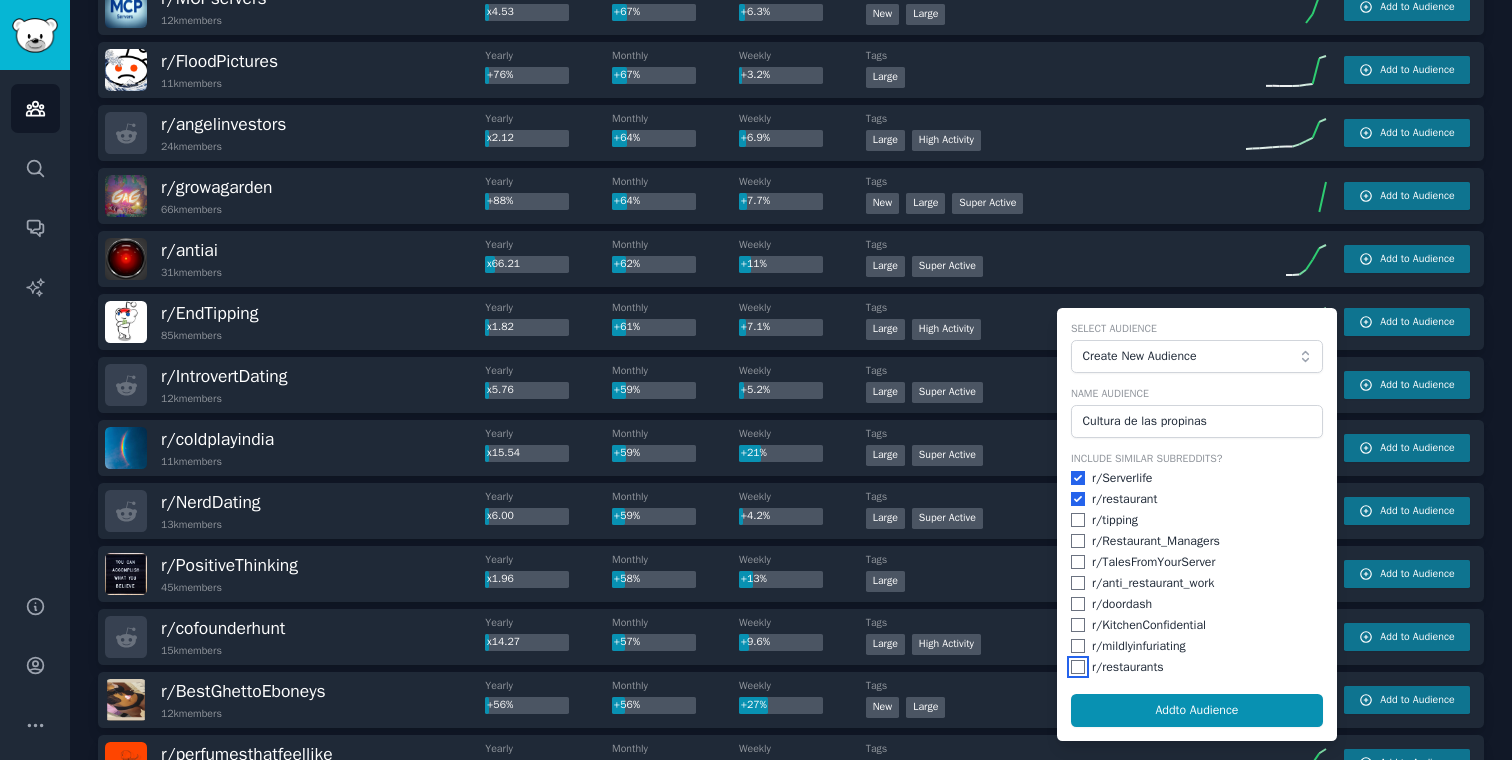 click at bounding box center (1078, 667) 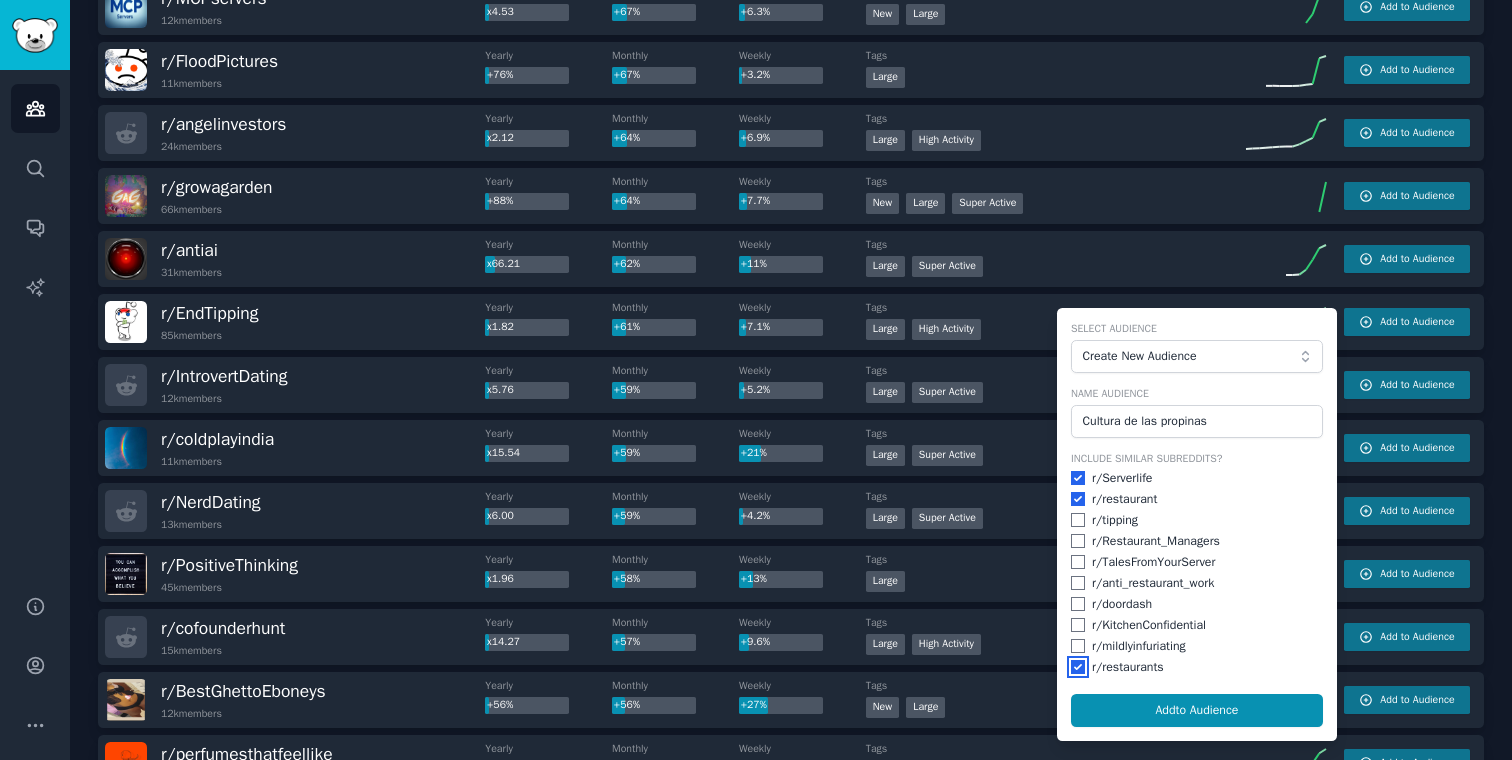 checkbox on "true" 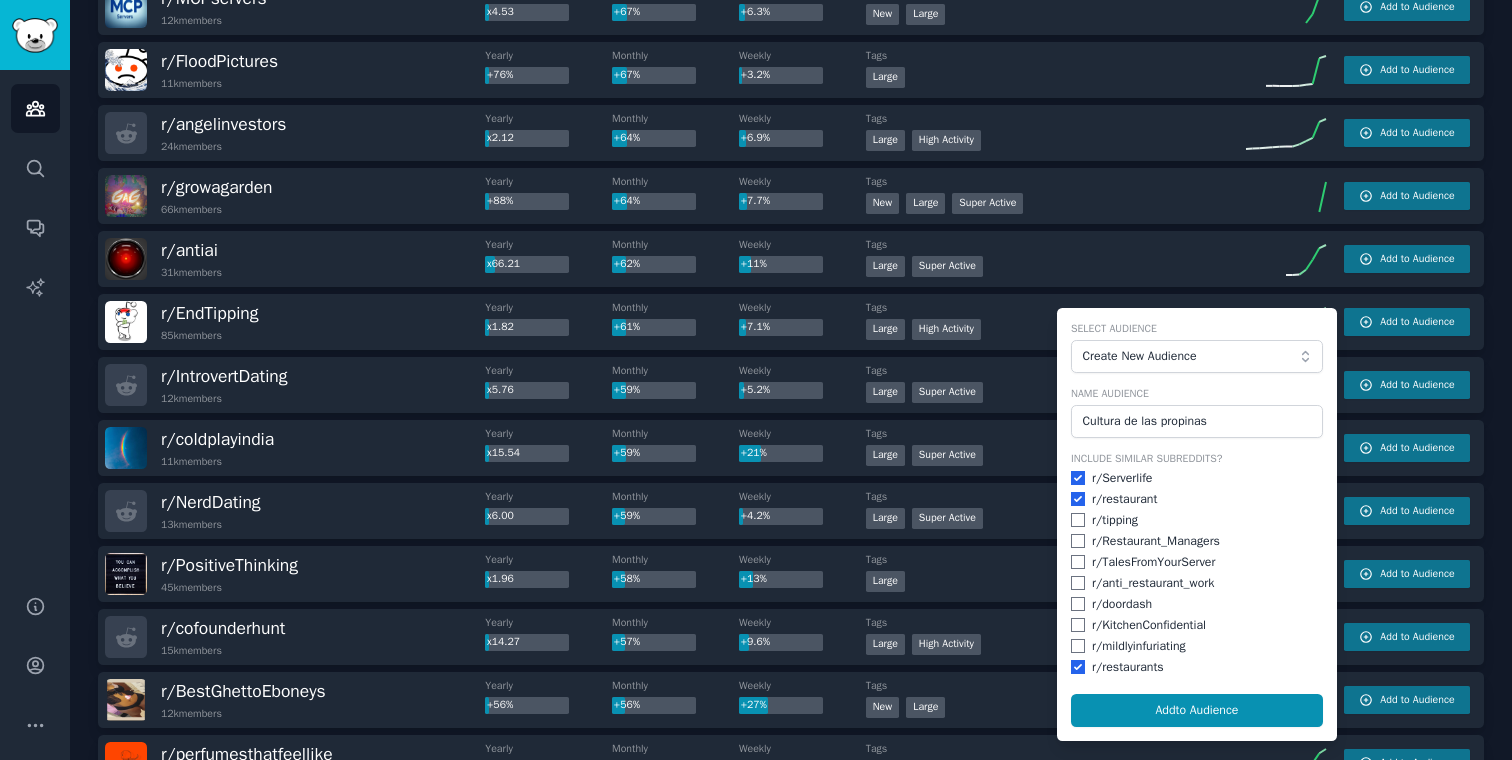 click on "r/ mildlyinfuriating" at bounding box center (1197, 647) 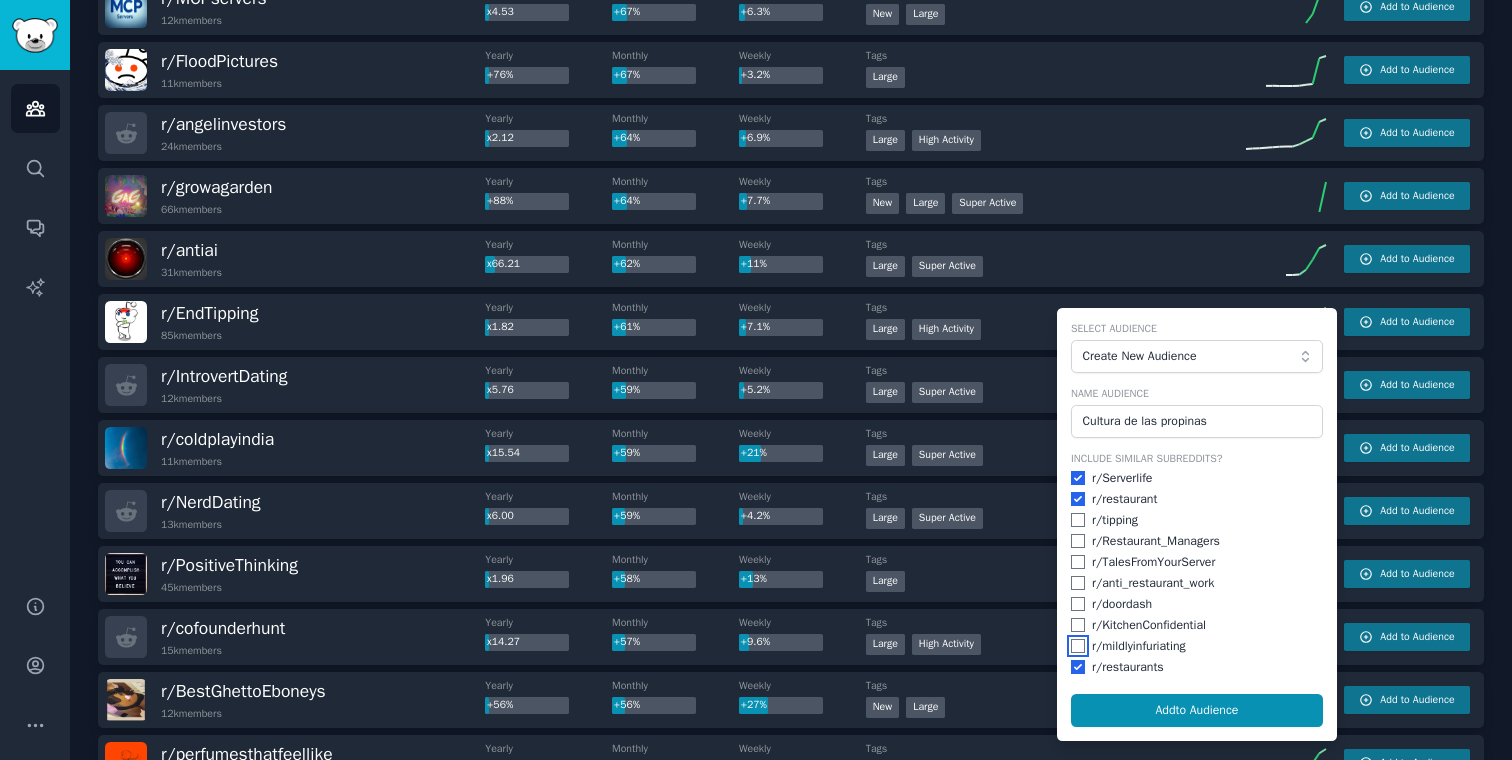 click at bounding box center [1078, 646] 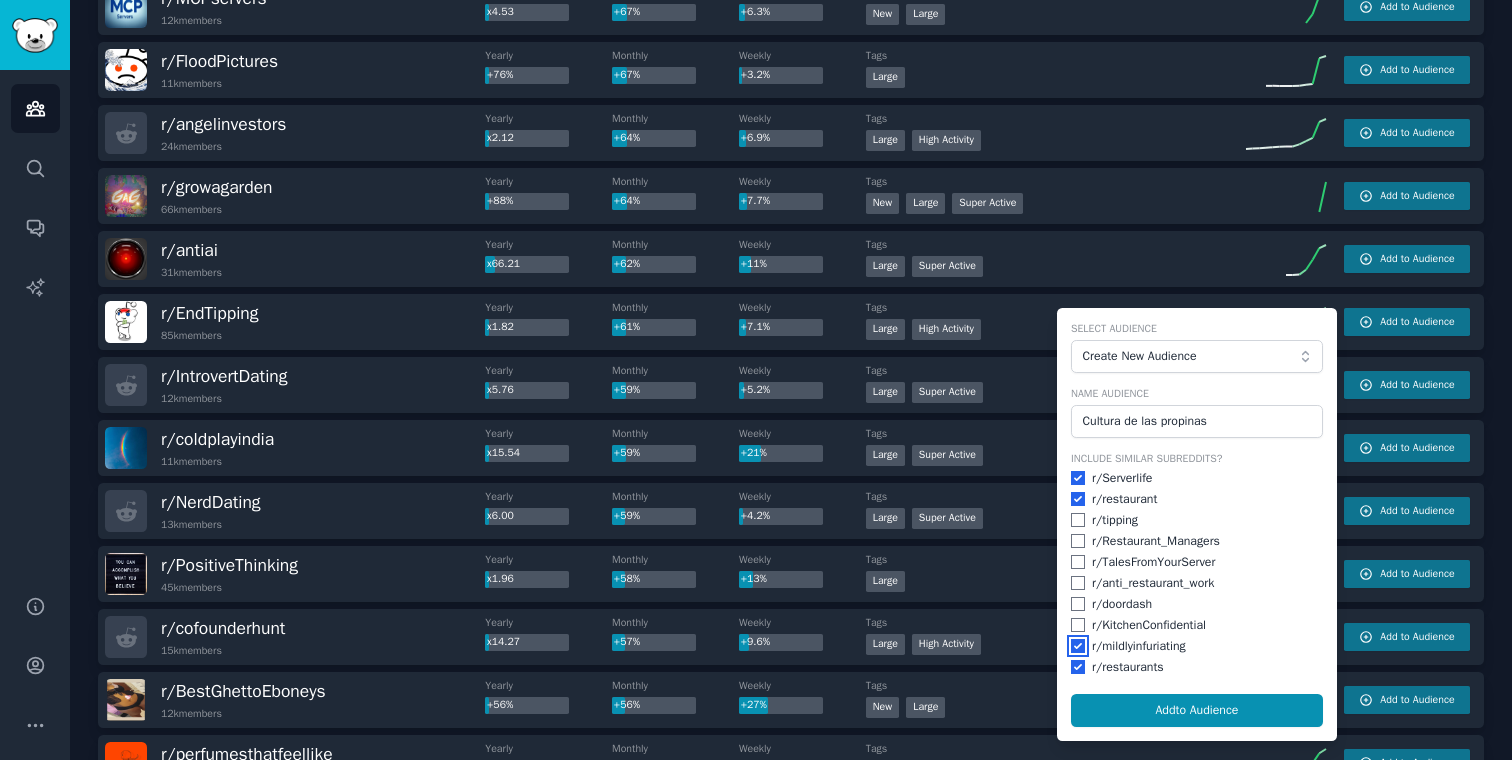 checkbox on "true" 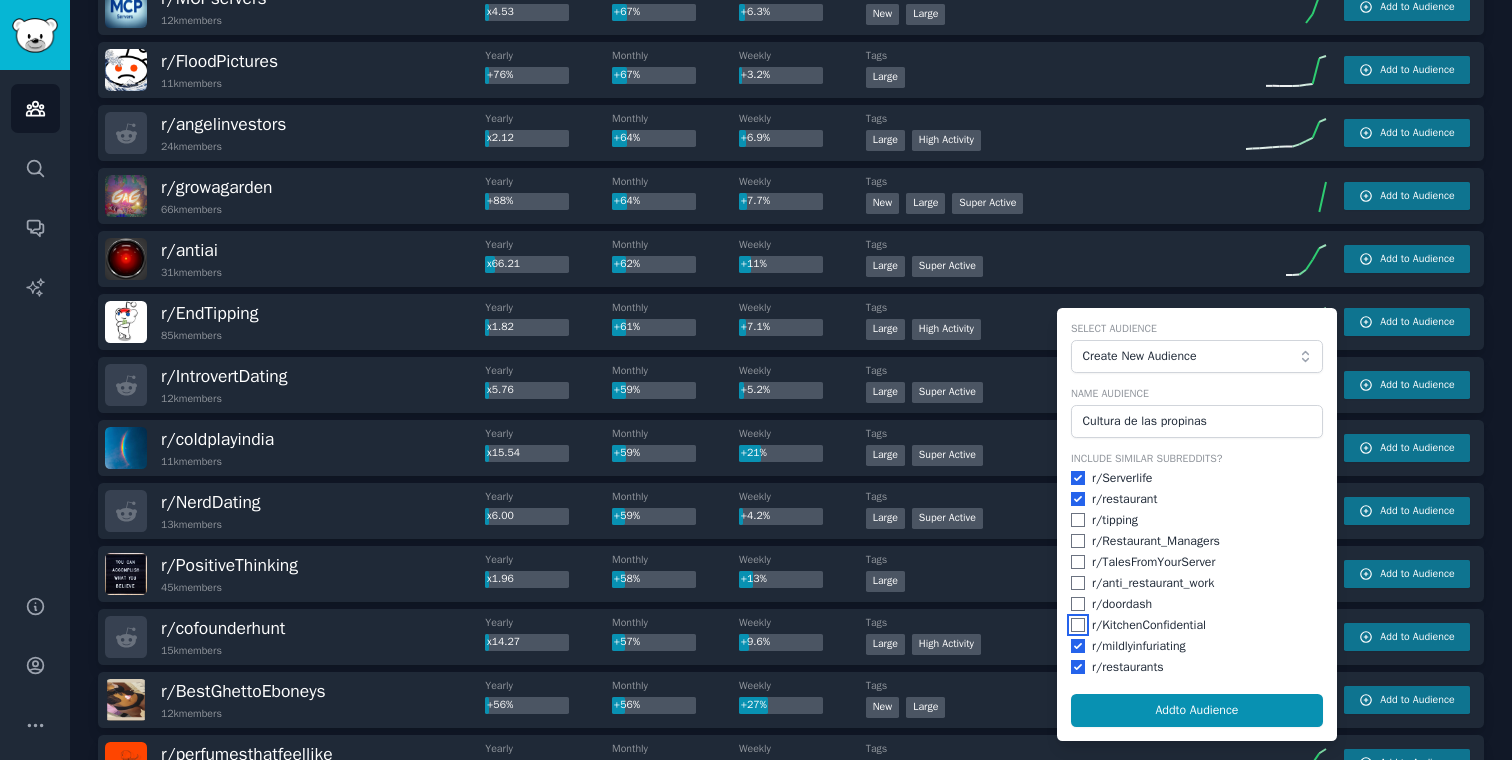 click at bounding box center (1078, 625) 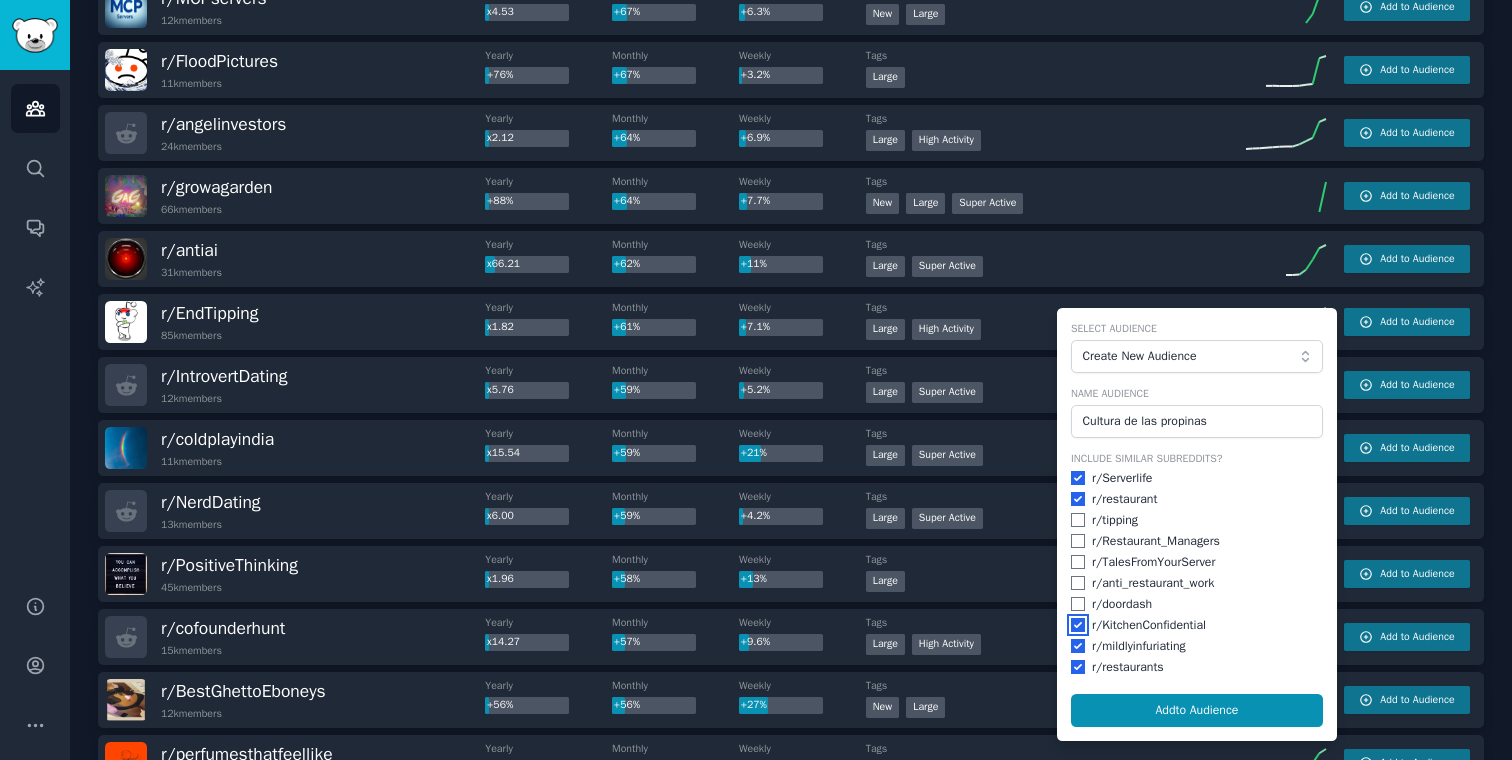 checkbox on "true" 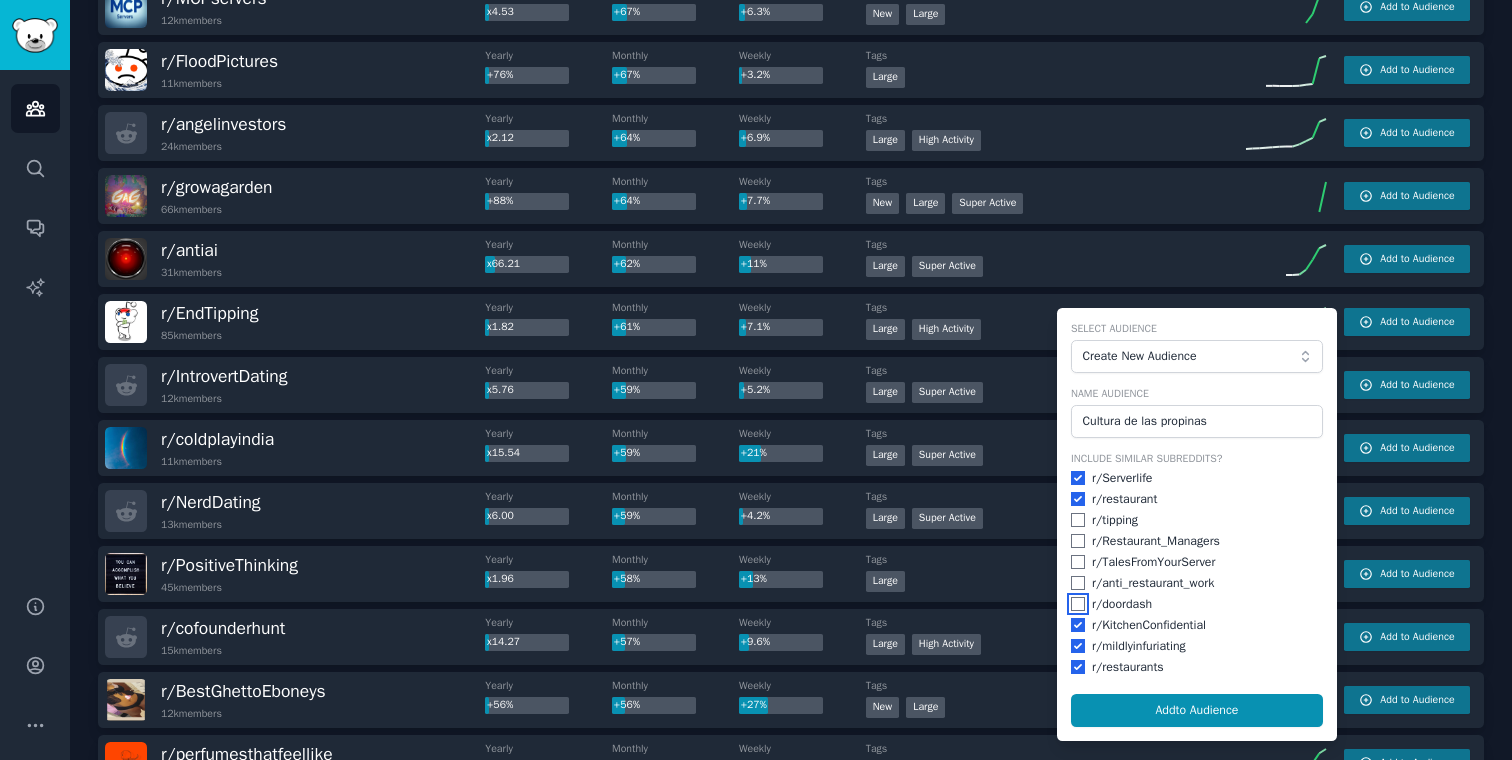 click at bounding box center (1078, 604) 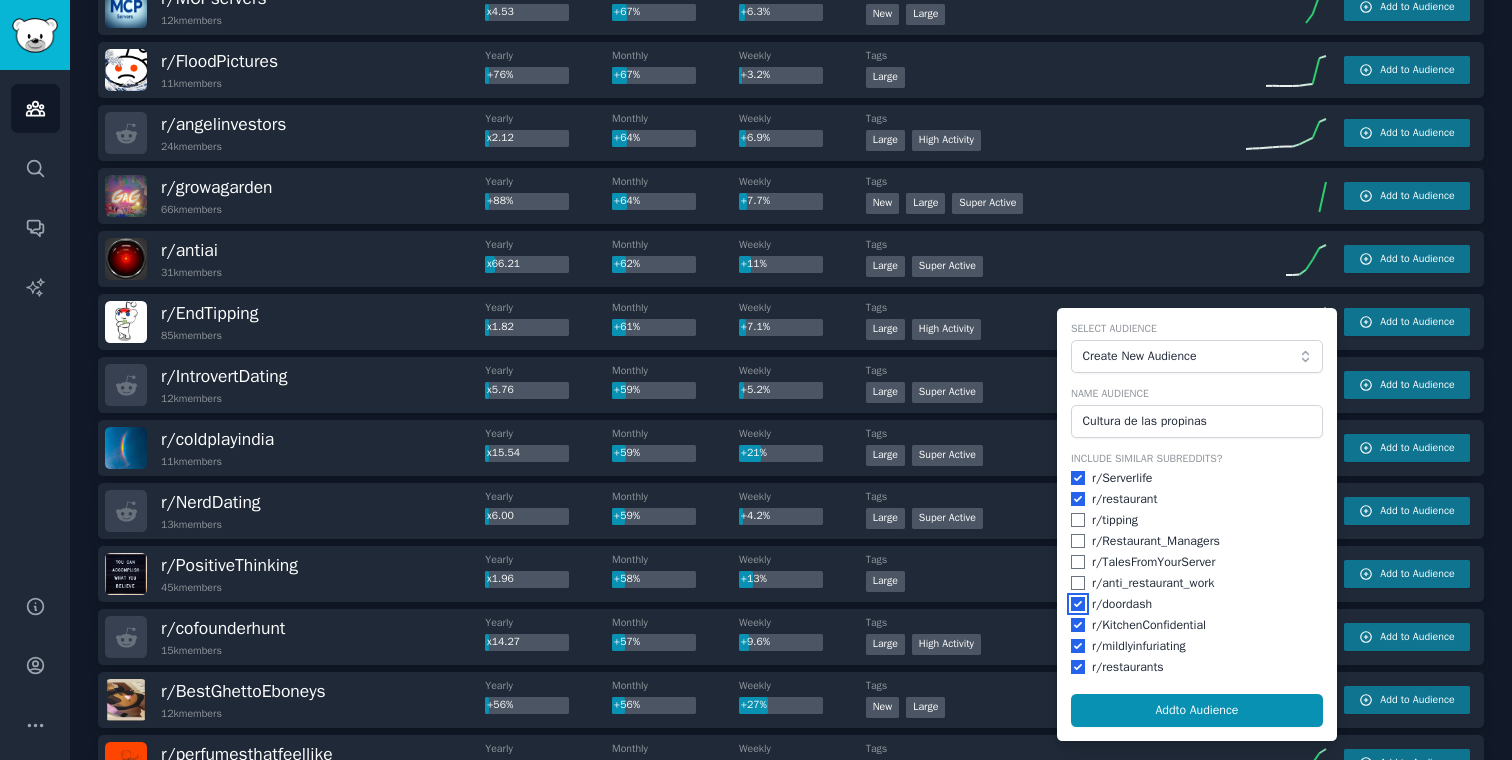checkbox on "true" 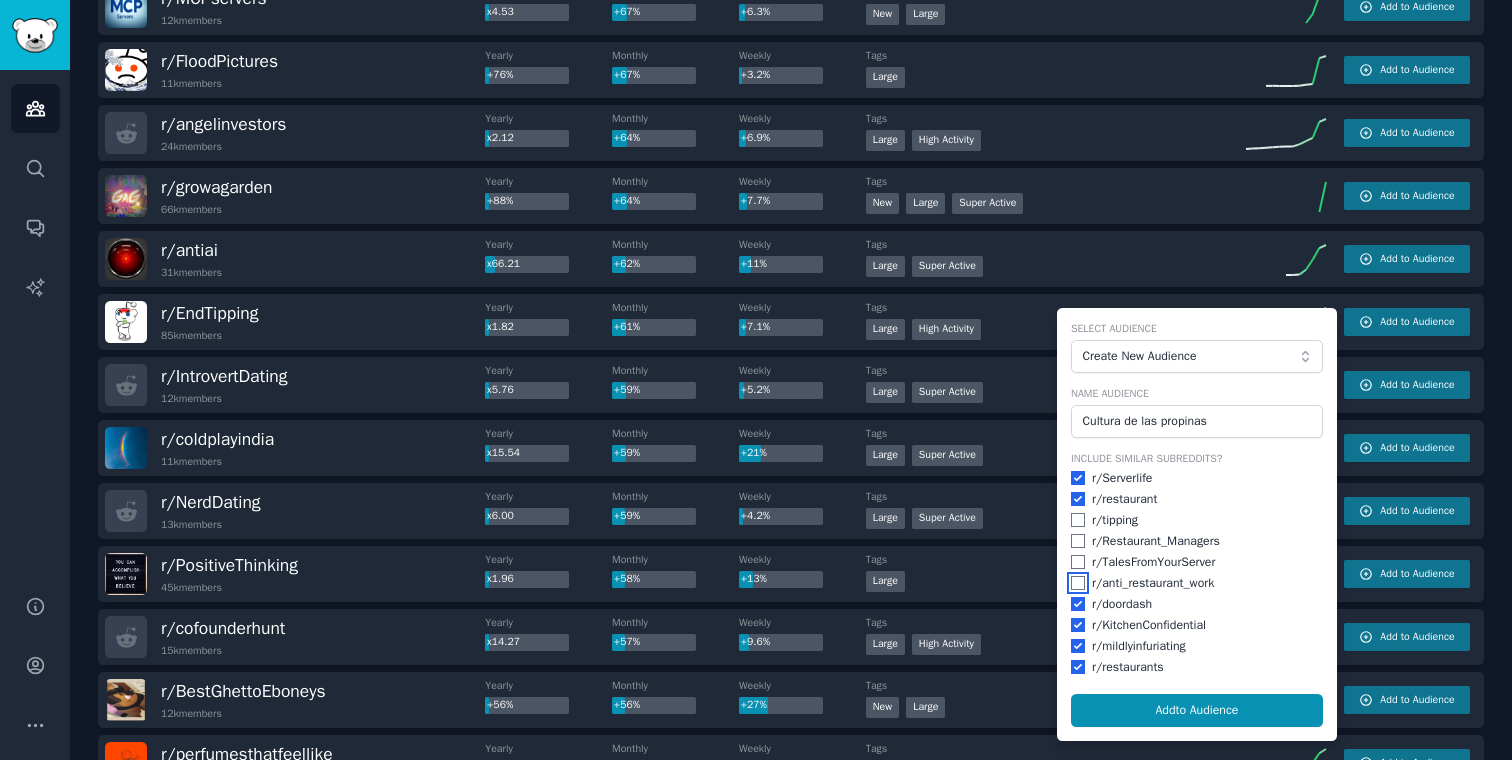 click at bounding box center [1078, 583] 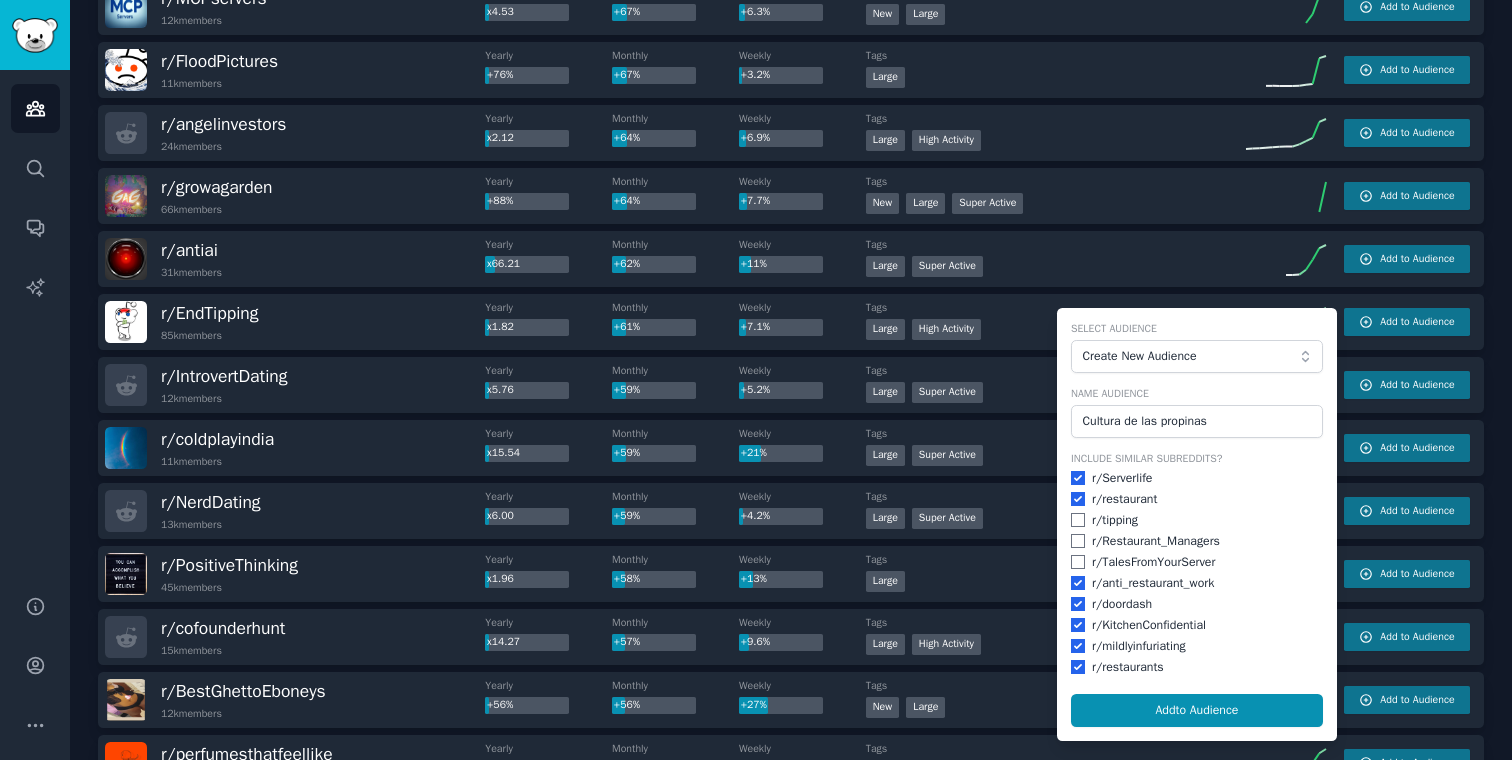 click on "Include Similar Subreddits? r/ Serverlife r/ restaurant r/ tipping r/ Restaurant_Managers r/ TalesFromYourServer r/ anti_restaurant_work r/ doordash r/ KitchenConfidential r/ mildlyinfuriating r/ restaurants" at bounding box center [1197, 564] 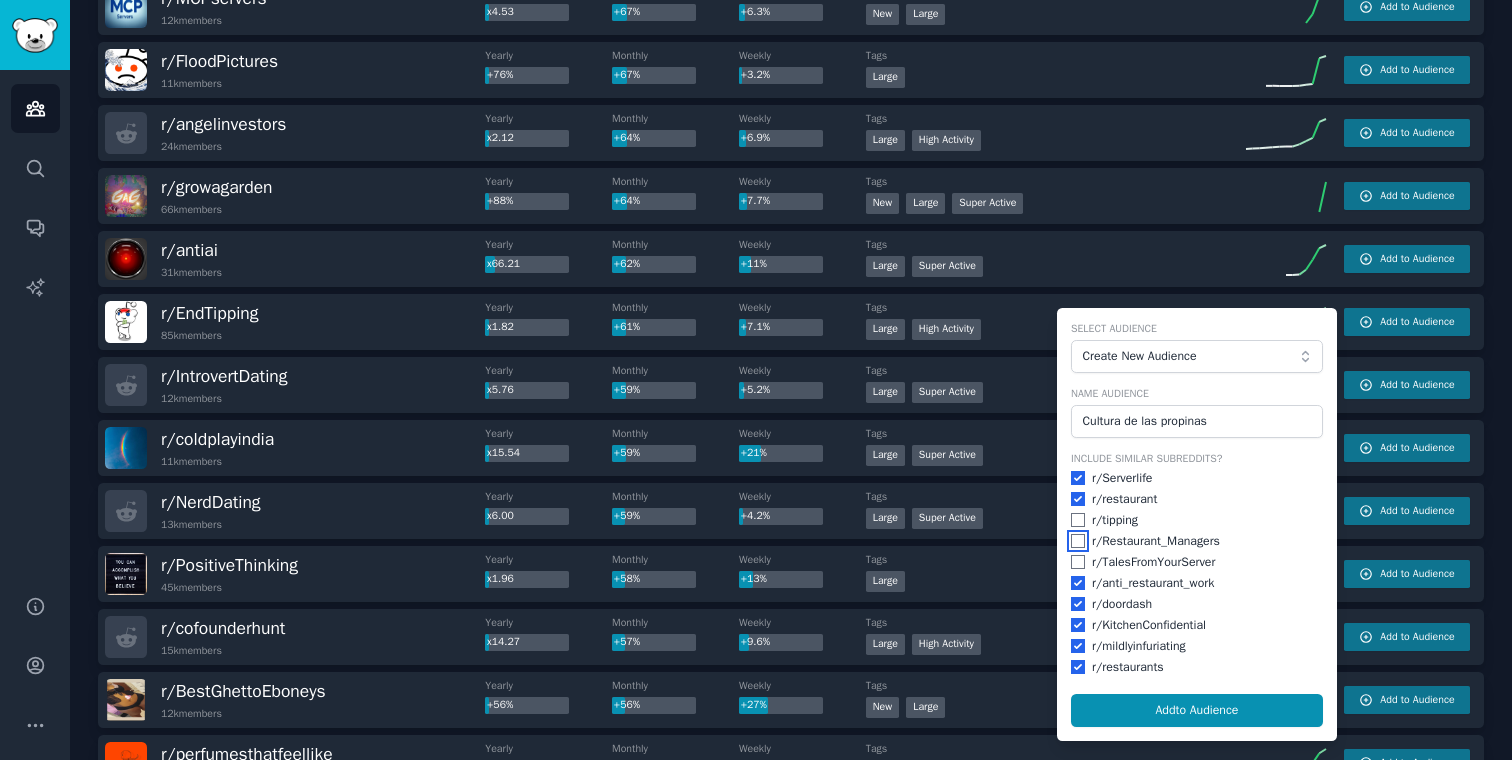 click at bounding box center (1078, 541) 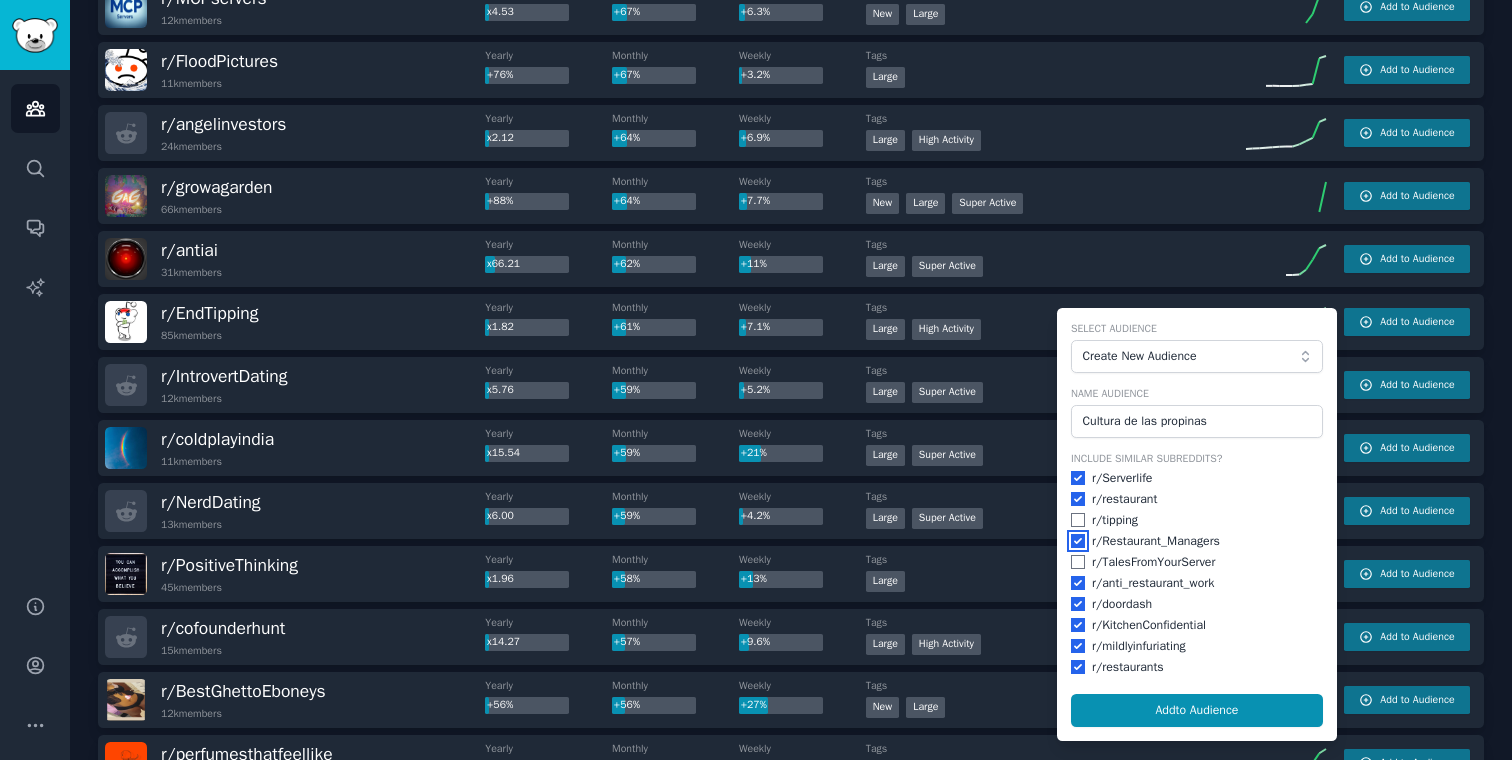 checkbox on "true" 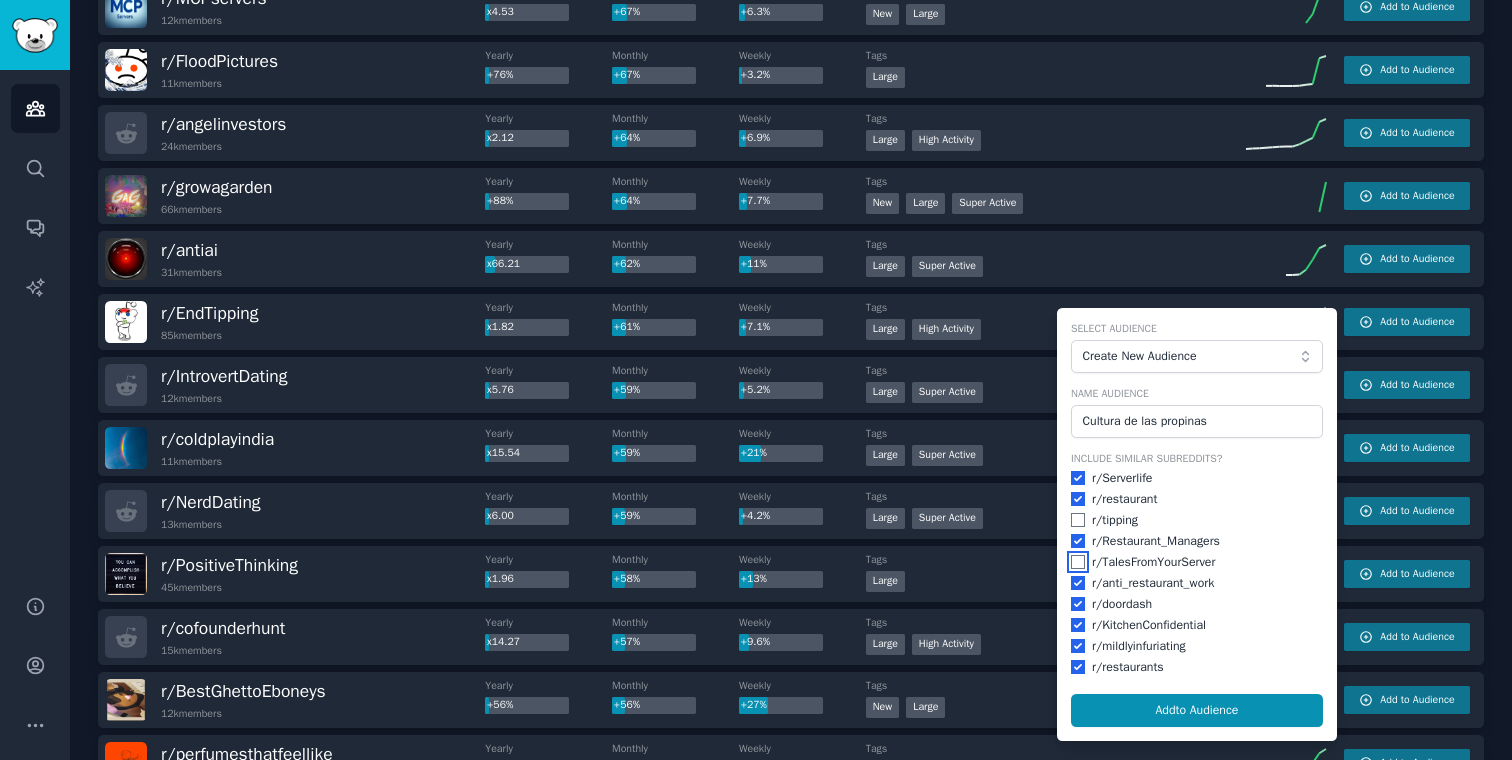 click at bounding box center (1078, 562) 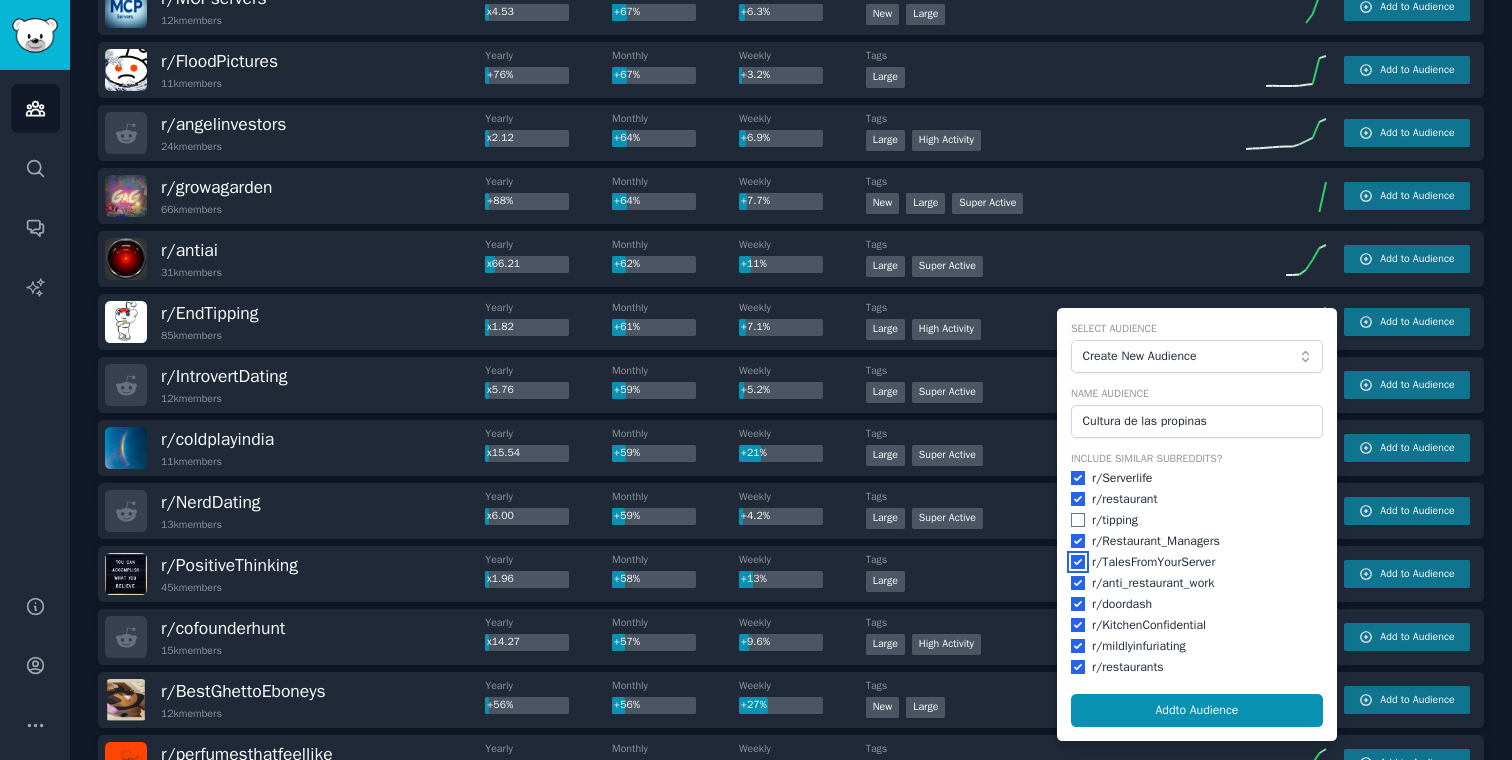 checkbox on "true" 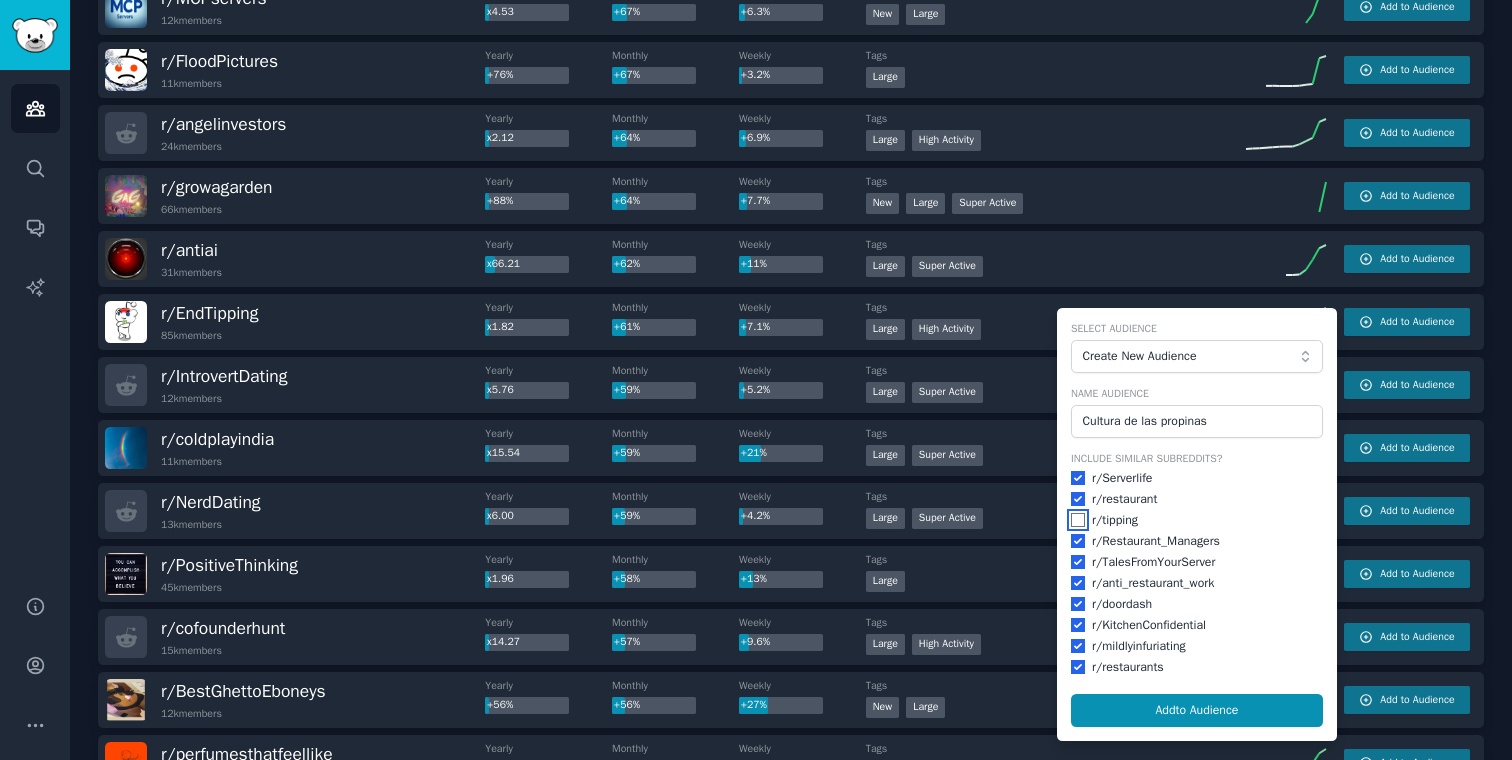 click at bounding box center [1078, 520] 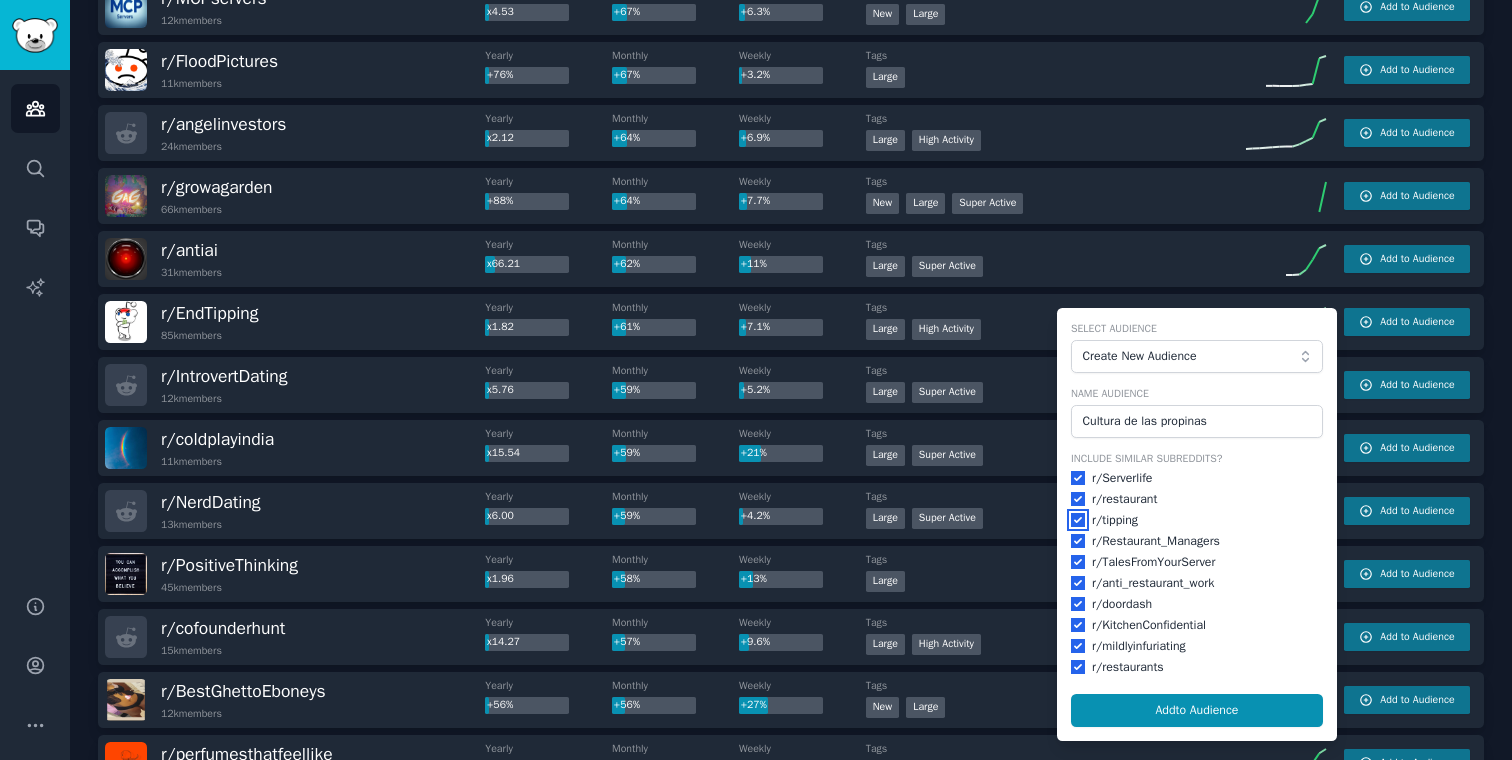 checkbox on "true" 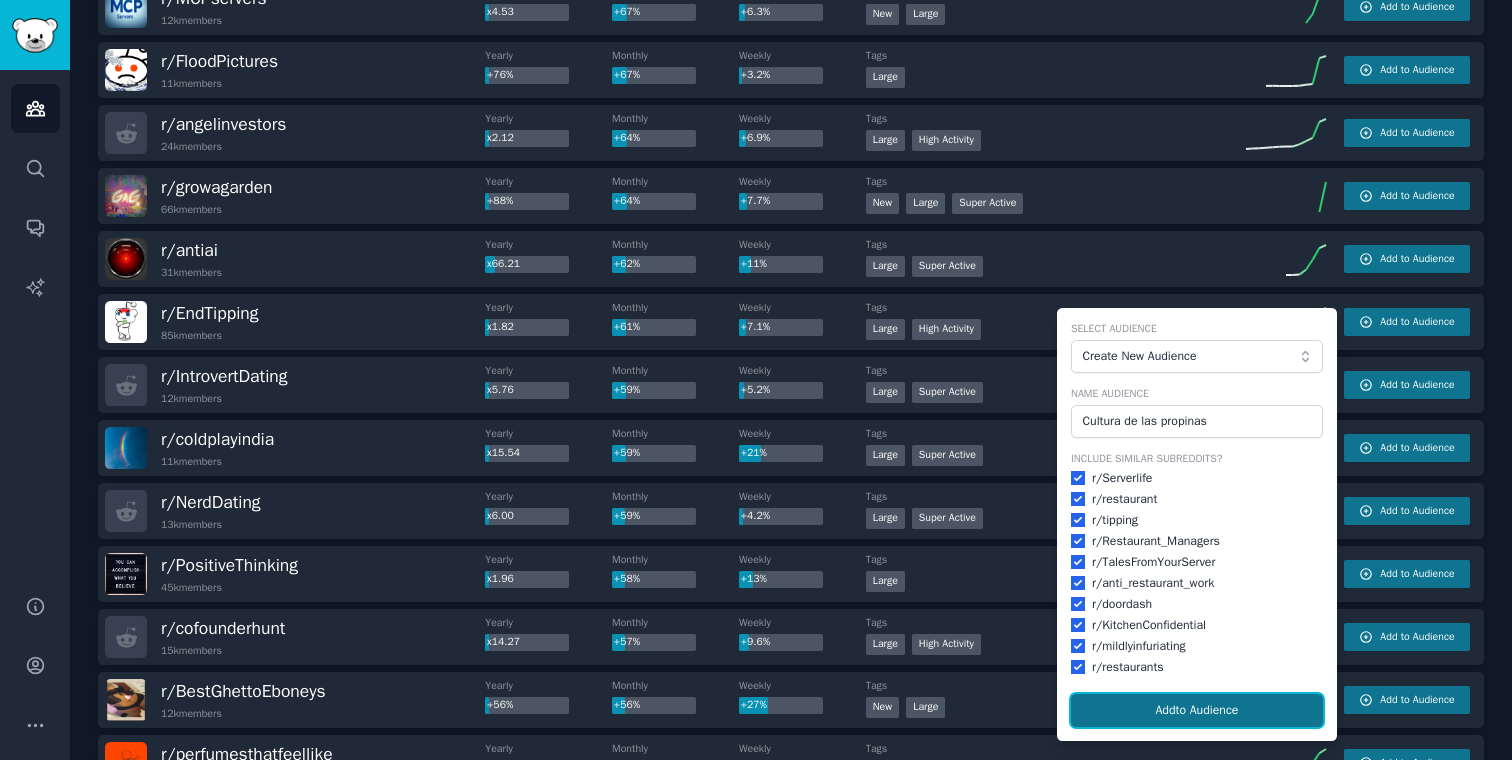 click on "Add  to Audience" at bounding box center [1197, 711] 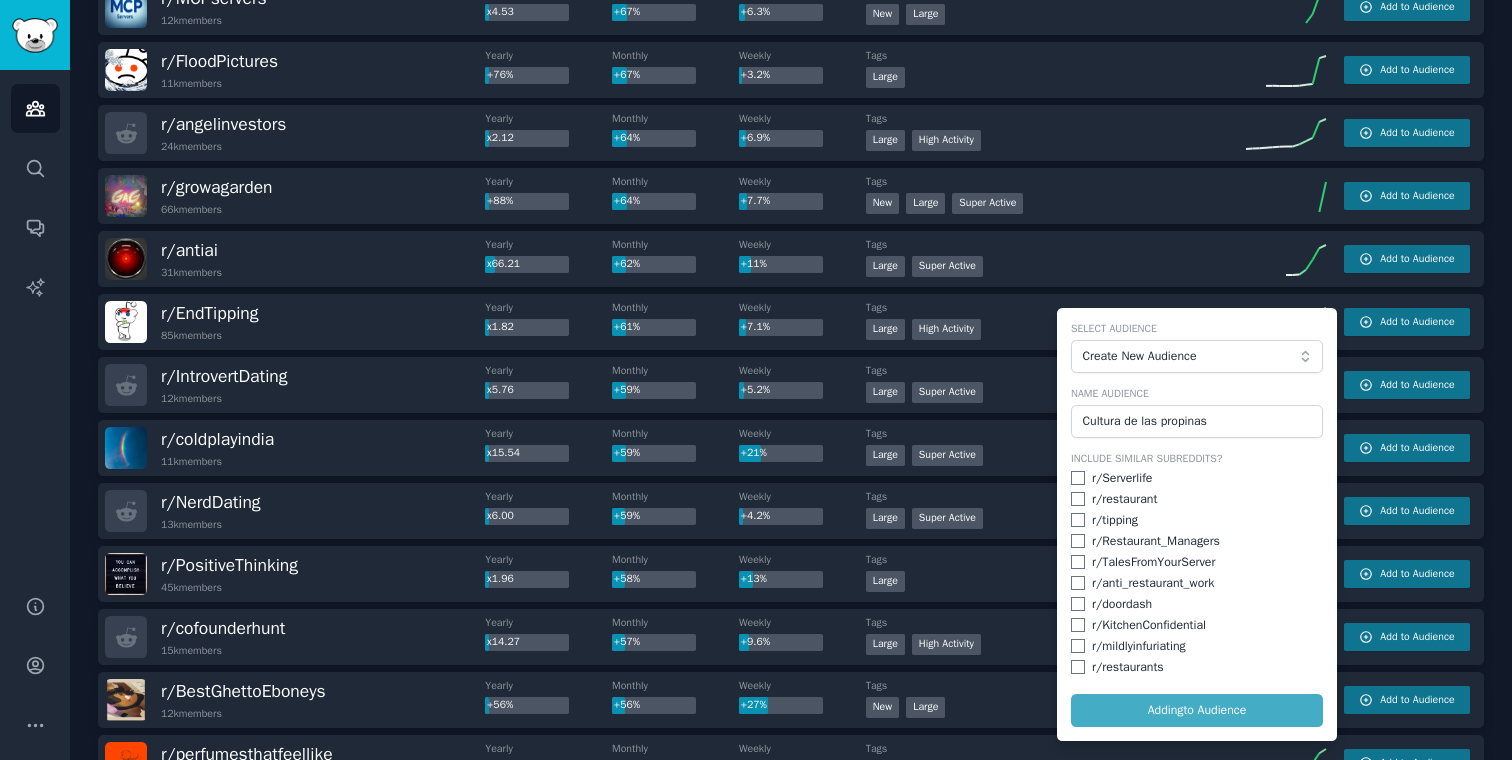 checkbox on "false" 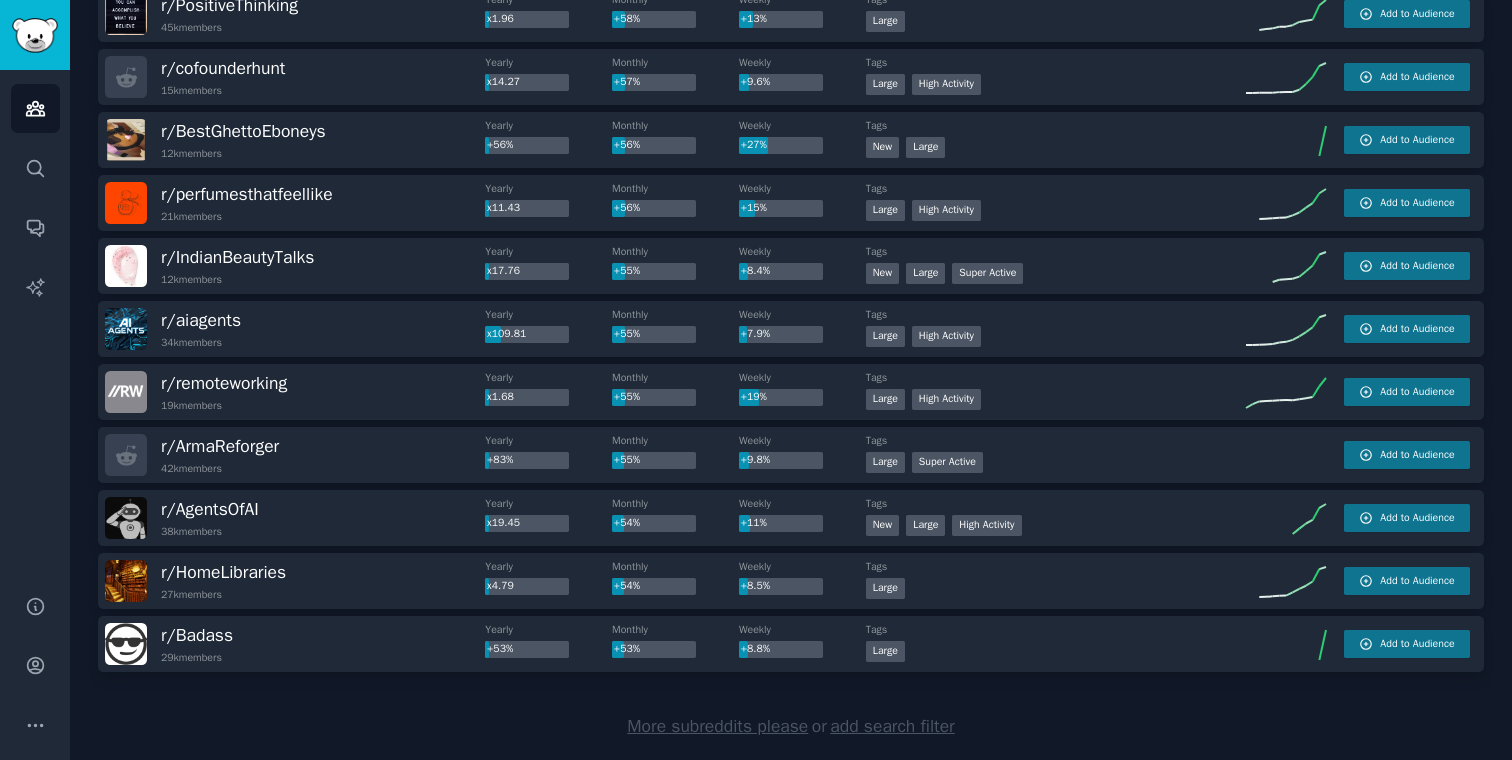 scroll, scrollTop: 2735, scrollLeft: 0, axis: vertical 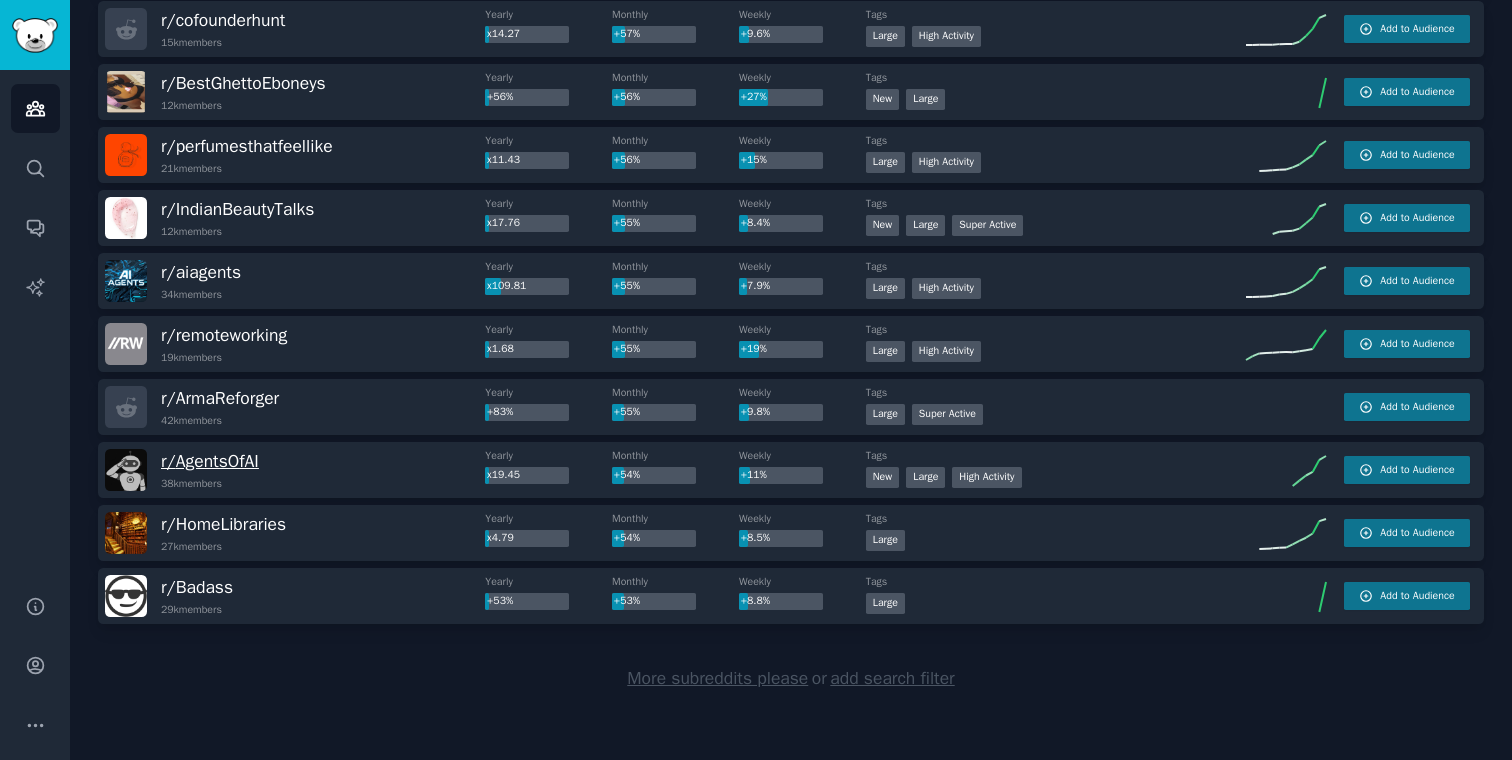 click on "r/ AgentsOfAI" at bounding box center (210, 461) 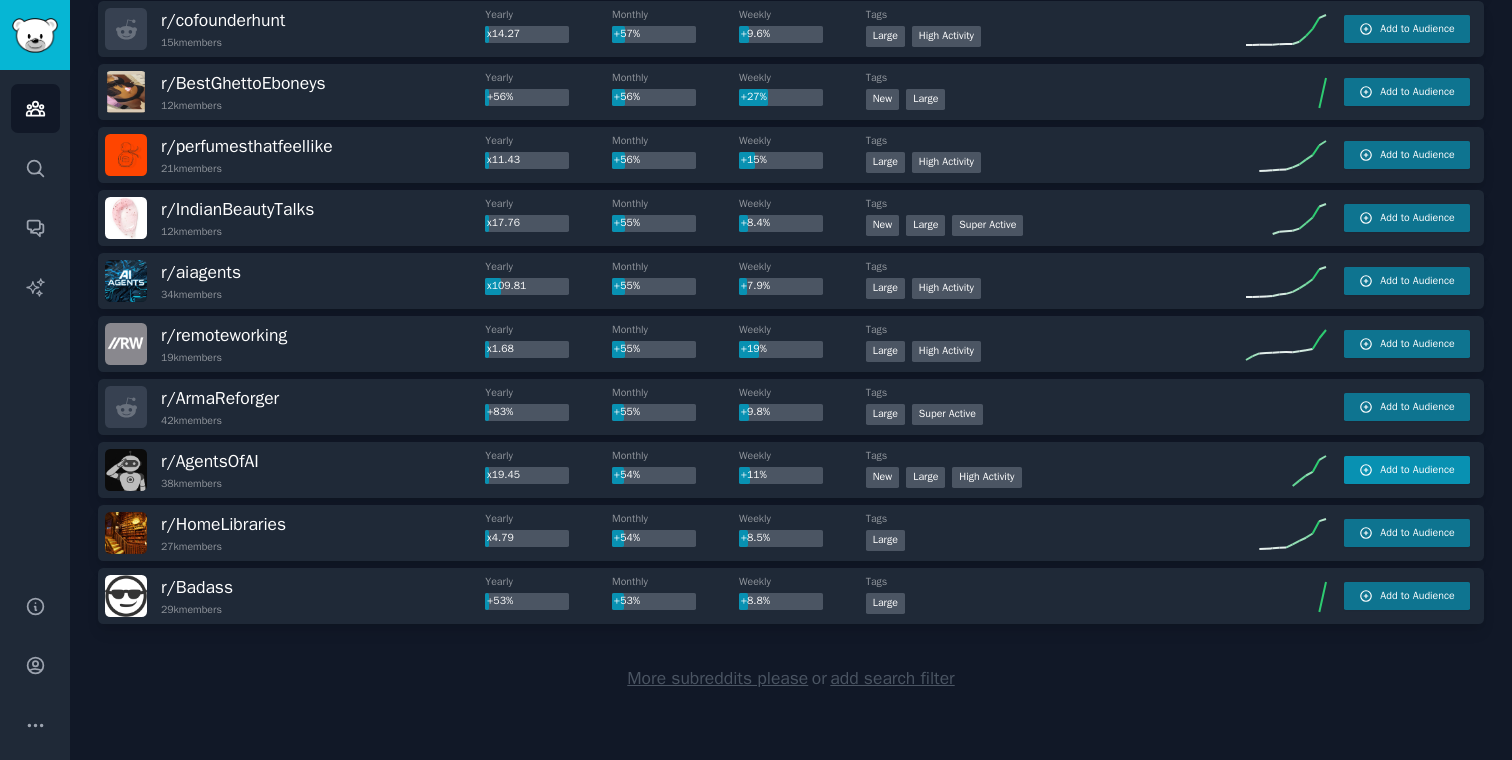 click on "Add to Audience" at bounding box center [1417, 470] 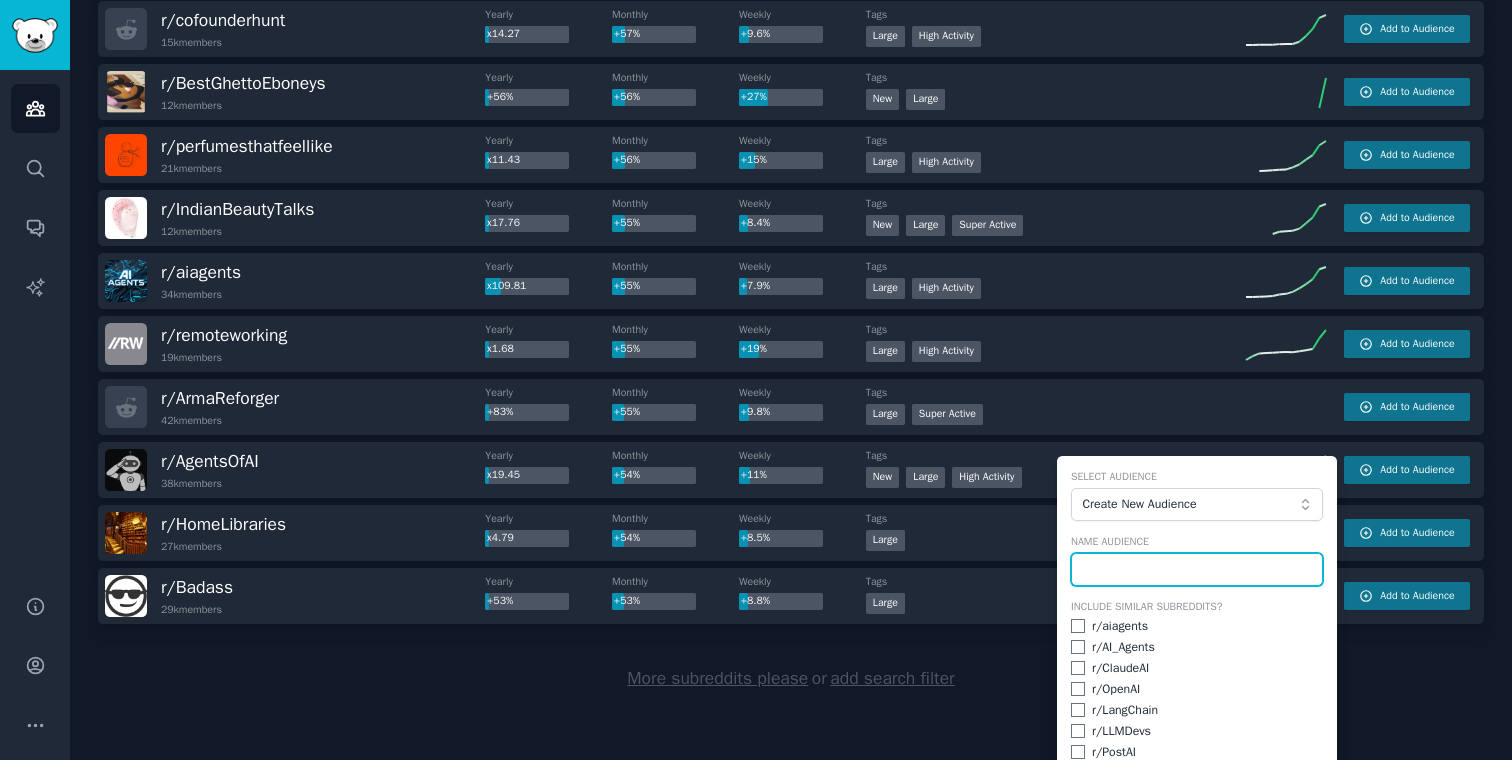 click at bounding box center [1197, 570] 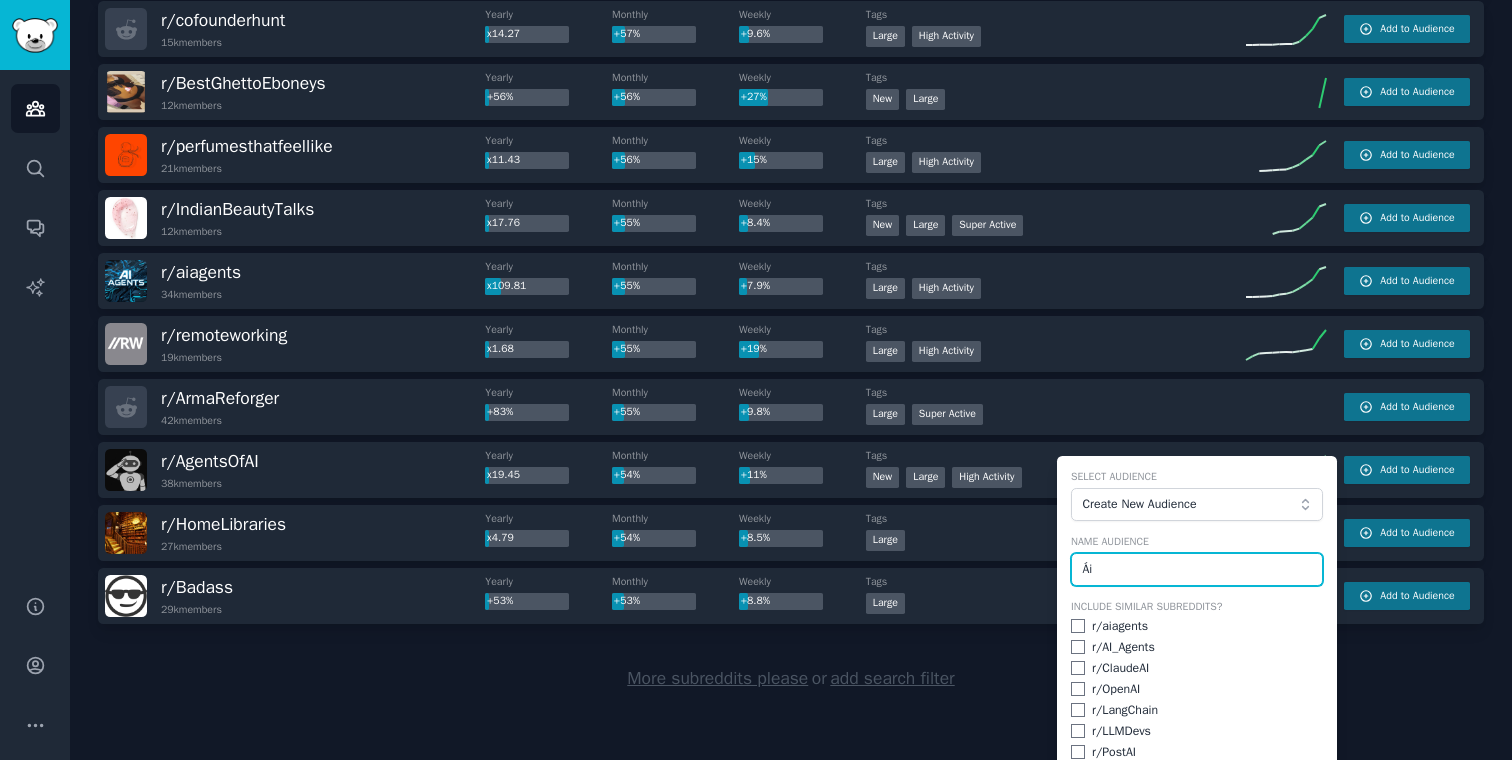 type on "Á" 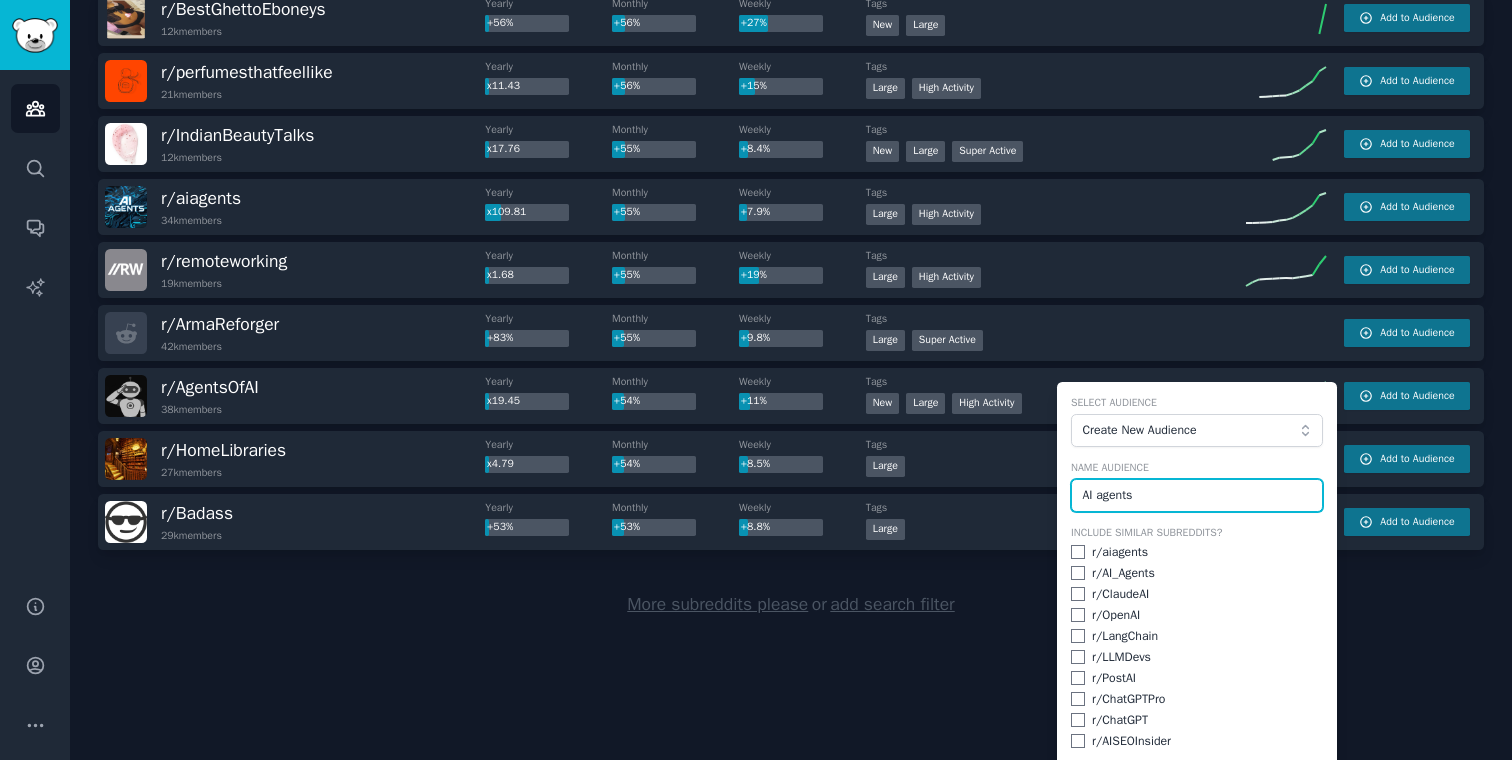 scroll, scrollTop: 2835, scrollLeft: 0, axis: vertical 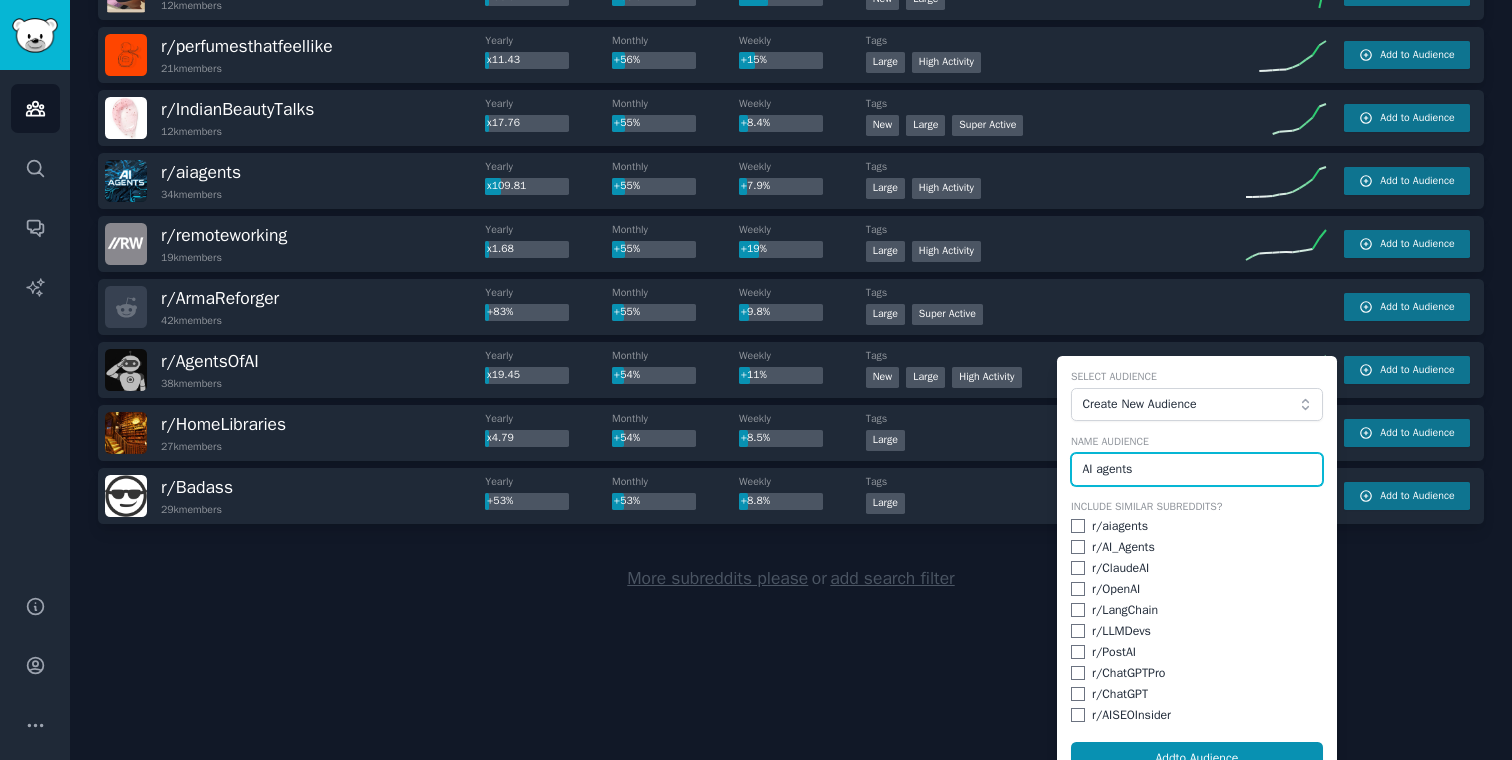 type on "AI agents" 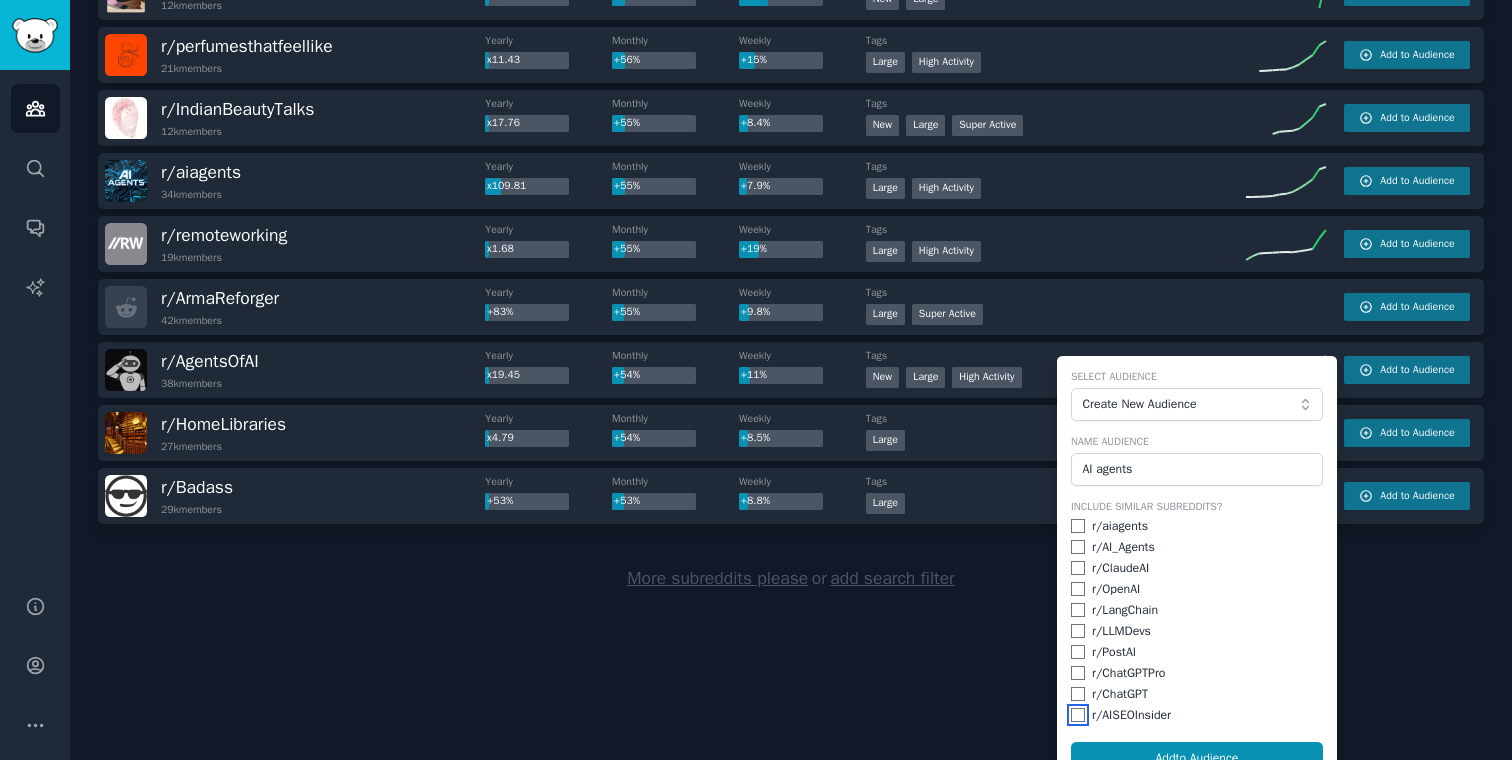 click at bounding box center (1078, 715) 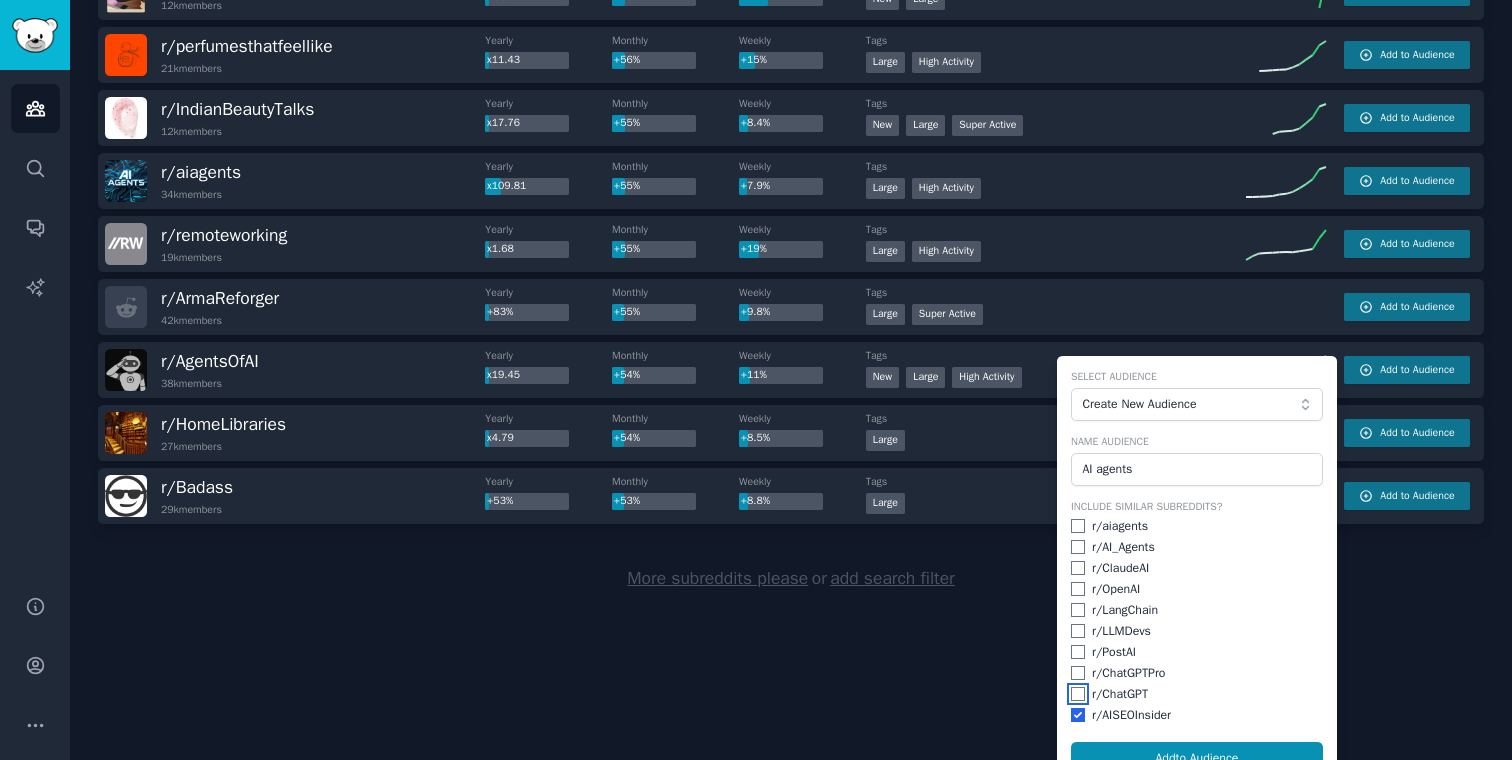 click at bounding box center [1078, 694] 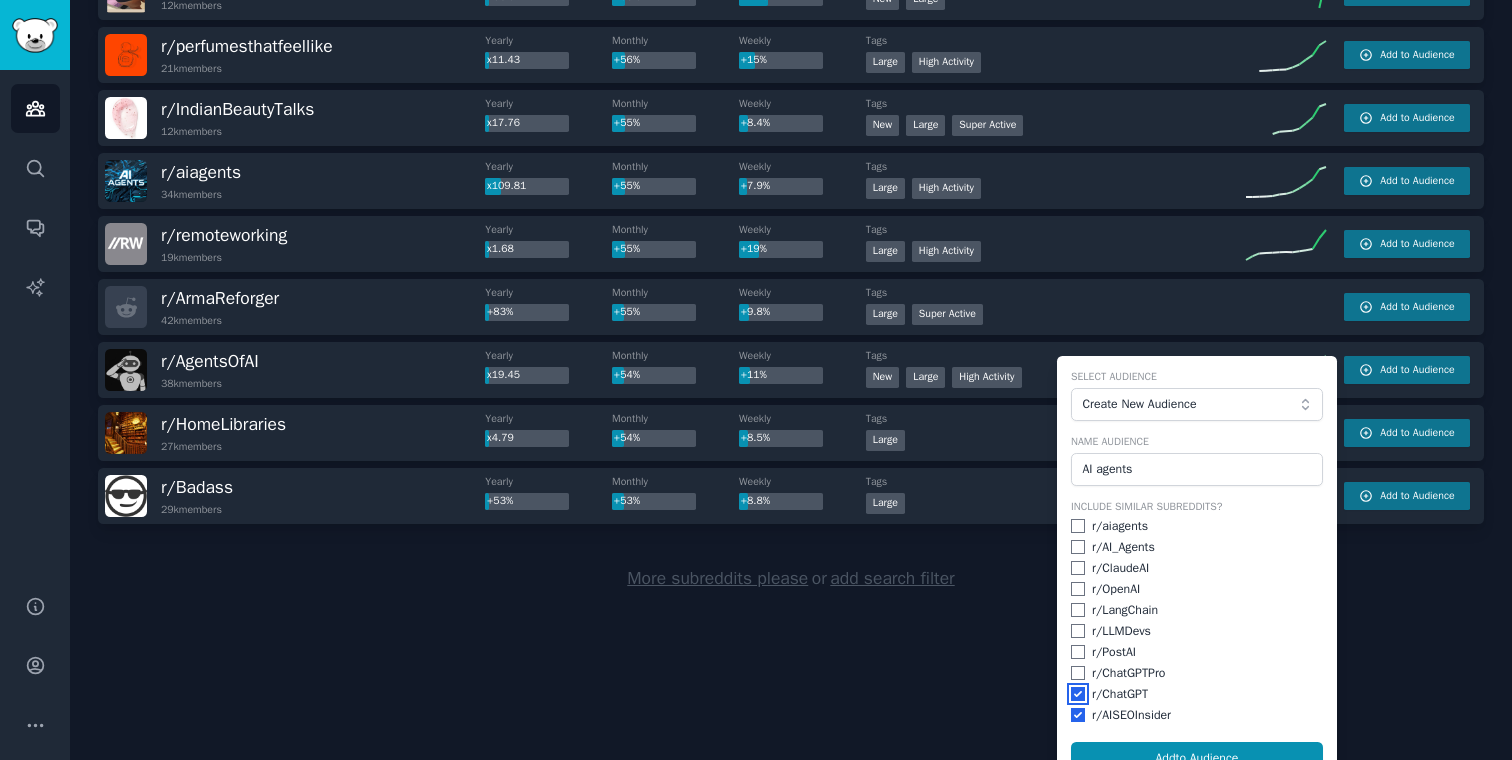 checkbox on "true" 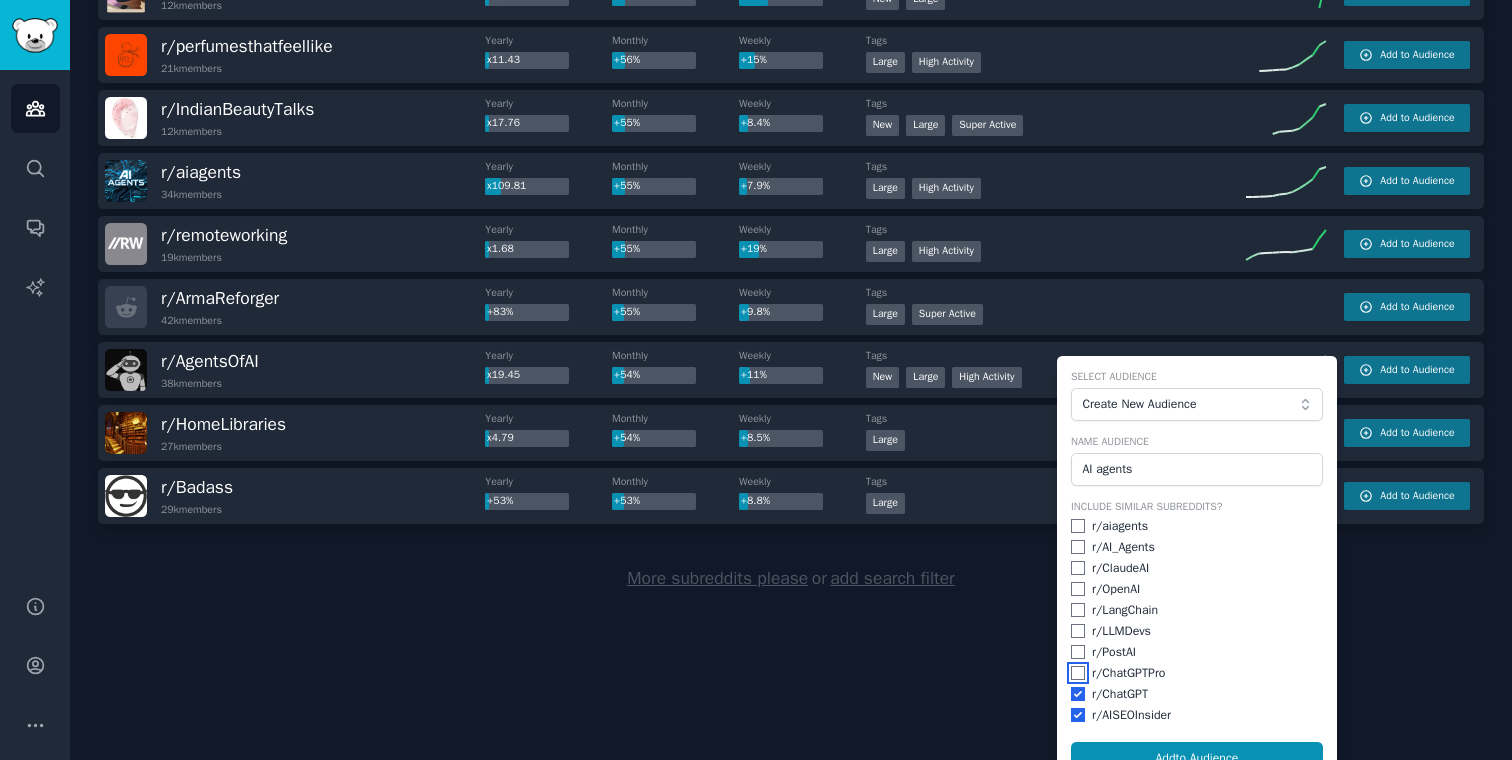 click at bounding box center [1078, 673] 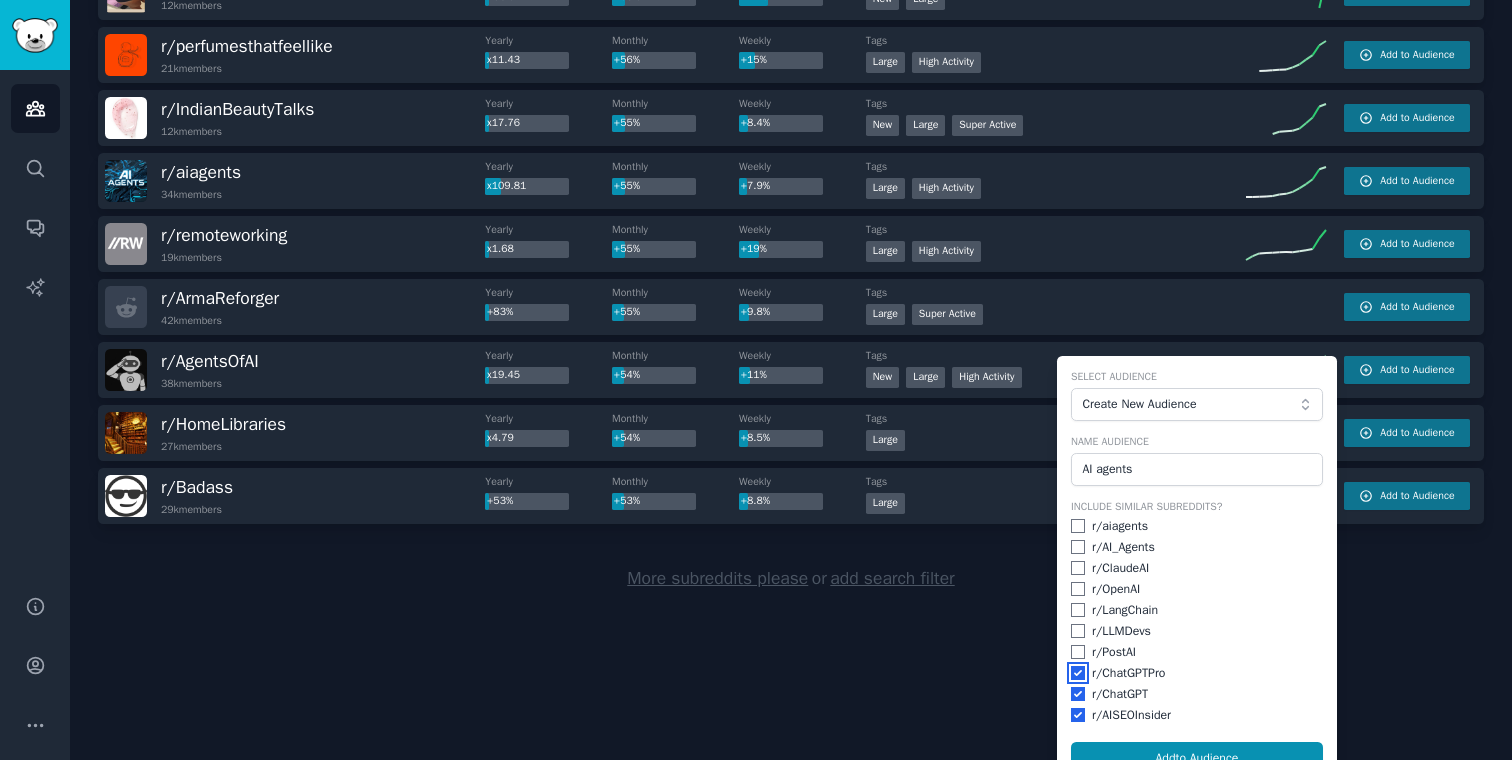 checkbox on "true" 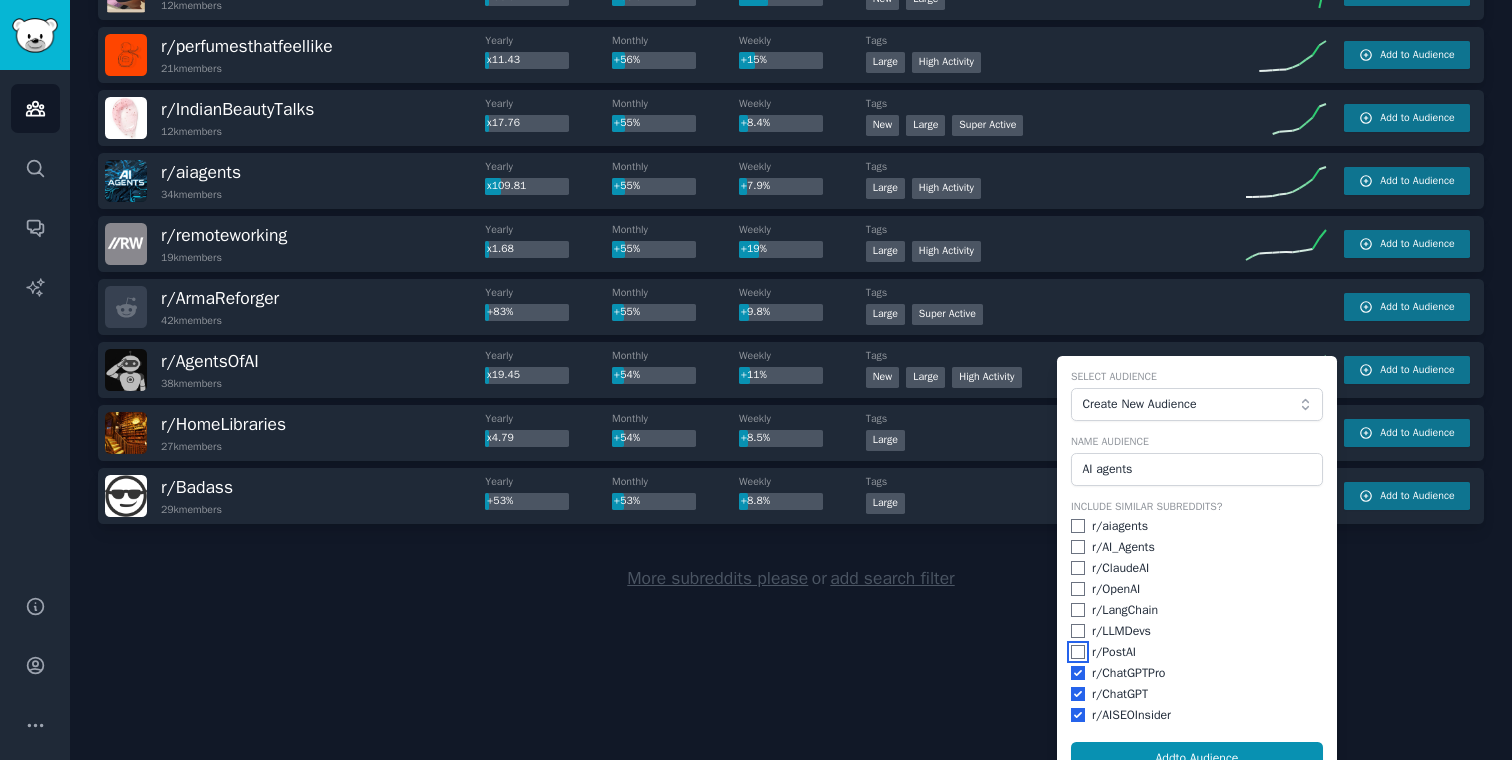click at bounding box center (1078, 652) 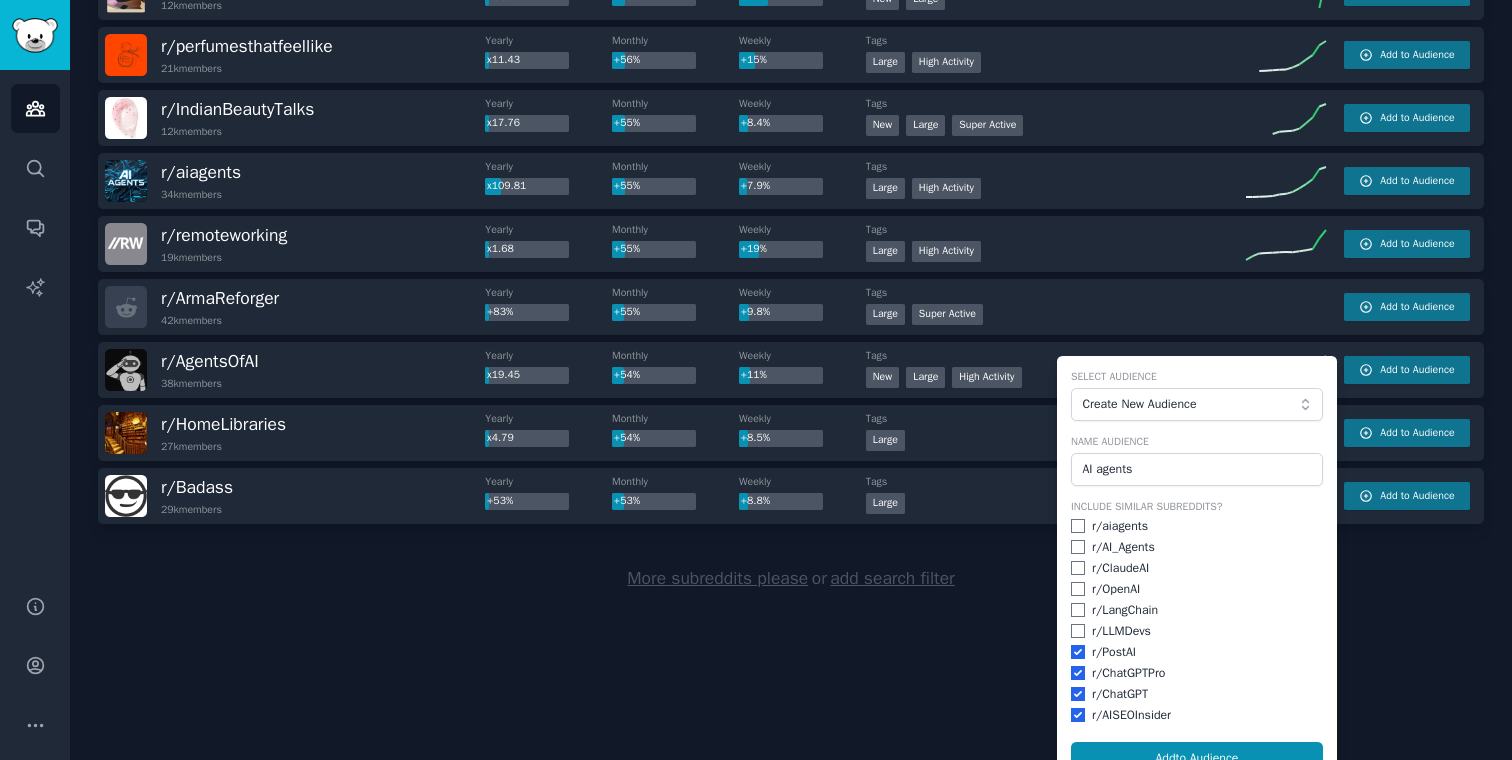 click on "r/ LLMDevs" at bounding box center (1197, 632) 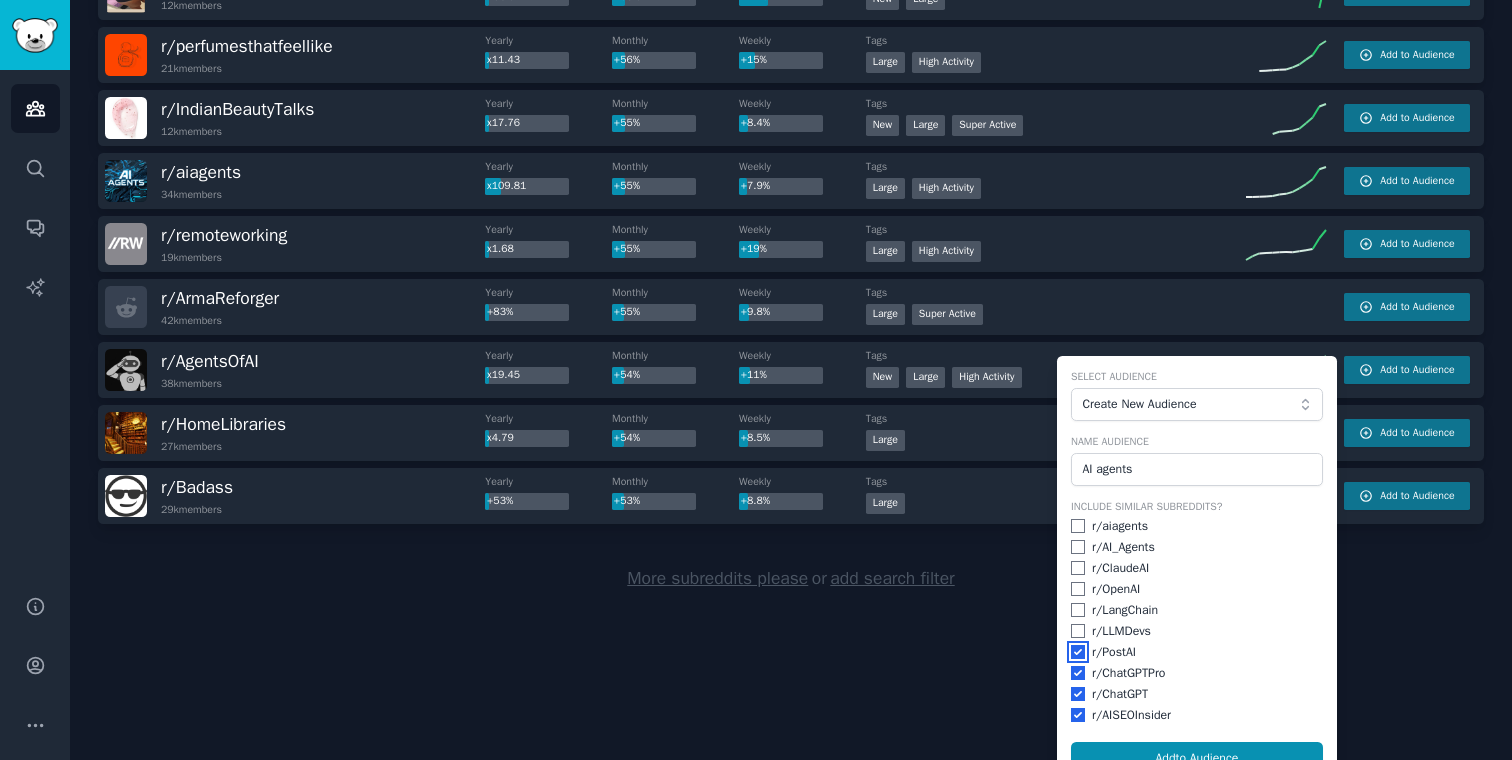 click at bounding box center [1078, 652] 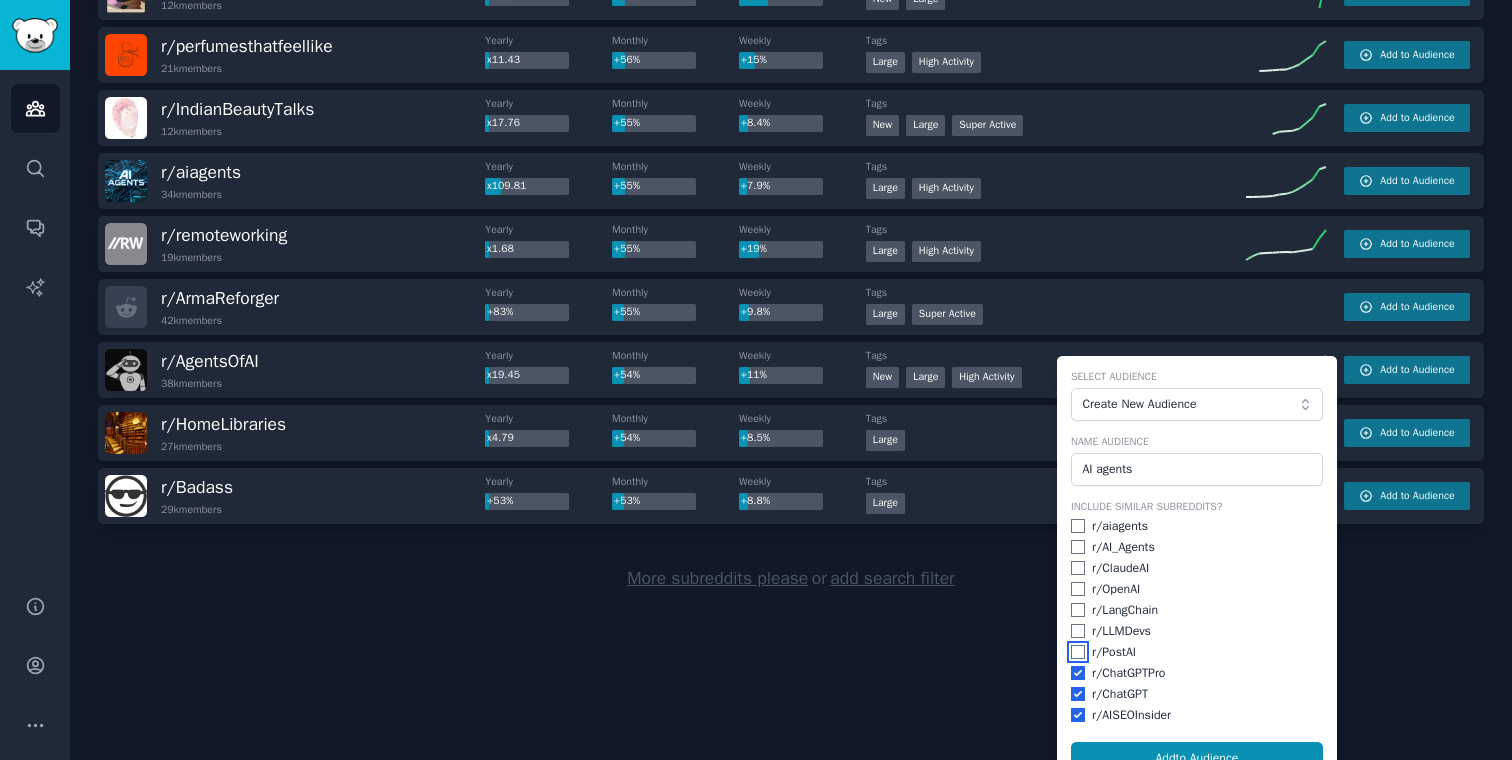 checkbox on "false" 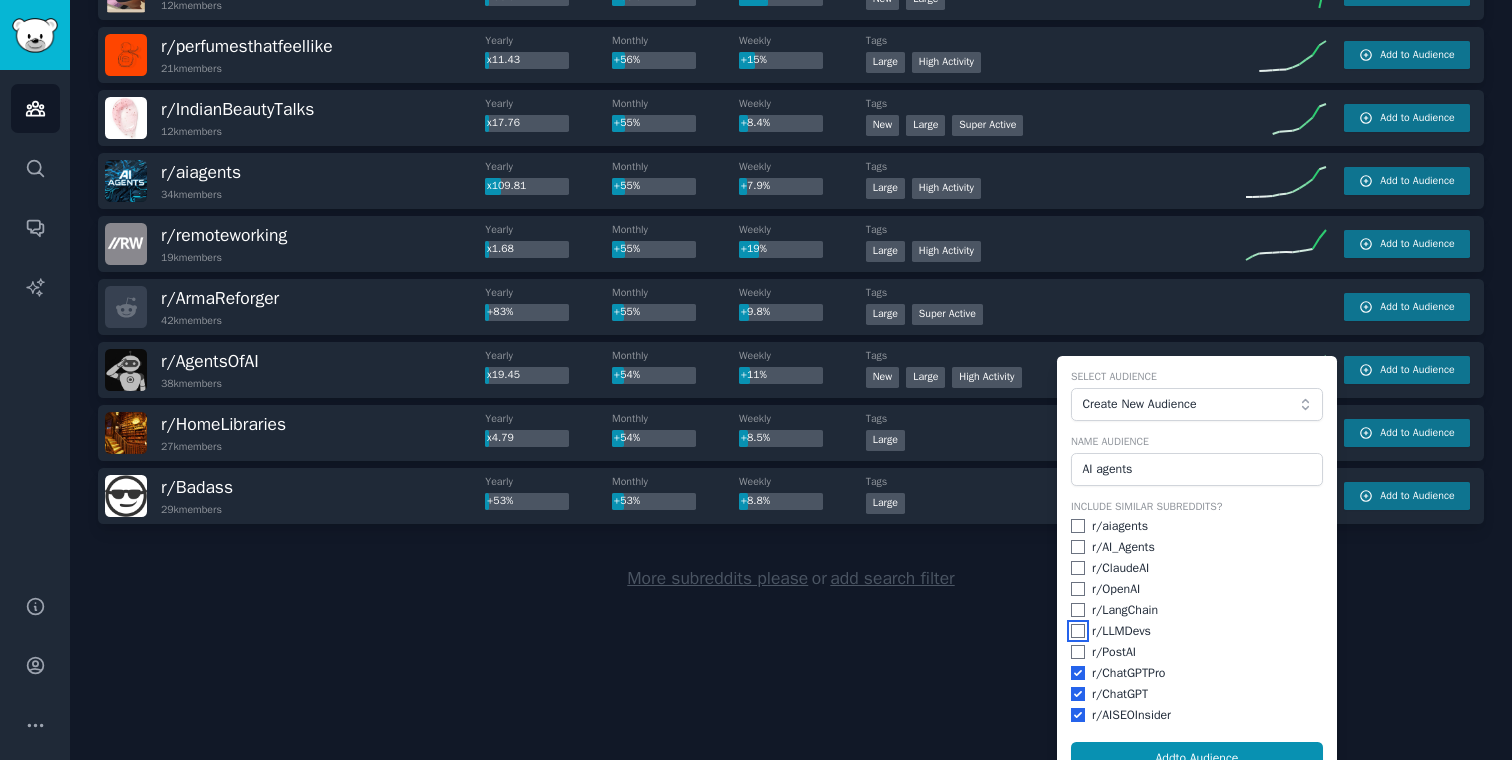 click at bounding box center [1078, 631] 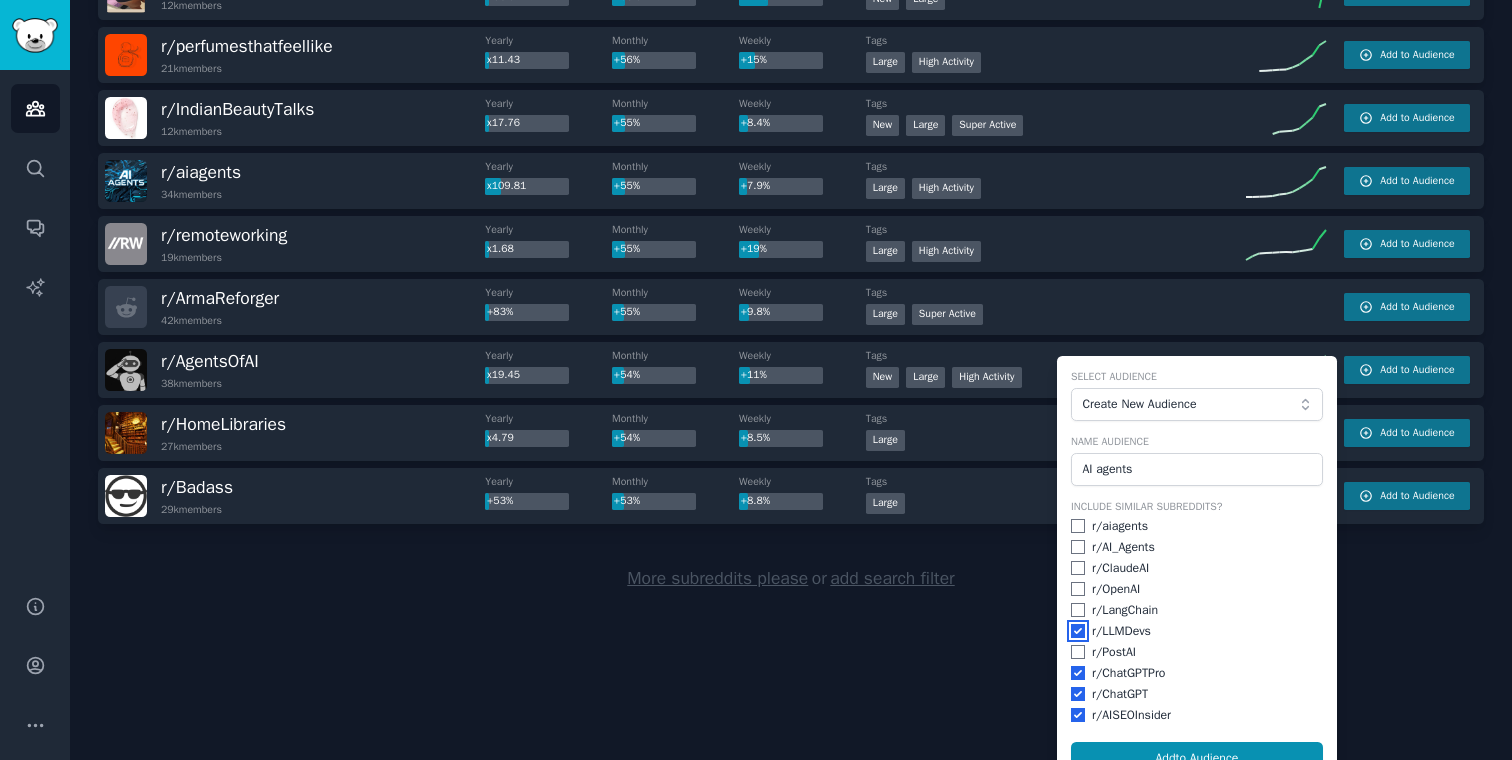 checkbox on "true" 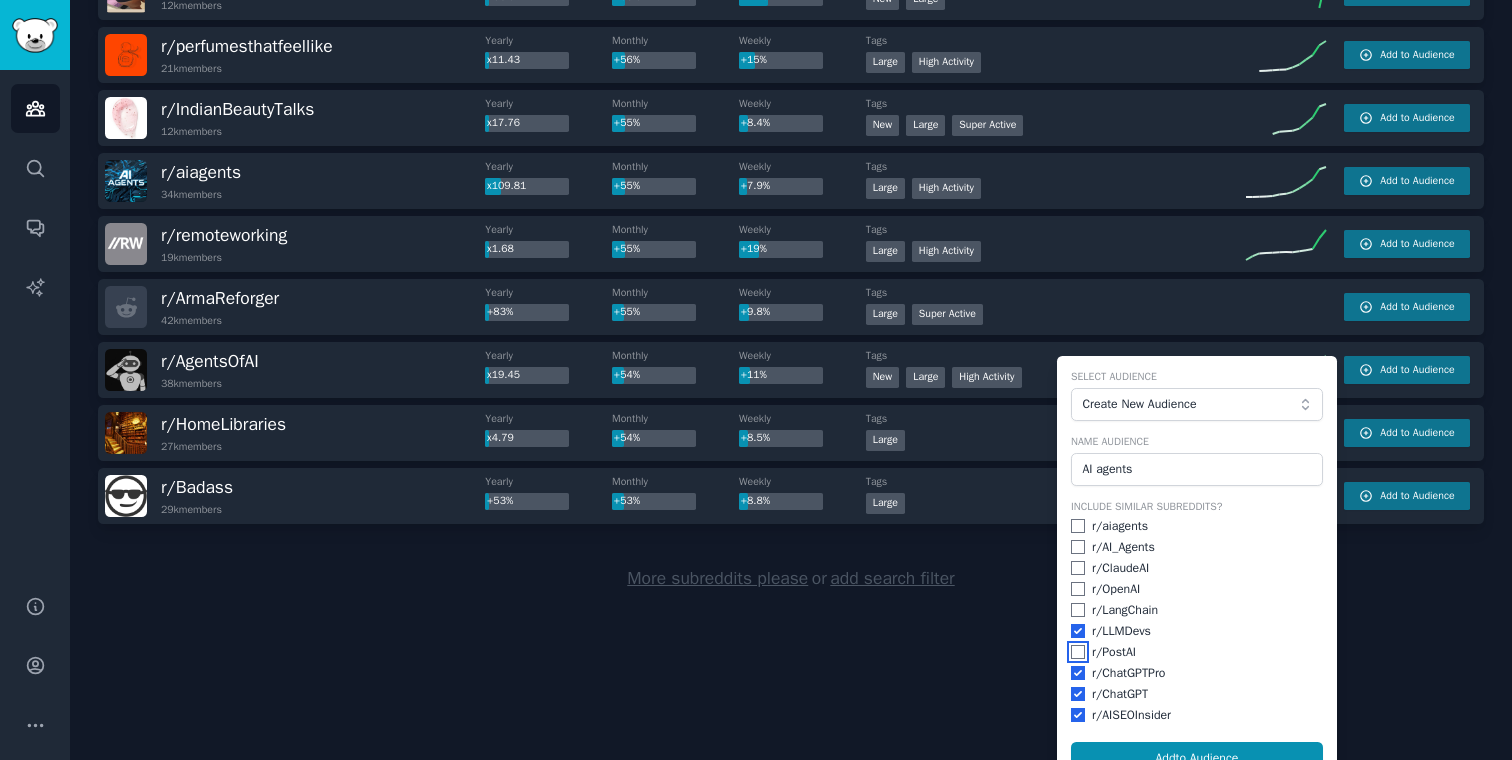 click at bounding box center [1078, 652] 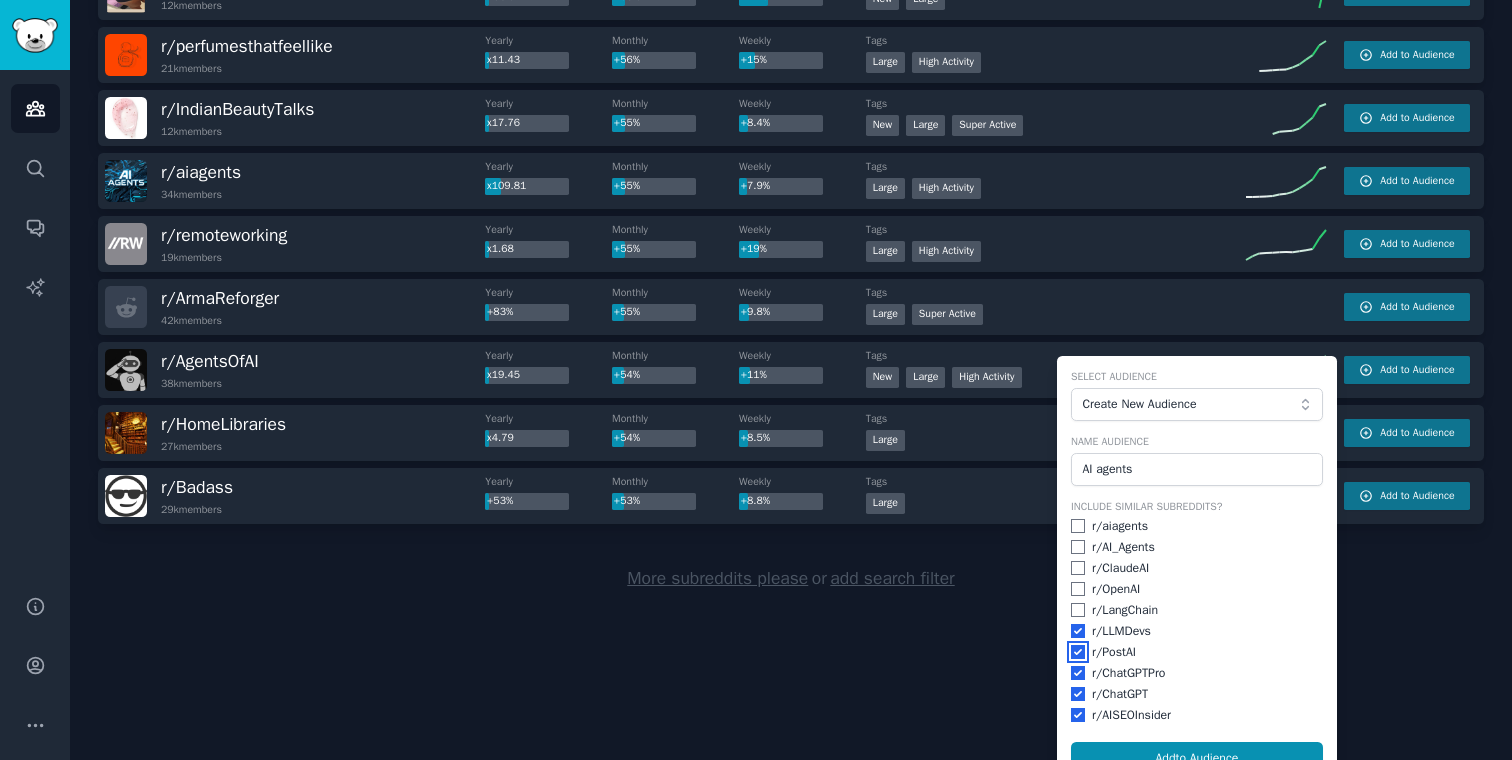 checkbox on "true" 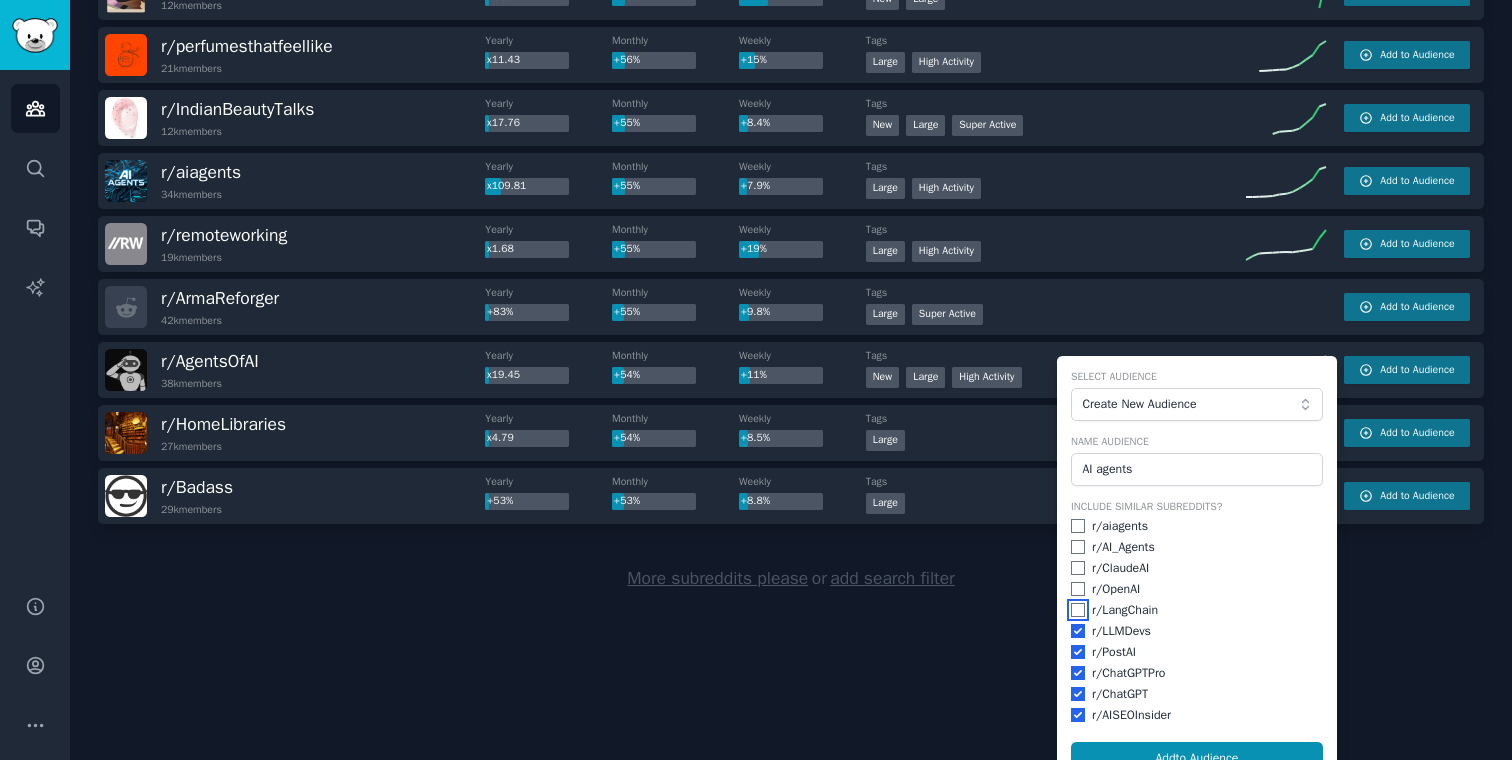 click at bounding box center (1078, 610) 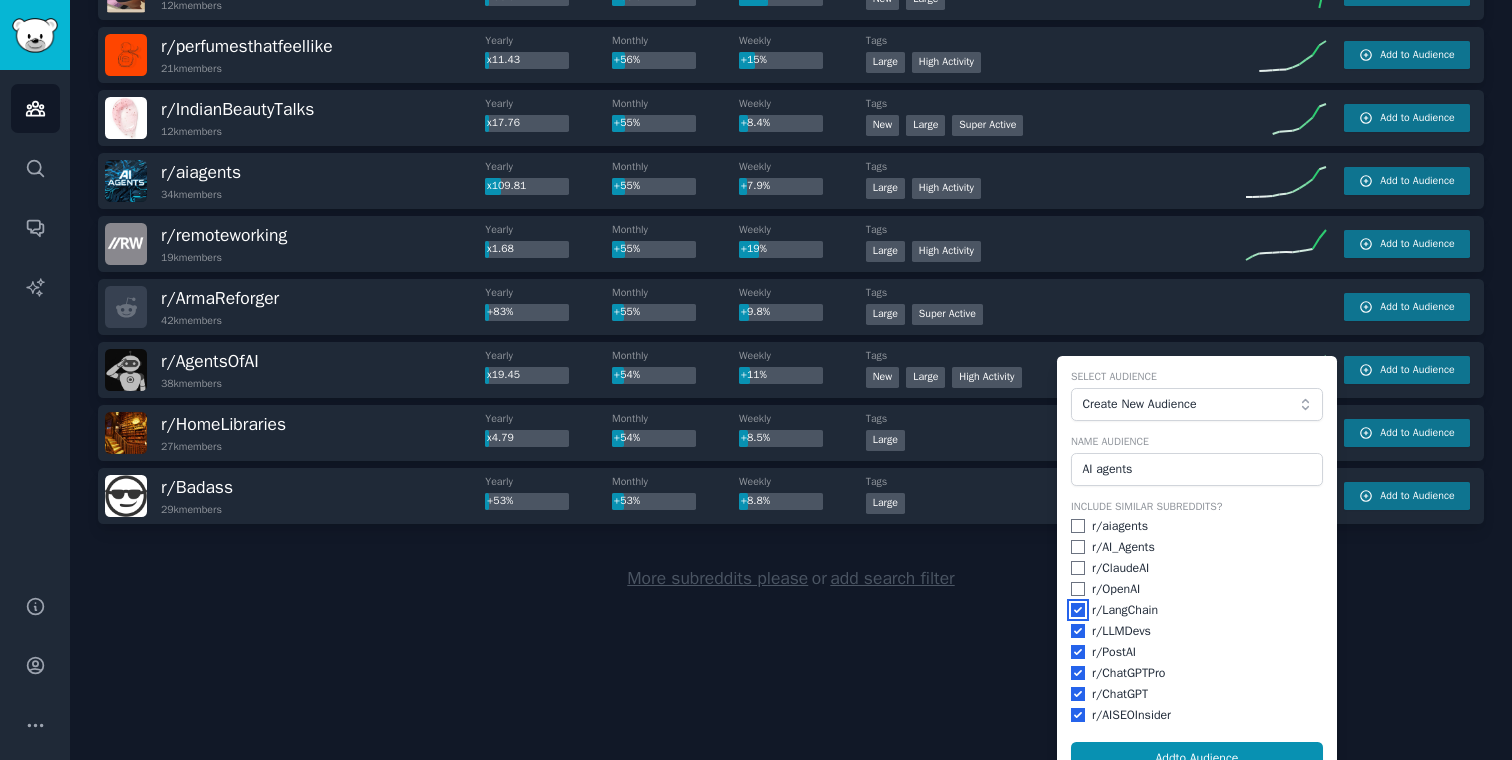 checkbox on "true" 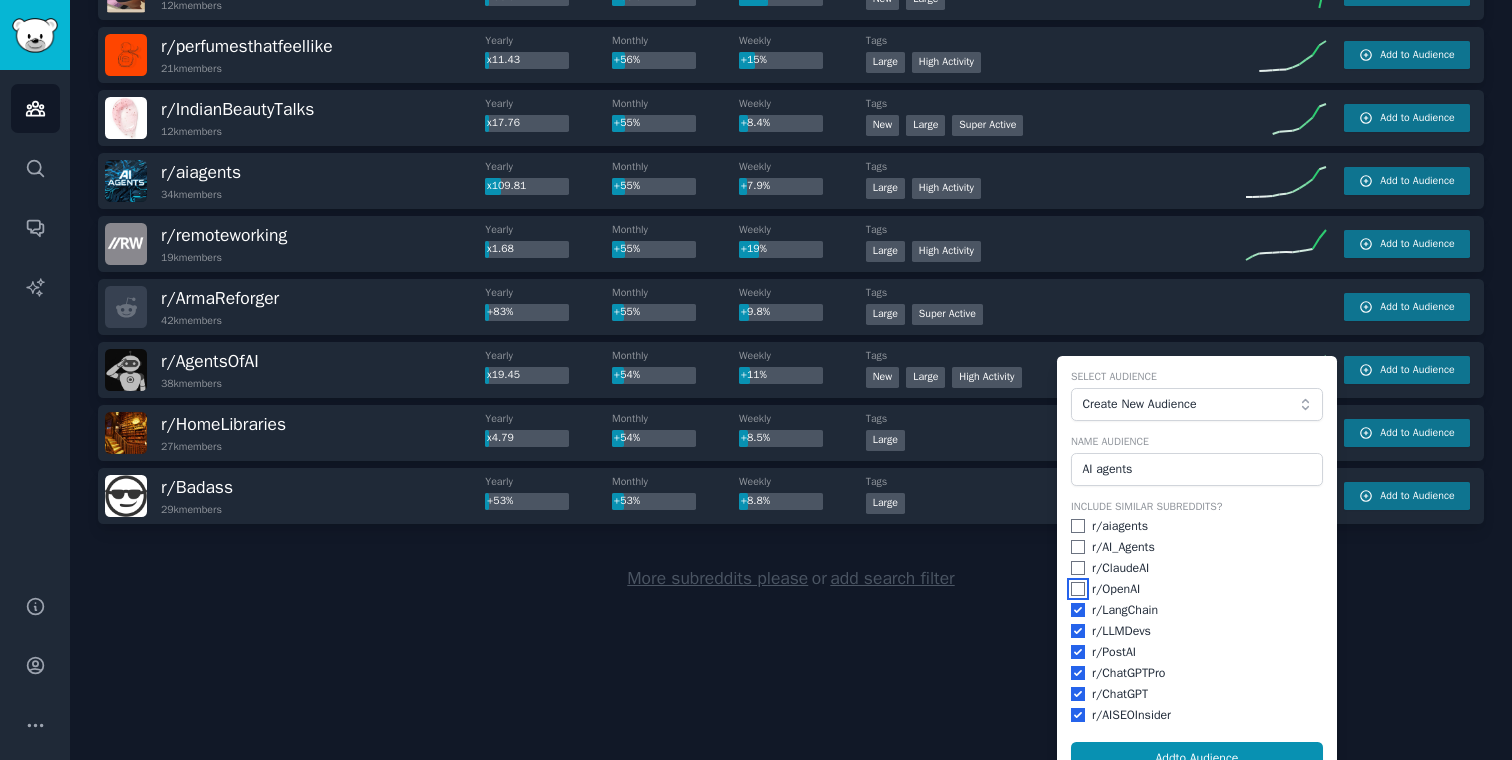 click at bounding box center [1078, 589] 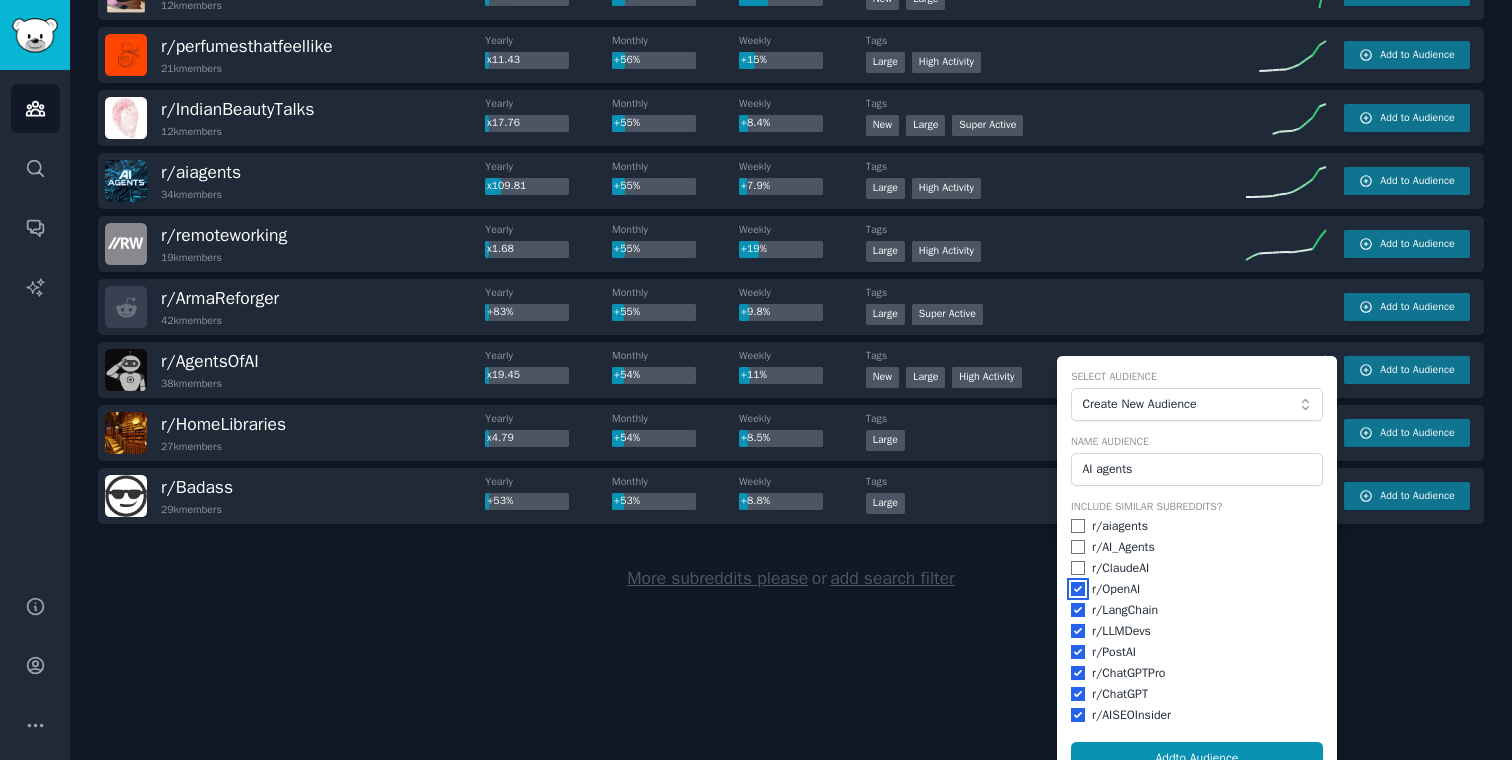 checkbox on "true" 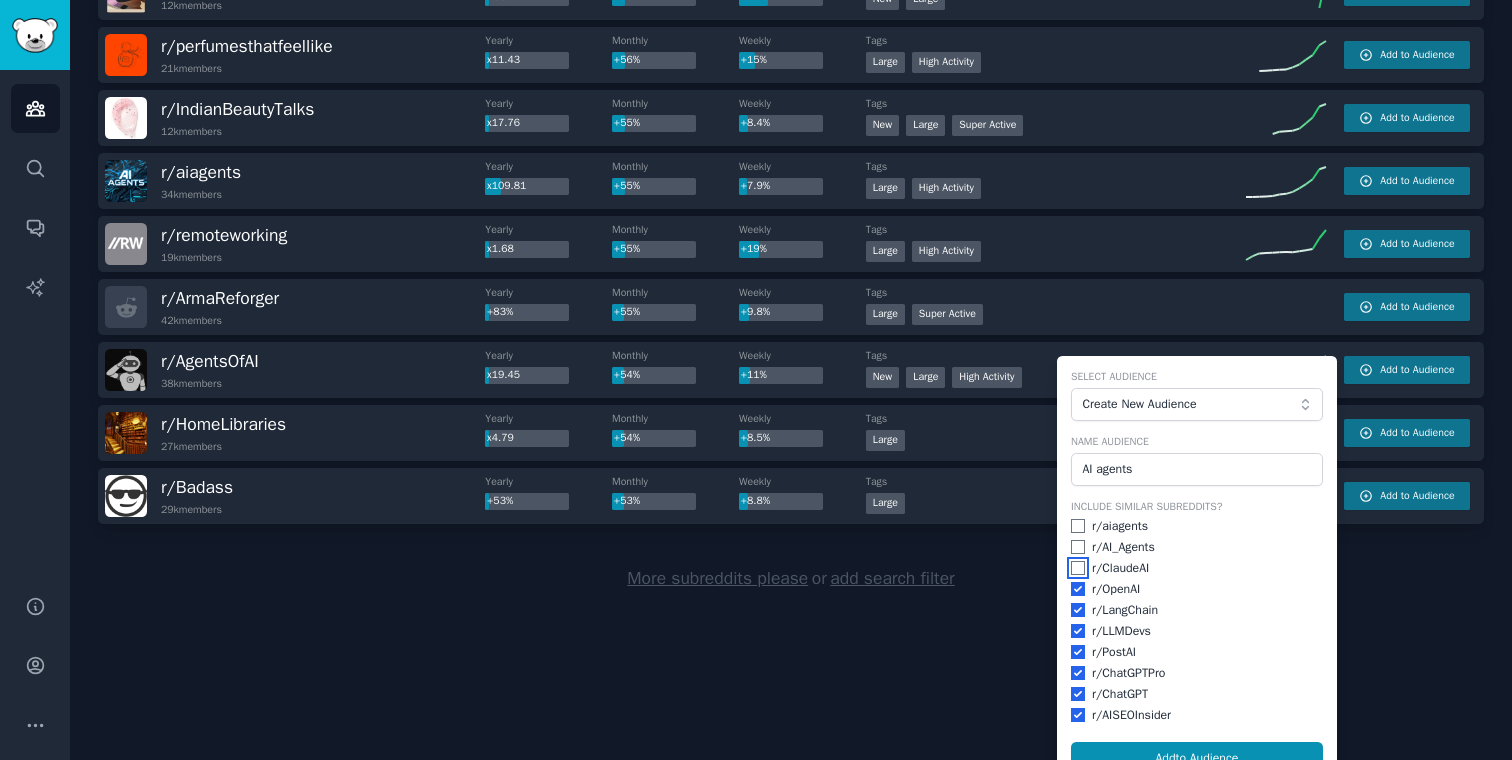 click at bounding box center (1078, 568) 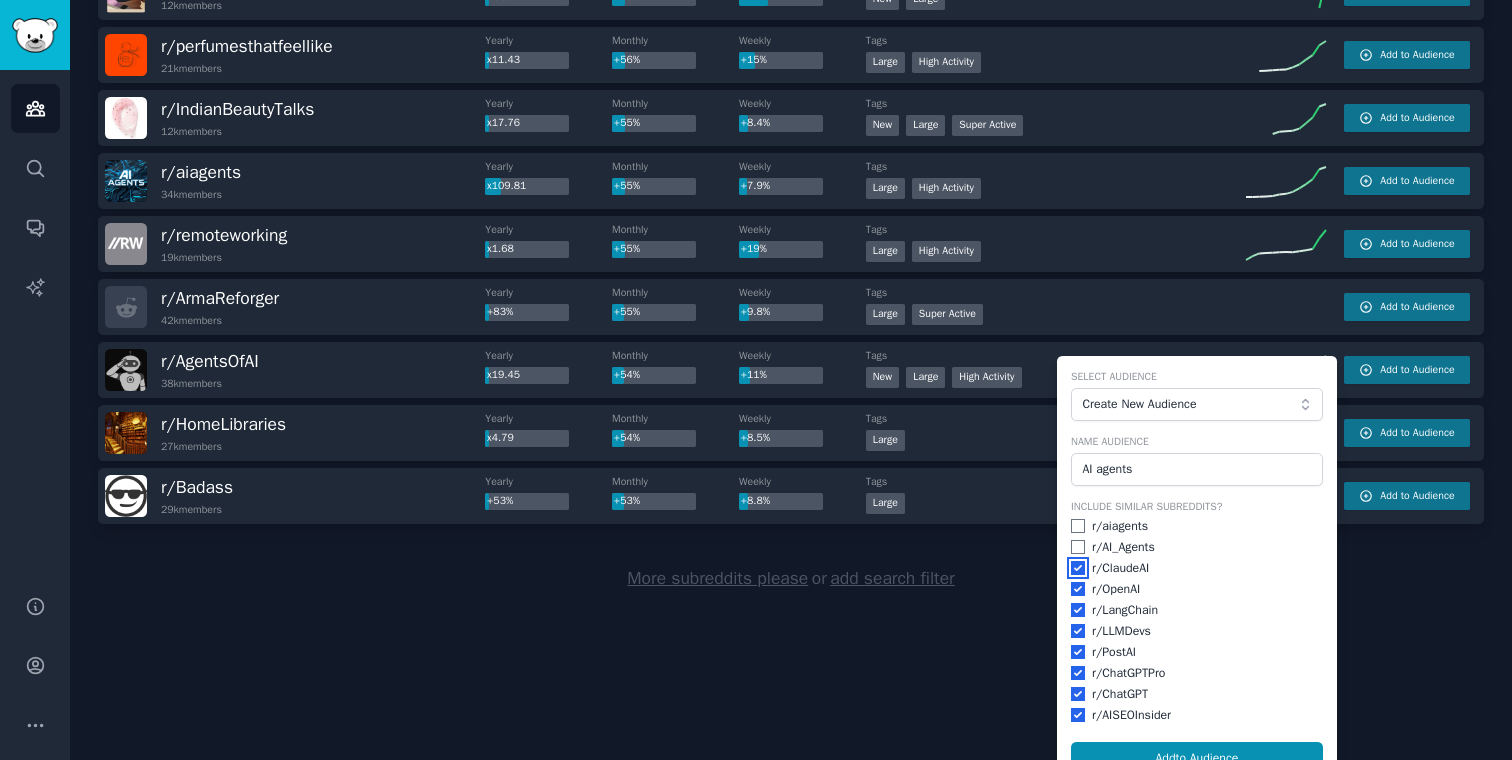 checkbox on "true" 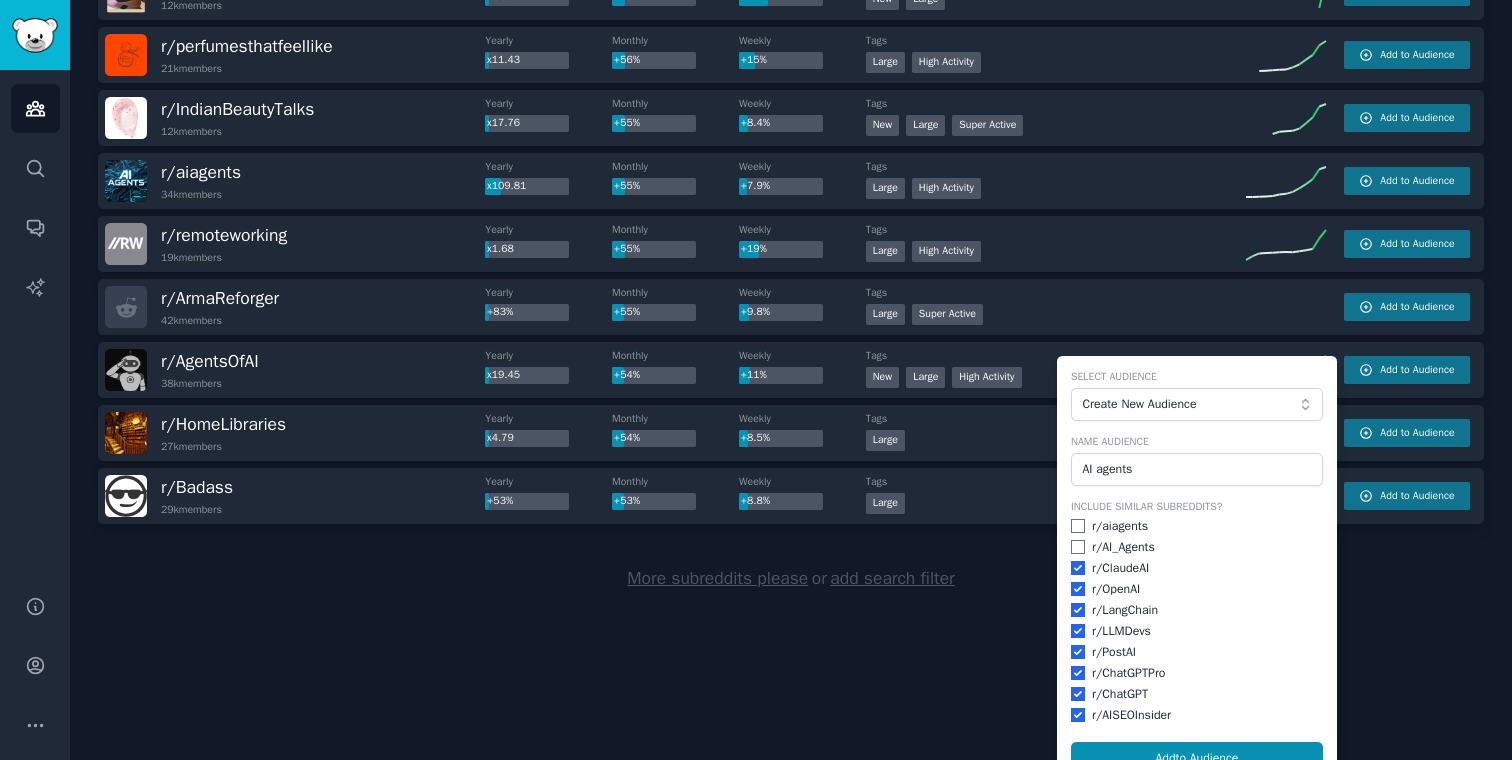 click on "r/ AI_Agents" at bounding box center [1197, 548] 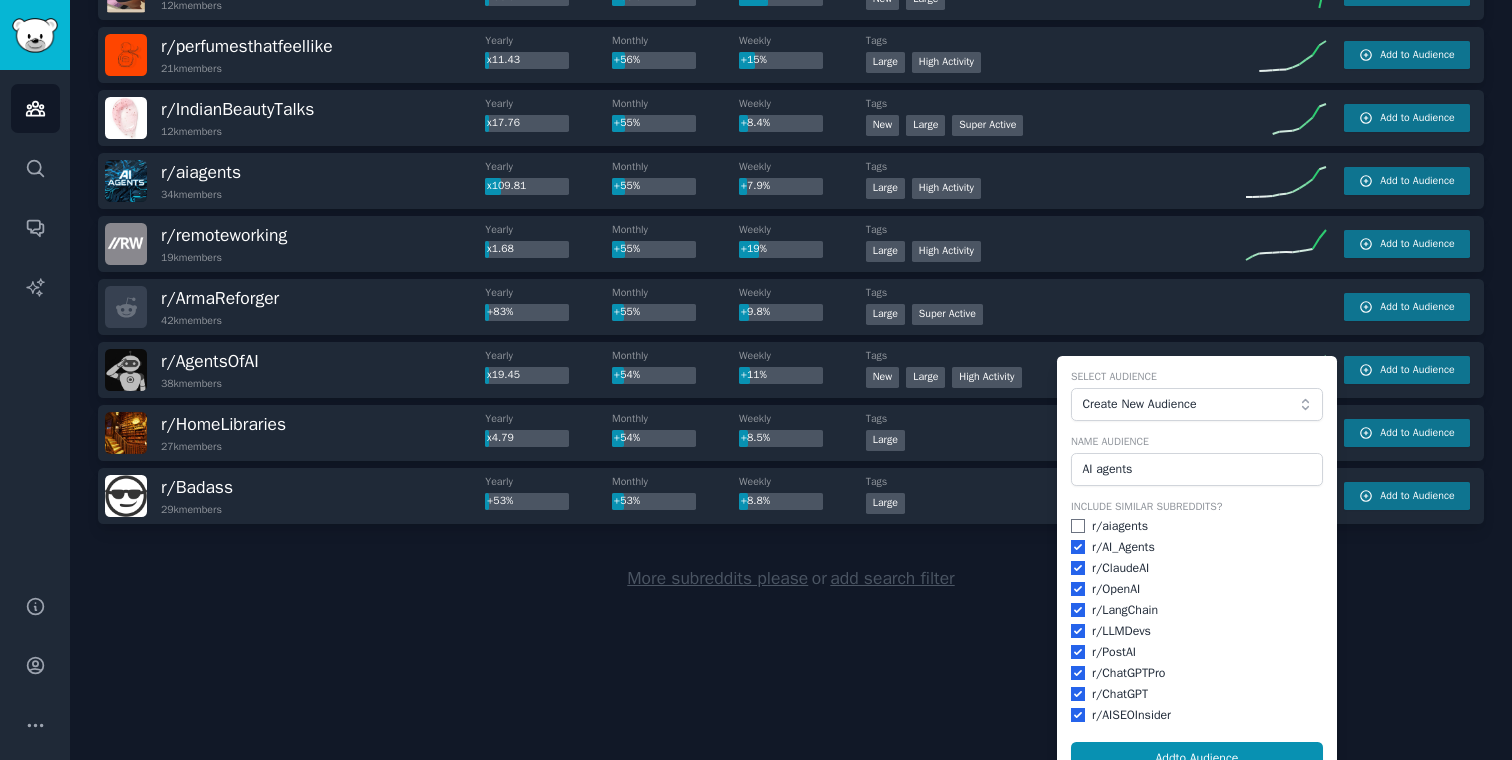 checkbox on "true" 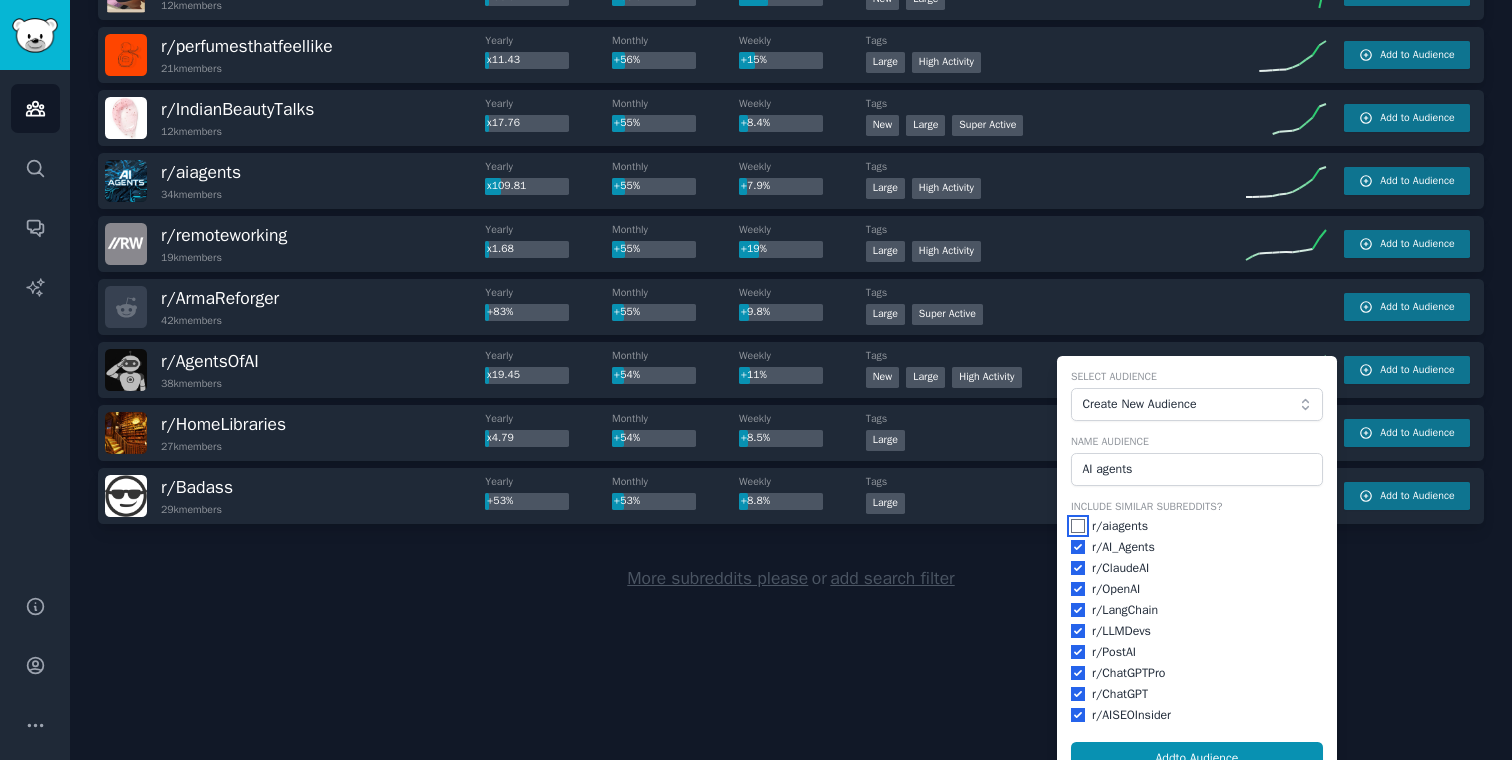 click at bounding box center [1078, 526] 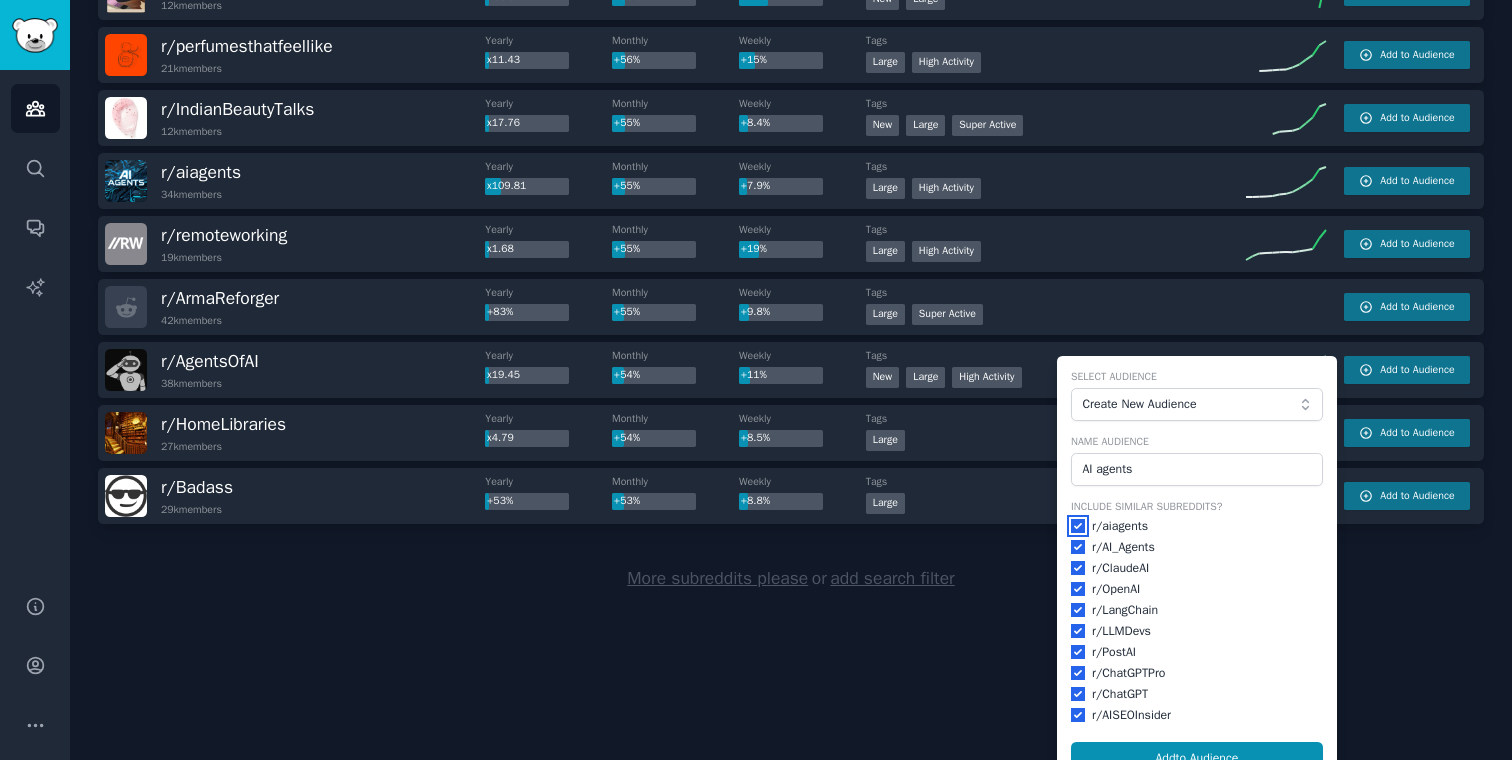 scroll, scrollTop: 2864, scrollLeft: 0, axis: vertical 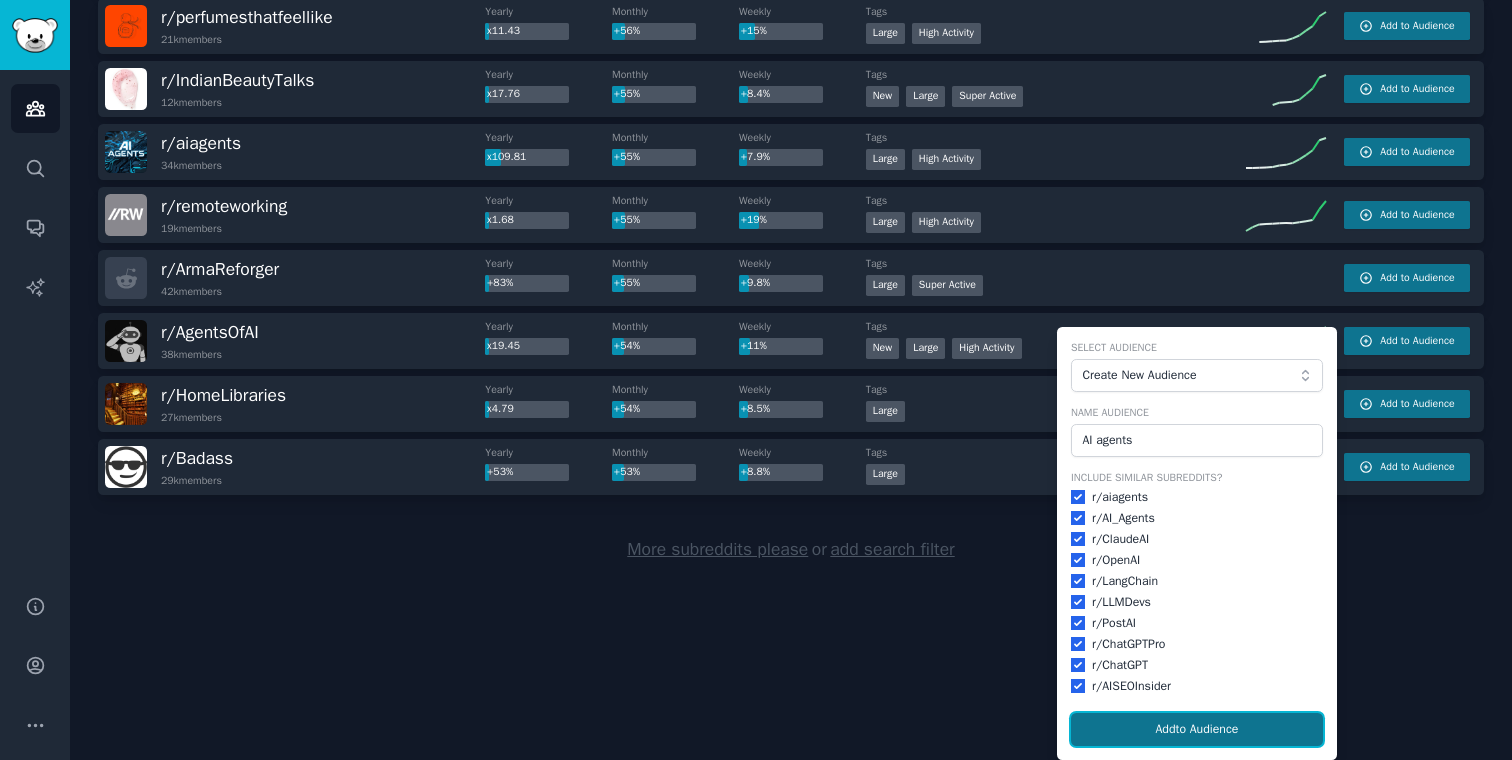click on "Add  to Audience" at bounding box center (1197, 730) 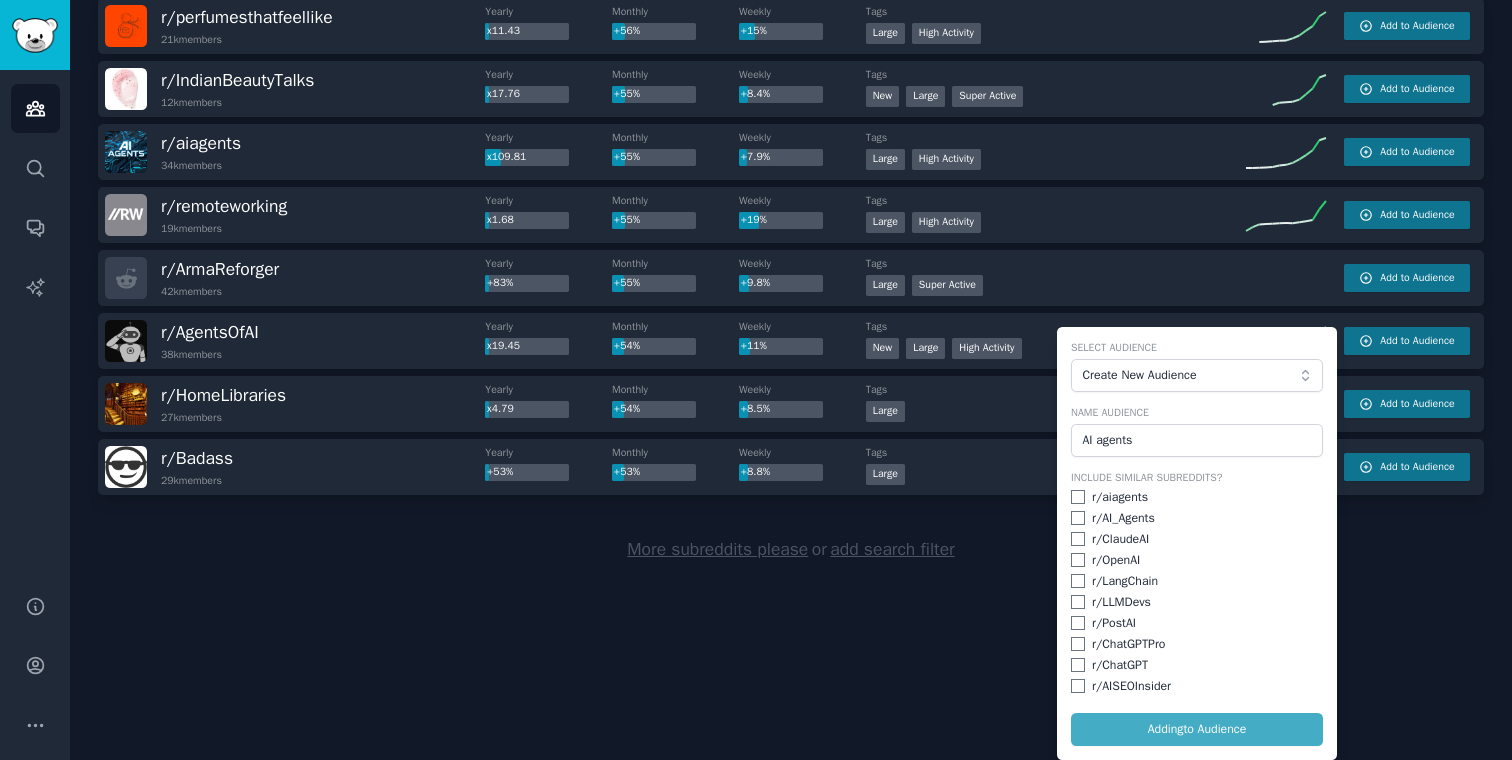 checkbox on "false" 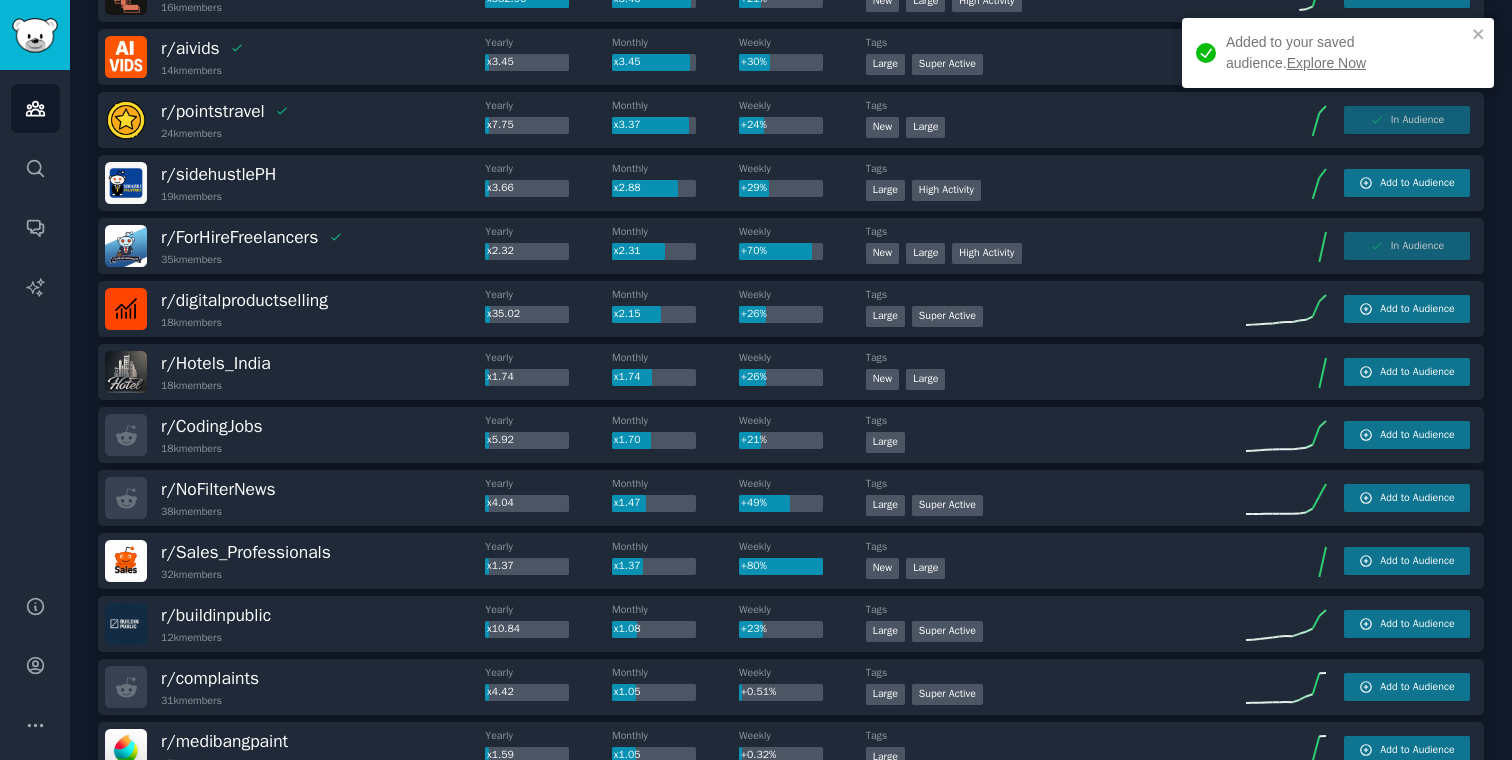 scroll, scrollTop: 0, scrollLeft: 0, axis: both 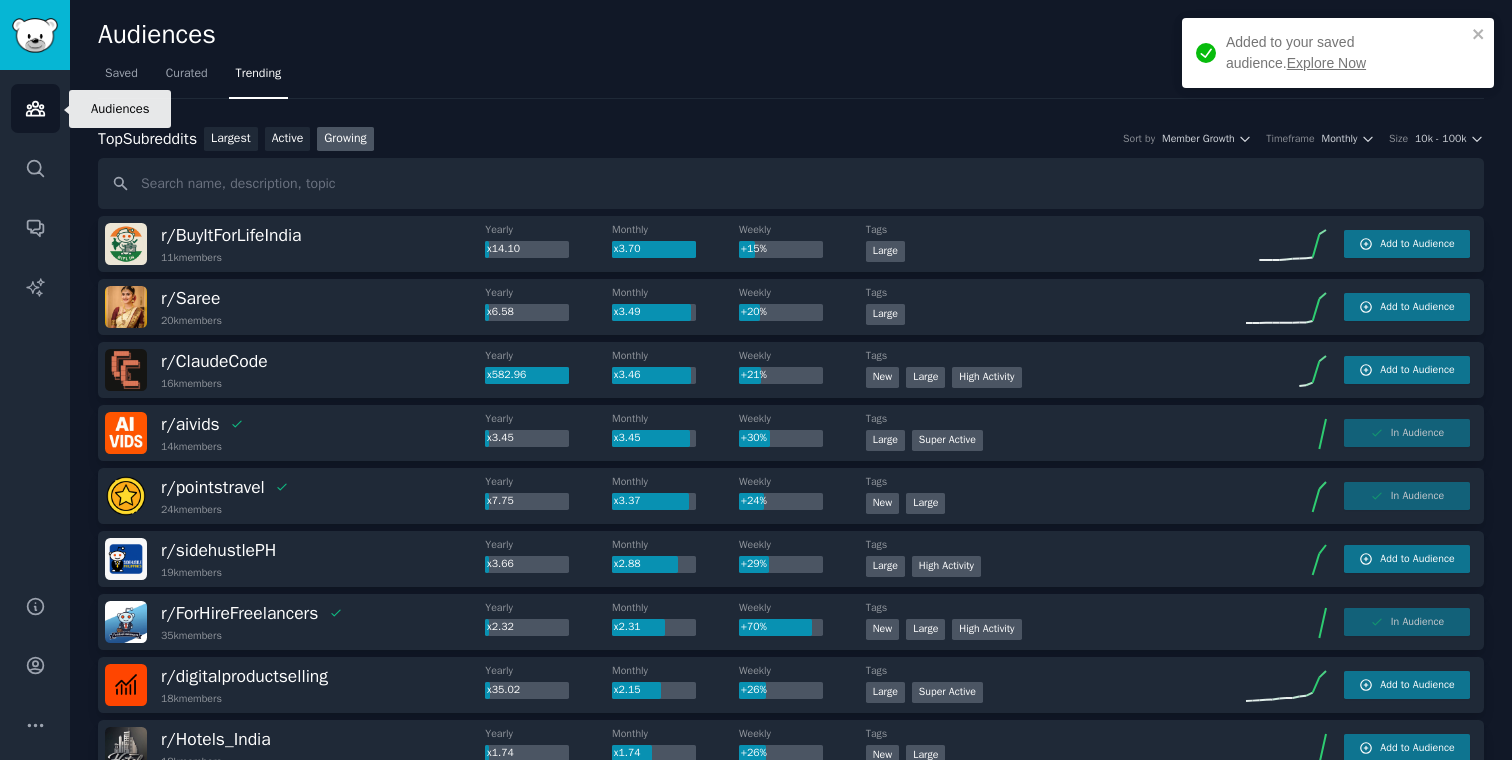click on "Audiences" at bounding box center [35, 108] 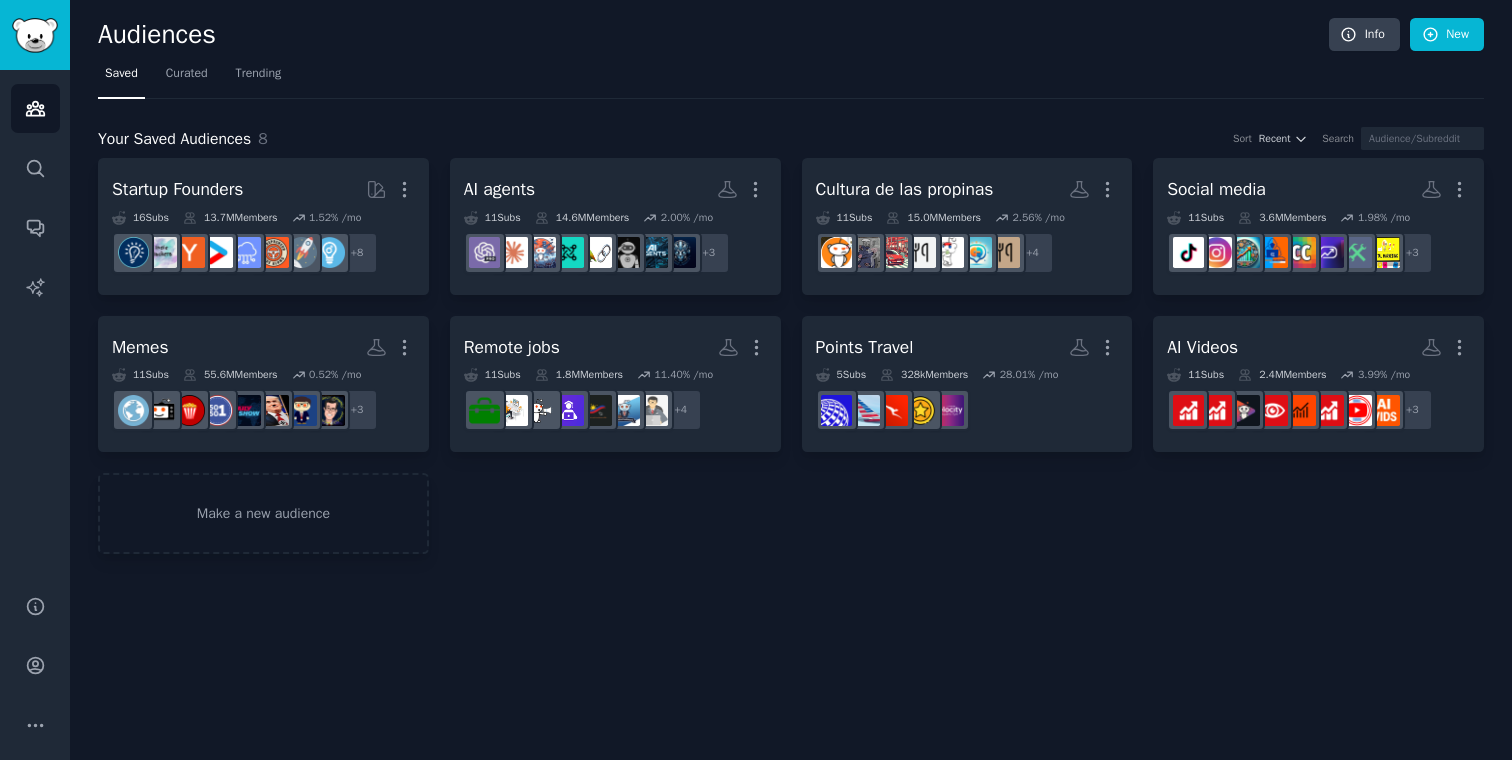 click on "Audiences Info New Saved Curated Trending Your Saved Audiences 8 Sort Recent Search Startup Founders More 16 Sub s 13.7M Members 1.52 % /mo r/Entrepreneurship + 8 AI agents More 11 Sub s 14.6M Members 2.00 % /mo r/ClaudeAI + 3 Cultura de las propinas More 11 Sub s 15.0M Members 2.56 % /mo + 4 Social media More 11 Sub s 3.6M Members 1.98 % /mo + 3 Memes More 11 Sub s 55.6M Members 0.52 % /mo + 3 Remote jobs More 11 Sub s 1.8M Members 11.40 % /mo r/JobFair + 4 Points Travel More 5 Sub s 328k Members 28.01 % /mo AI Videos More 11 Sub s 2.4M Members 3.99 % /mo + 3 Make a new audience" 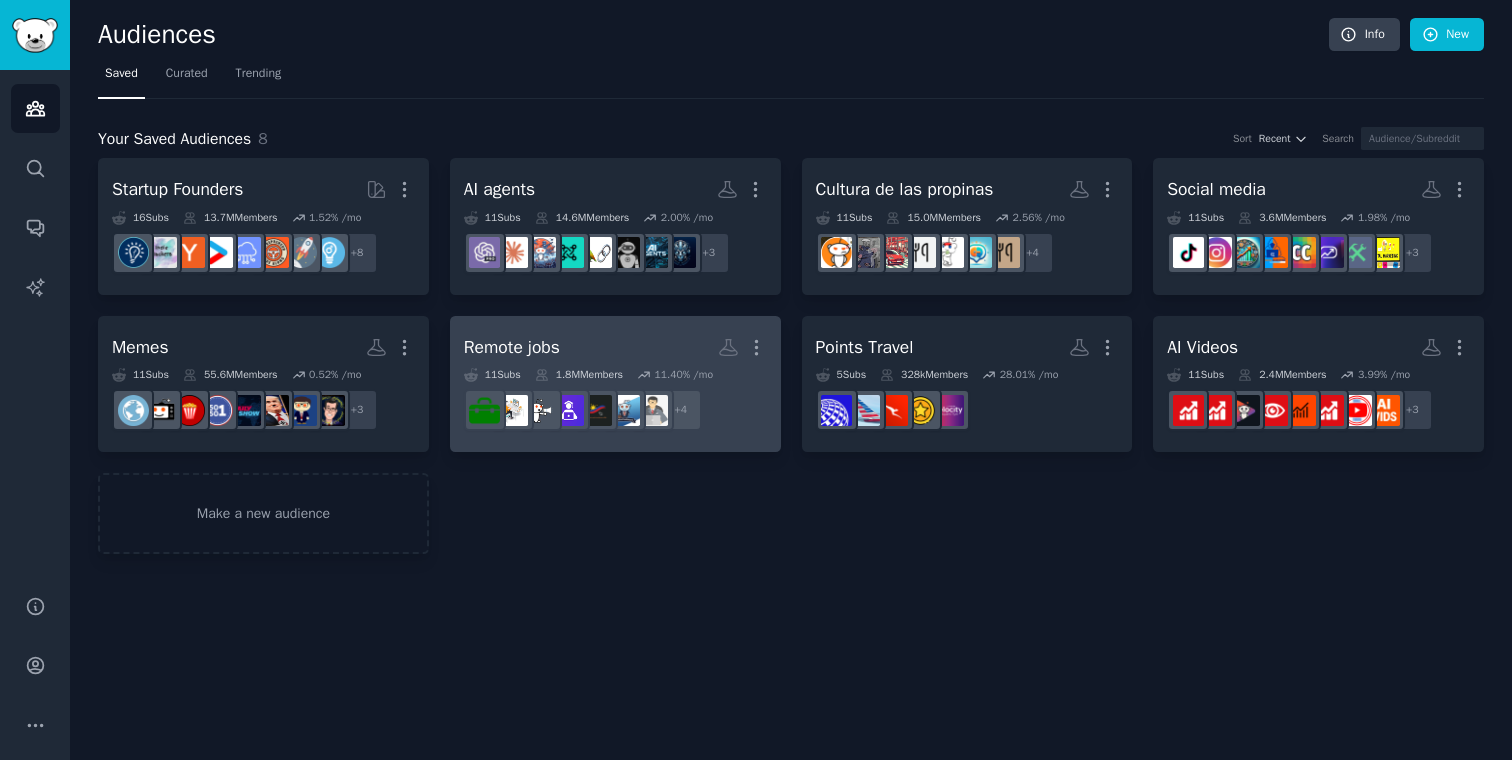 click on "Remote jobs More" at bounding box center (615, 347) 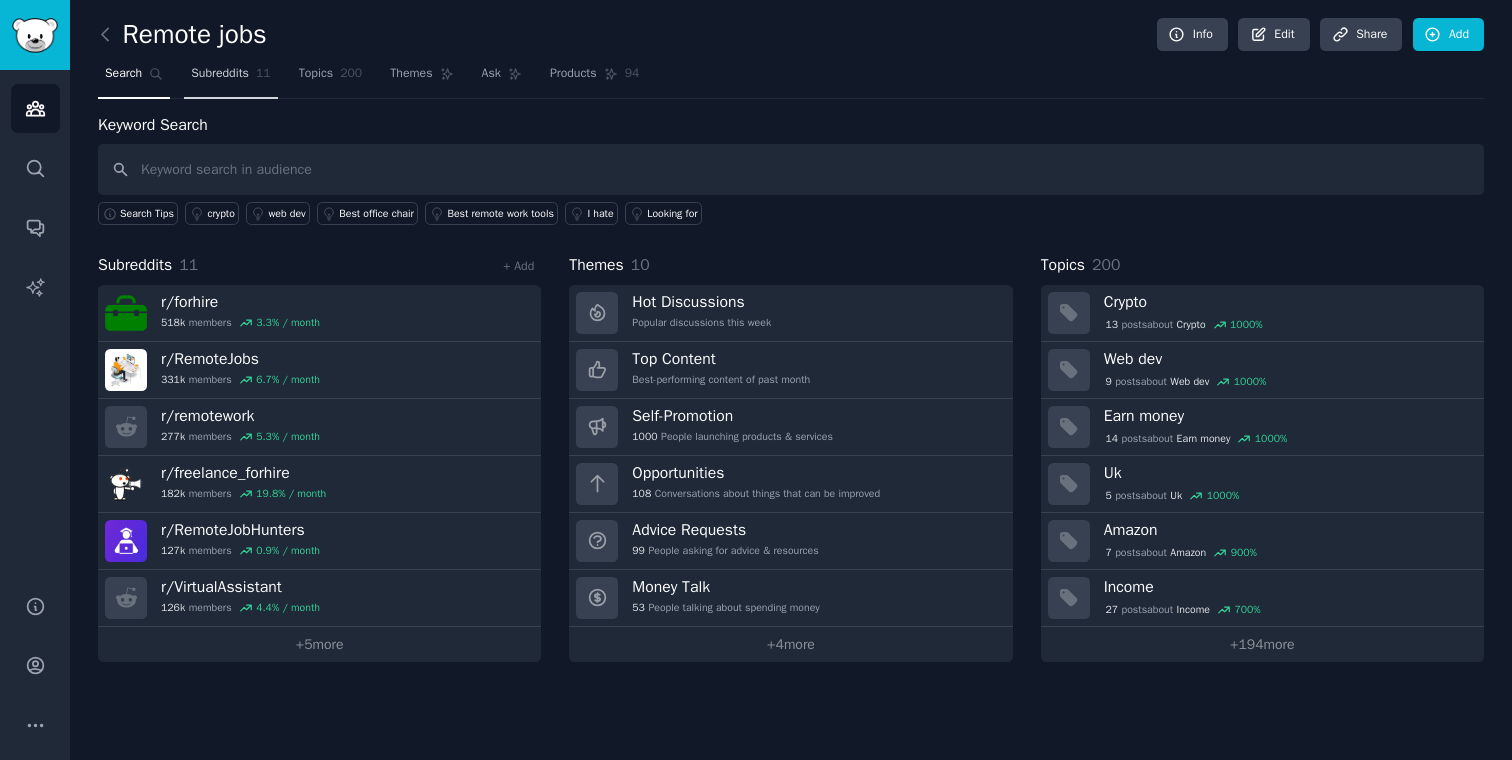 click on "Subreddits" at bounding box center (220, 74) 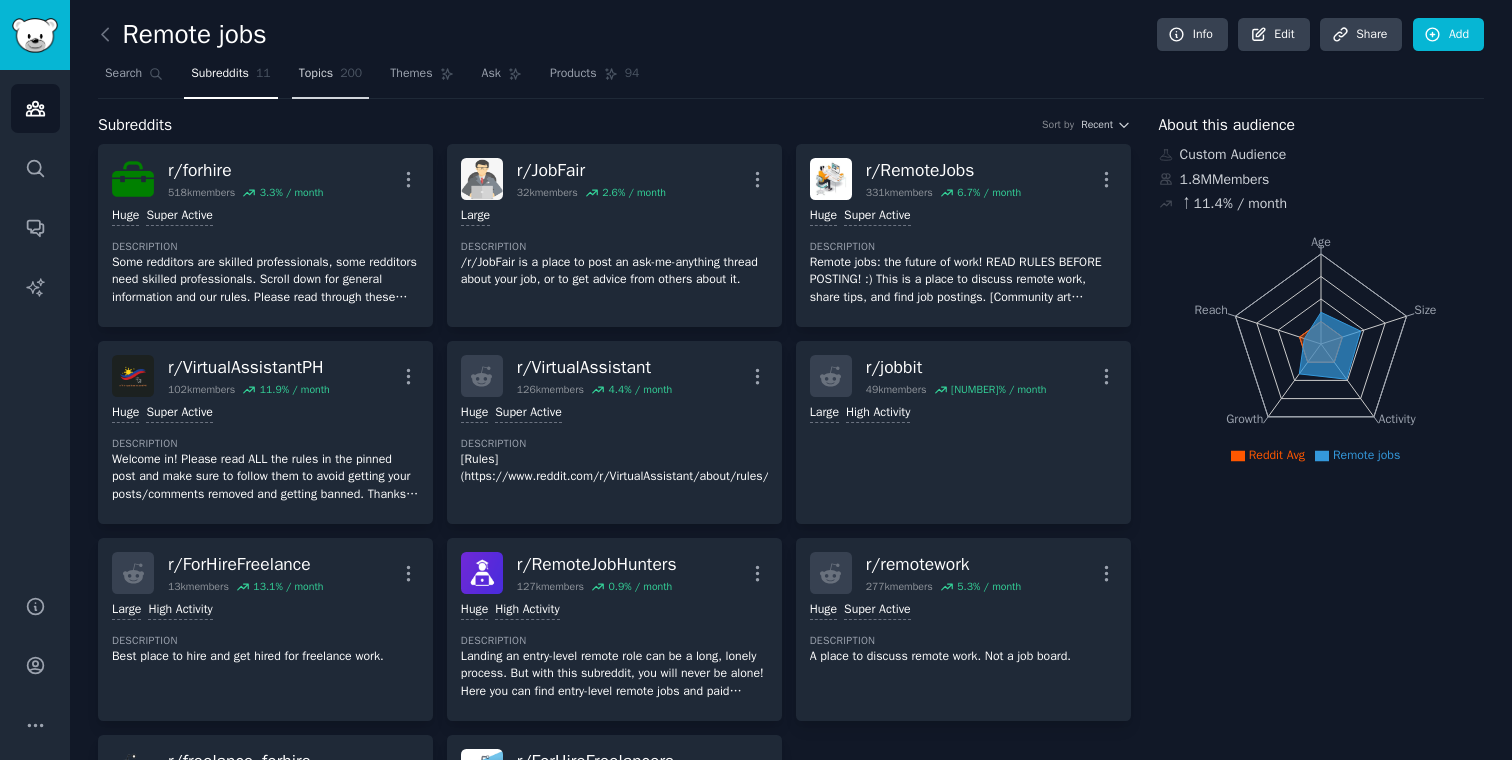click on "Topics" at bounding box center [316, 74] 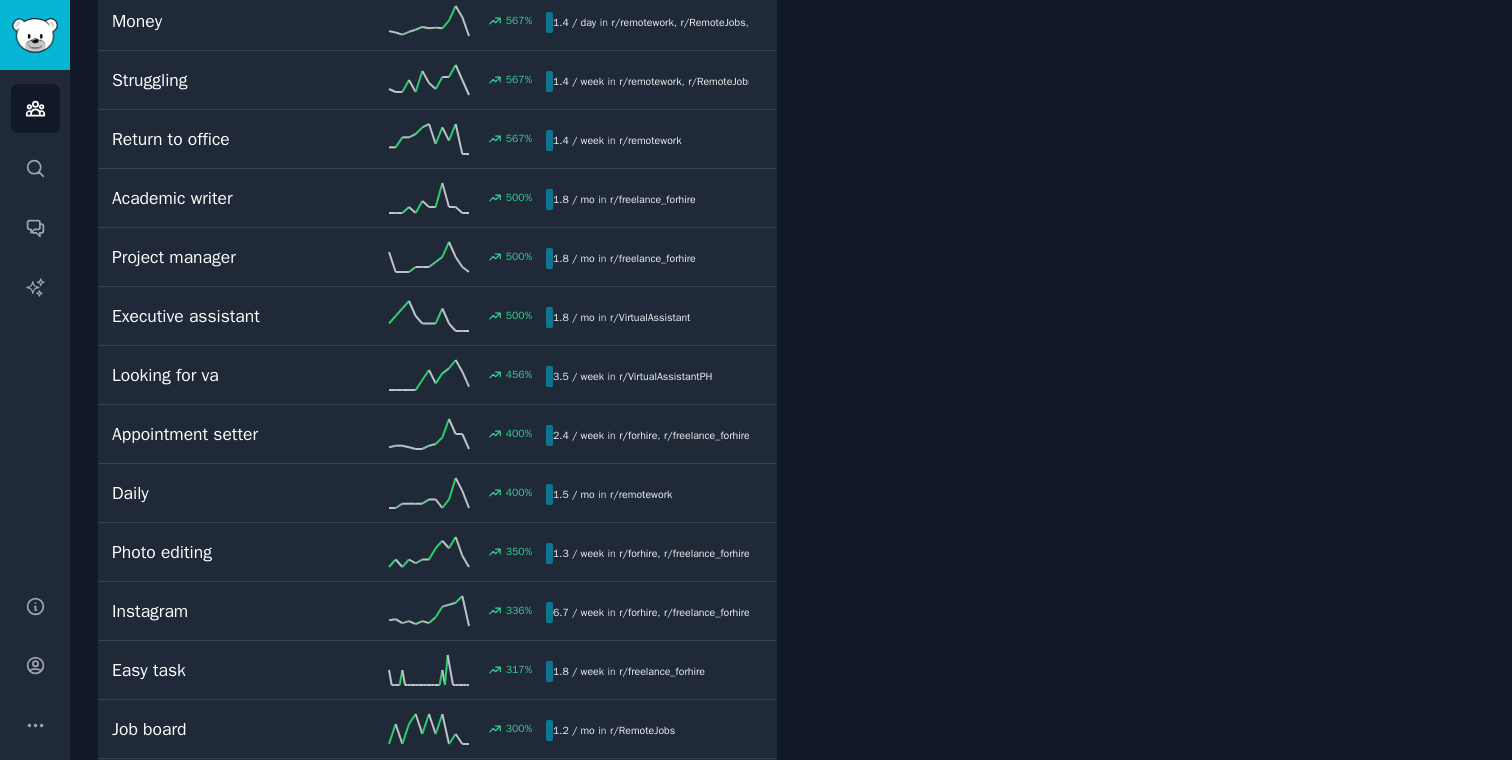 scroll, scrollTop: 0, scrollLeft: 0, axis: both 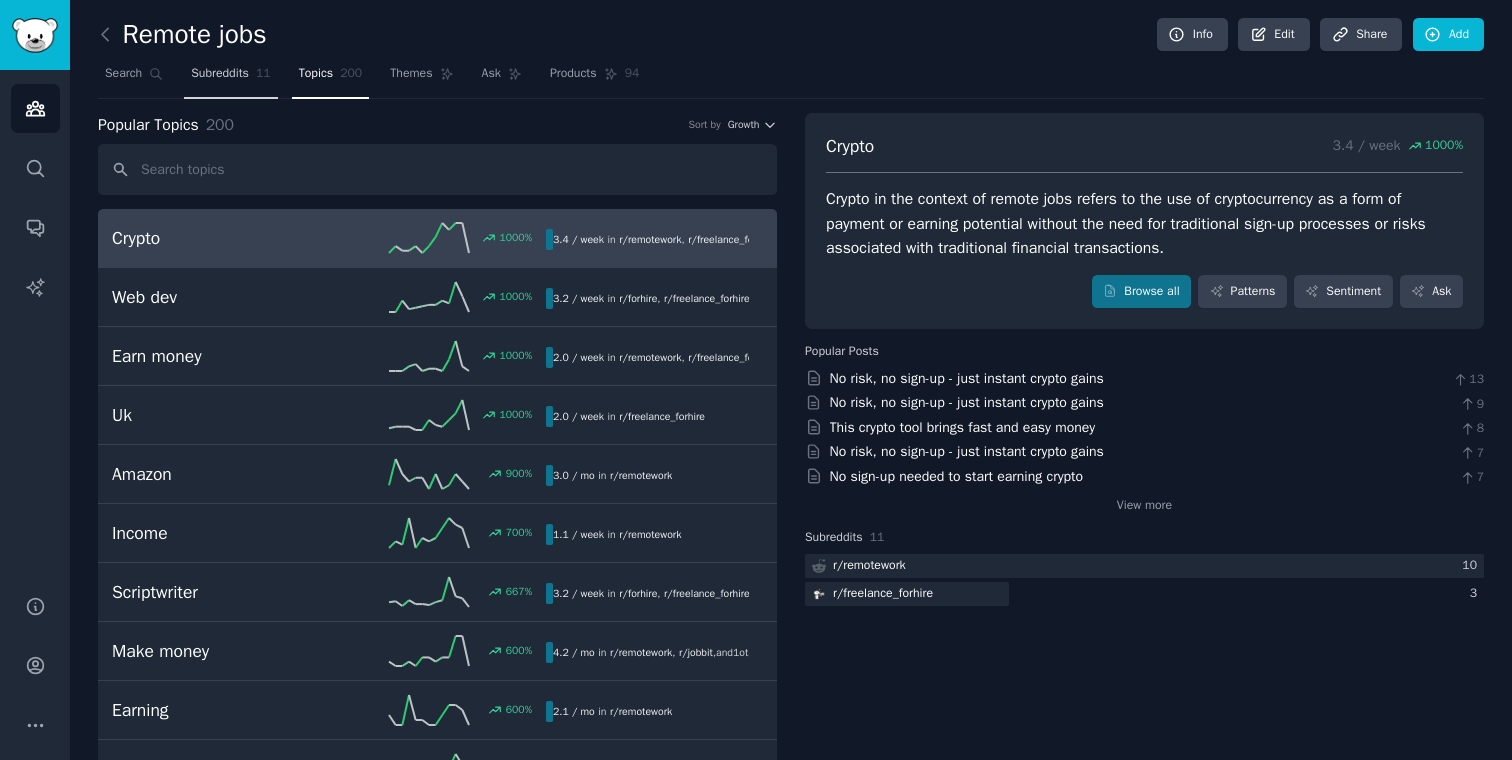 click on "Subreddits 11" at bounding box center (230, 78) 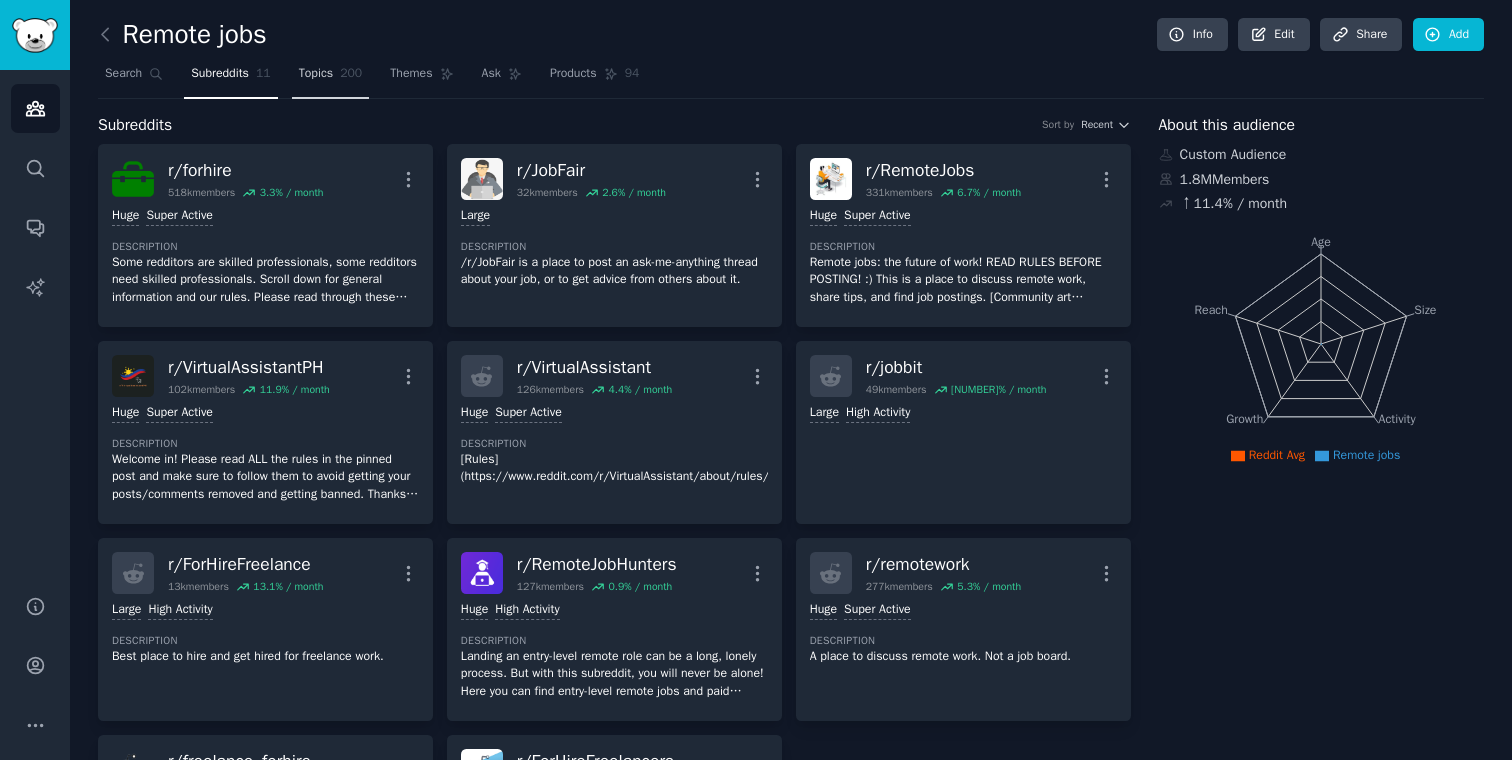 click on "Topics 200" at bounding box center (331, 78) 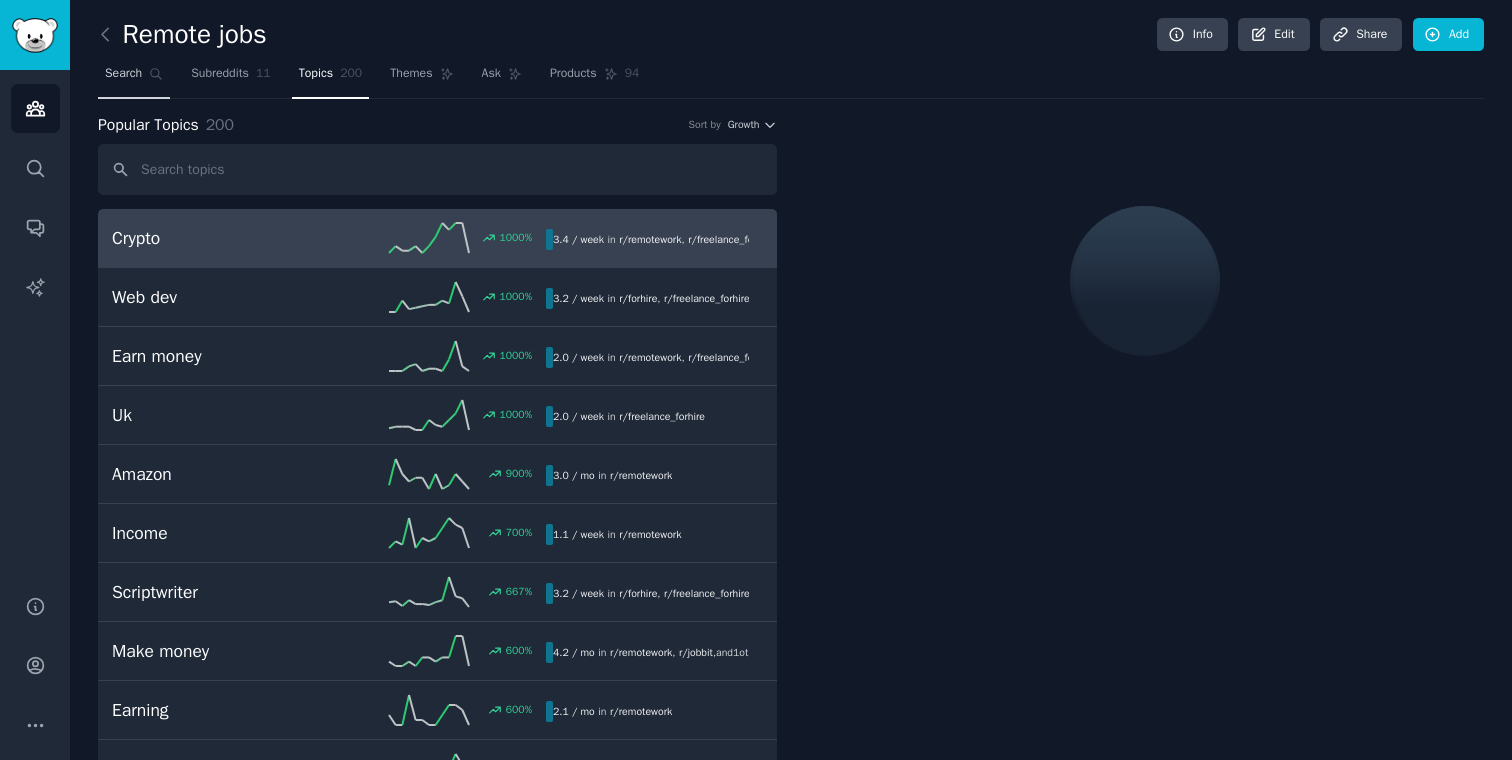 click on "Search" at bounding box center [123, 74] 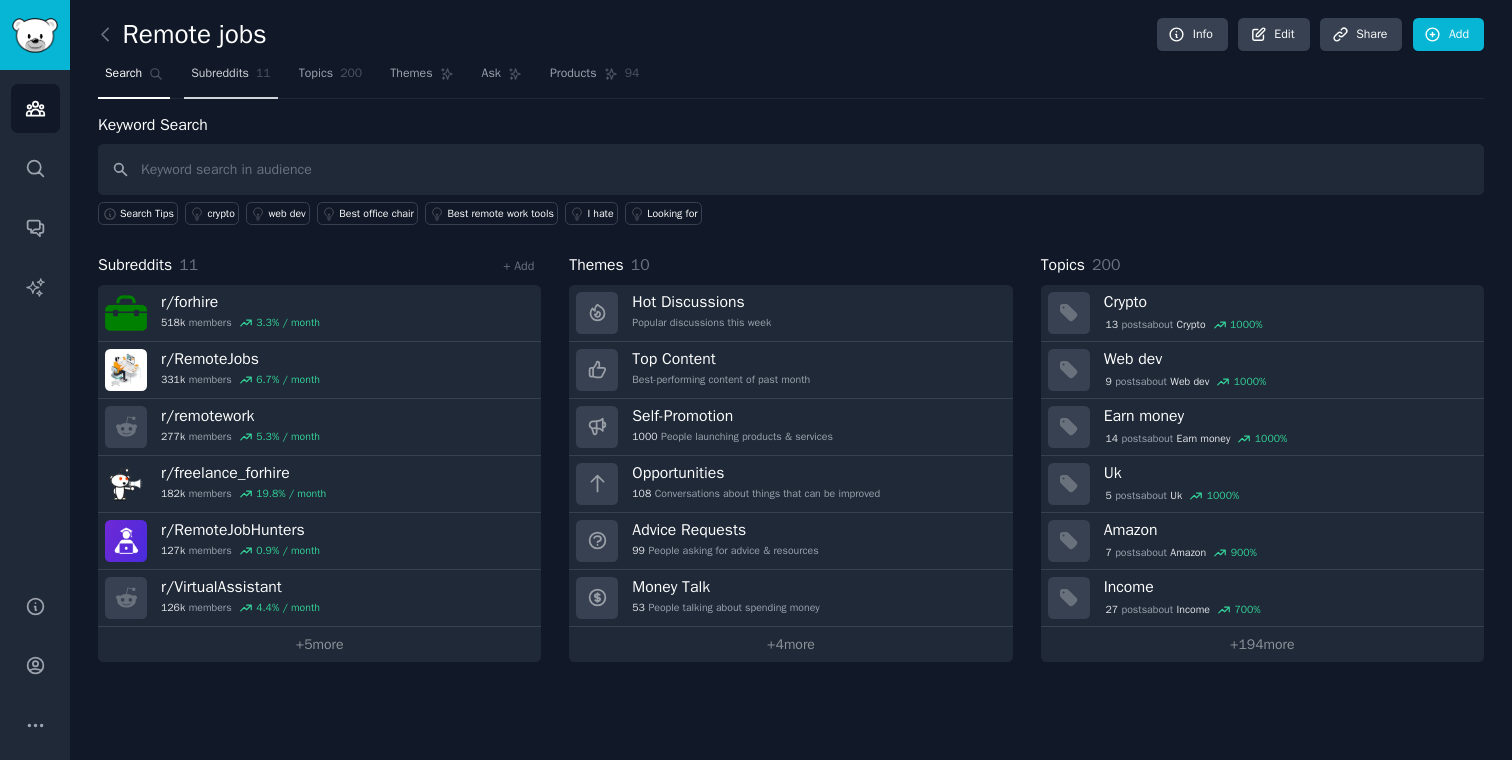 click on "Subreddits" at bounding box center [220, 74] 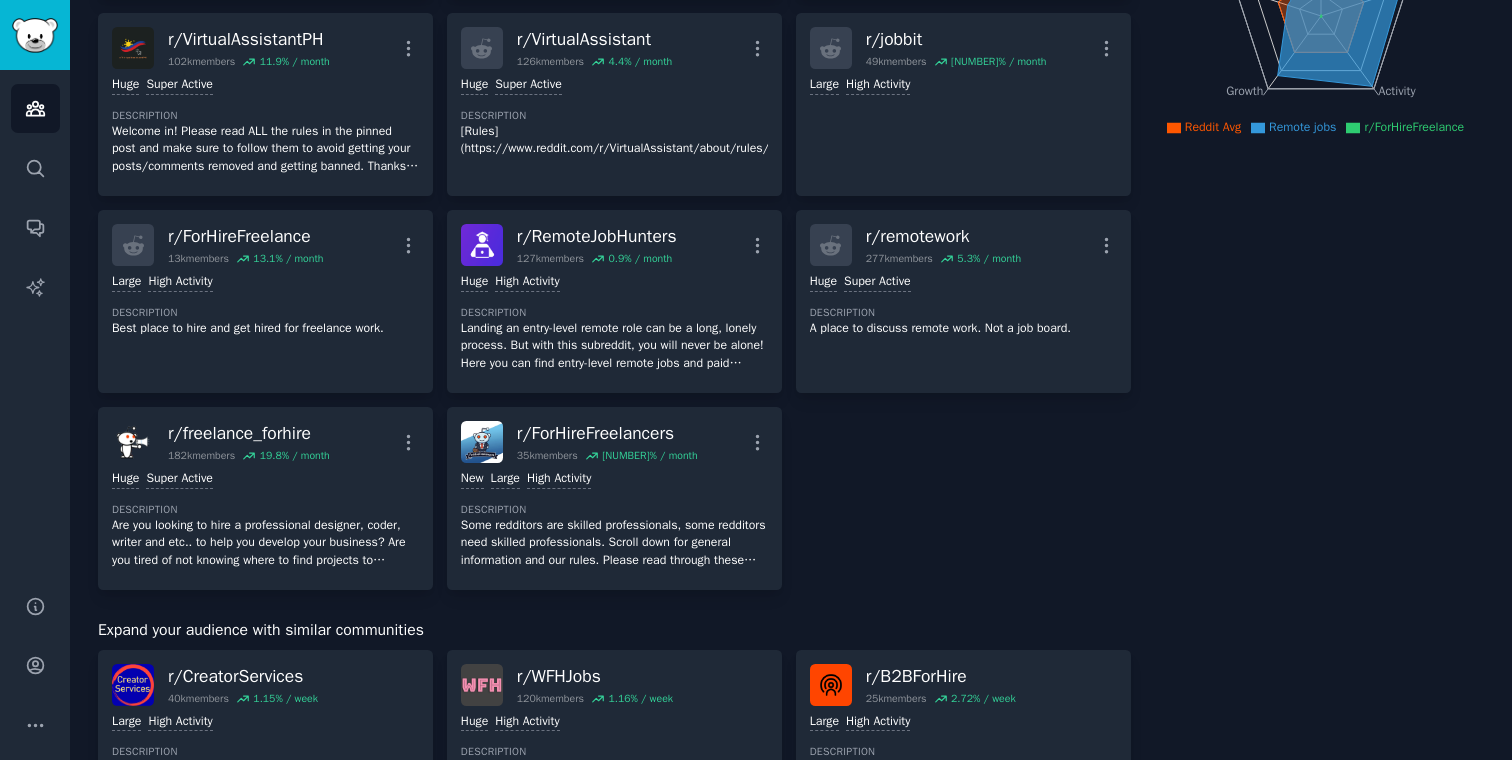 scroll, scrollTop: 0, scrollLeft: 0, axis: both 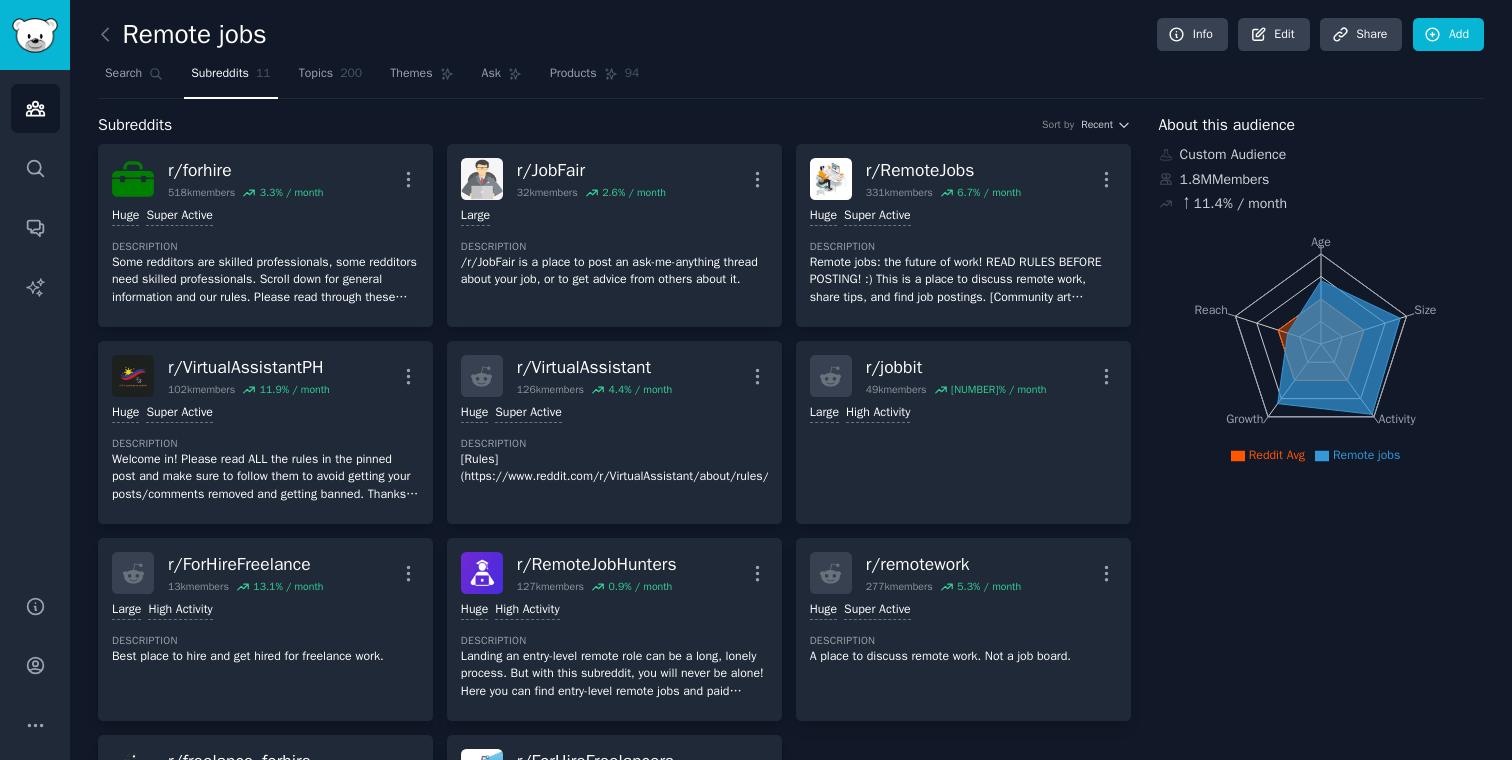 click on "Remote jobs Info Edit Share Add" at bounding box center [791, 38] 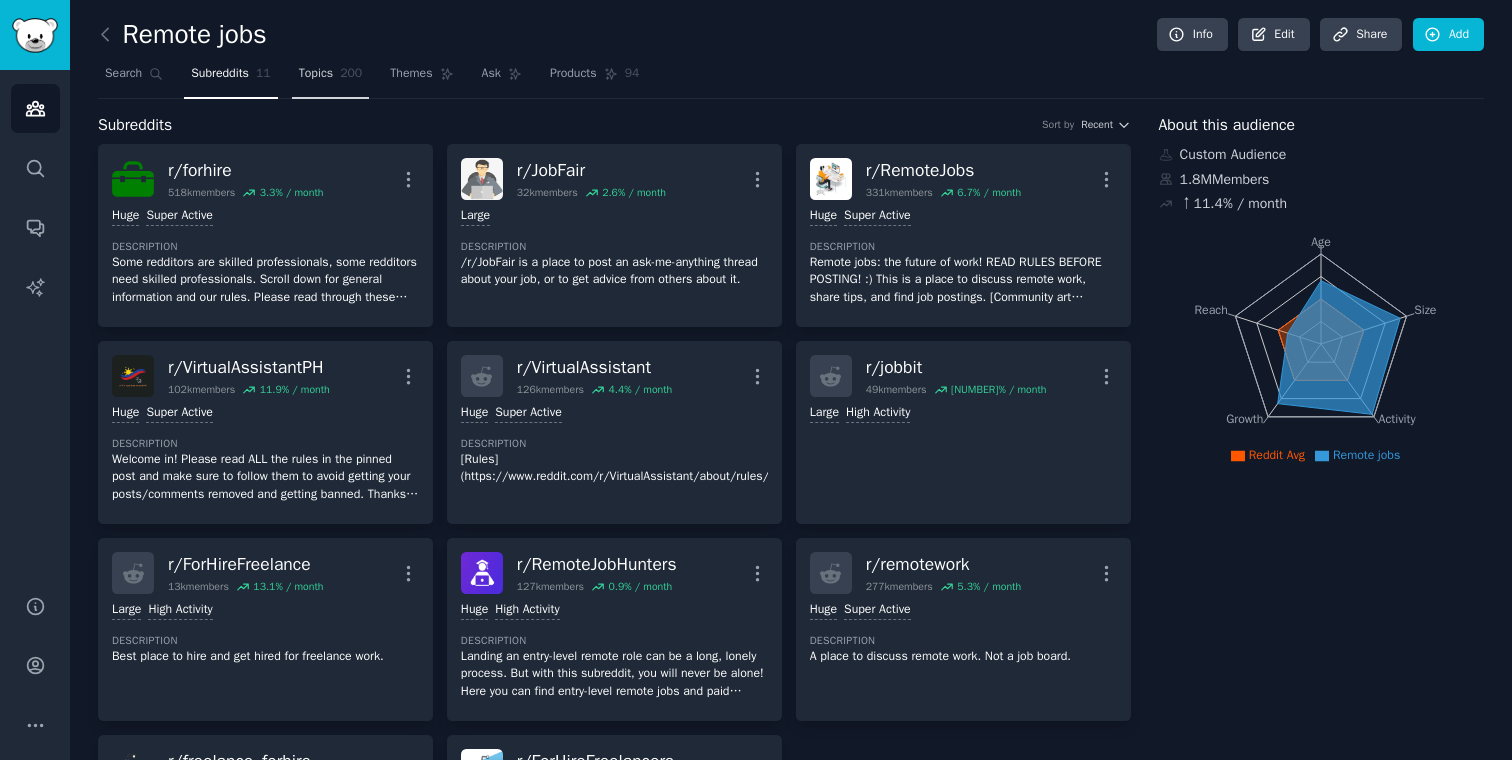 click on "Topics" at bounding box center (316, 74) 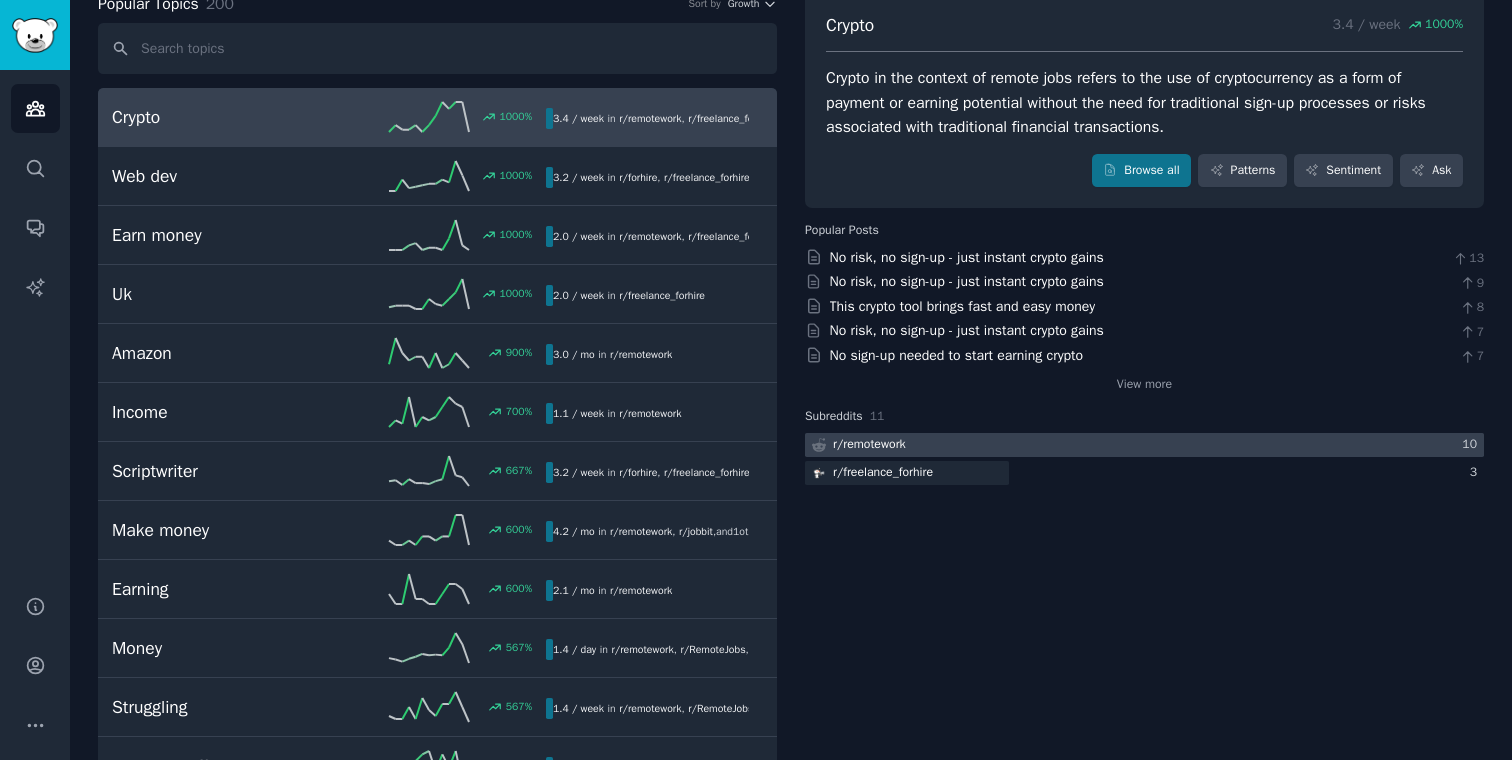 scroll, scrollTop: 123, scrollLeft: 0, axis: vertical 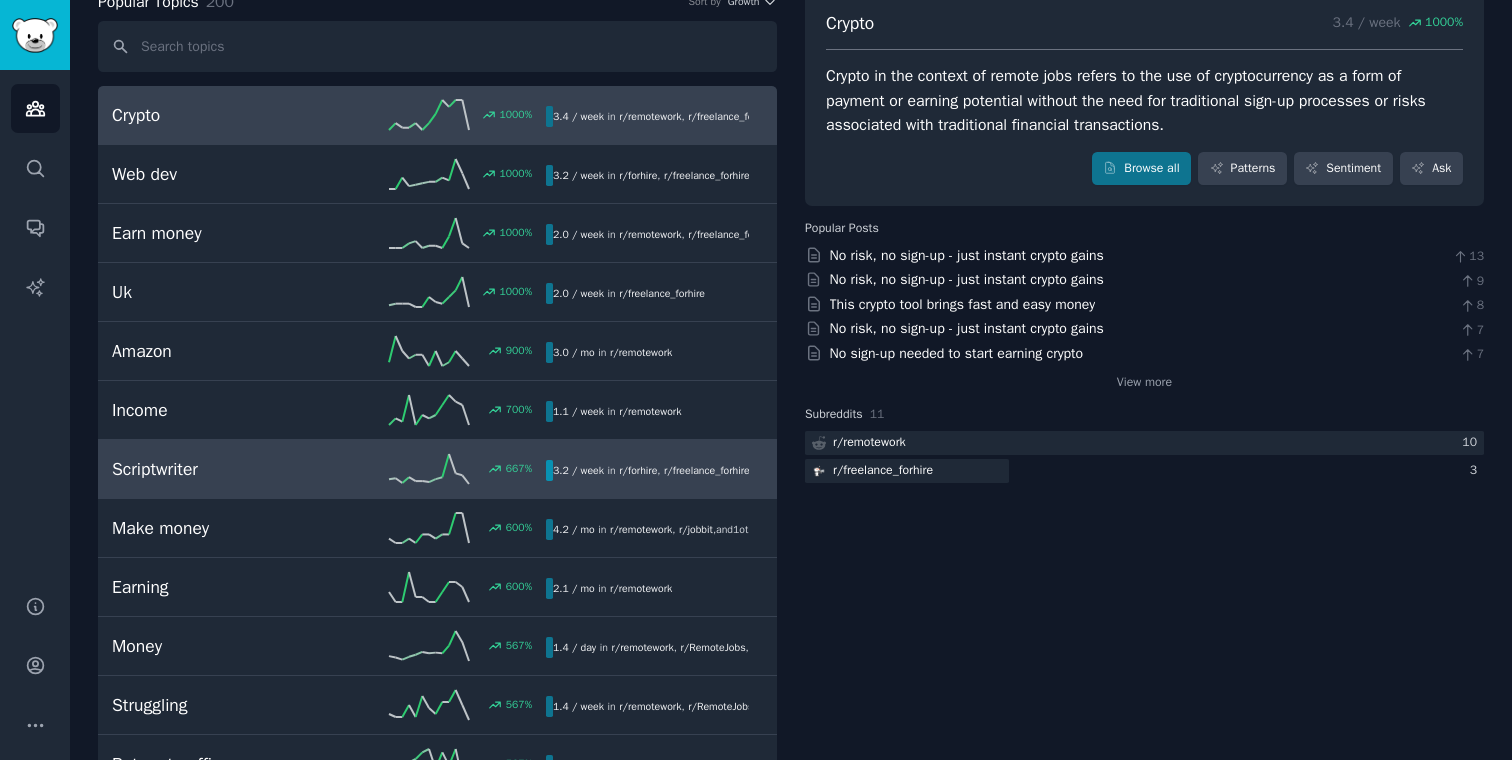 click on "[NUMBER] %" at bounding box center [437, 469] 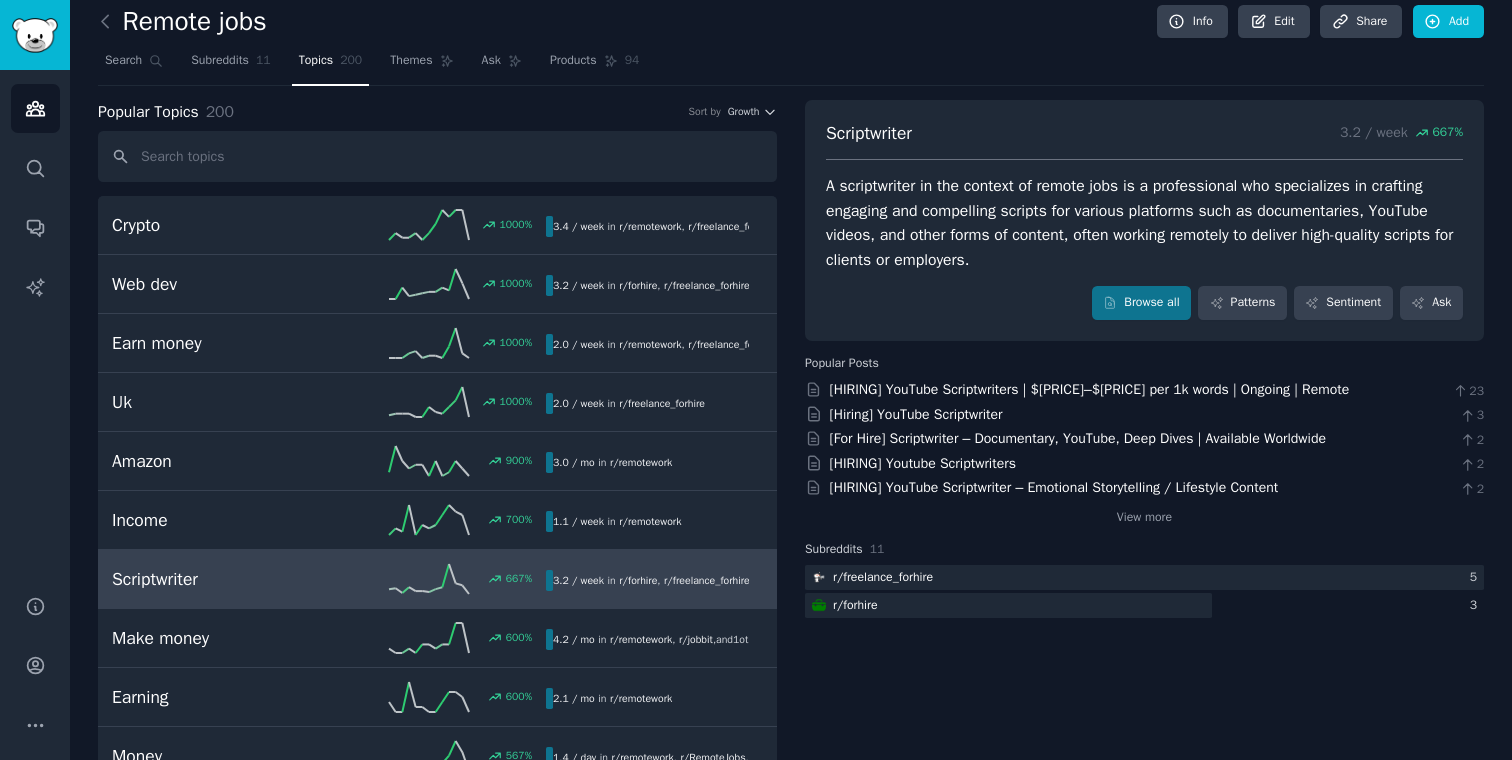 scroll, scrollTop: 0, scrollLeft: 0, axis: both 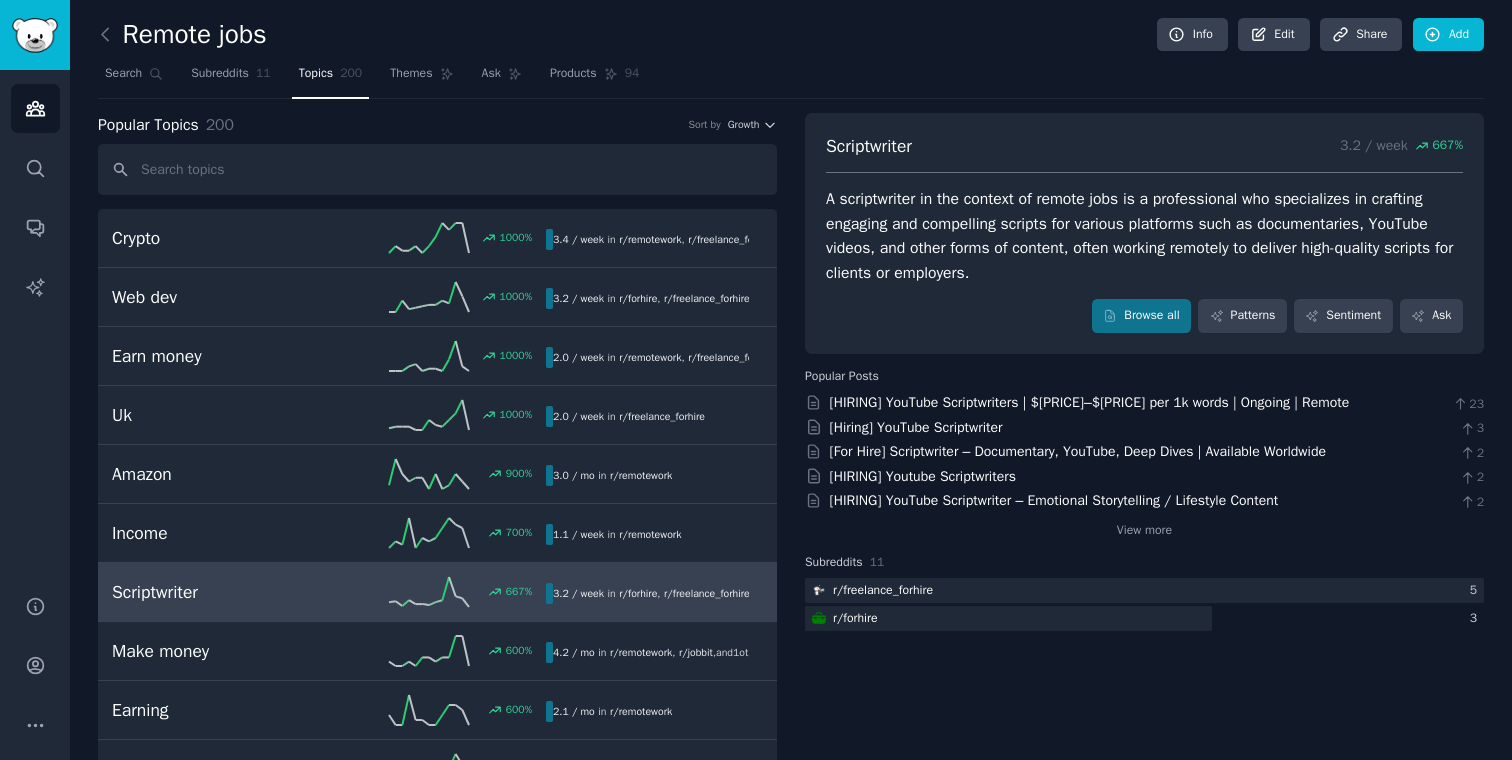 click on "Remote jobs Info Edit Share Add" at bounding box center [791, 38] 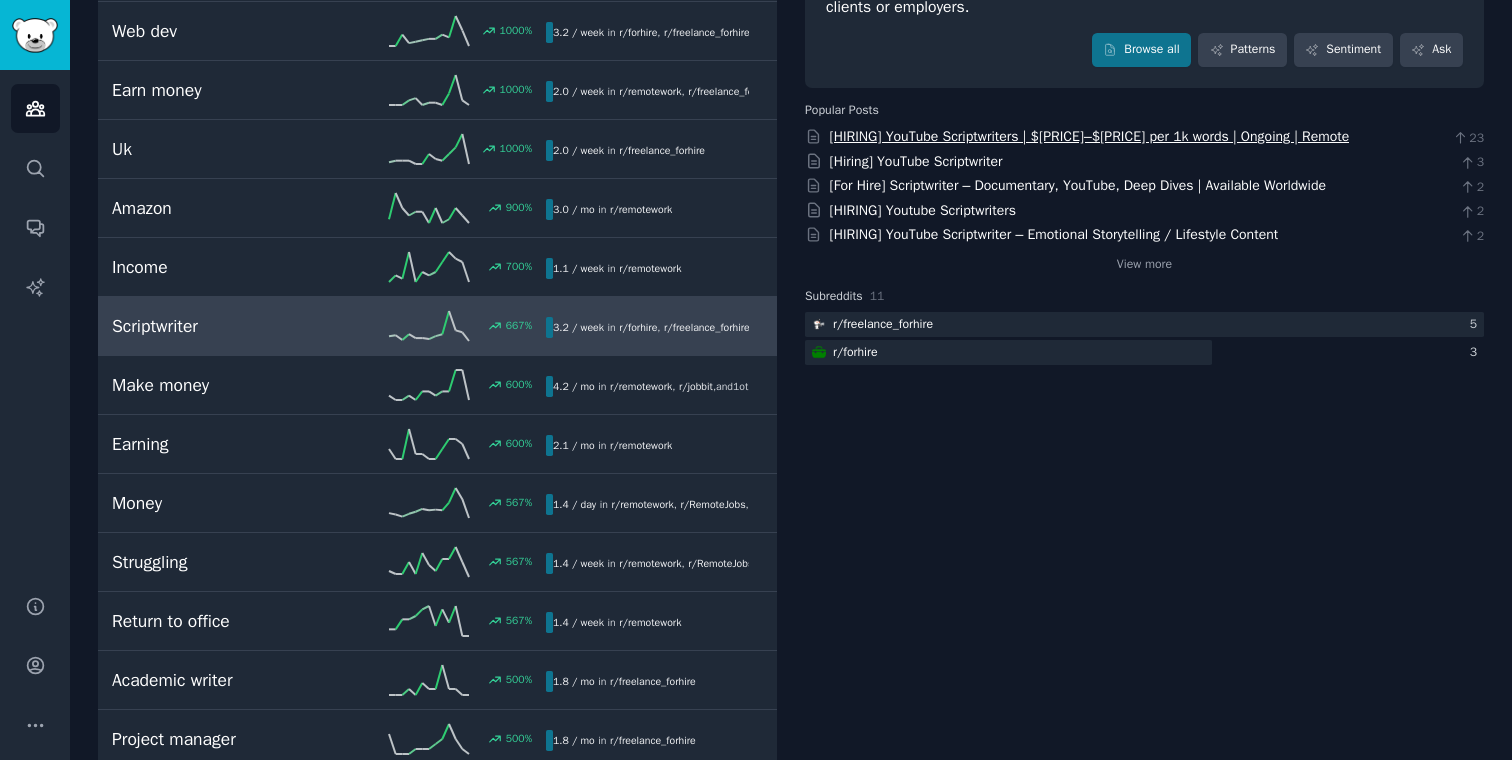 scroll, scrollTop: 278, scrollLeft: 0, axis: vertical 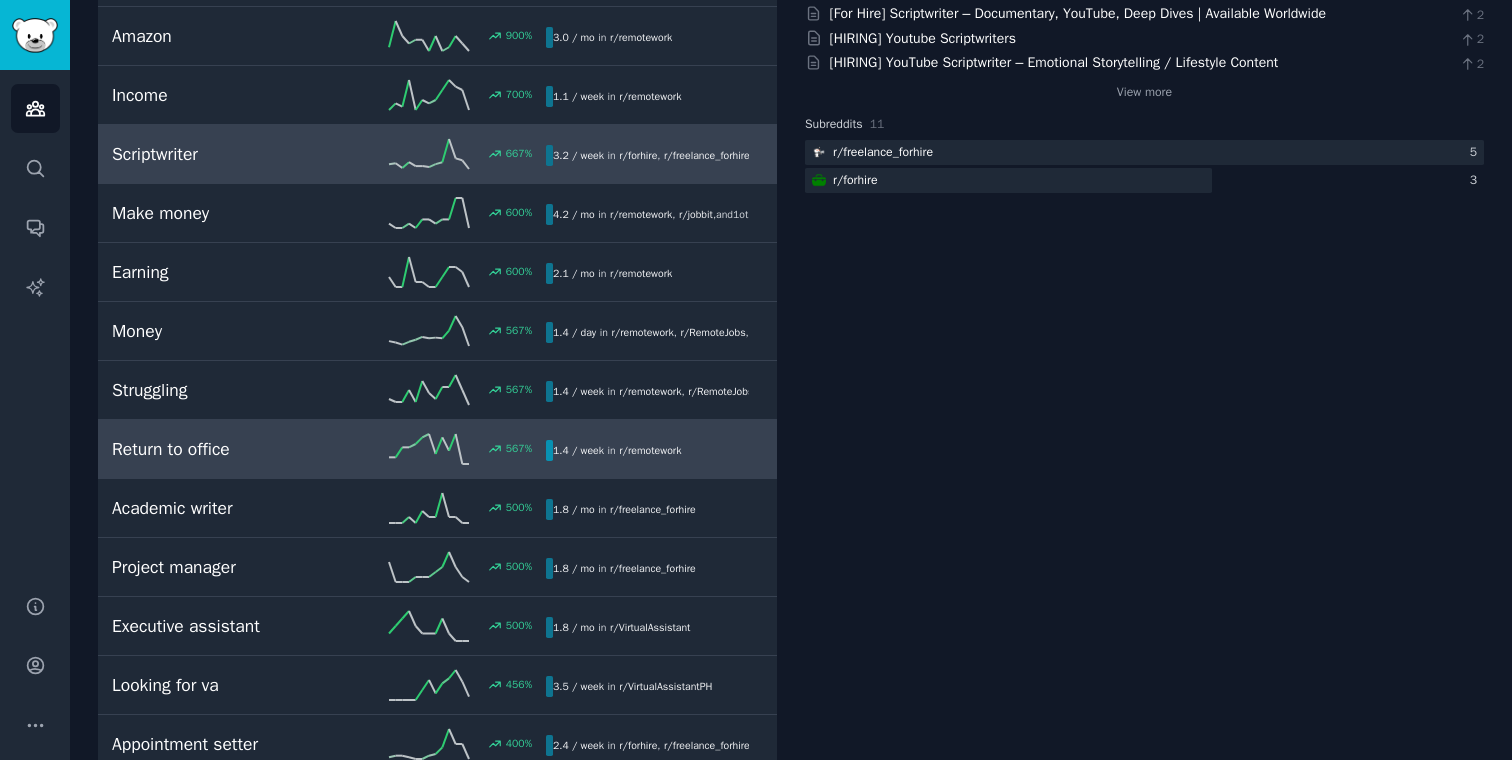 click on "1.4 / week  in    r/ remotework" at bounding box center [647, 450] 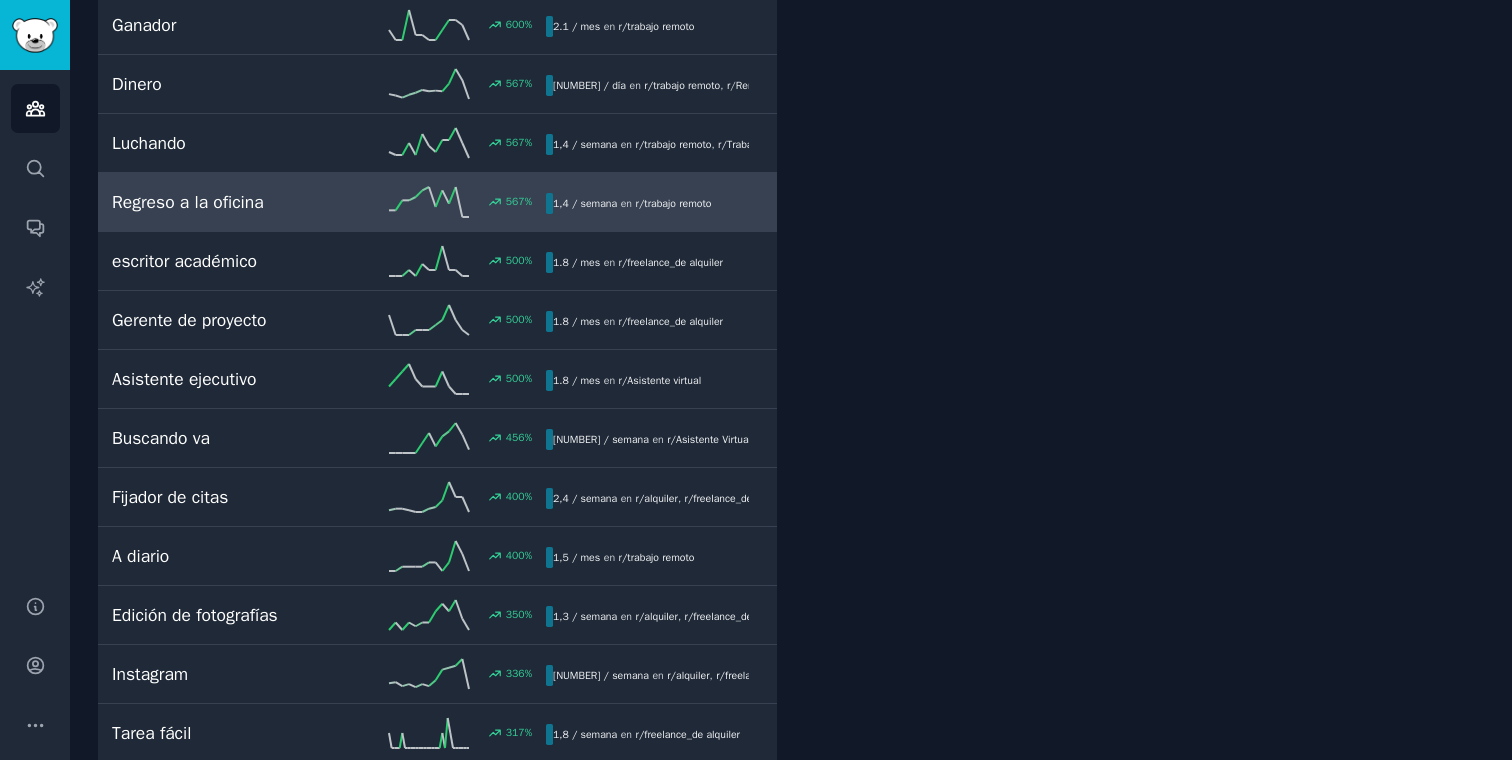 scroll, scrollTop: 687, scrollLeft: 0, axis: vertical 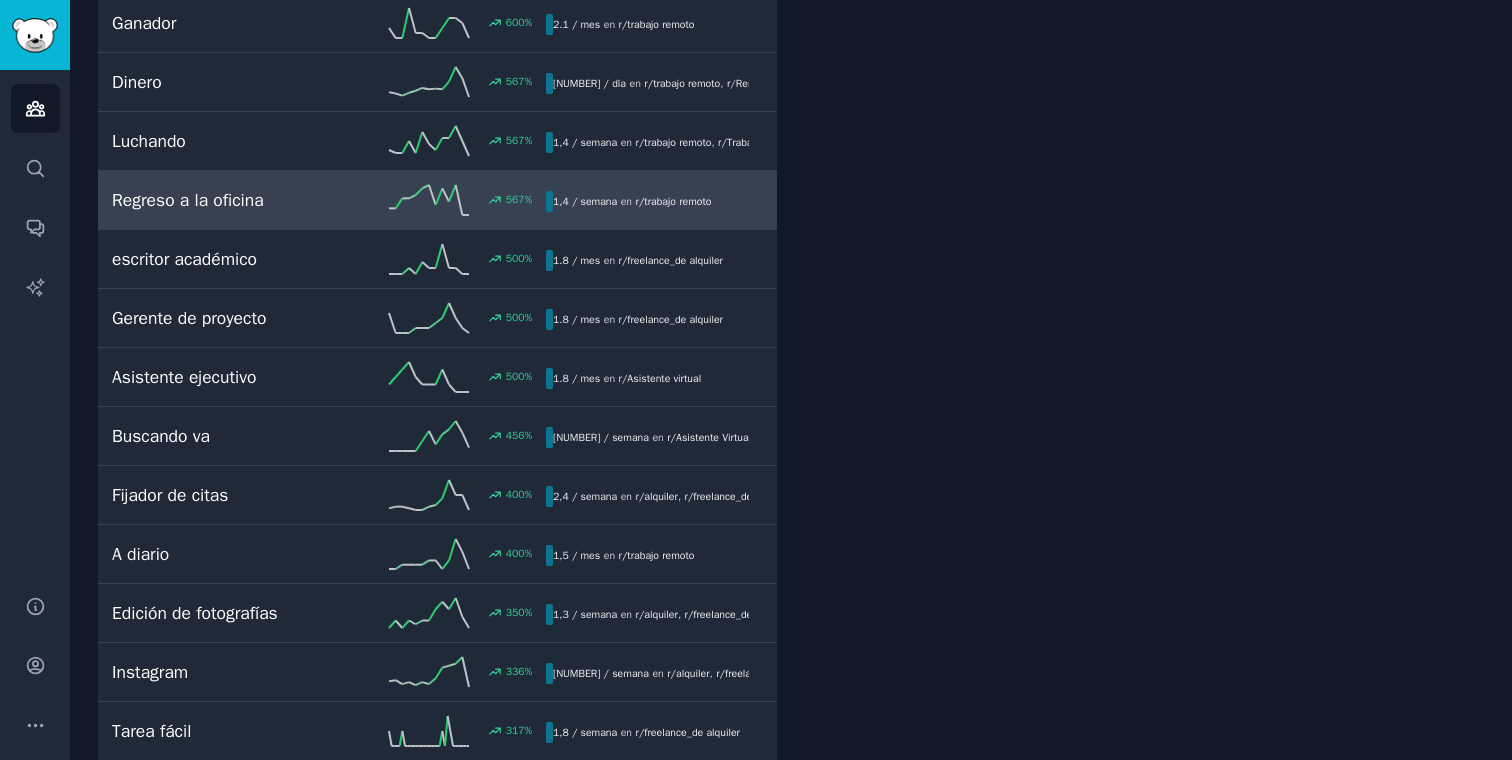 click on "Regreso a la oficina 1,4 / semana 567  % El regreso a la oficina se refiere a la transición de los trabajadores remotos a una oficina física después de un período de trabajo remoto. Explorar todo Patrones Sentimiento Preguntar Subreddits 11 r/  trabajo remoto 6" at bounding box center [1144, 5389] 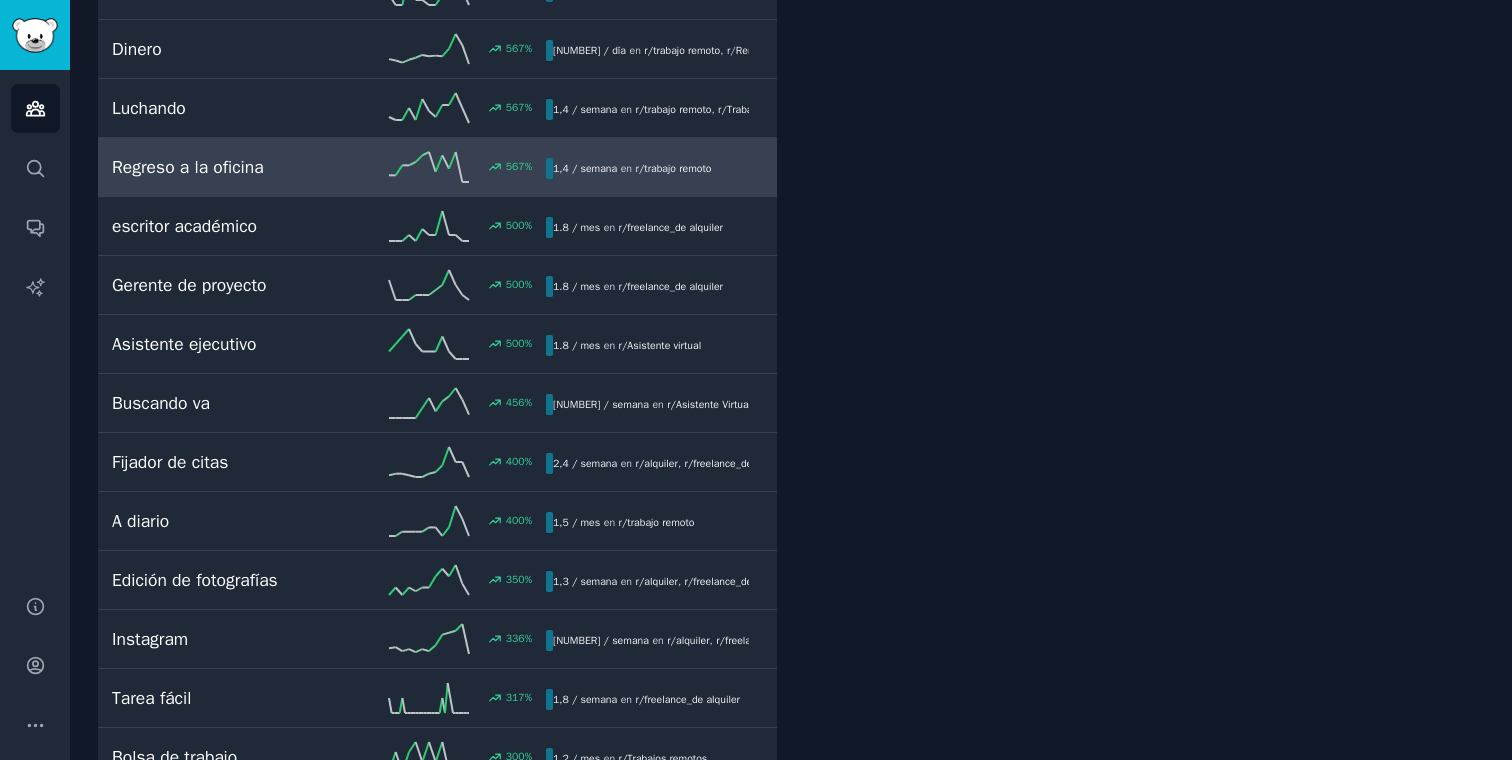 scroll, scrollTop: 739, scrollLeft: 0, axis: vertical 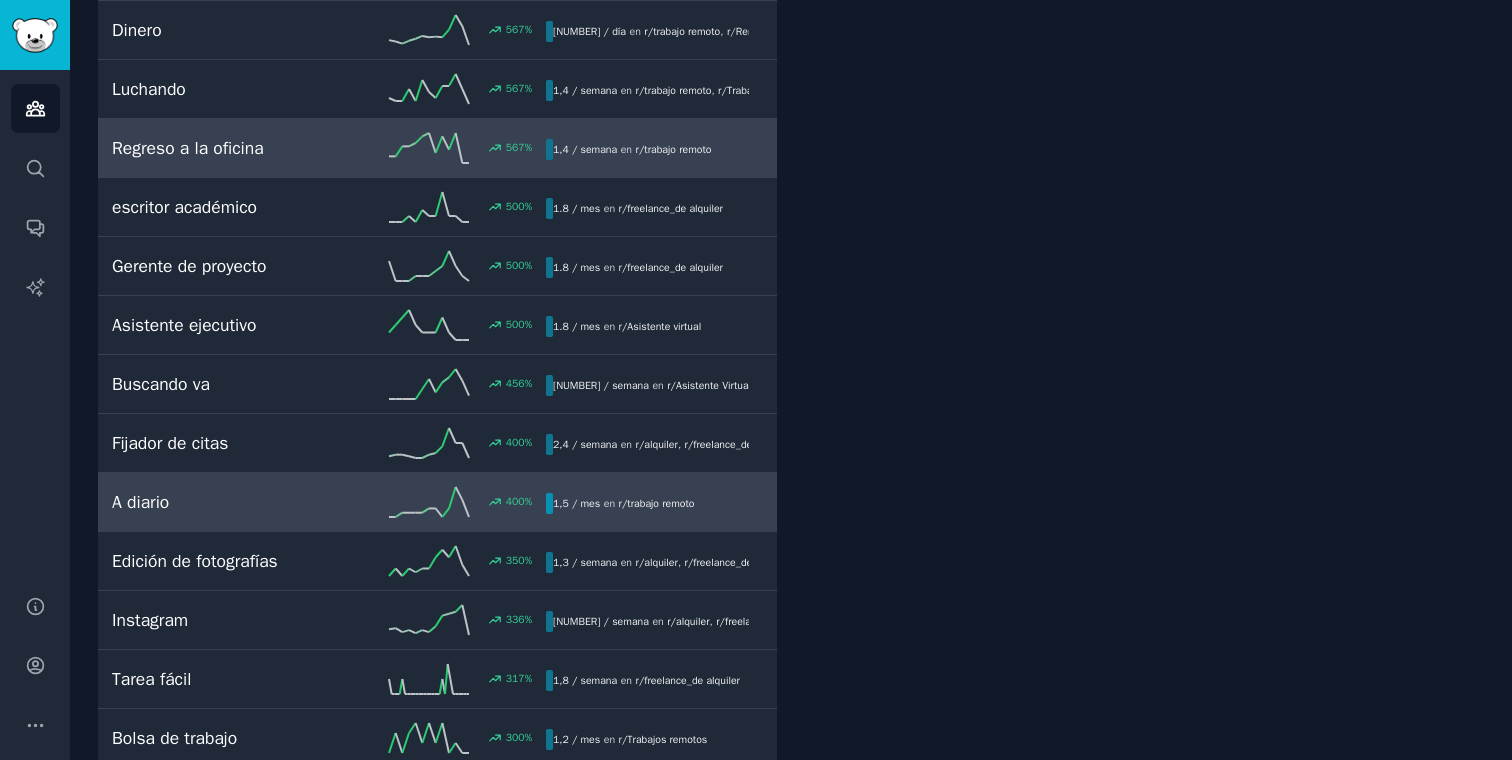 click on "[PERCENTAGE] / mes en r/ trabajo remoto" at bounding box center (654, 503) 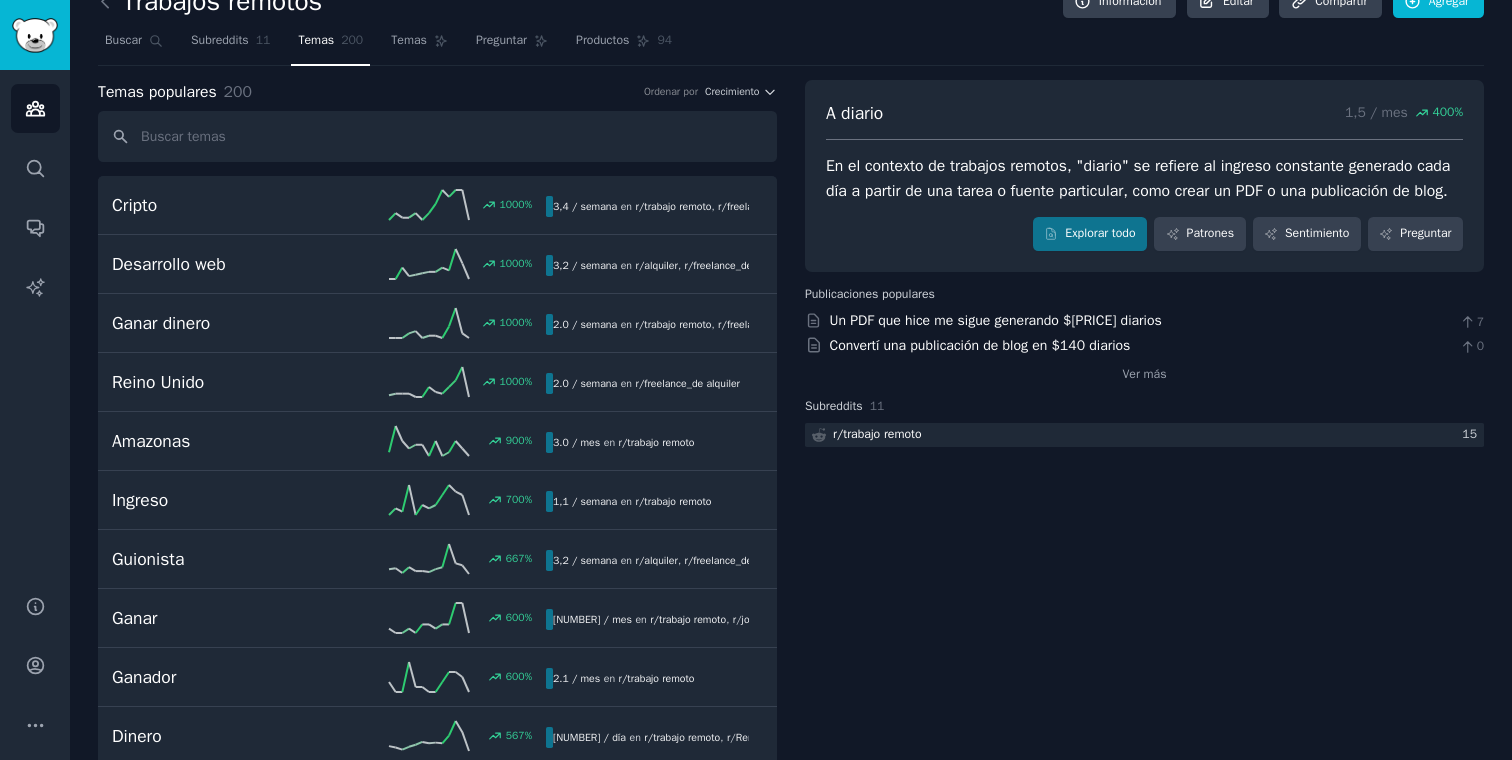 scroll, scrollTop: 28, scrollLeft: 0, axis: vertical 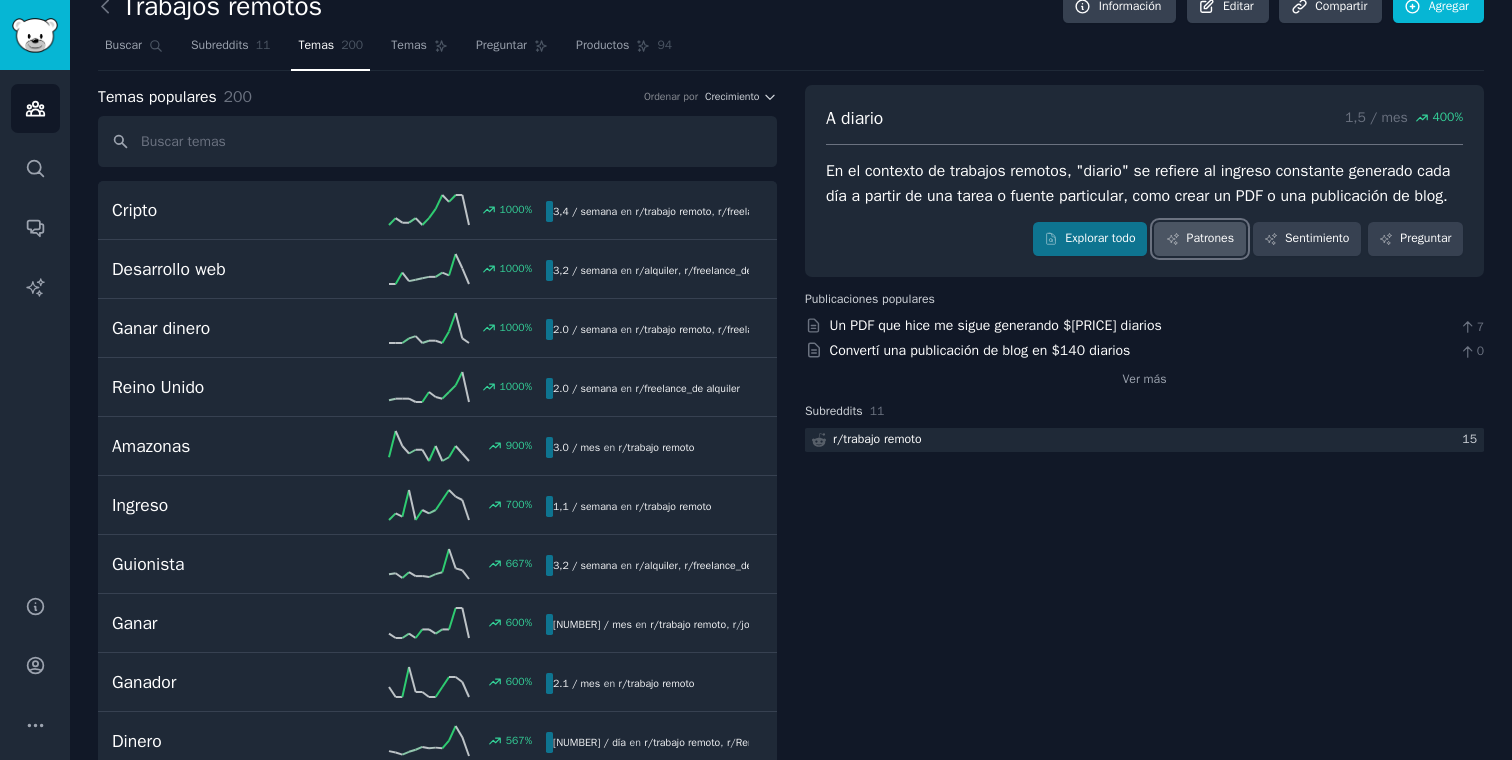 click on "Patrones" at bounding box center [1210, 238] 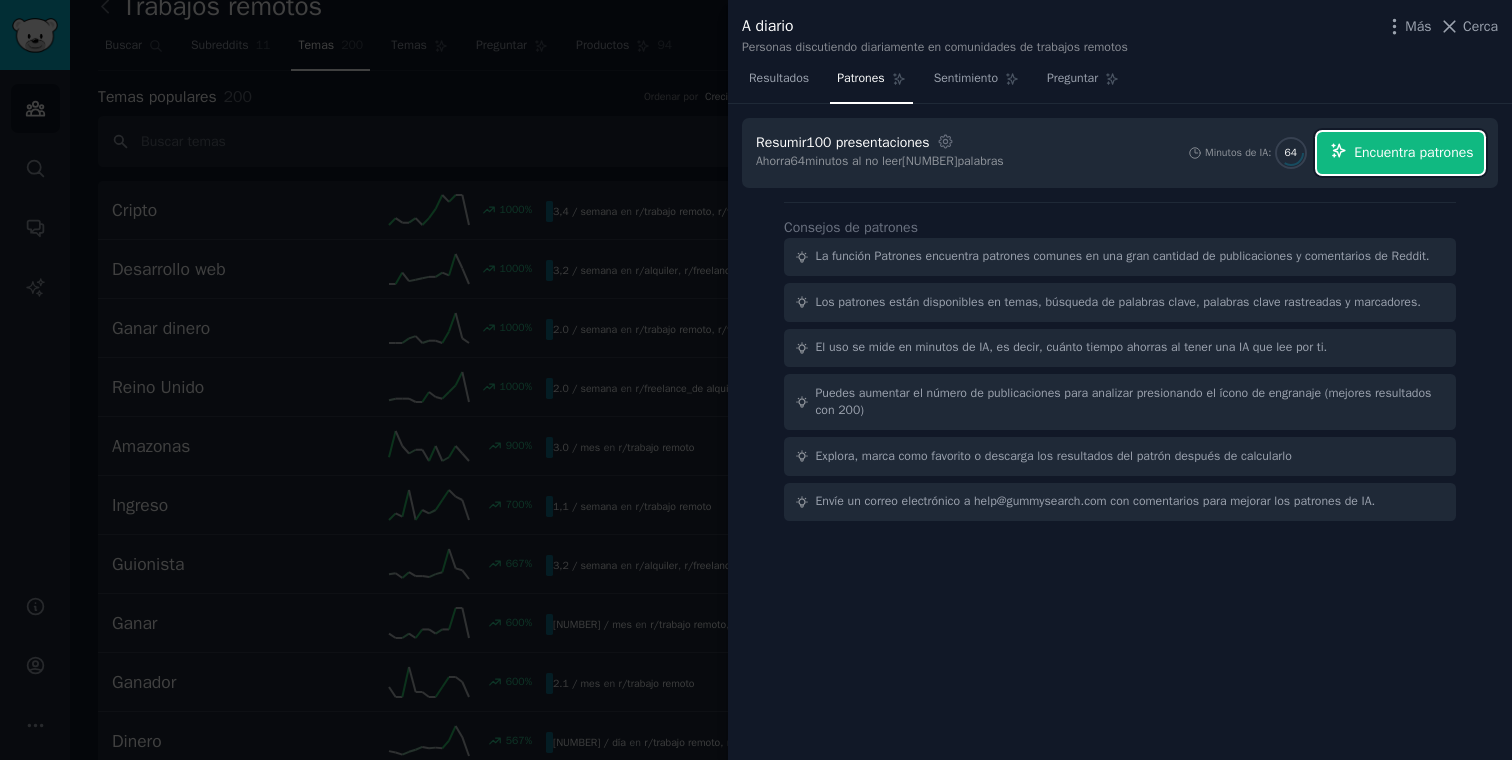 click on "Encuentra patrones" at bounding box center [1413, 152] 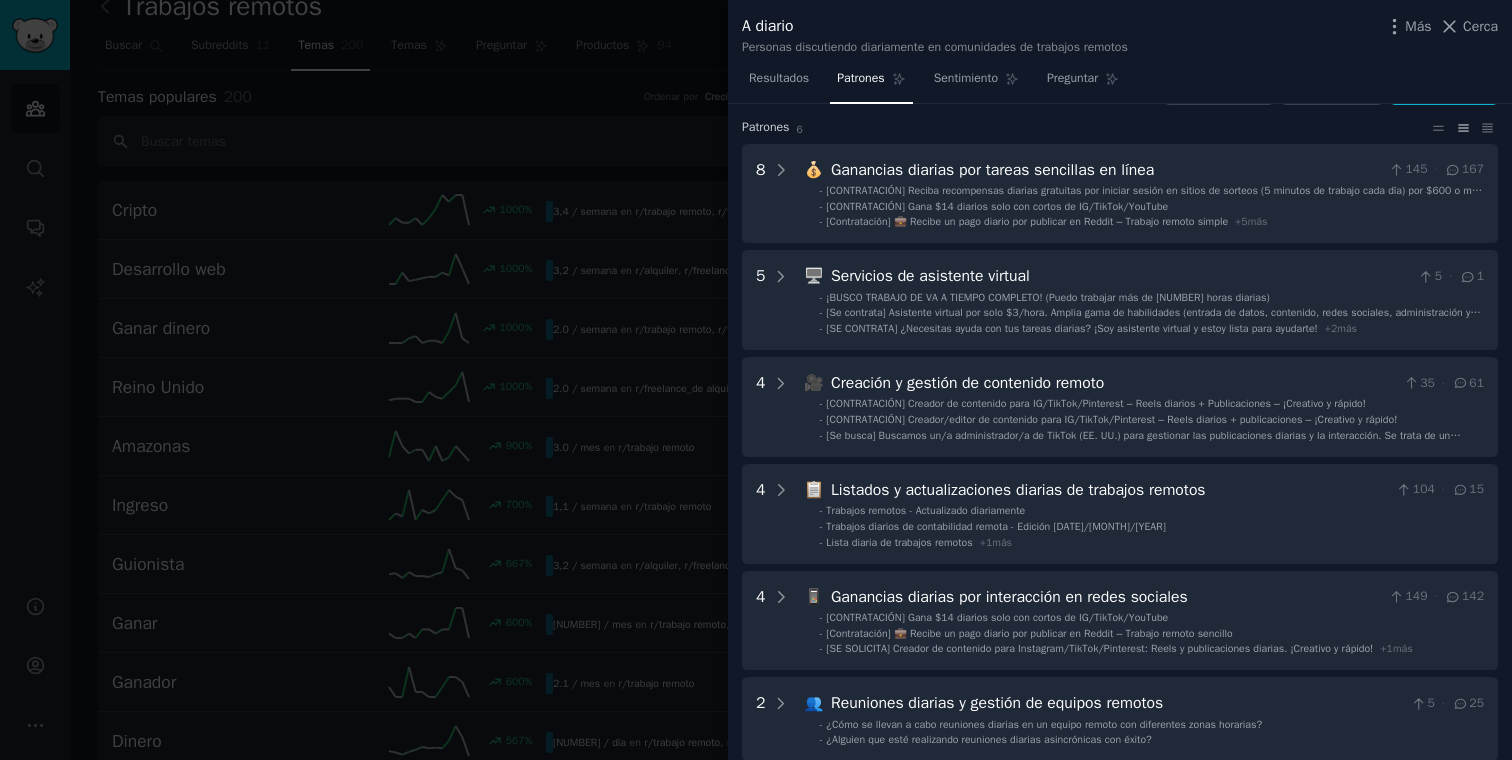 scroll, scrollTop: 63, scrollLeft: 0, axis: vertical 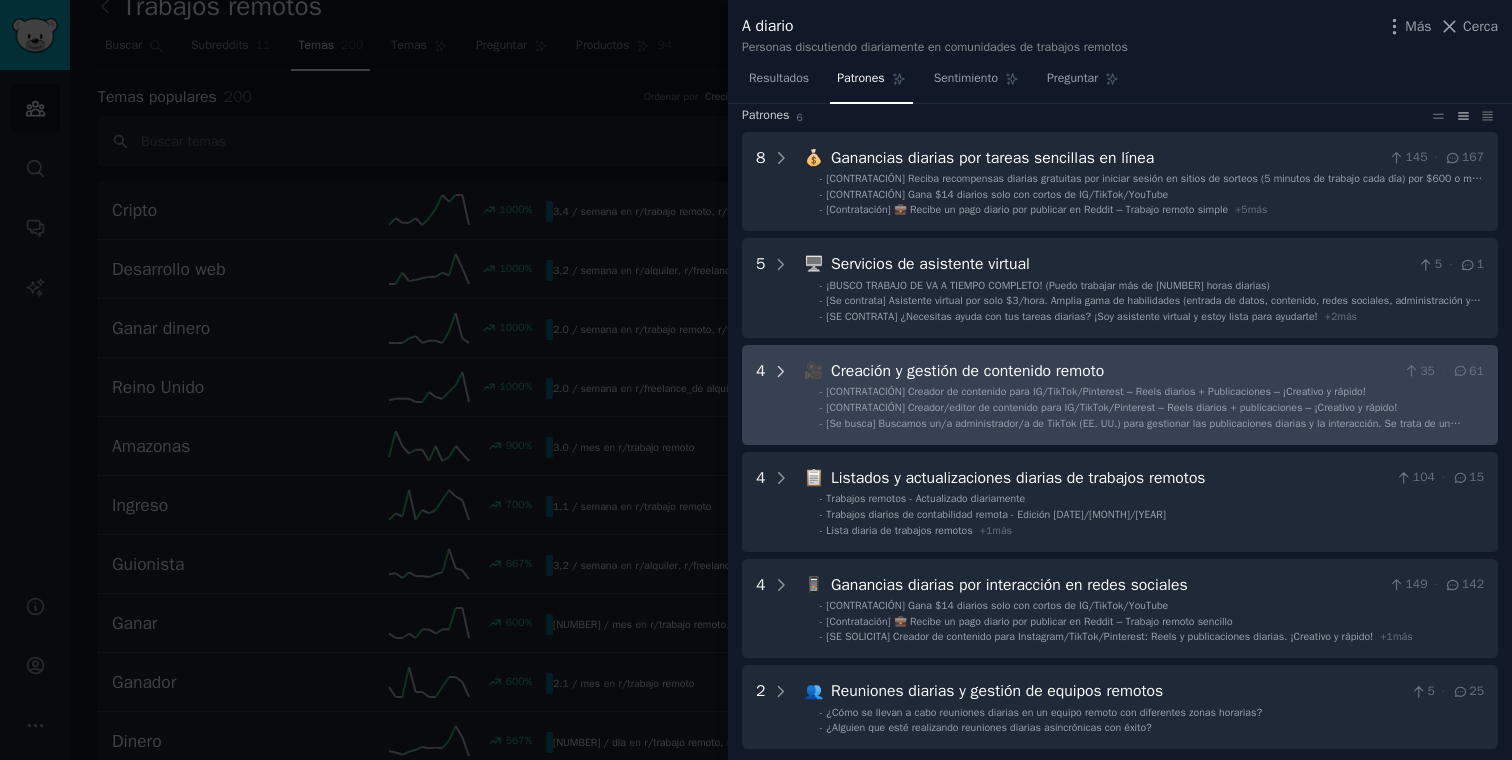 click 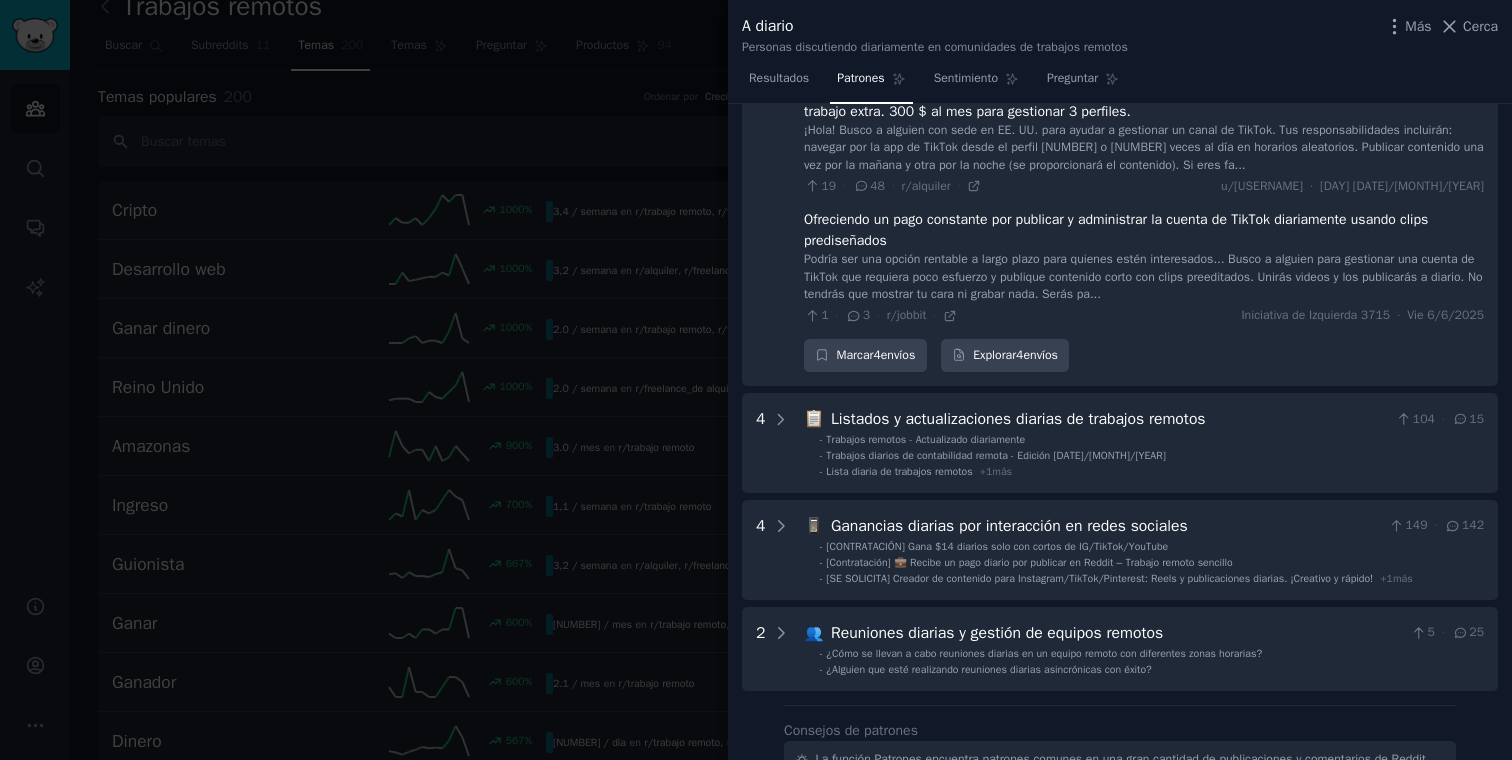 scroll, scrollTop: 657, scrollLeft: 0, axis: vertical 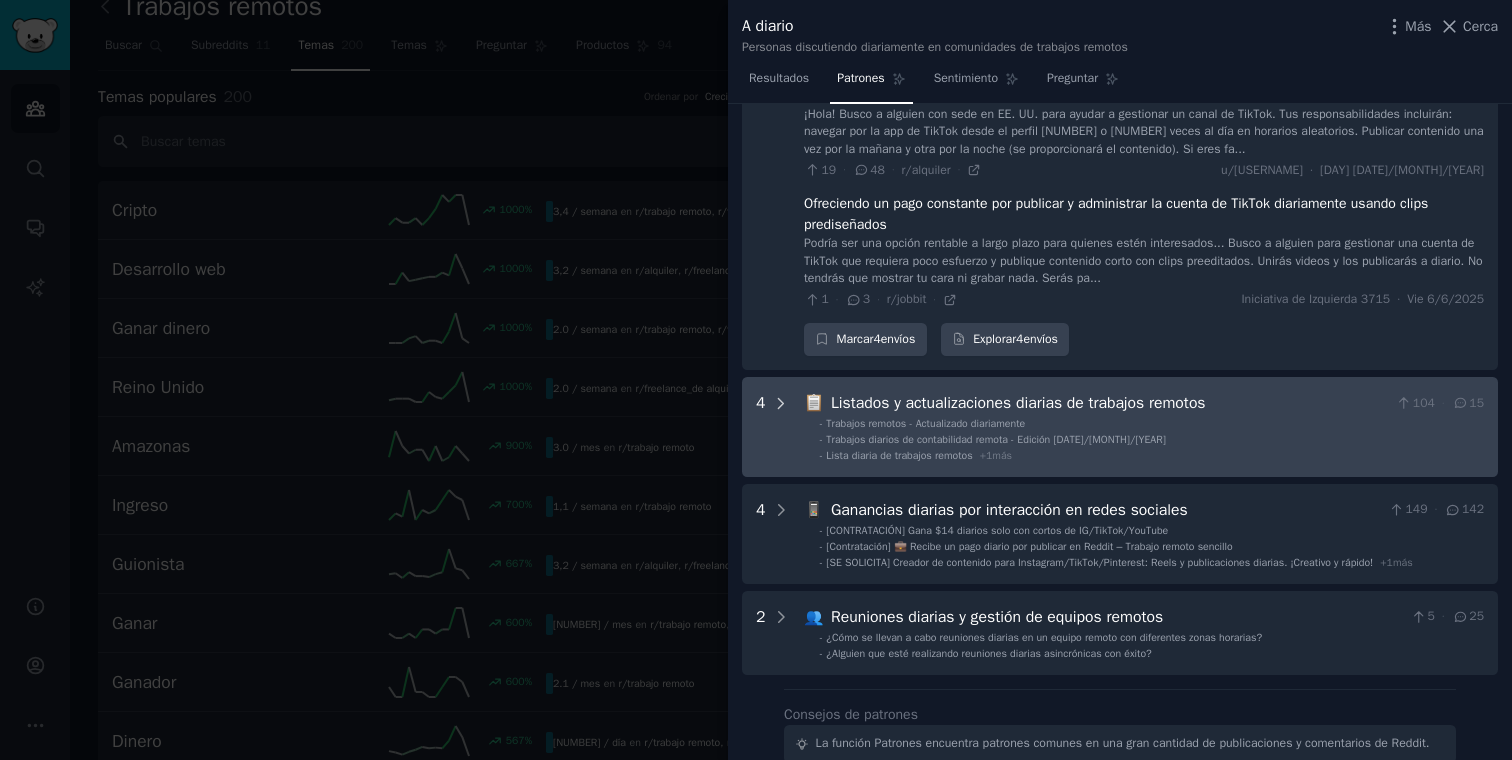 click 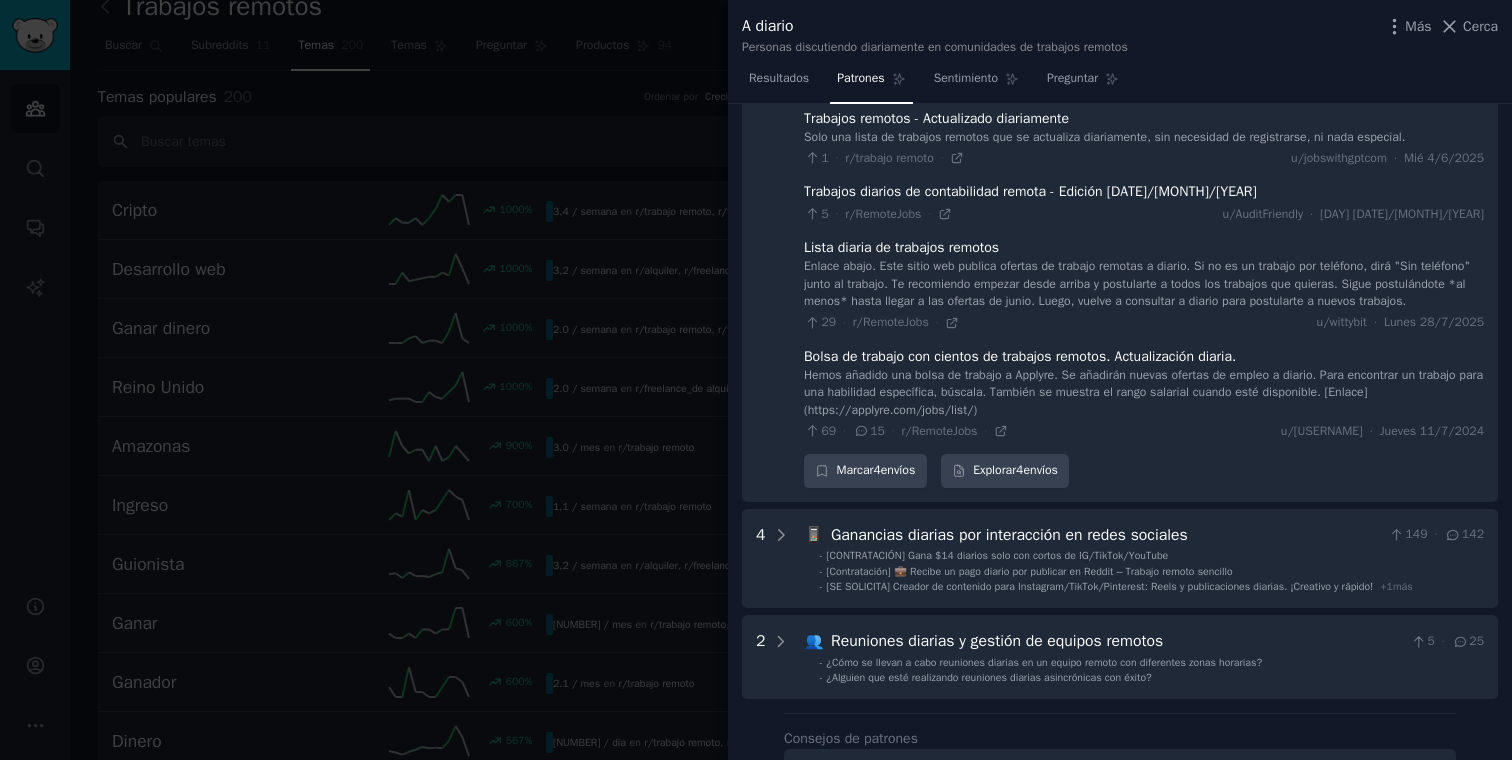 scroll, scrollTop: 1024, scrollLeft: 0, axis: vertical 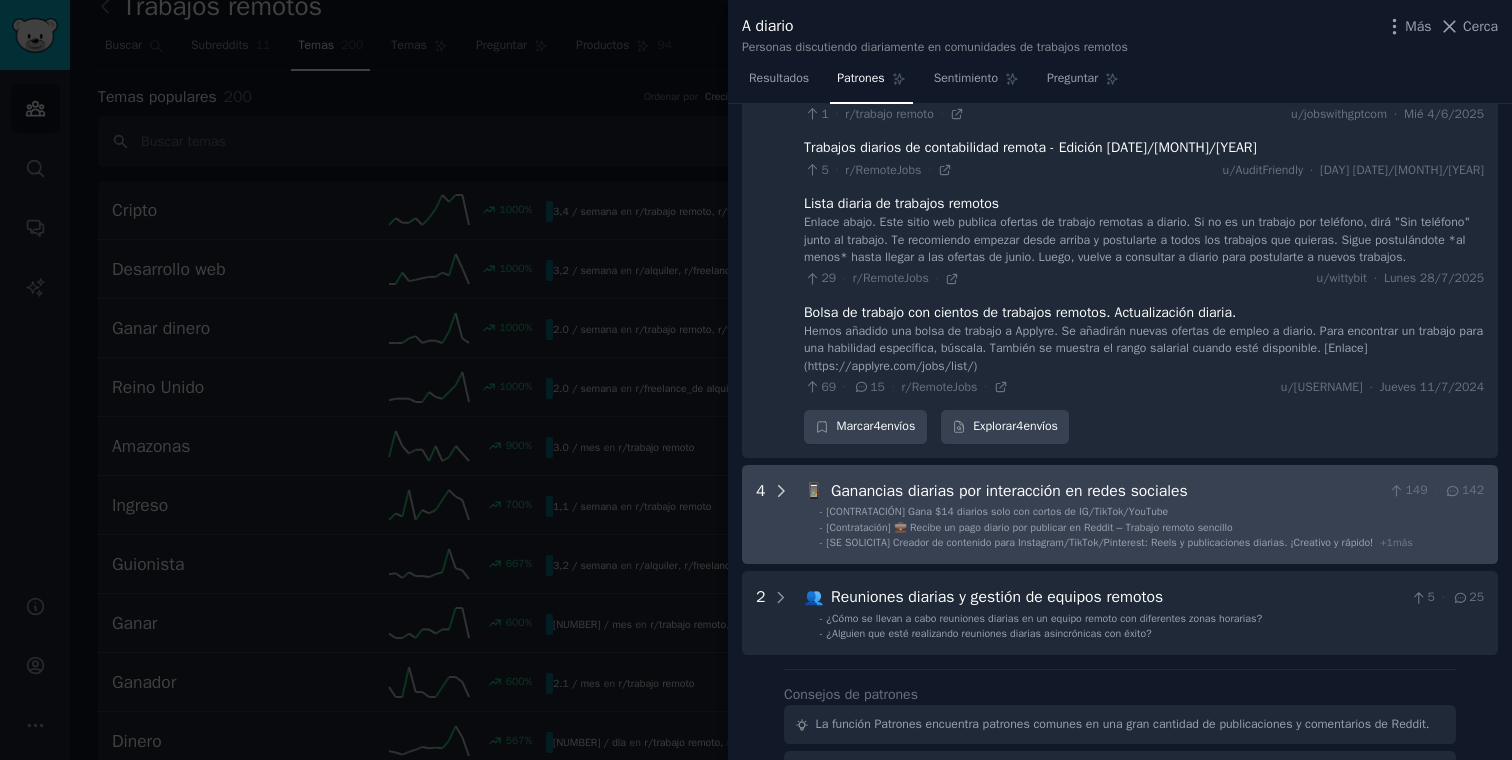 click 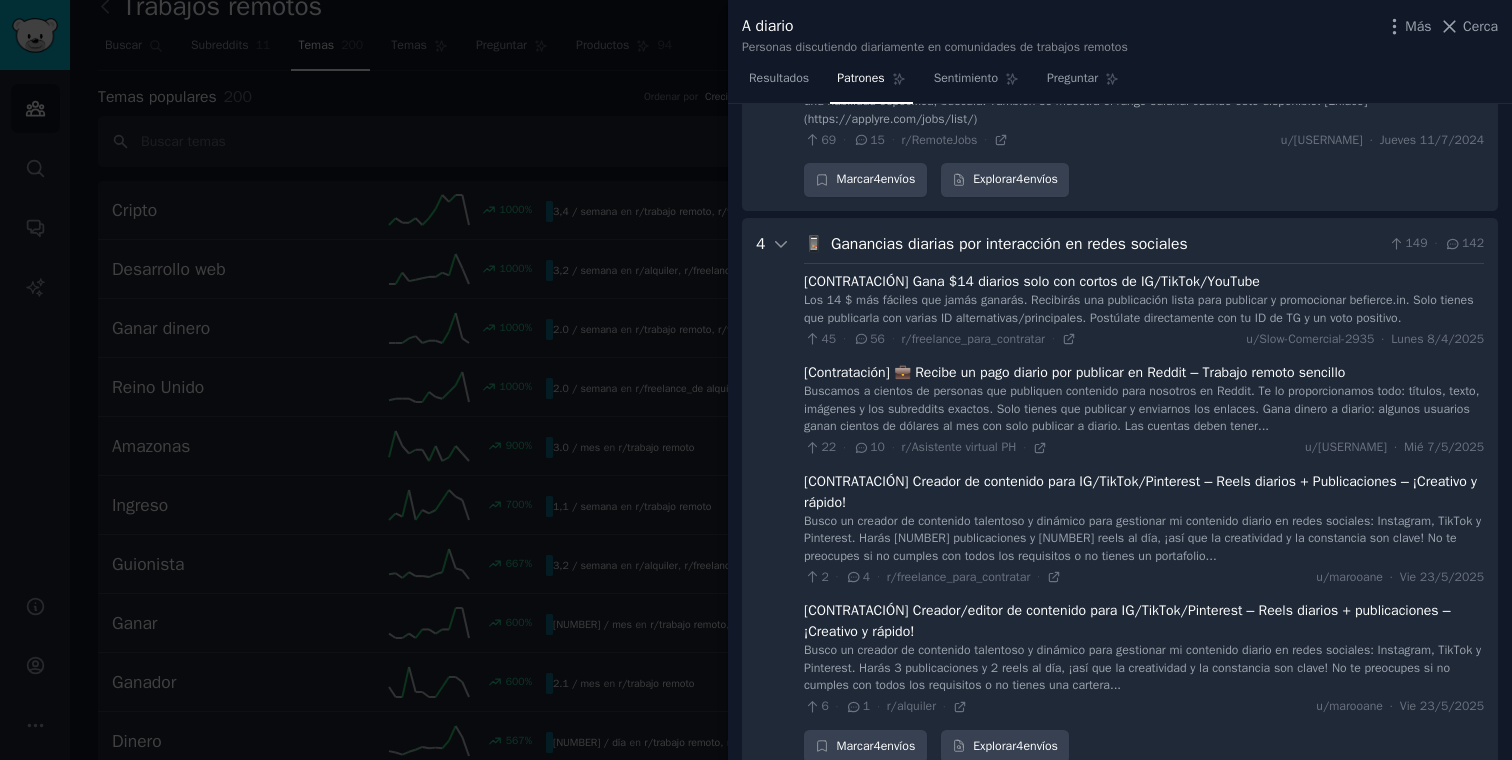scroll, scrollTop: 1259, scrollLeft: 0, axis: vertical 